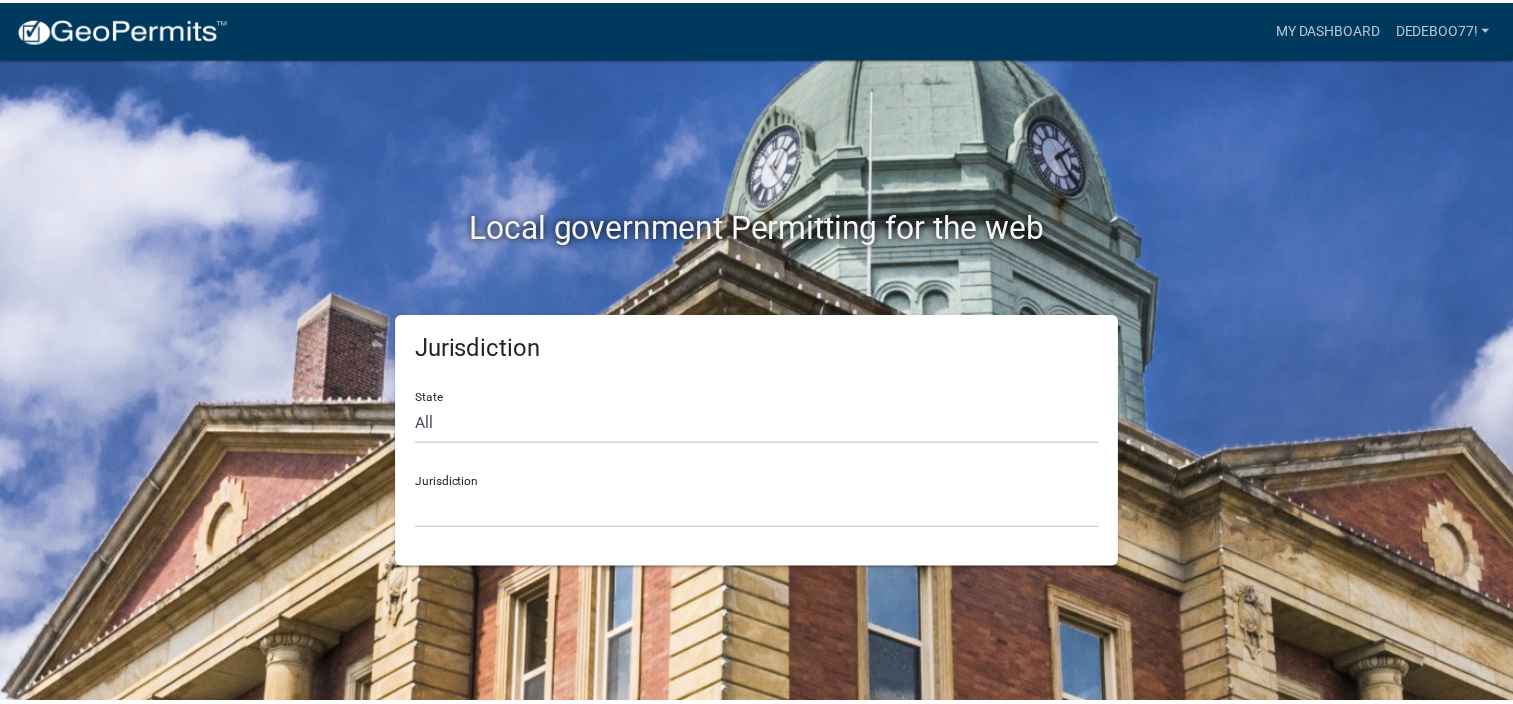 scroll, scrollTop: 0, scrollLeft: 0, axis: both 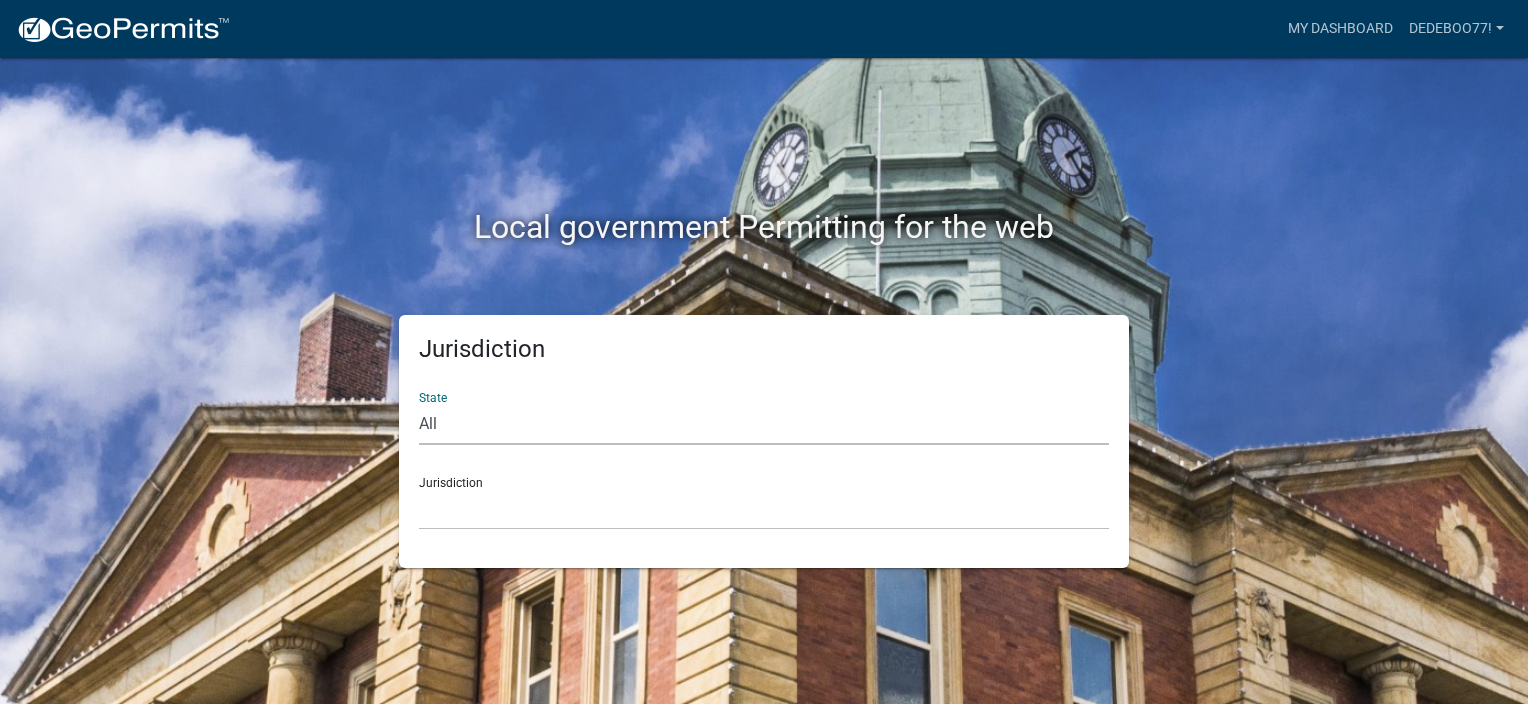 click on "All  [US_STATE]   [US_STATE]   [US_STATE]   [US_STATE]   [US_STATE]   [US_STATE]   [US_STATE]   [US_STATE]   [US_STATE]" 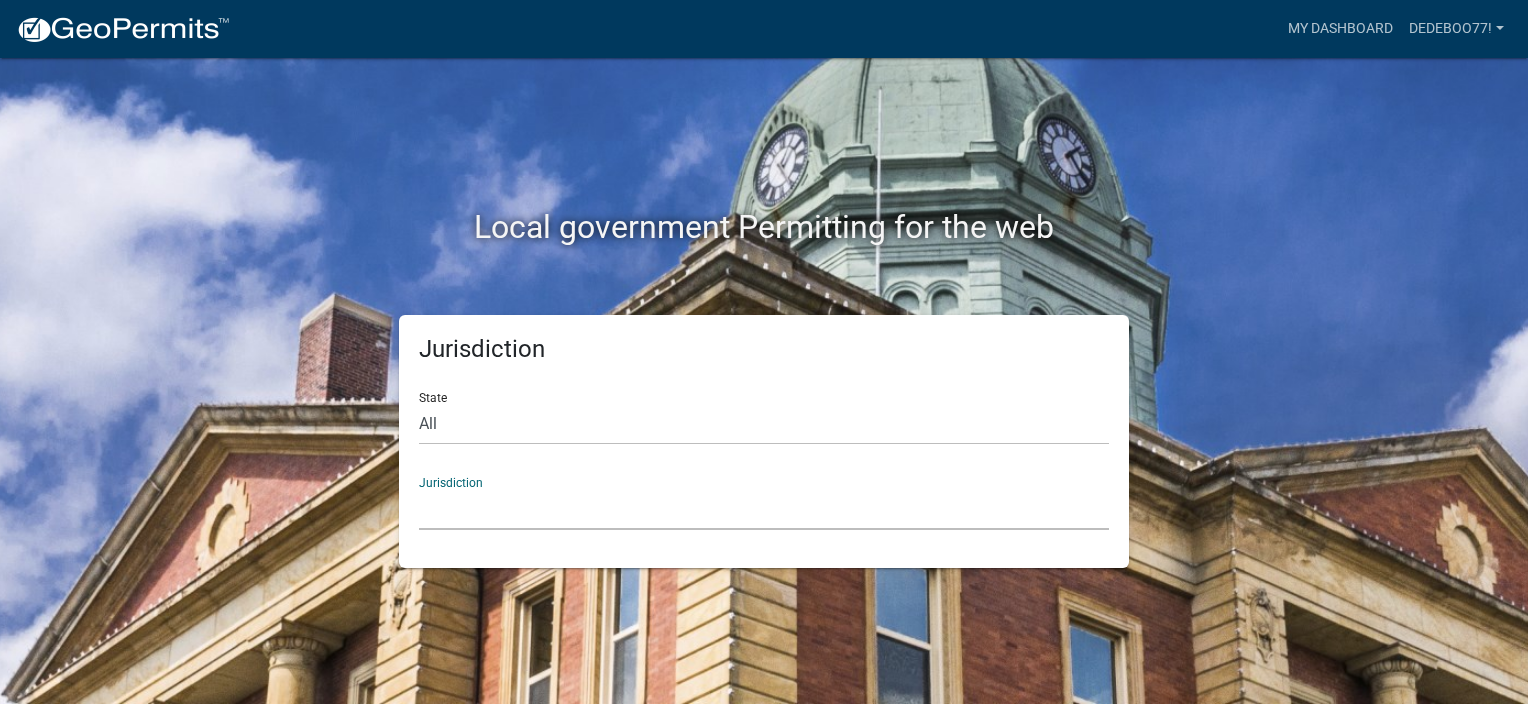 click on "[GEOGRAPHIC_DATA], [US_STATE] [GEOGRAPHIC_DATA], [US_STATE] [GEOGRAPHIC_DATA], [US_STATE] City of [GEOGRAPHIC_DATA], [US_STATE] City of [GEOGRAPHIC_DATA], [US_STATE] City of [GEOGRAPHIC_DATA], [US_STATE] [GEOGRAPHIC_DATA], [US_STATE] [GEOGRAPHIC_DATA], [US_STATE] [GEOGRAPHIC_DATA], [US_STATE] [GEOGRAPHIC_DATA], [US_STATE] [GEOGRAPHIC_DATA], [US_STATE] [GEOGRAPHIC_DATA], [US_STATE] [GEOGRAPHIC_DATA], [US_STATE] [GEOGRAPHIC_DATA], [US_STATE] [GEOGRAPHIC_DATA], [US_STATE] [GEOGRAPHIC_DATA], [US_STATE] [GEOGRAPHIC_DATA], [US_STATE]" 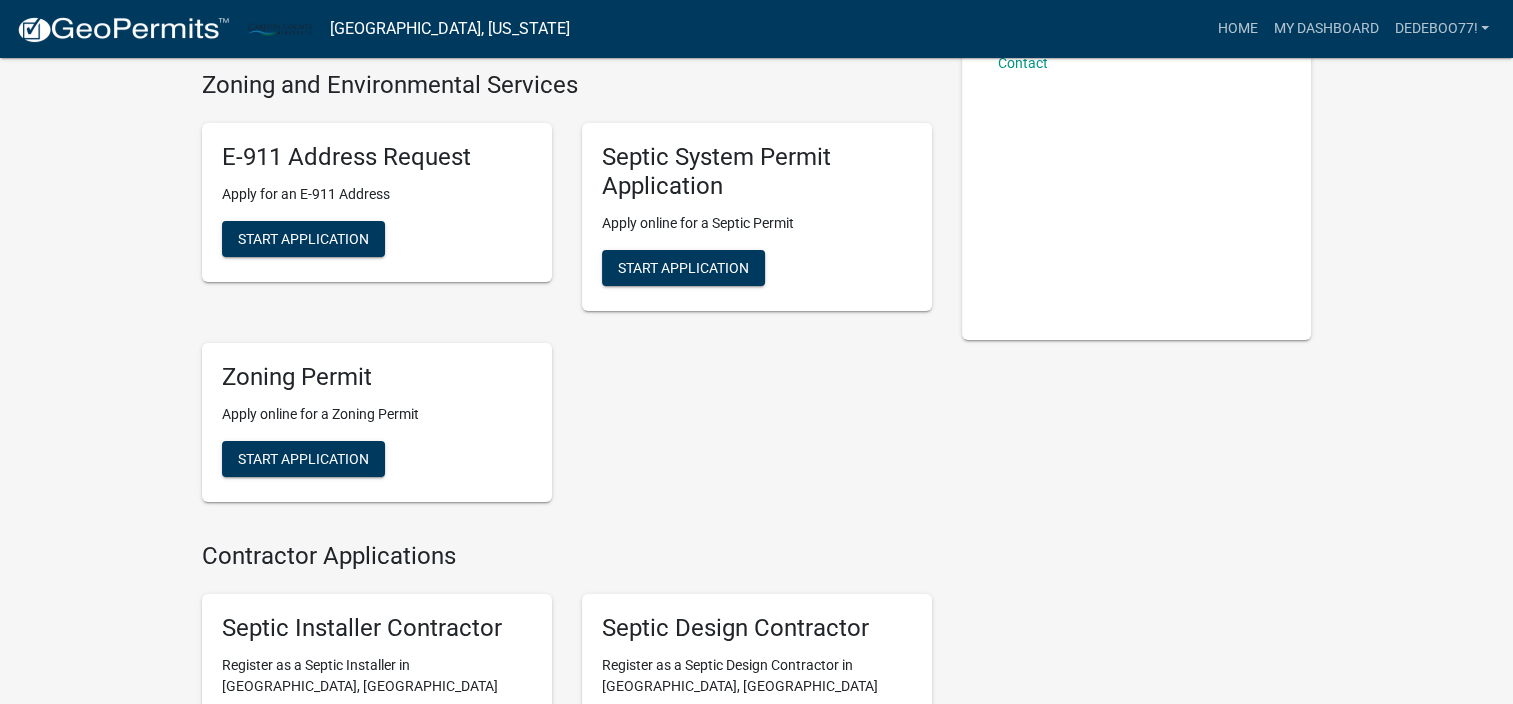 scroll, scrollTop: 300, scrollLeft: 0, axis: vertical 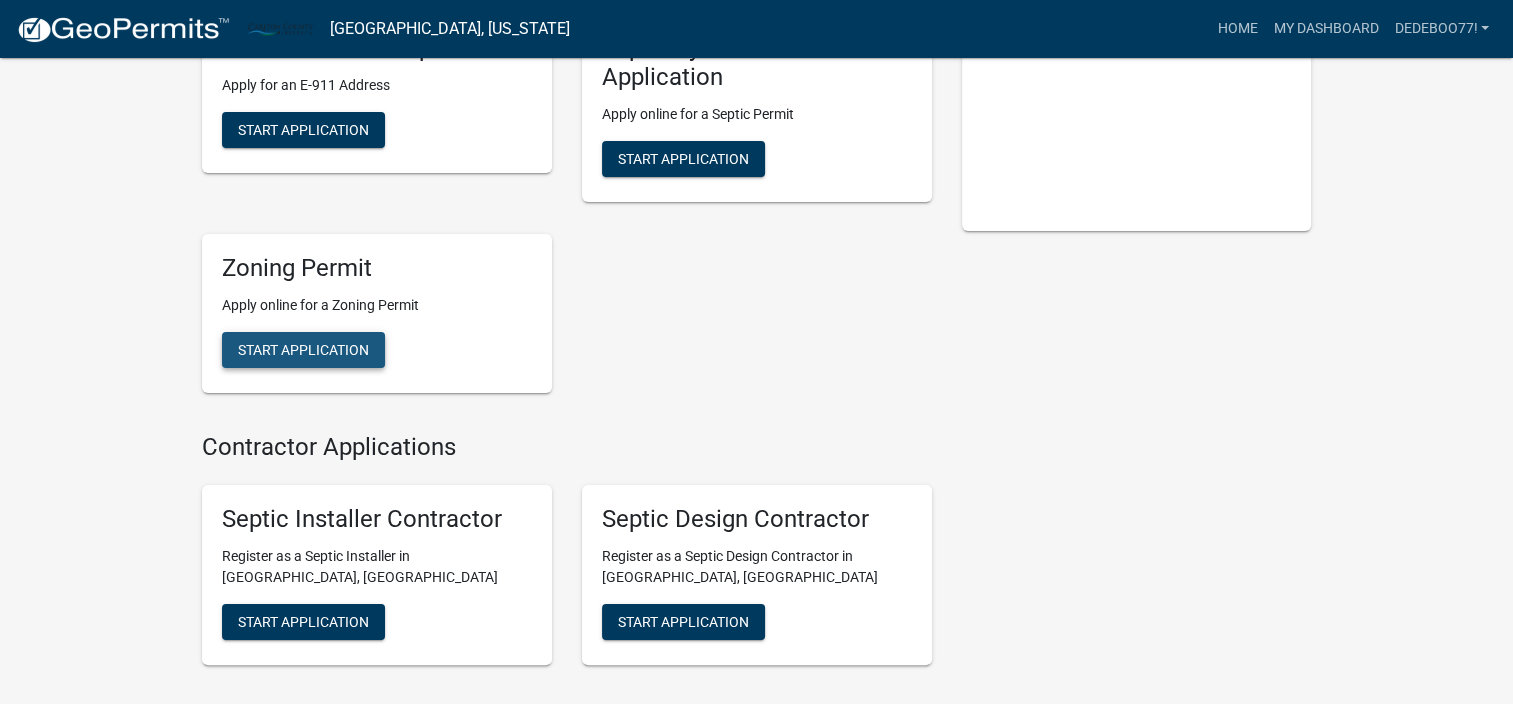click on "Start Application" at bounding box center [303, 349] 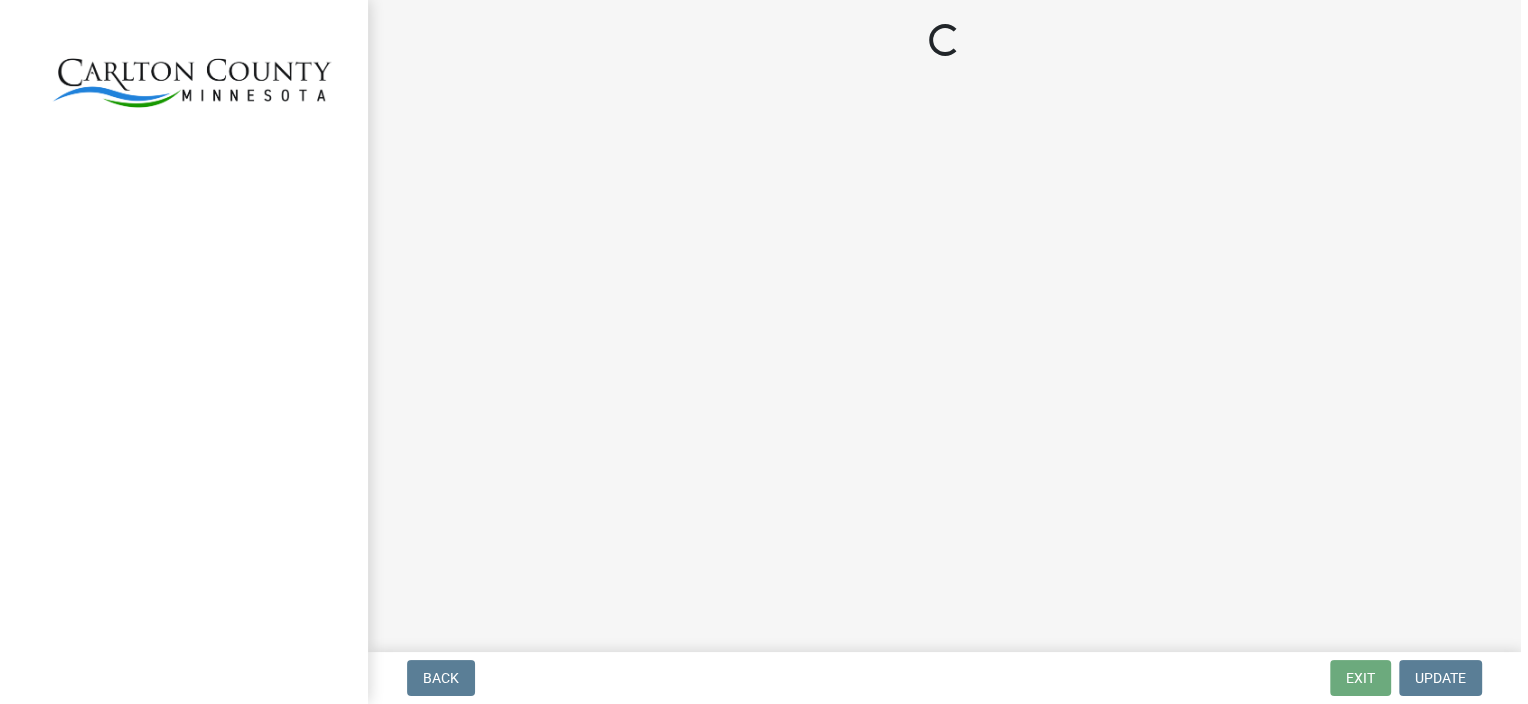 scroll, scrollTop: 0, scrollLeft: 0, axis: both 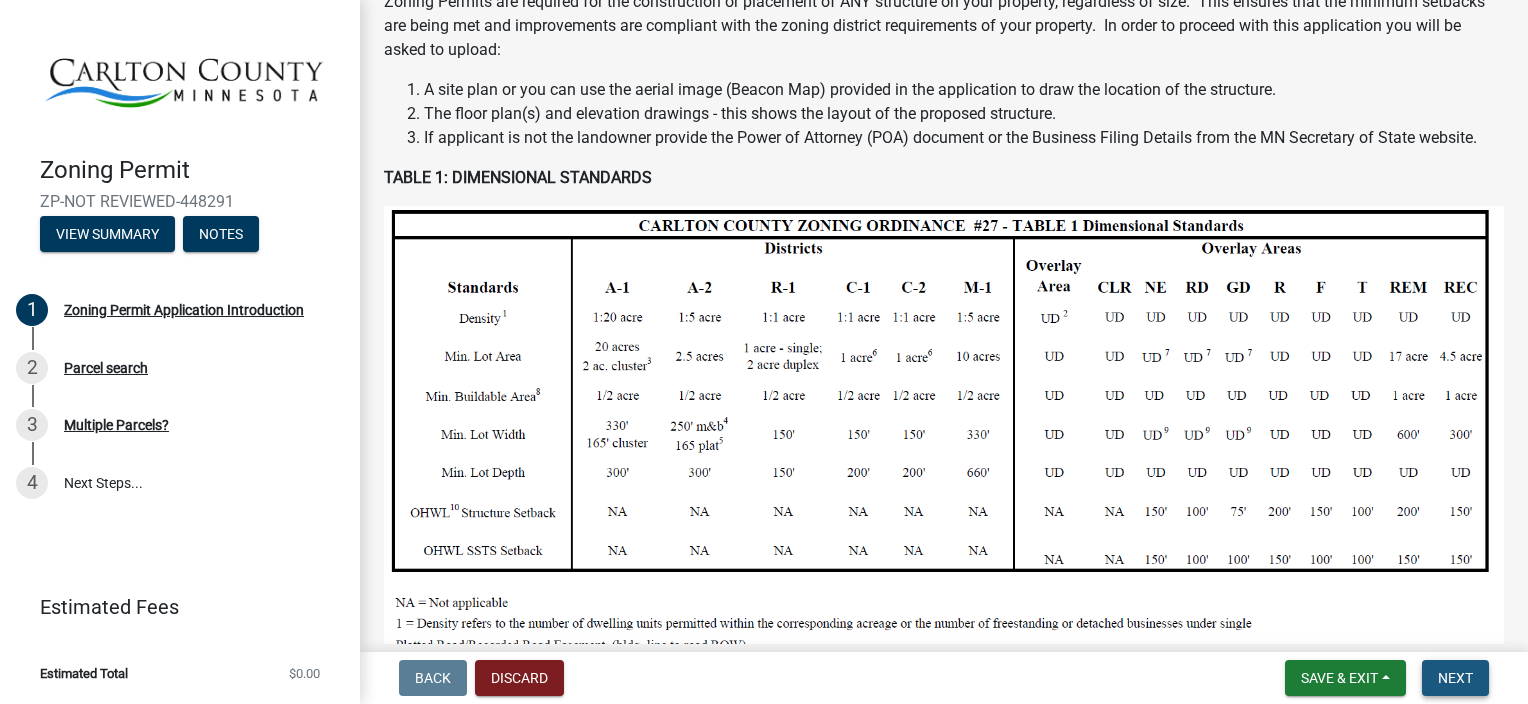 click on "Next" at bounding box center [1455, 678] 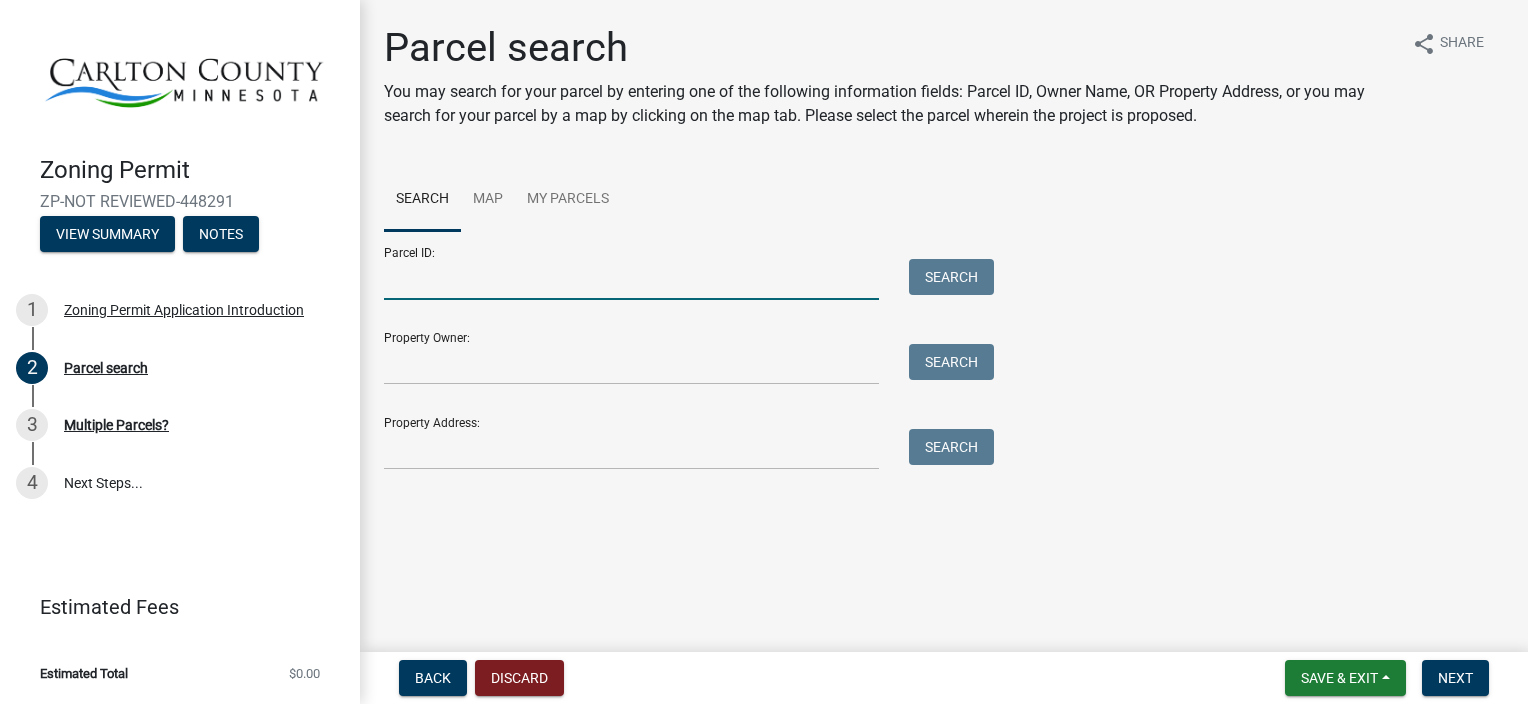 click on "Parcel ID:" at bounding box center [631, 279] 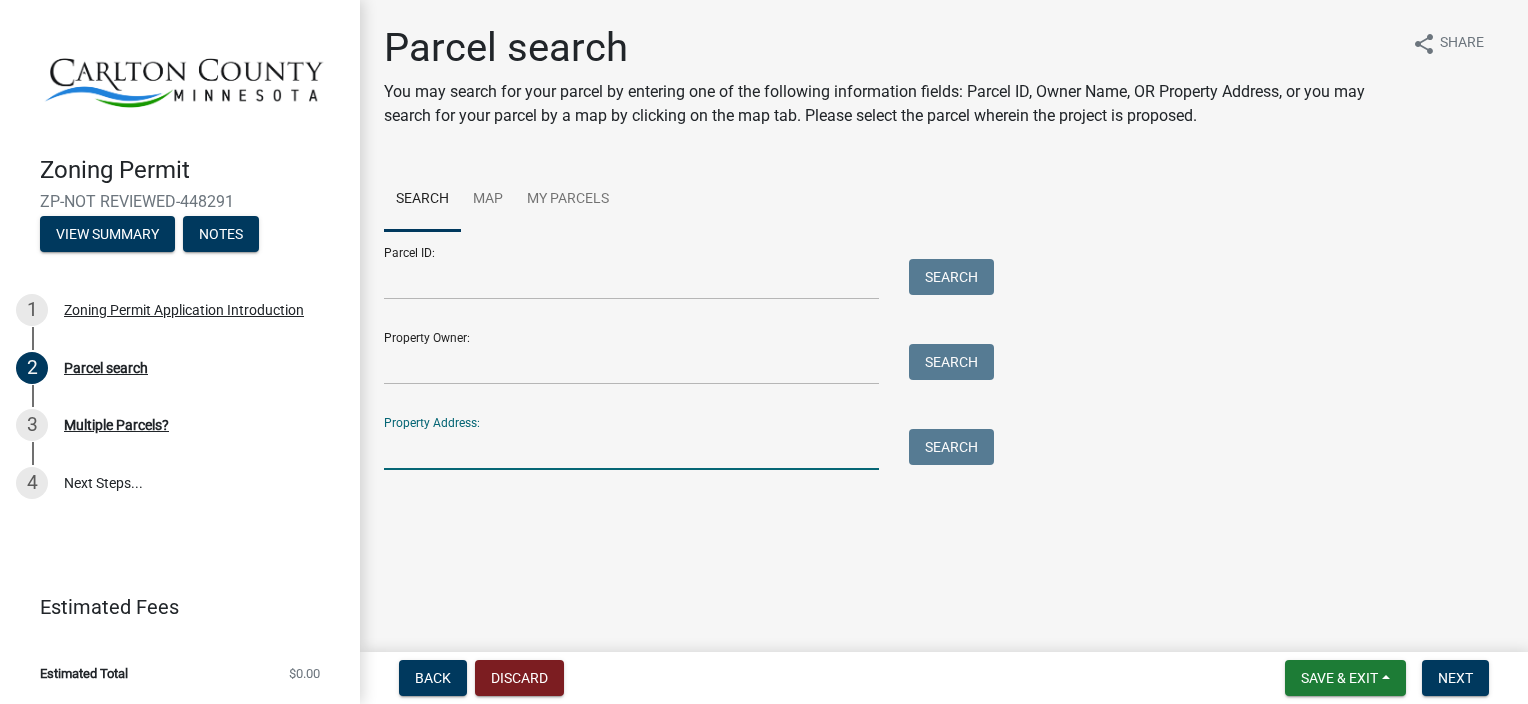 click on "Property Address:" at bounding box center (631, 449) 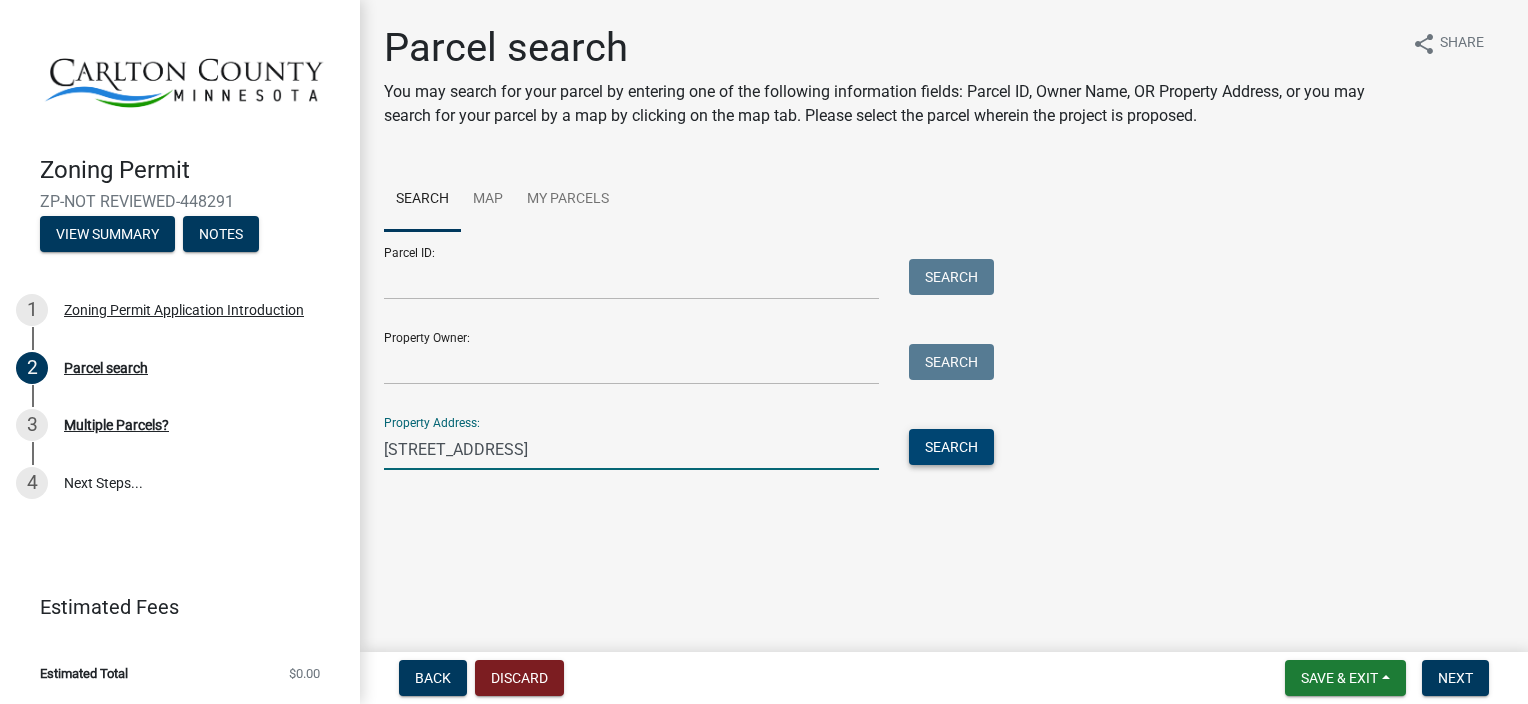 type on "[STREET_ADDRESS]" 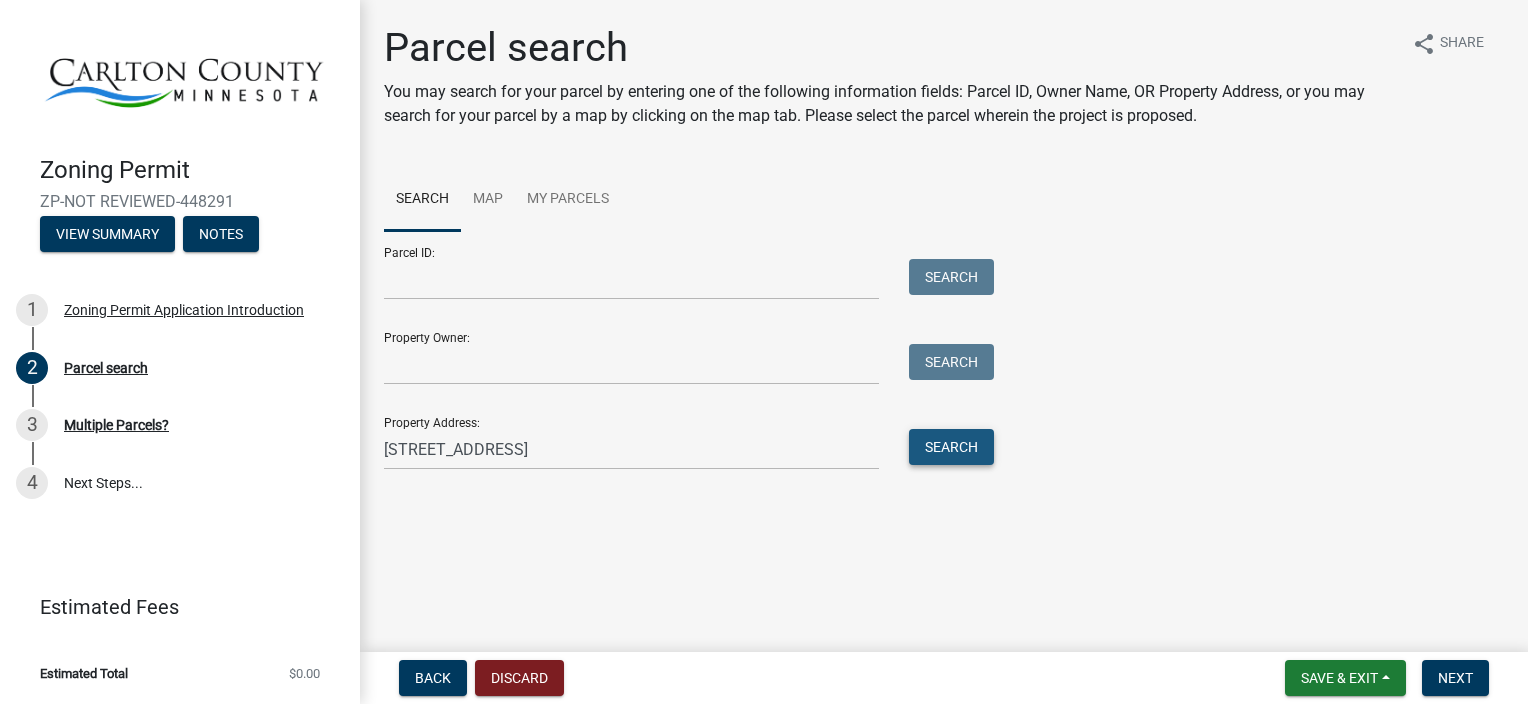 click on "Search" at bounding box center (951, 447) 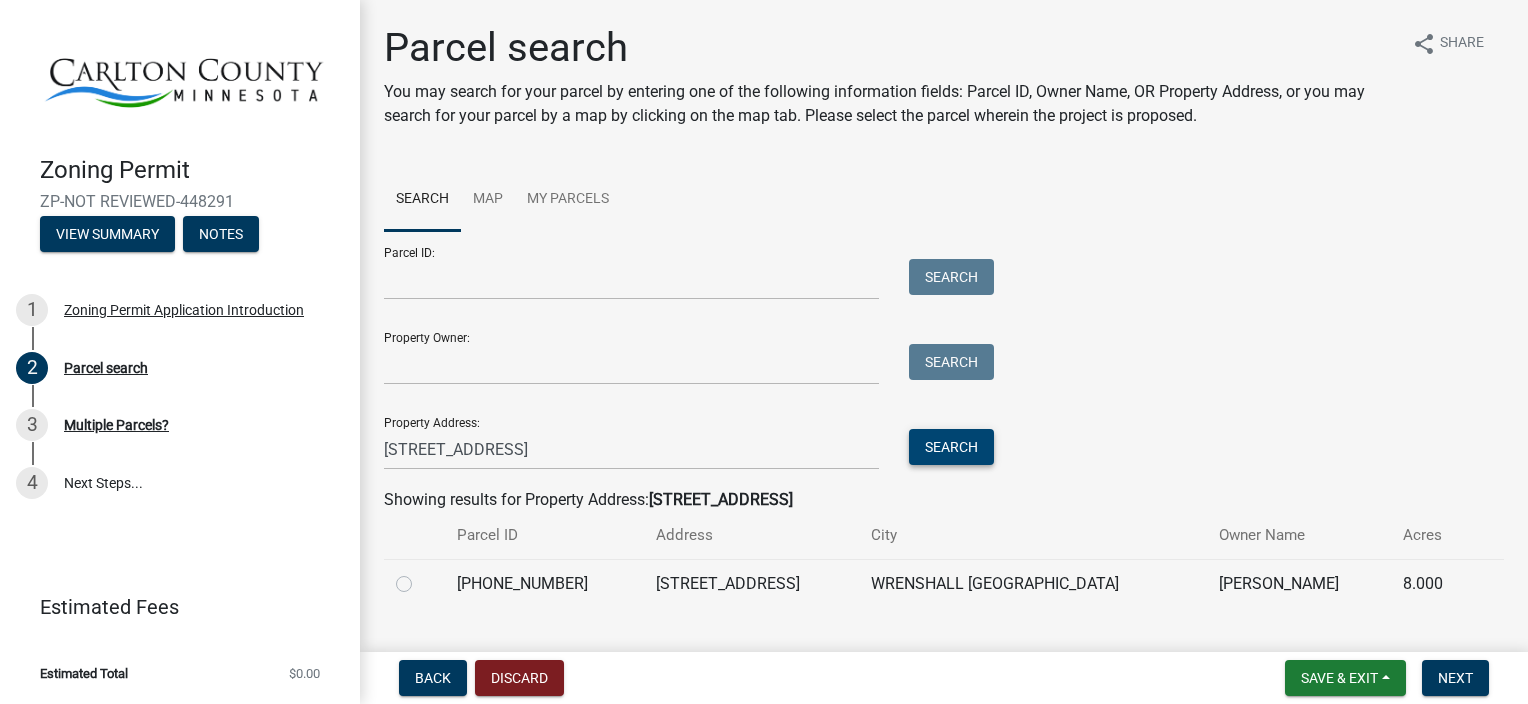 scroll, scrollTop: 41, scrollLeft: 0, axis: vertical 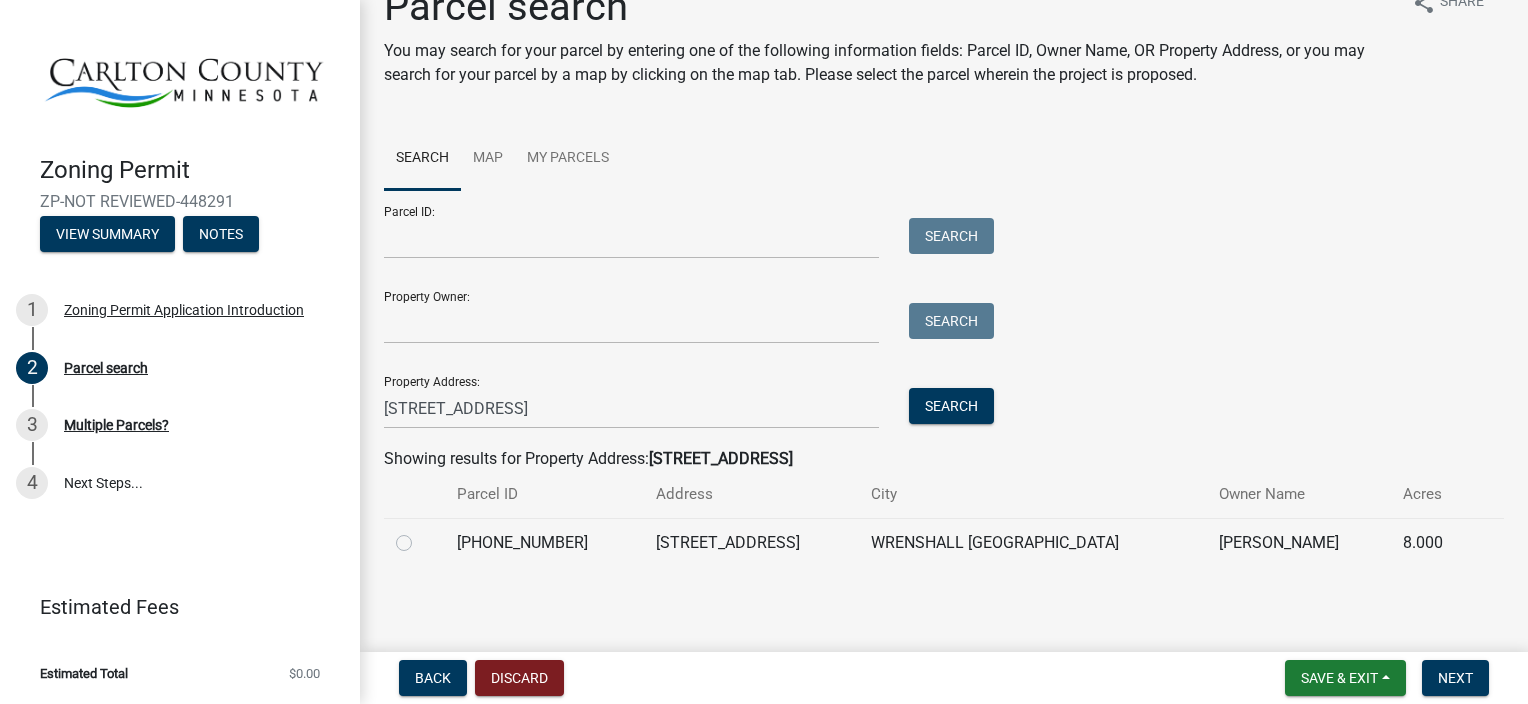 click 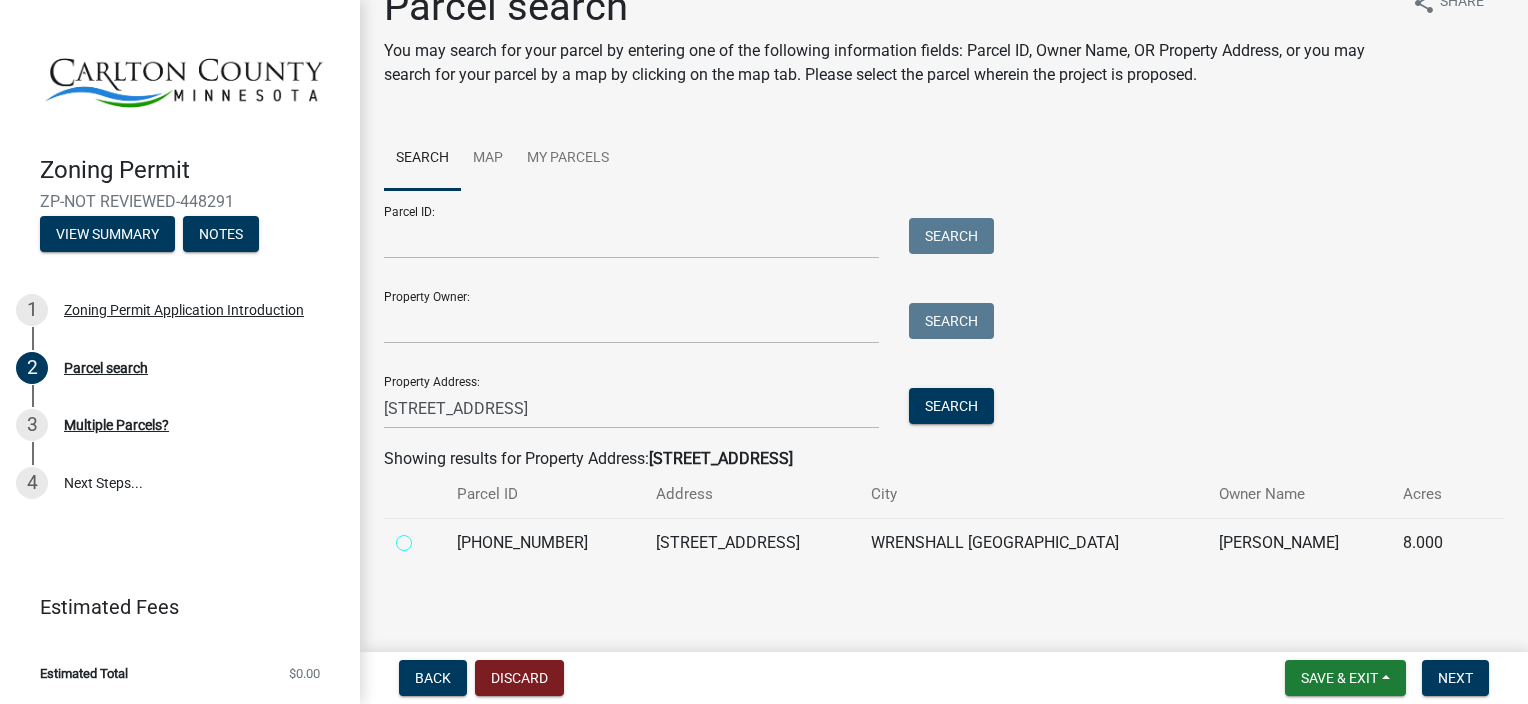click at bounding box center (426, 537) 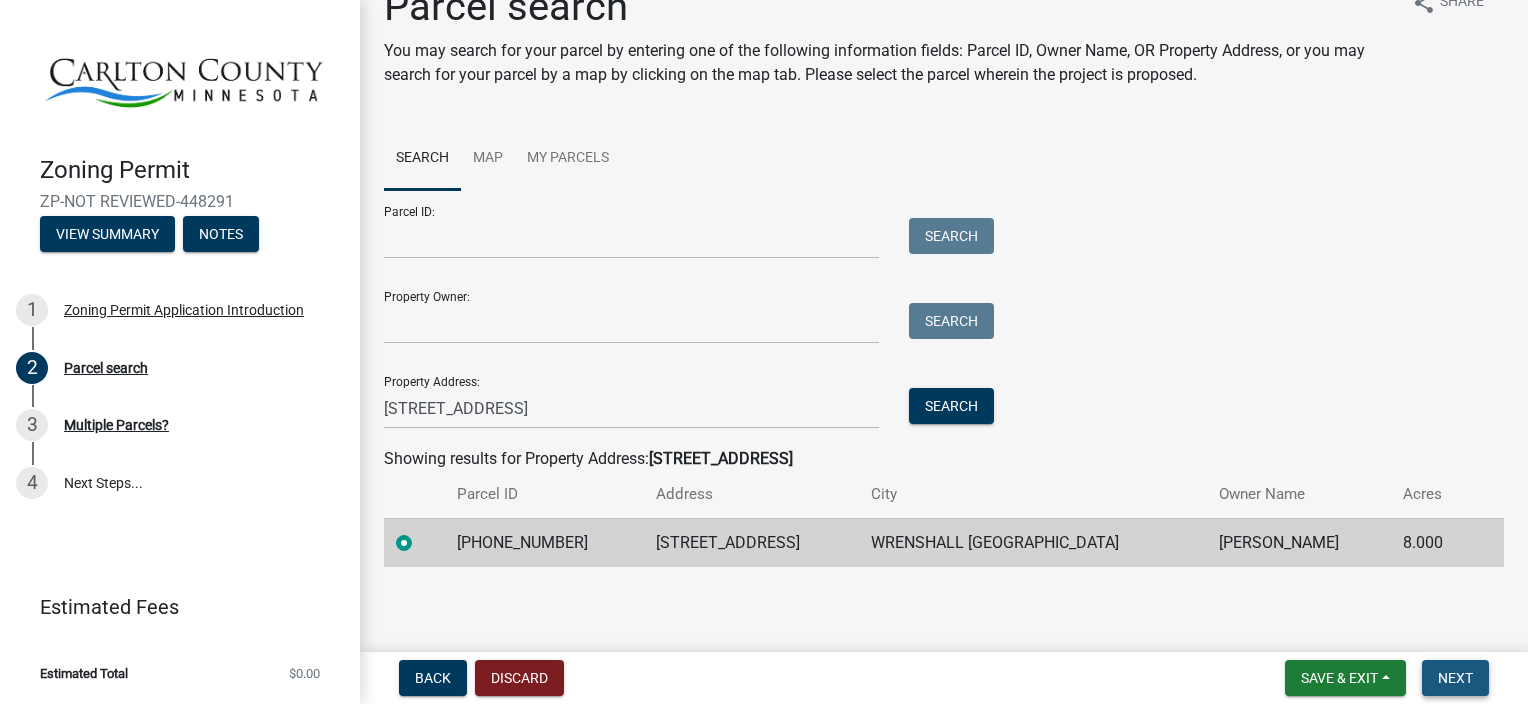click on "Next" at bounding box center [1455, 678] 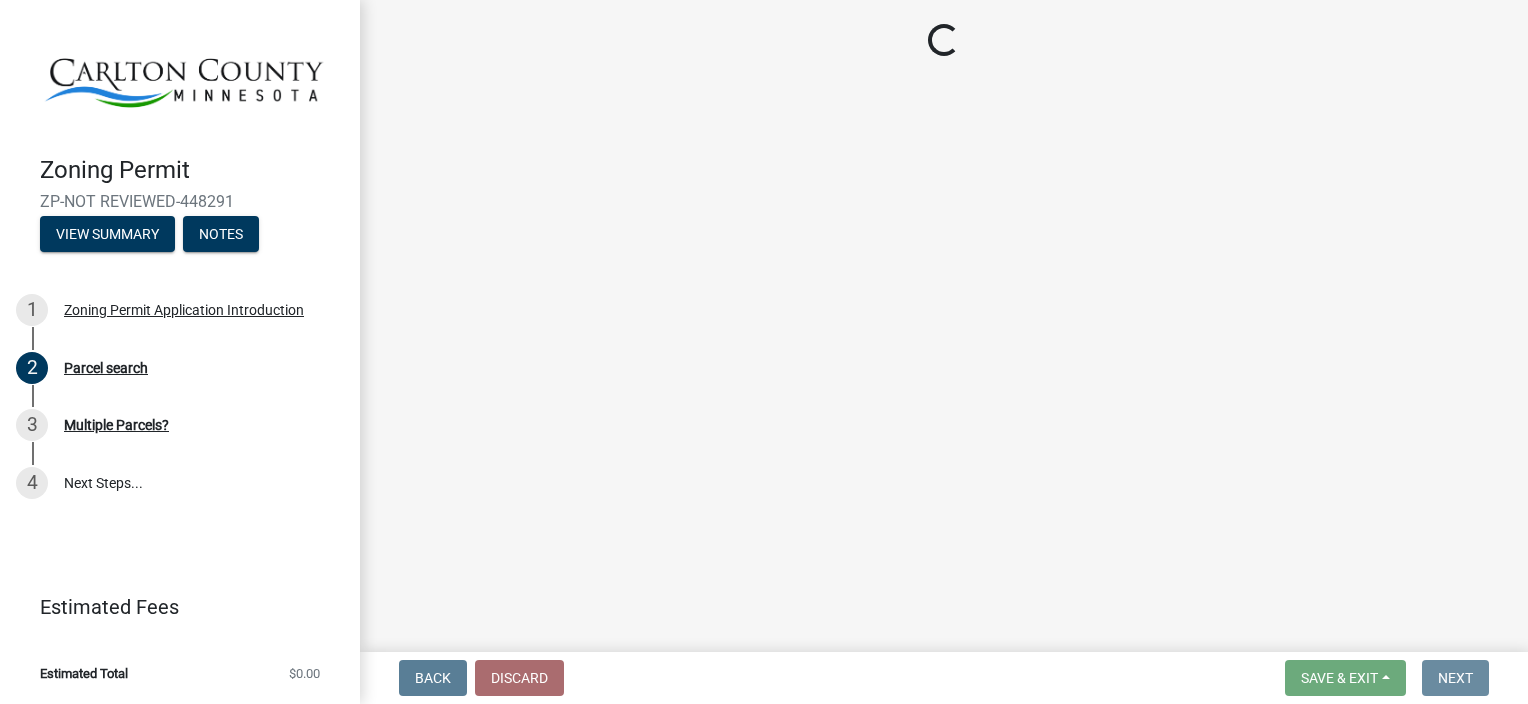 scroll, scrollTop: 0, scrollLeft: 0, axis: both 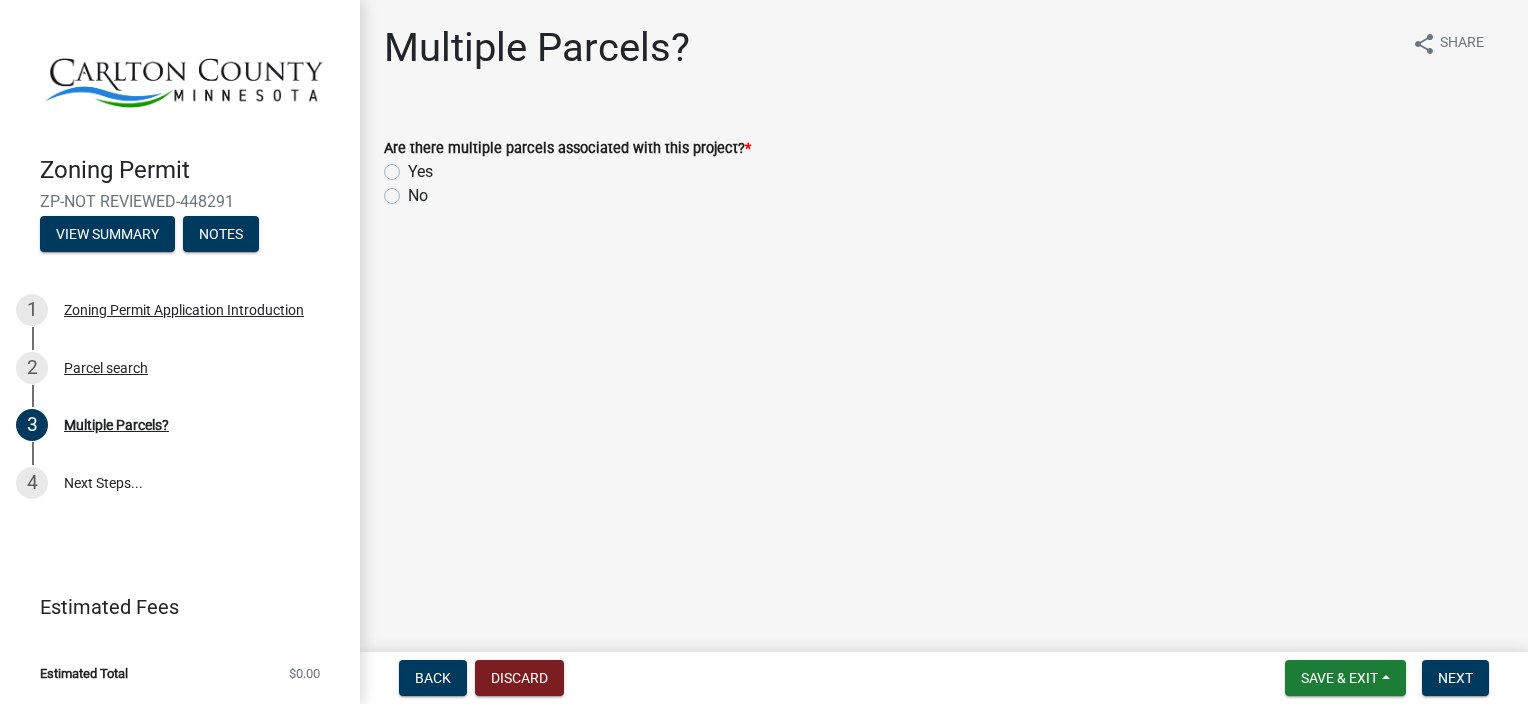 click on "No" 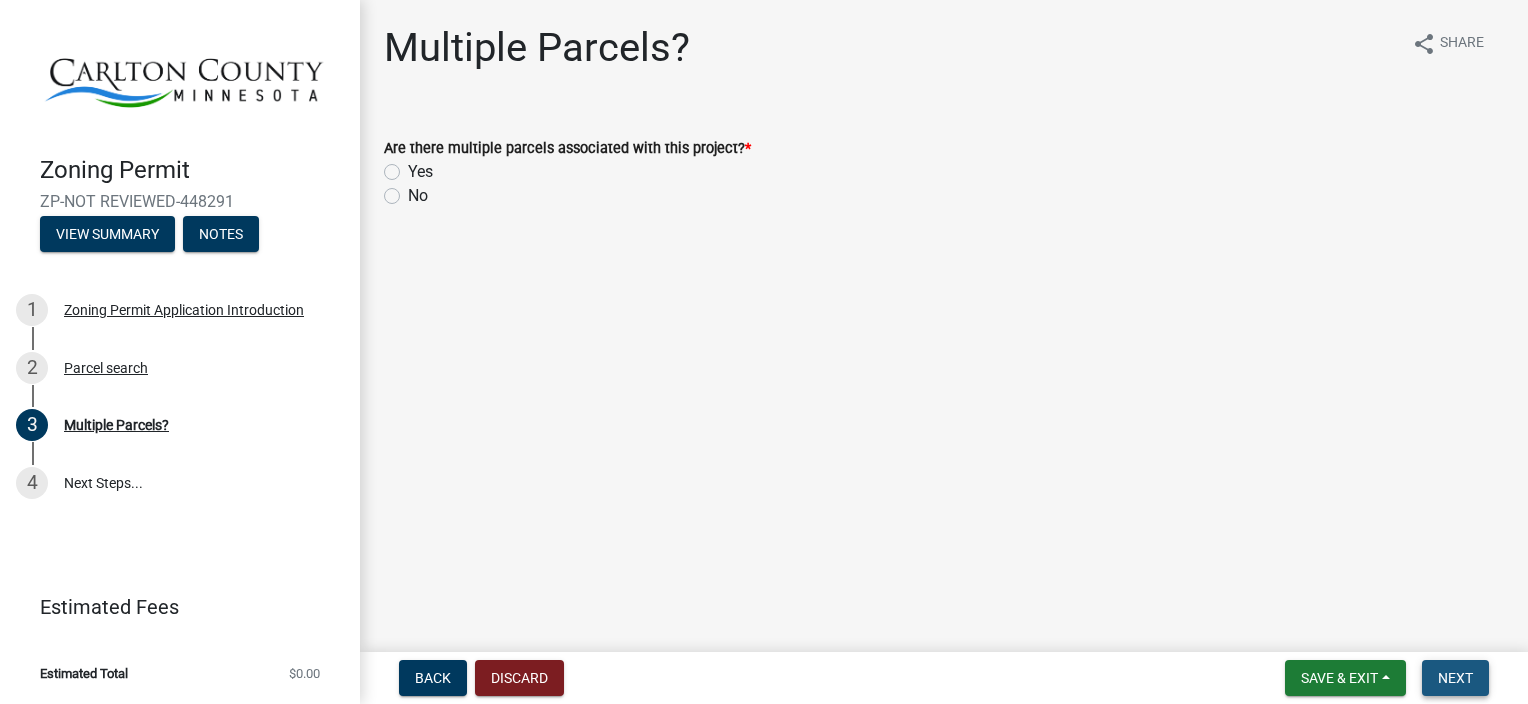 click on "Next" at bounding box center (1455, 678) 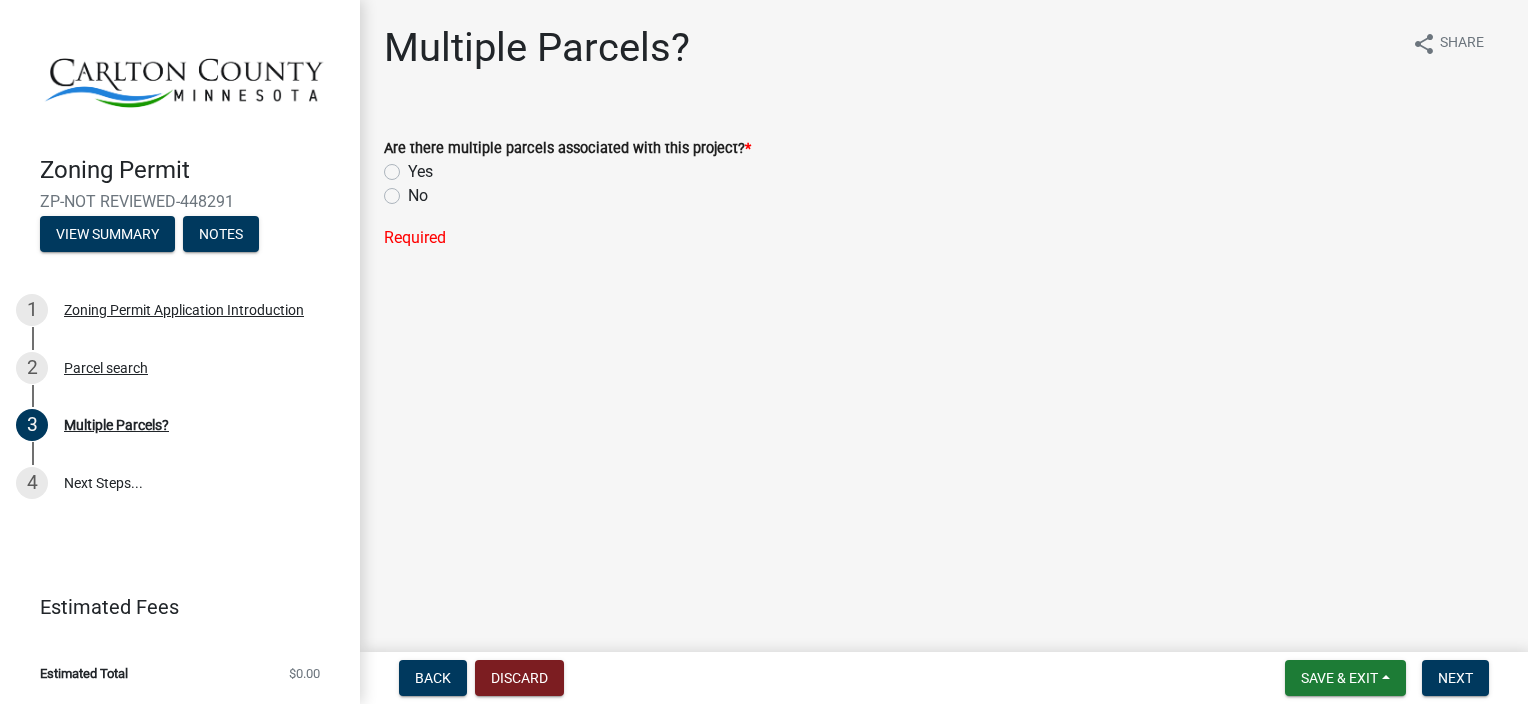 click on "No" 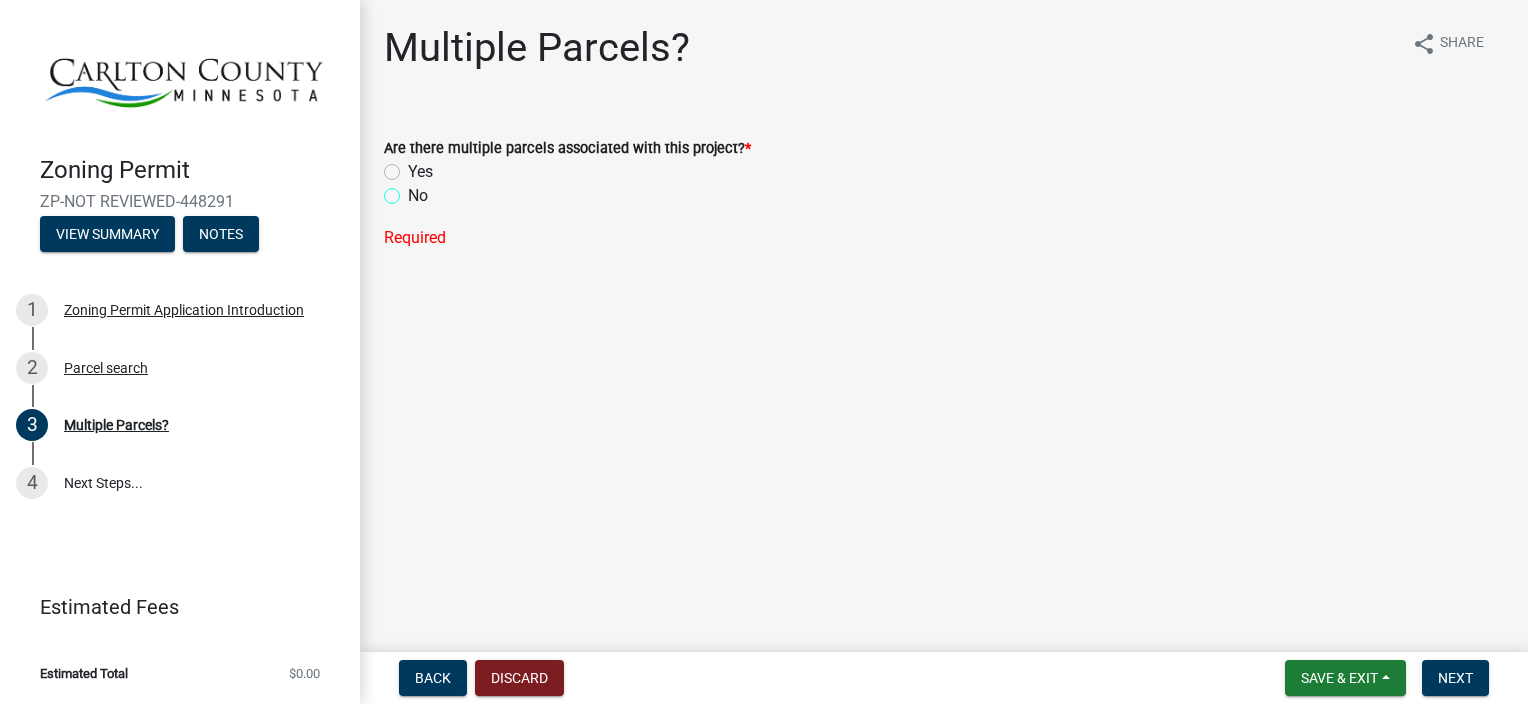 click on "No" at bounding box center (414, 190) 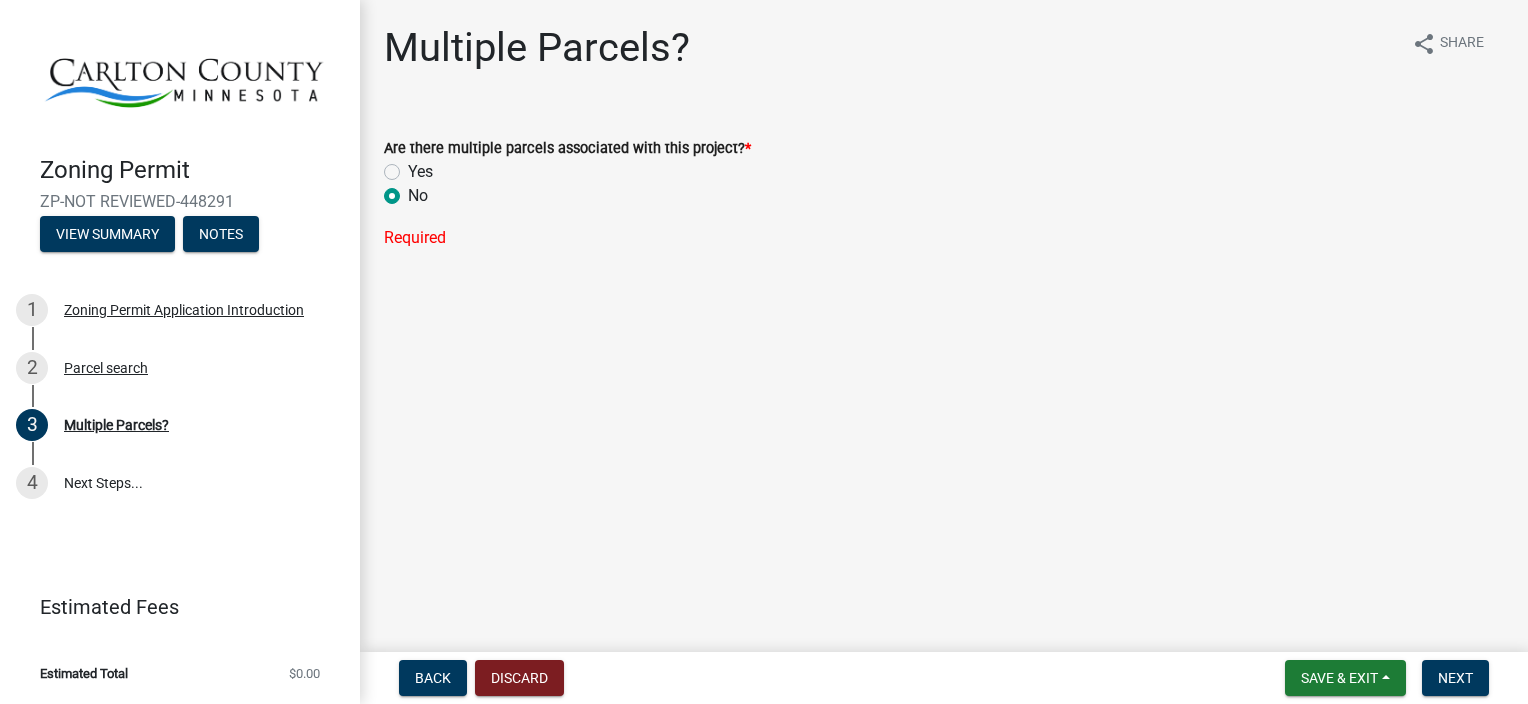 radio on "true" 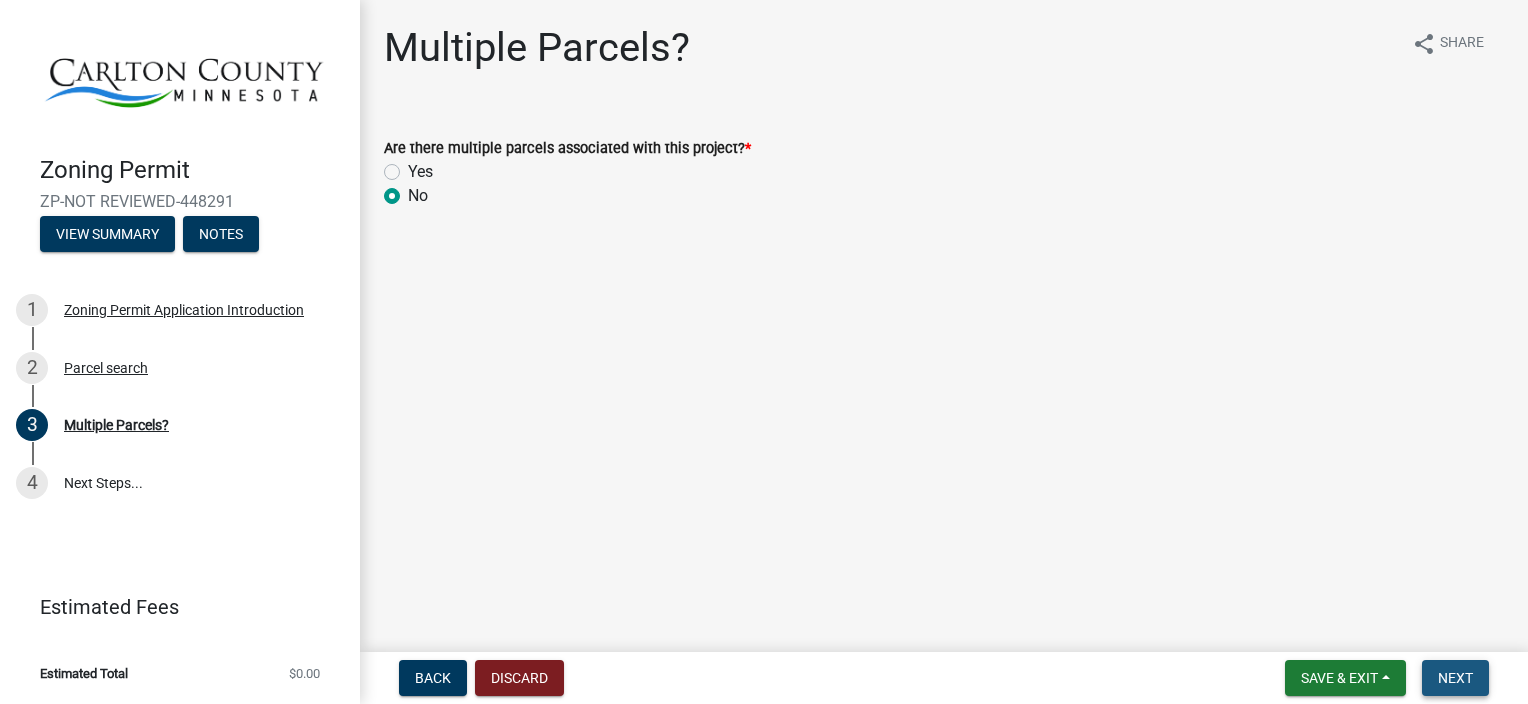 click on "Next" at bounding box center (1455, 678) 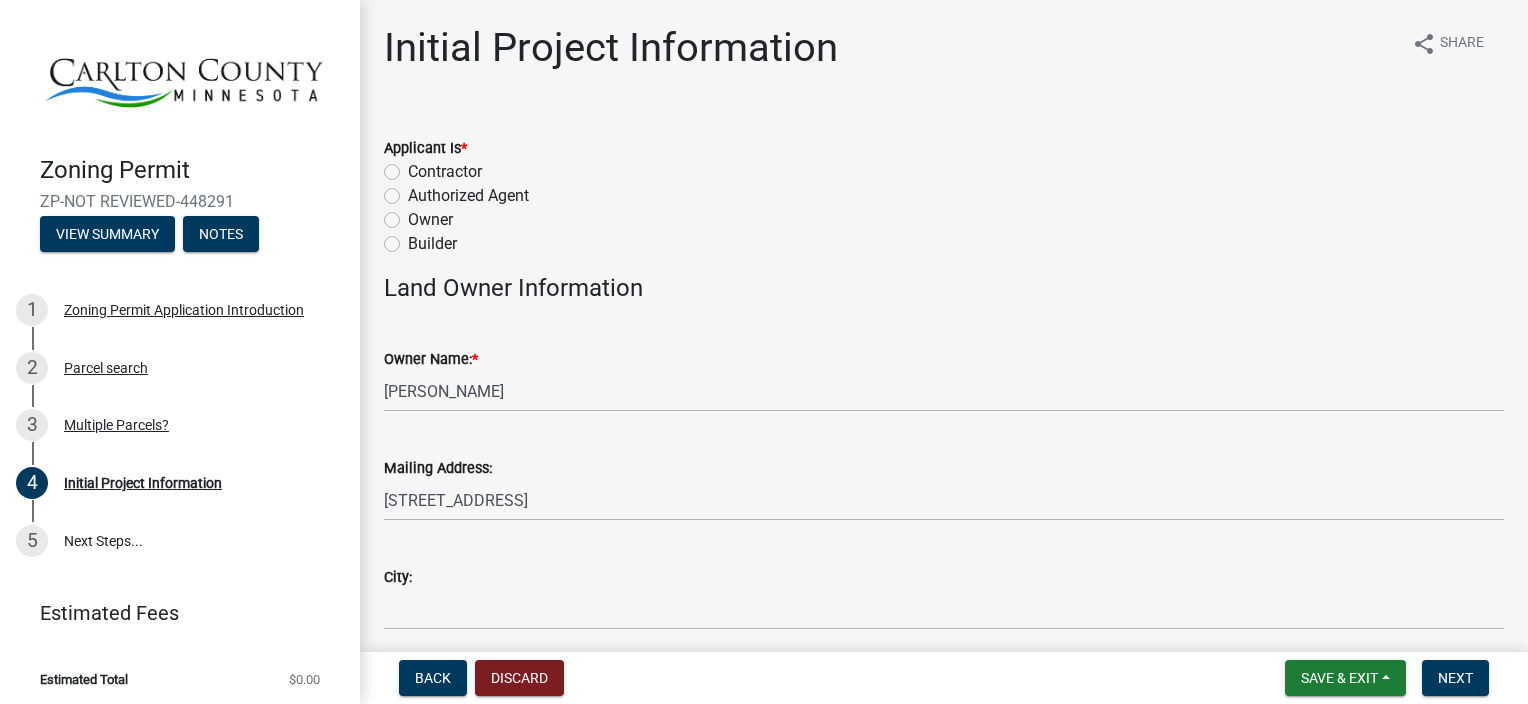 click on "Owner" 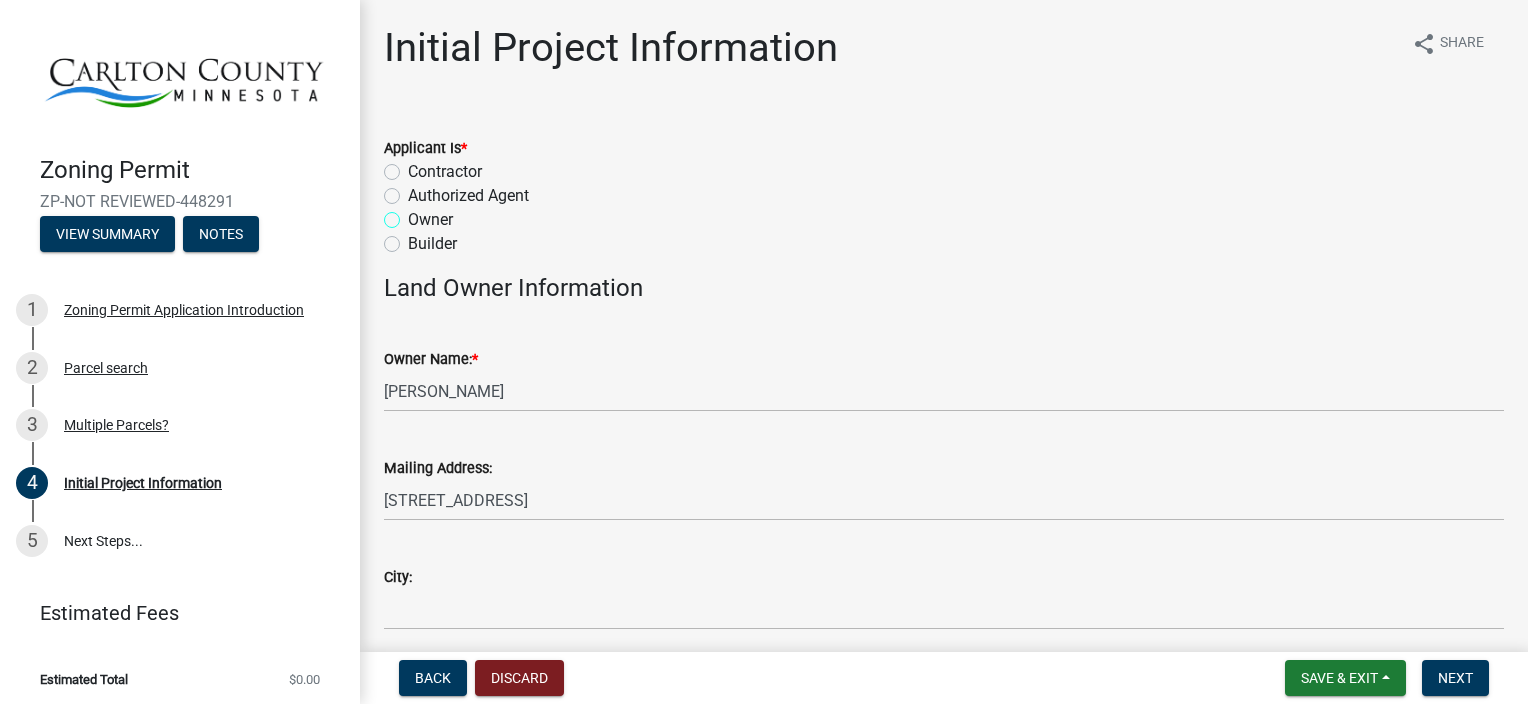 click on "Owner" at bounding box center (414, 214) 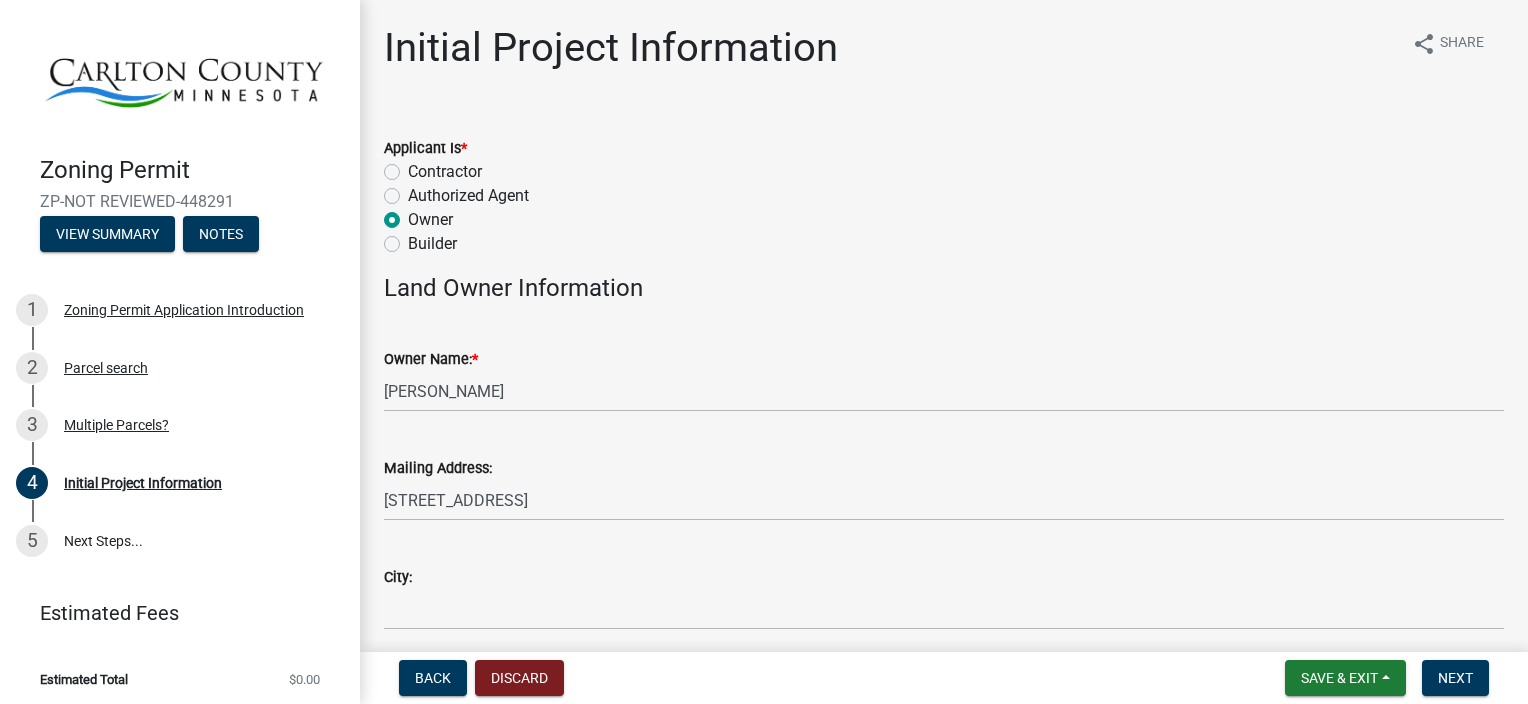 radio on "true" 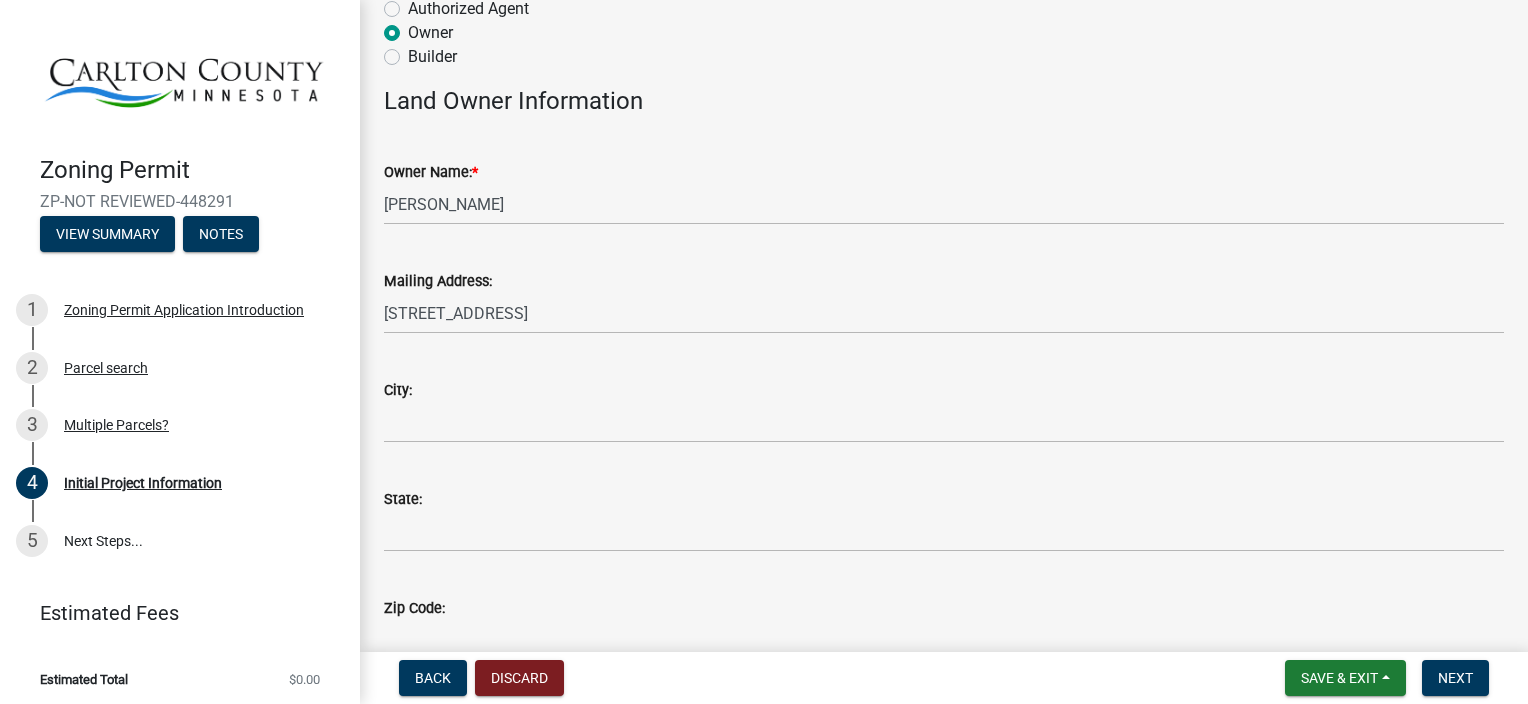 scroll, scrollTop: 200, scrollLeft: 0, axis: vertical 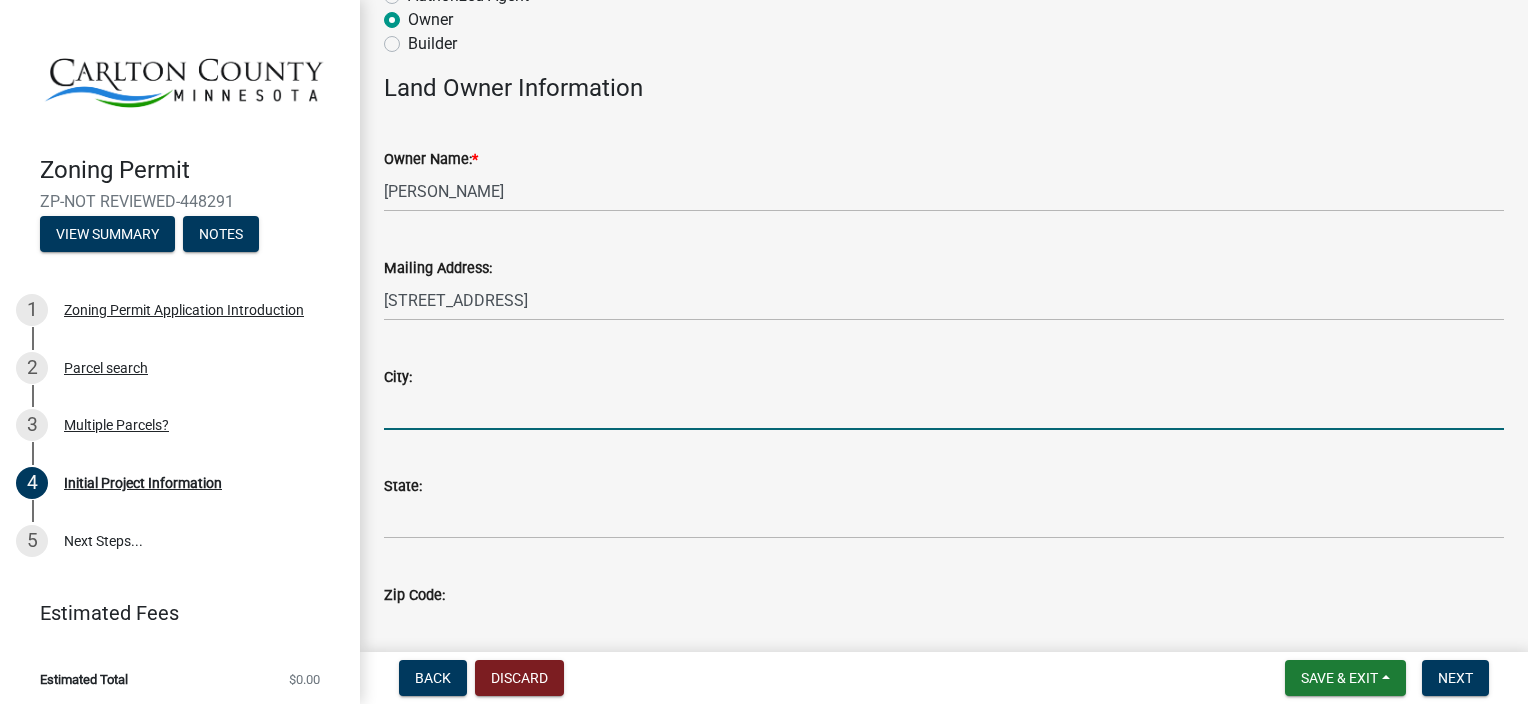click on "City:" at bounding box center [944, 409] 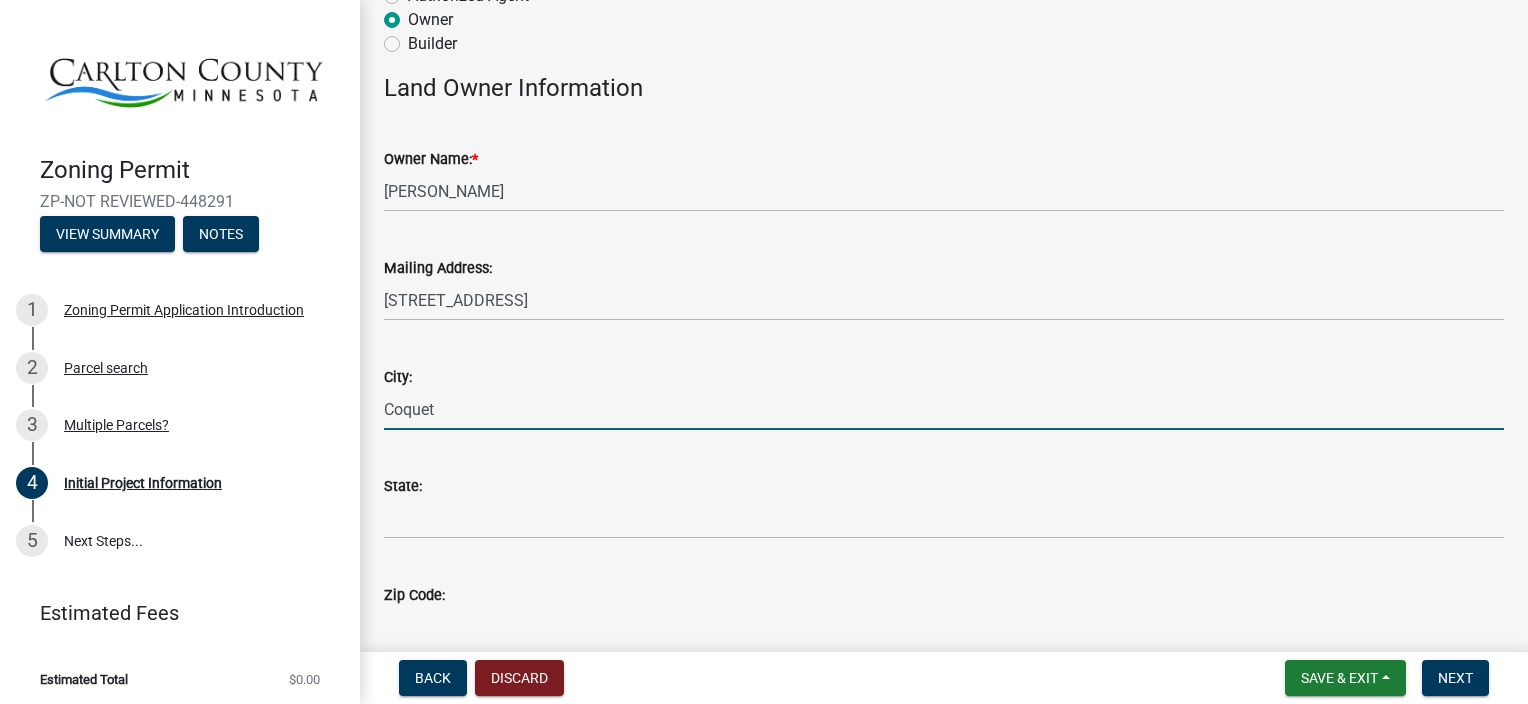 type on "Coquet" 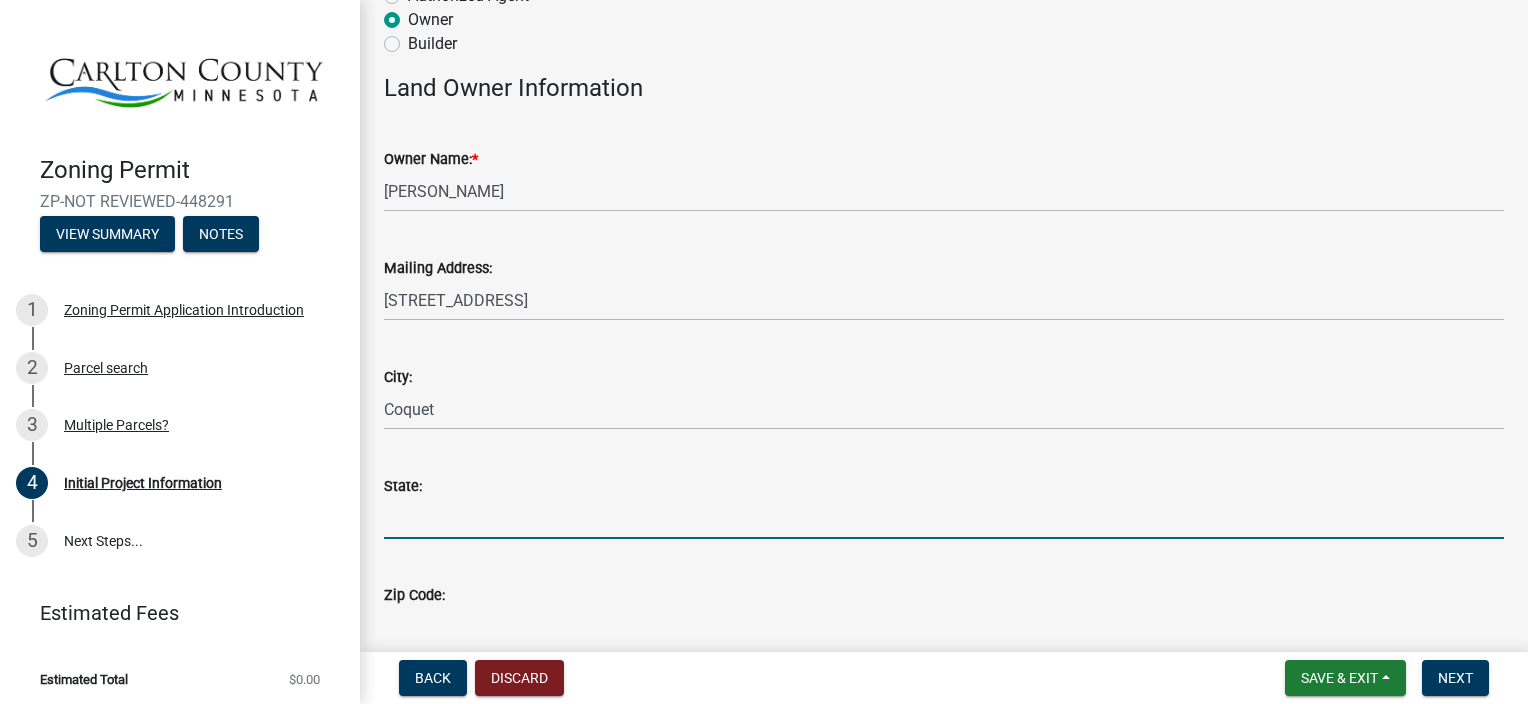 click on "State:" at bounding box center [944, 518] 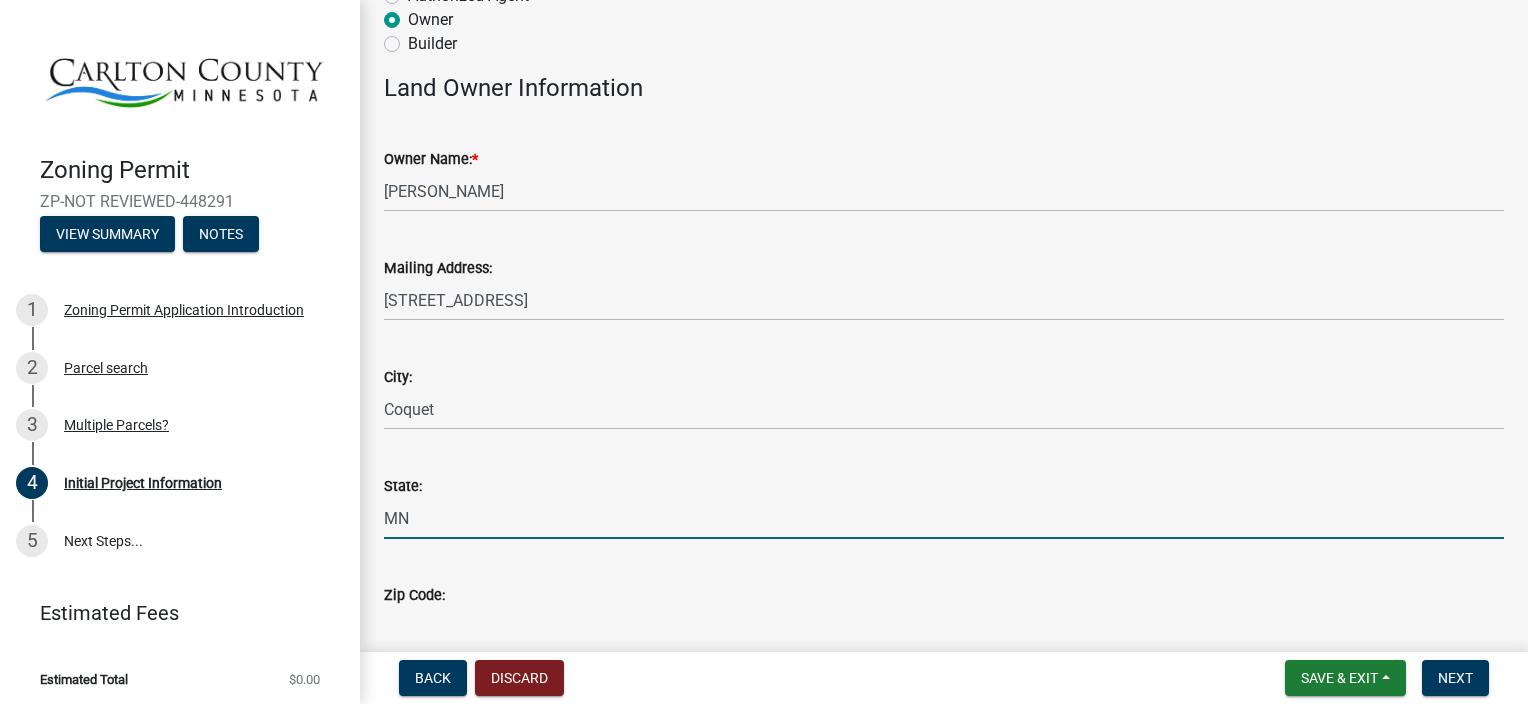 type on "MN" 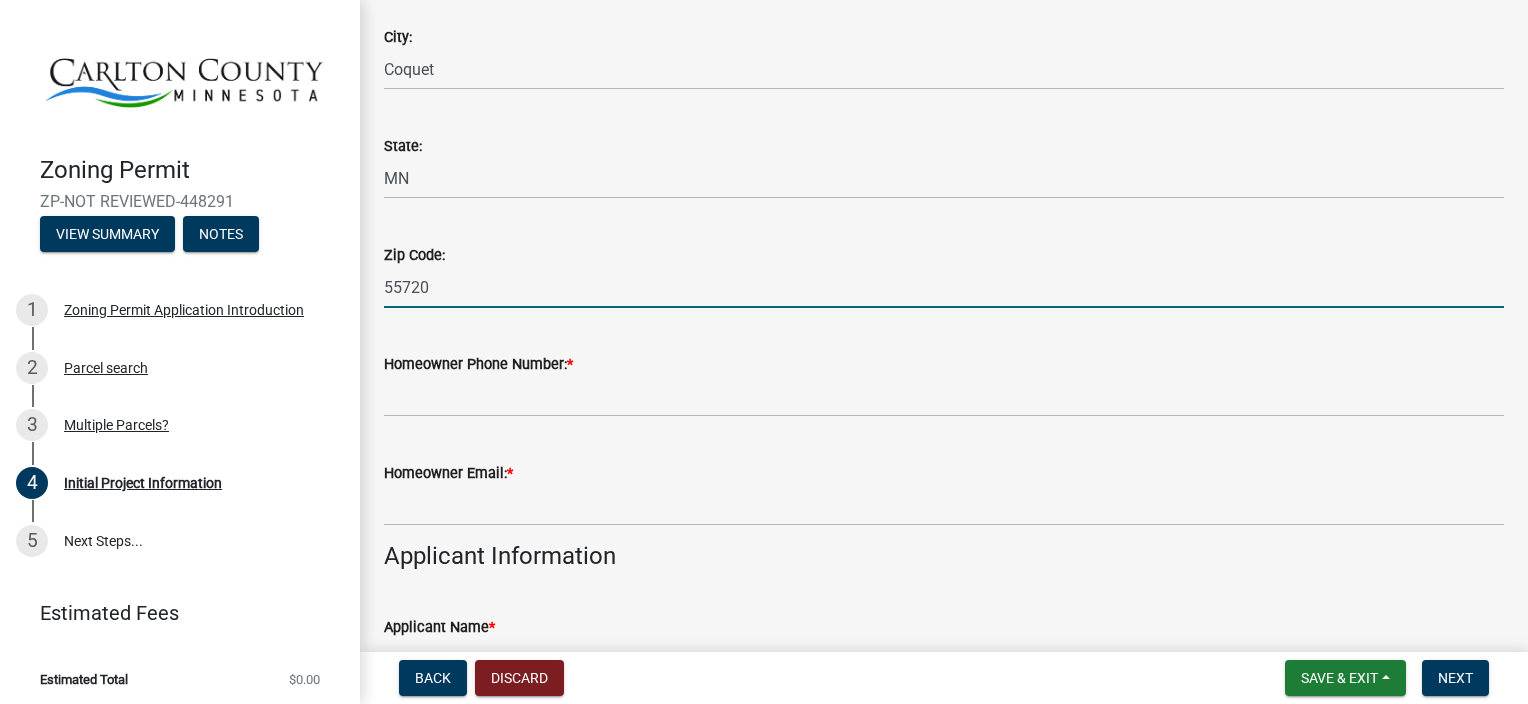 scroll, scrollTop: 604, scrollLeft: 0, axis: vertical 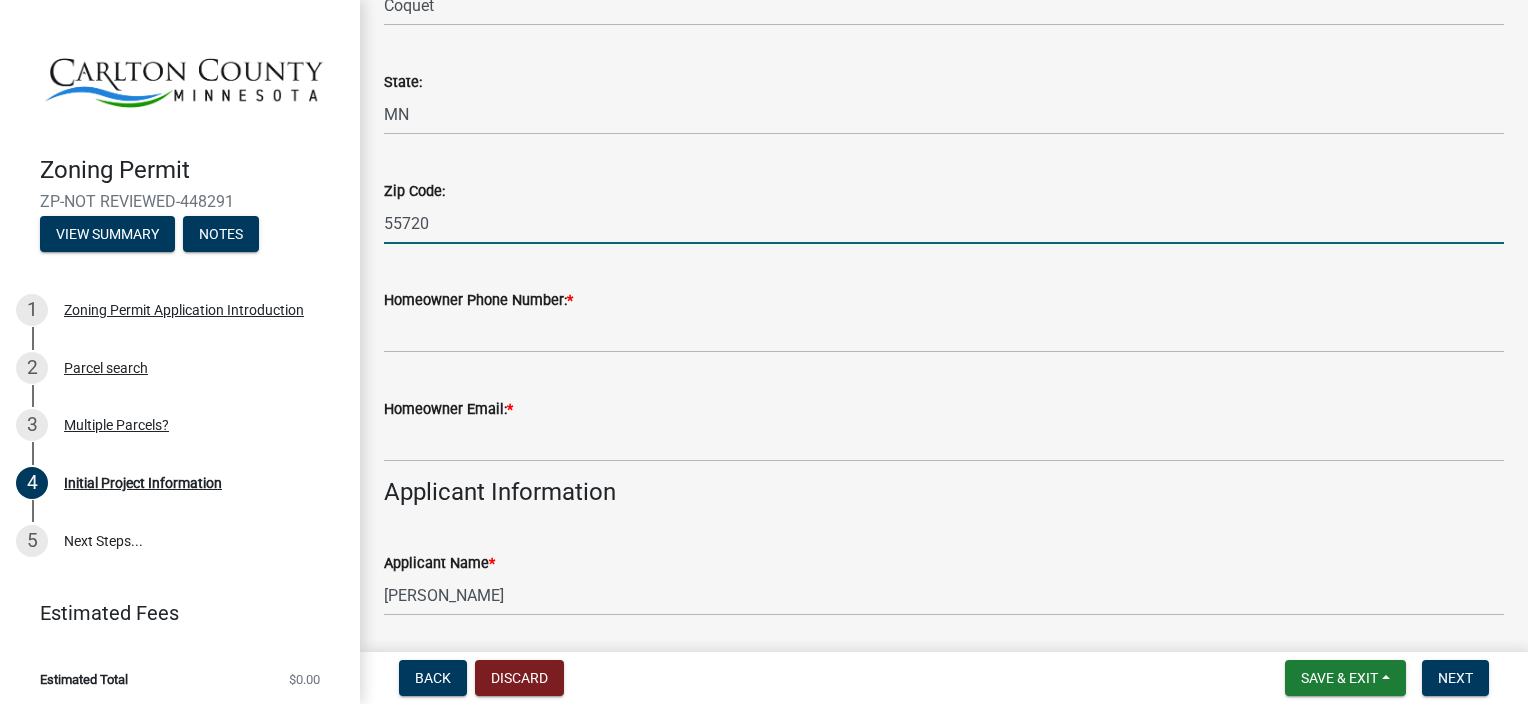type on "55720" 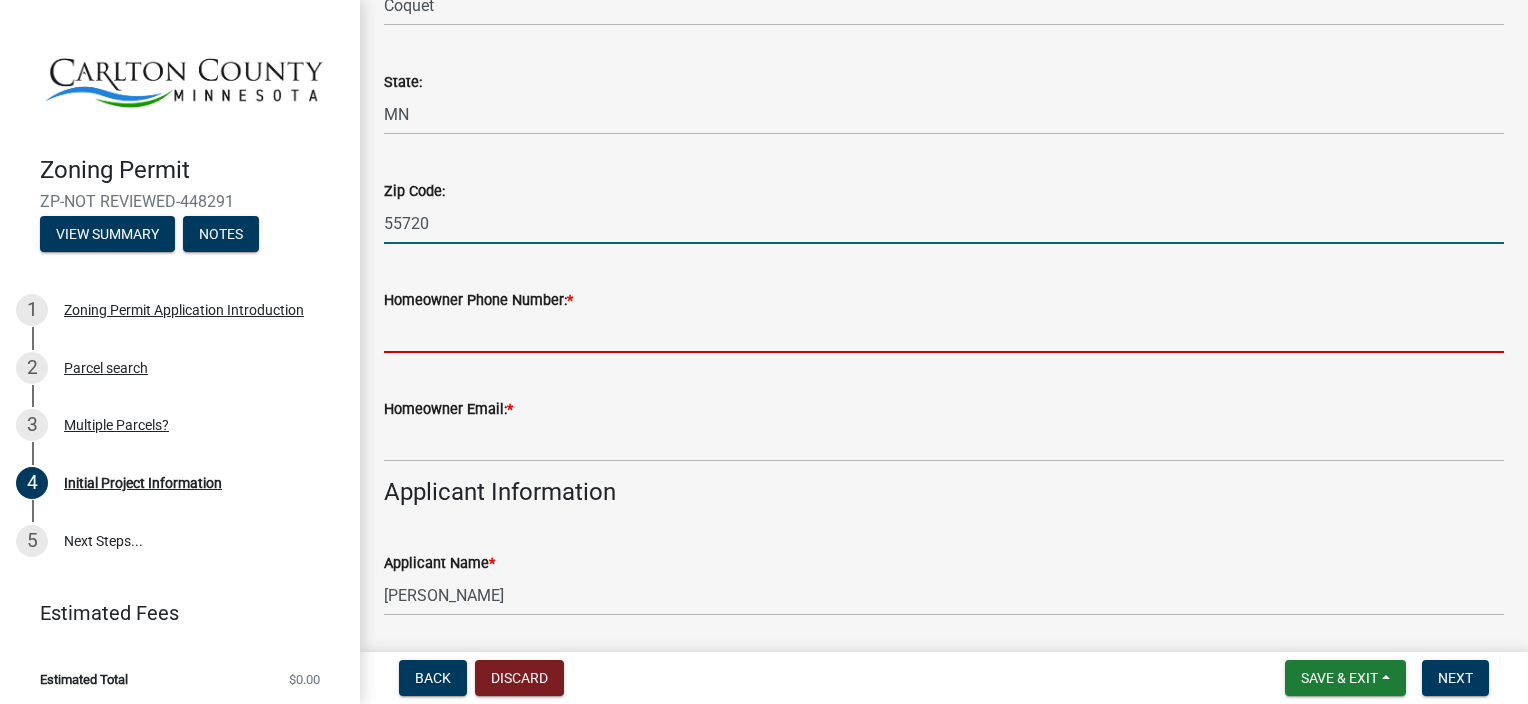 click on "Homeowner Phone Number:  *" at bounding box center (944, 332) 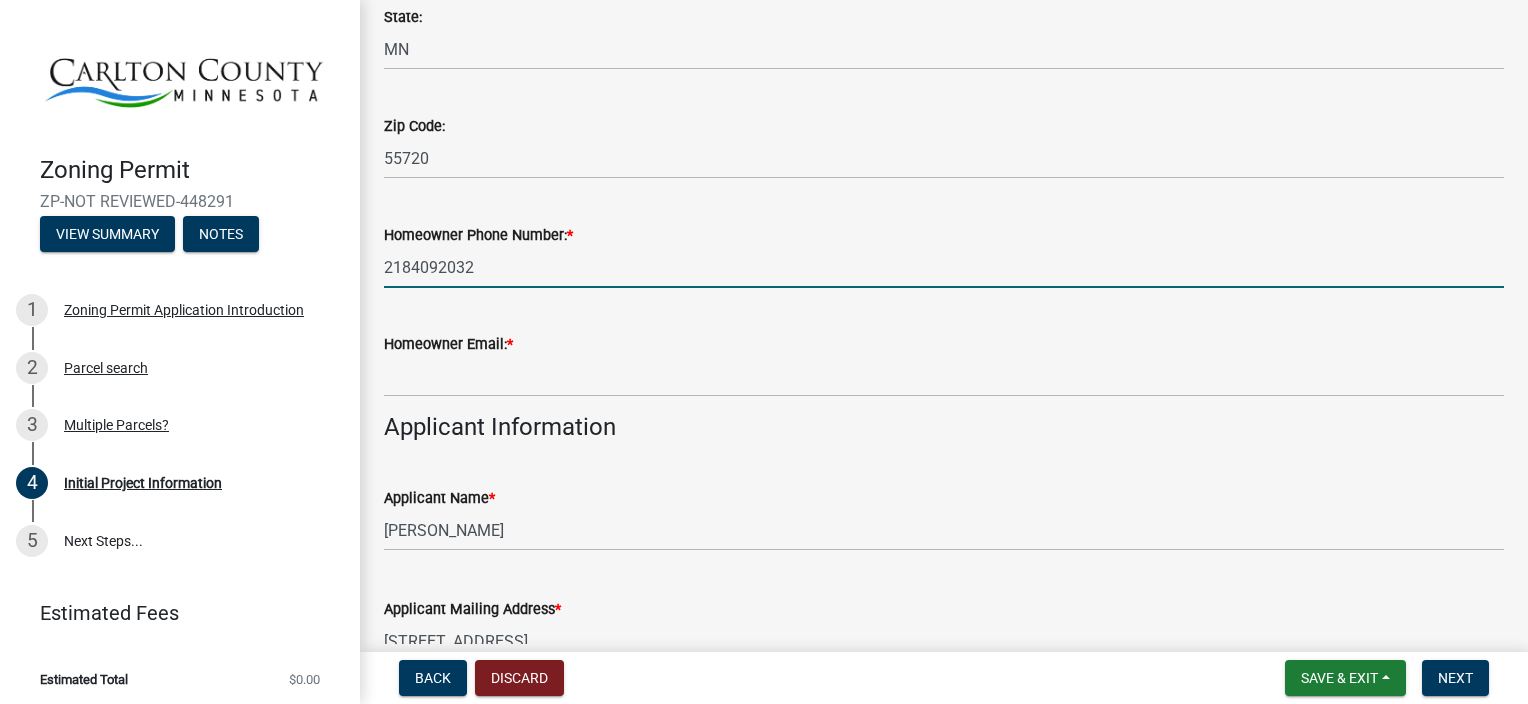 scroll, scrollTop: 704, scrollLeft: 0, axis: vertical 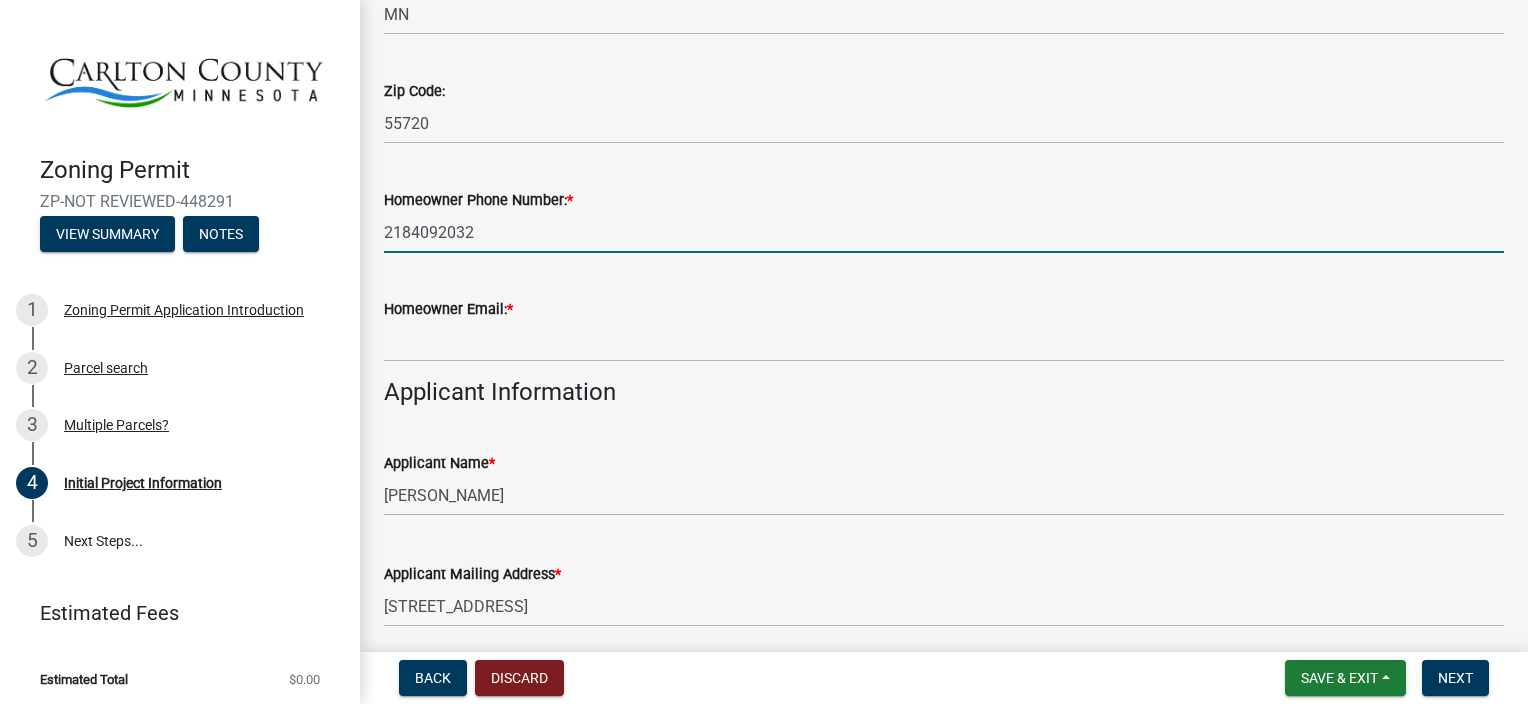 type on "2184092032" 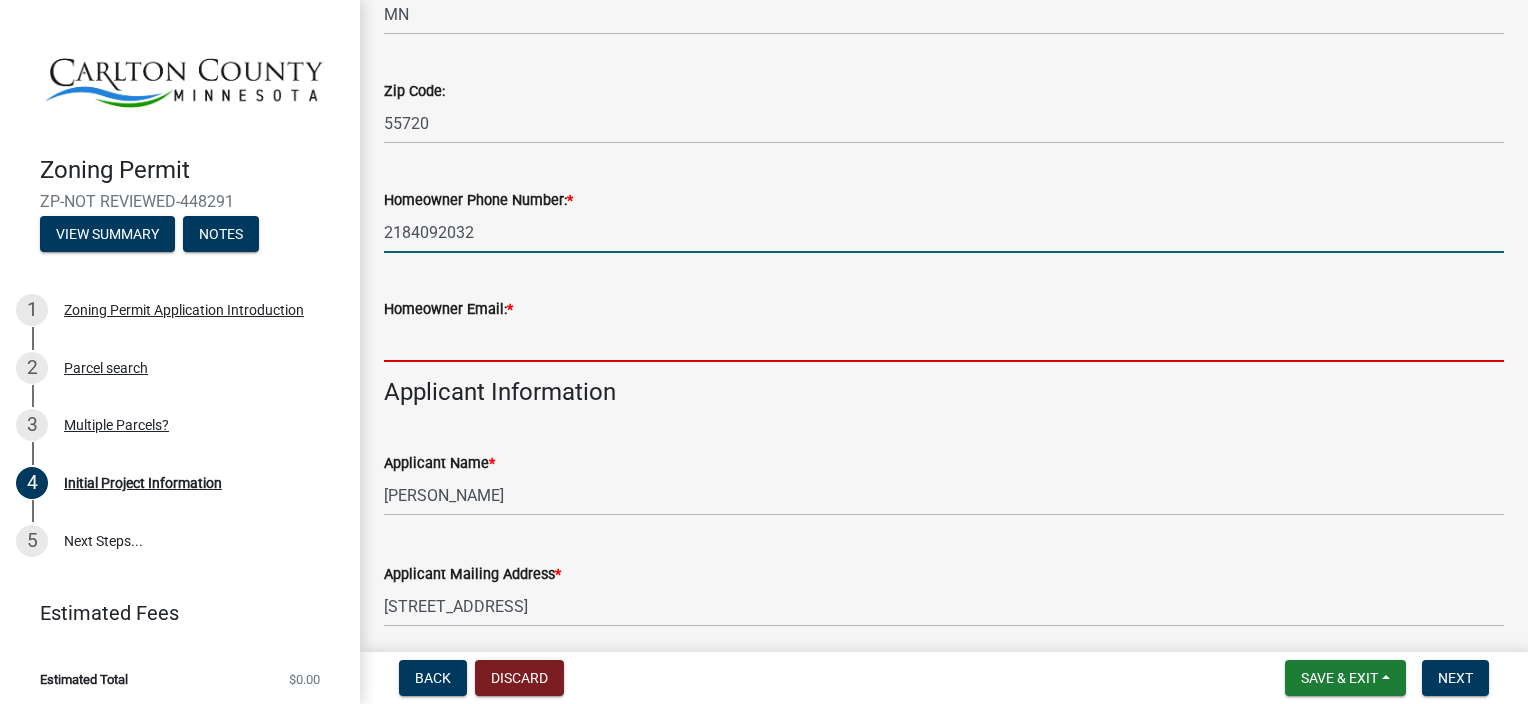 click on "Homeowner Email:  *" at bounding box center (944, 341) 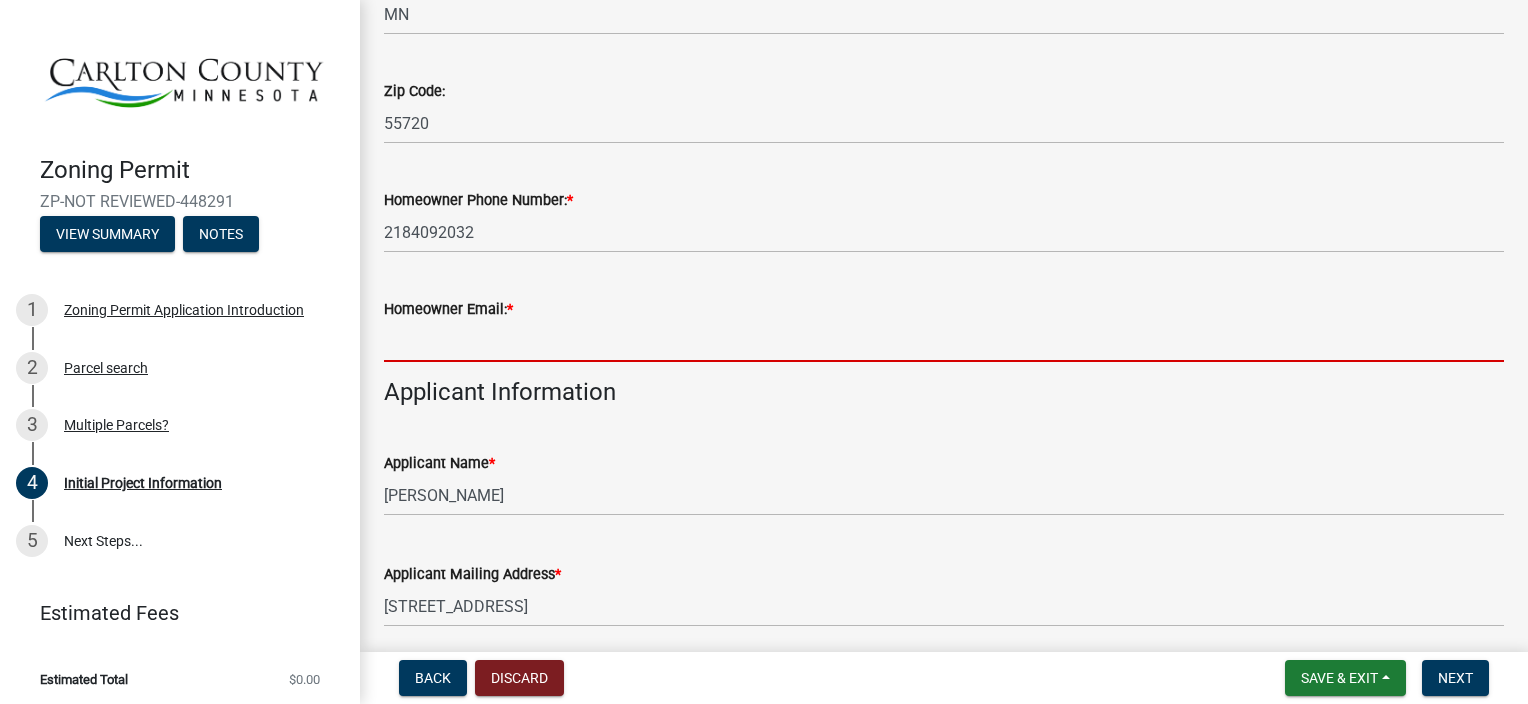 type on "[EMAIL_ADDRESS][DOMAIN_NAME]" 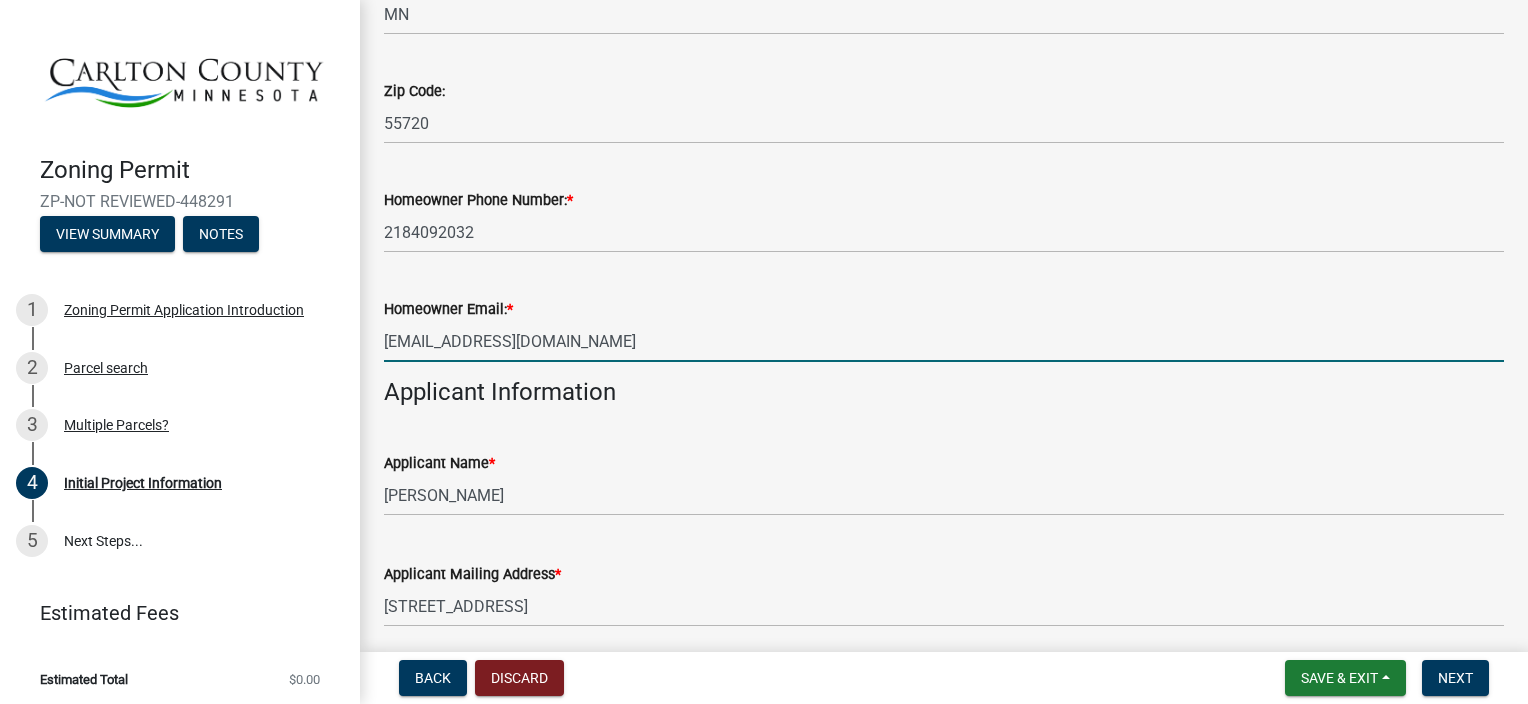 type on "Cloquet" 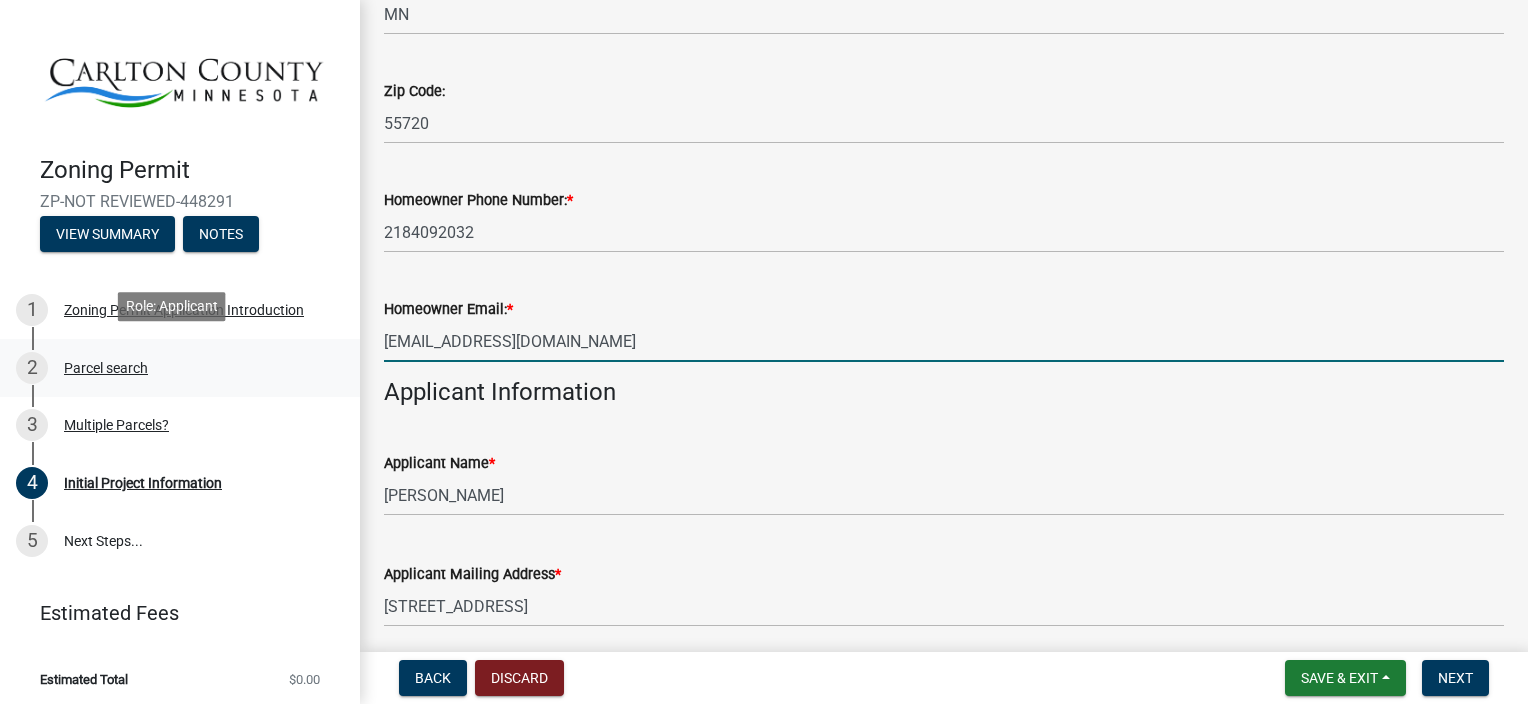drag, startPoint x: 576, startPoint y: 339, endPoint x: 108, endPoint y: 361, distance: 468.5168 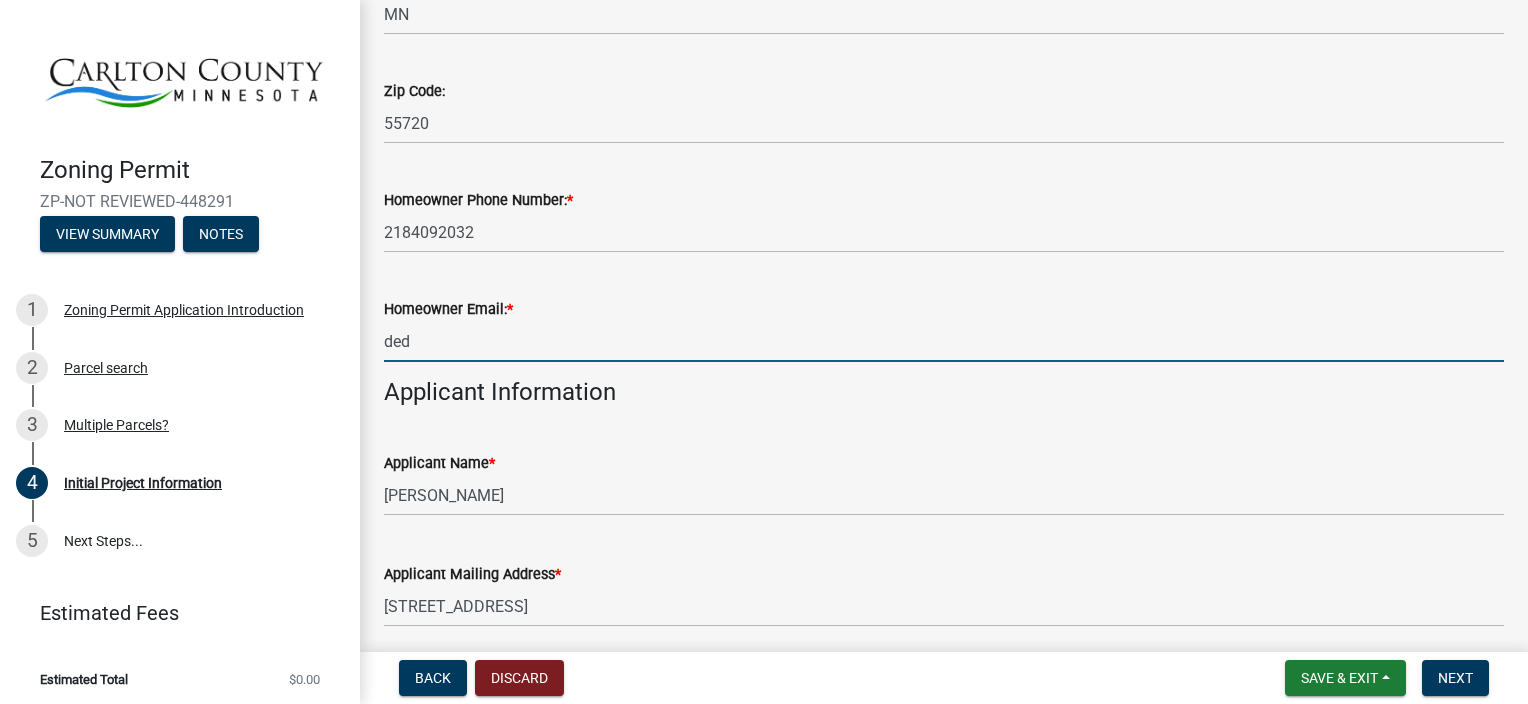 type on "[EMAIL_ADDRESS][DOMAIN_NAME]" 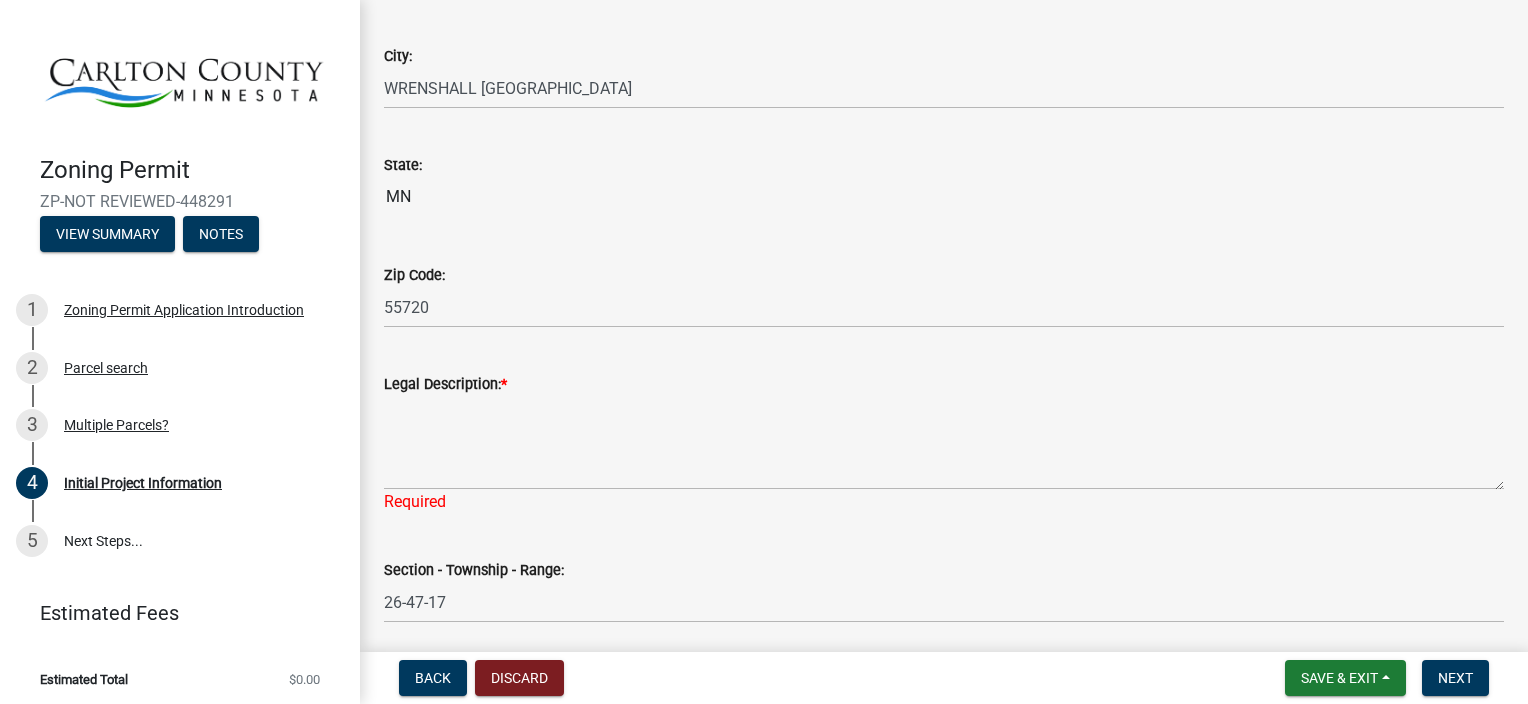 scroll, scrollTop: 2204, scrollLeft: 0, axis: vertical 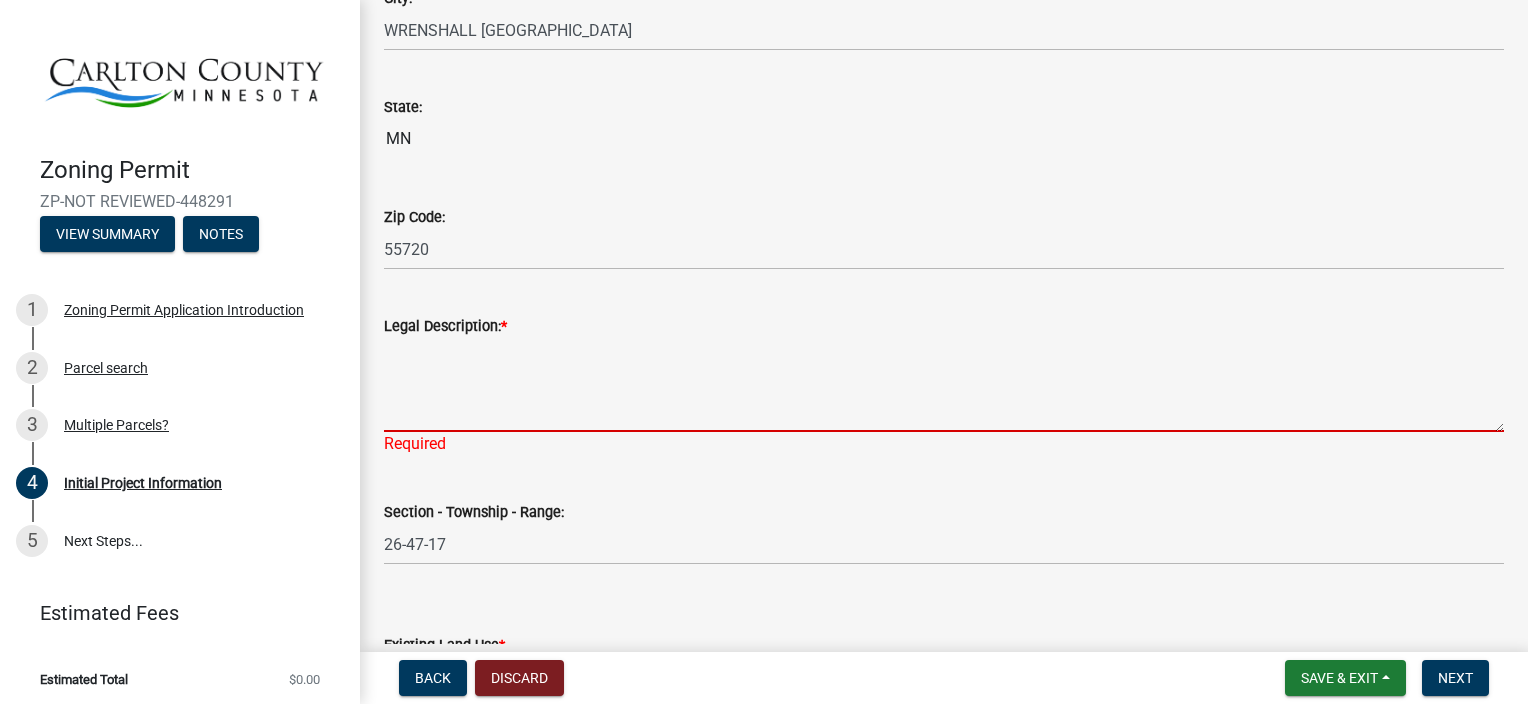 click on "Legal Description:  *" at bounding box center (944, 385) 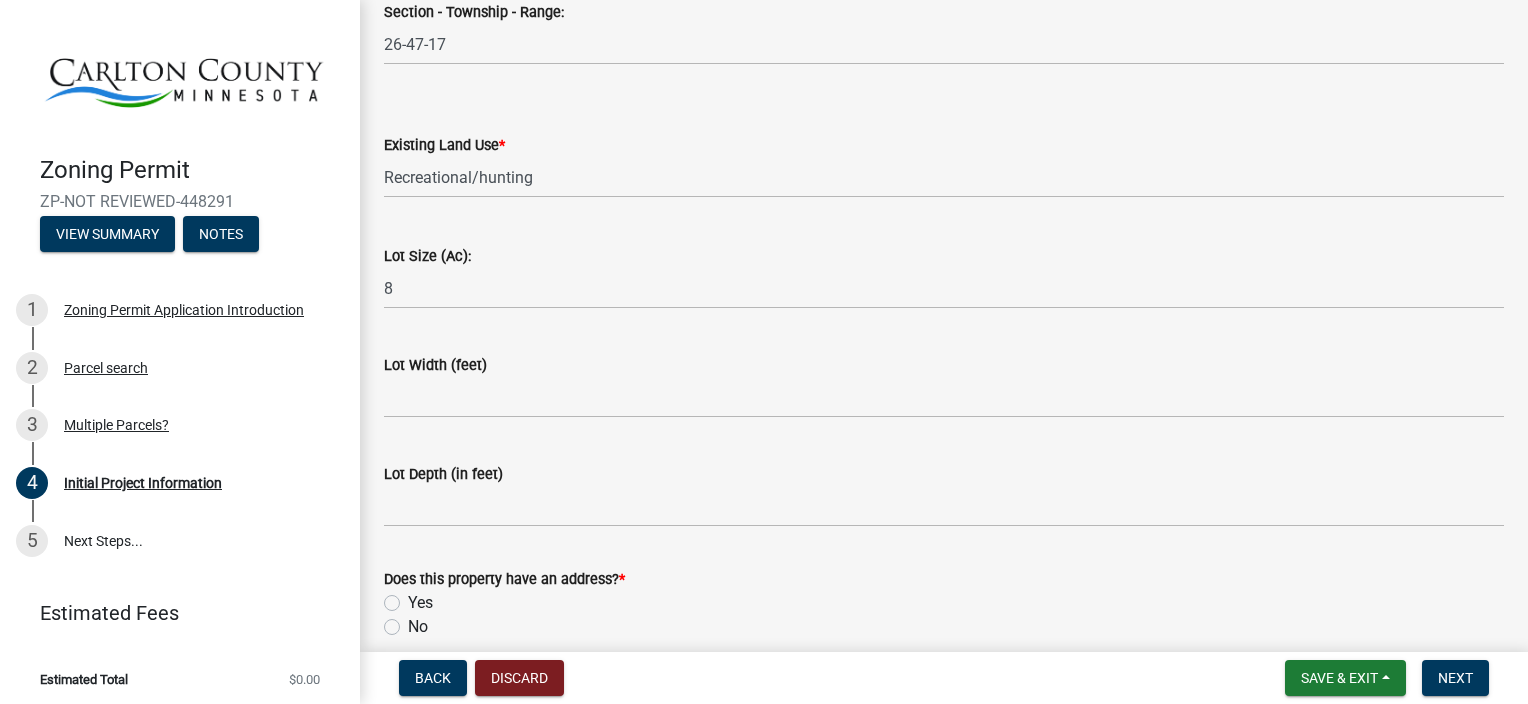 scroll, scrollTop: 2795, scrollLeft: 0, axis: vertical 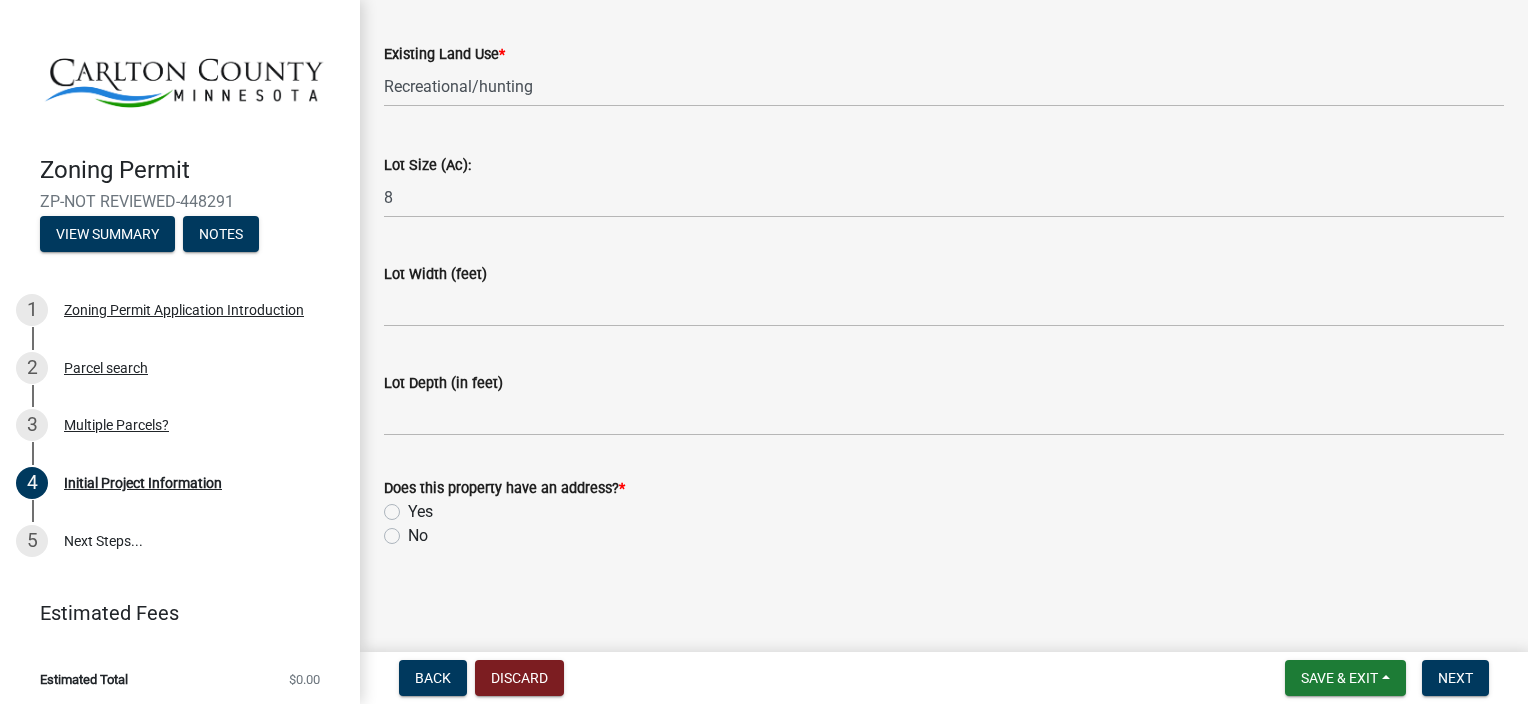 type on "NE 1/4 of NE 1/4" 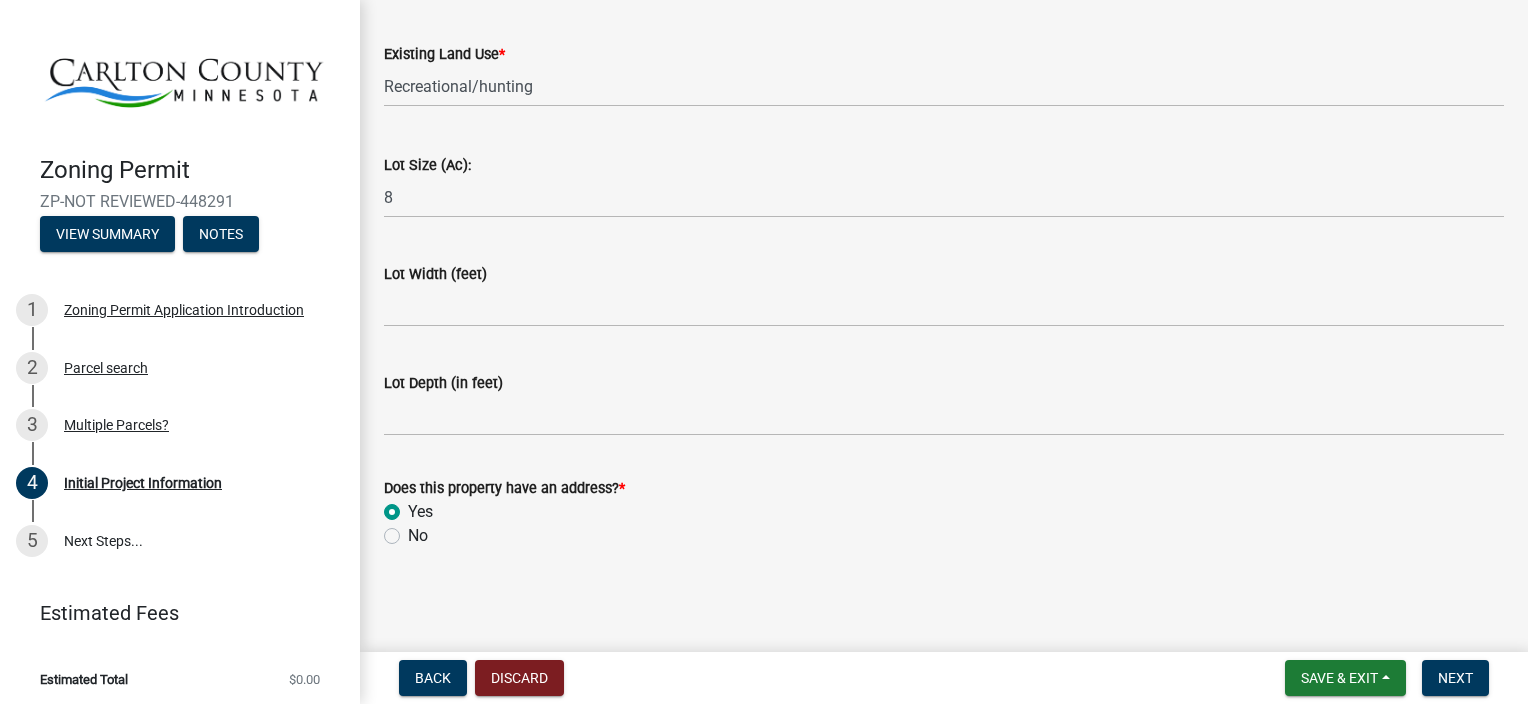 radio on "true" 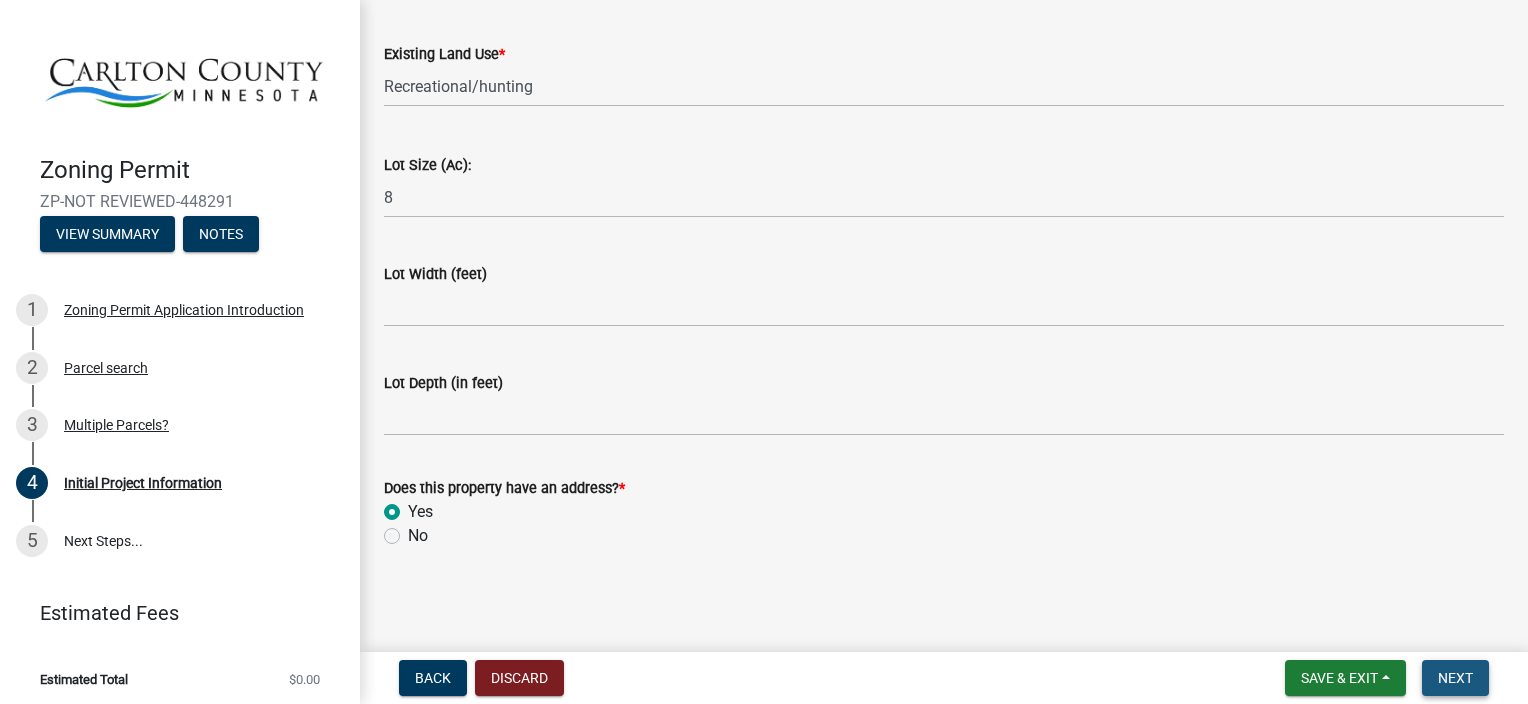 click on "Next" at bounding box center [1455, 678] 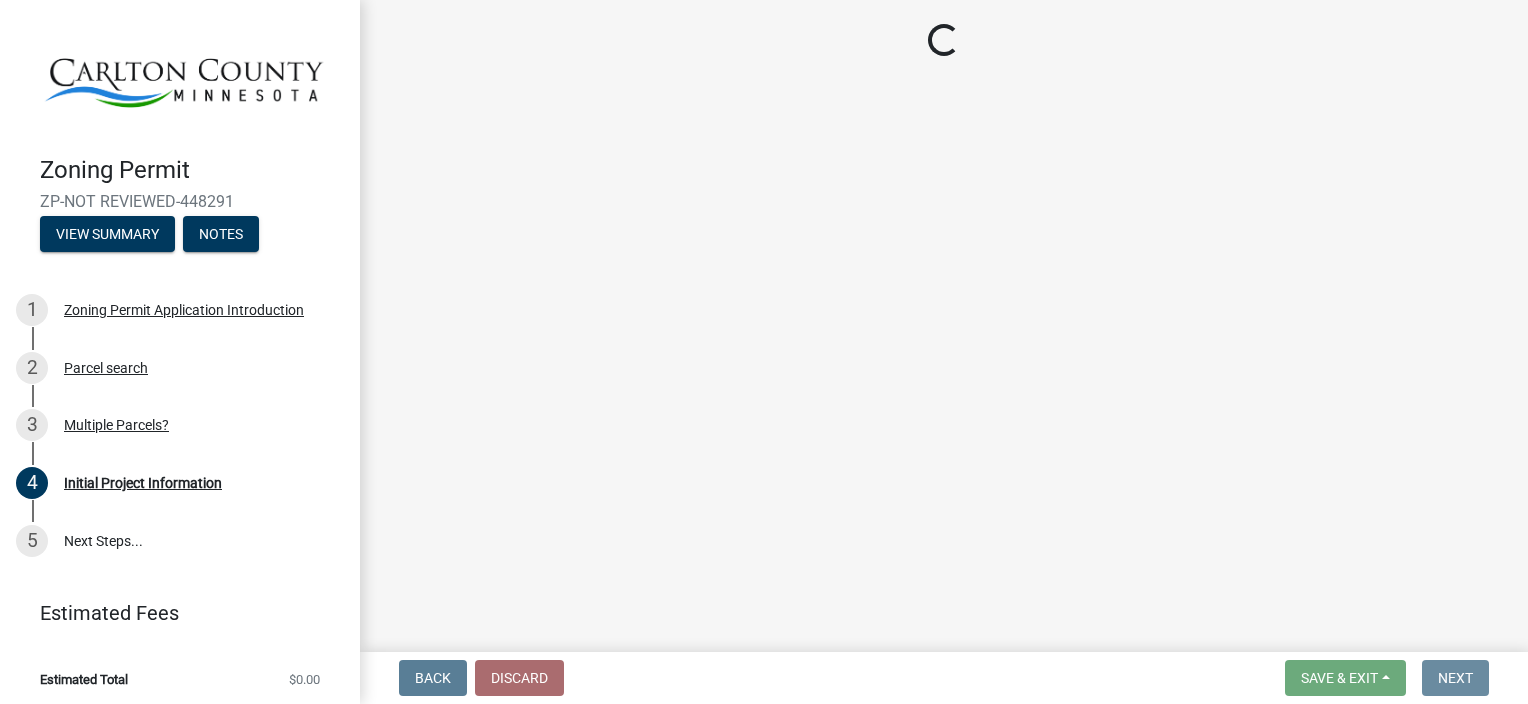 scroll, scrollTop: 0, scrollLeft: 0, axis: both 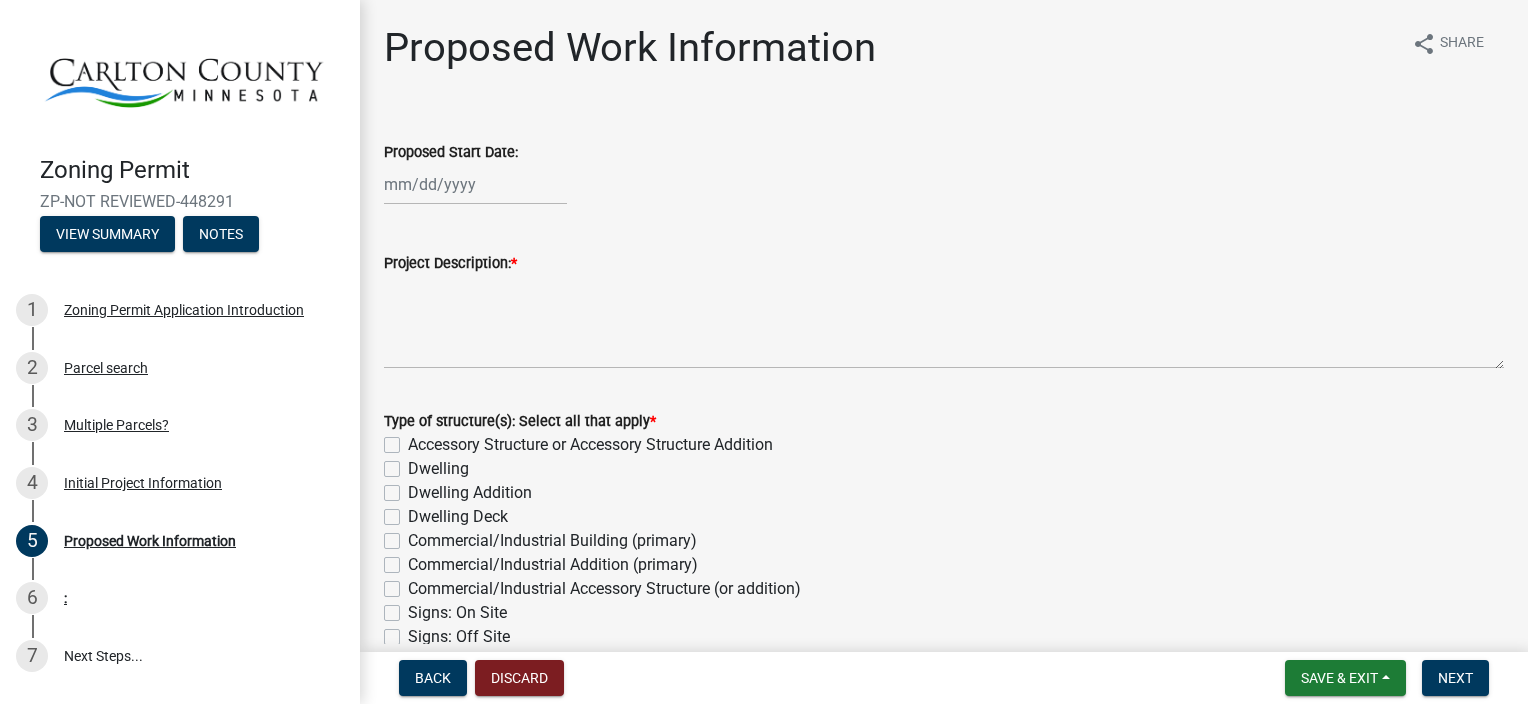 click 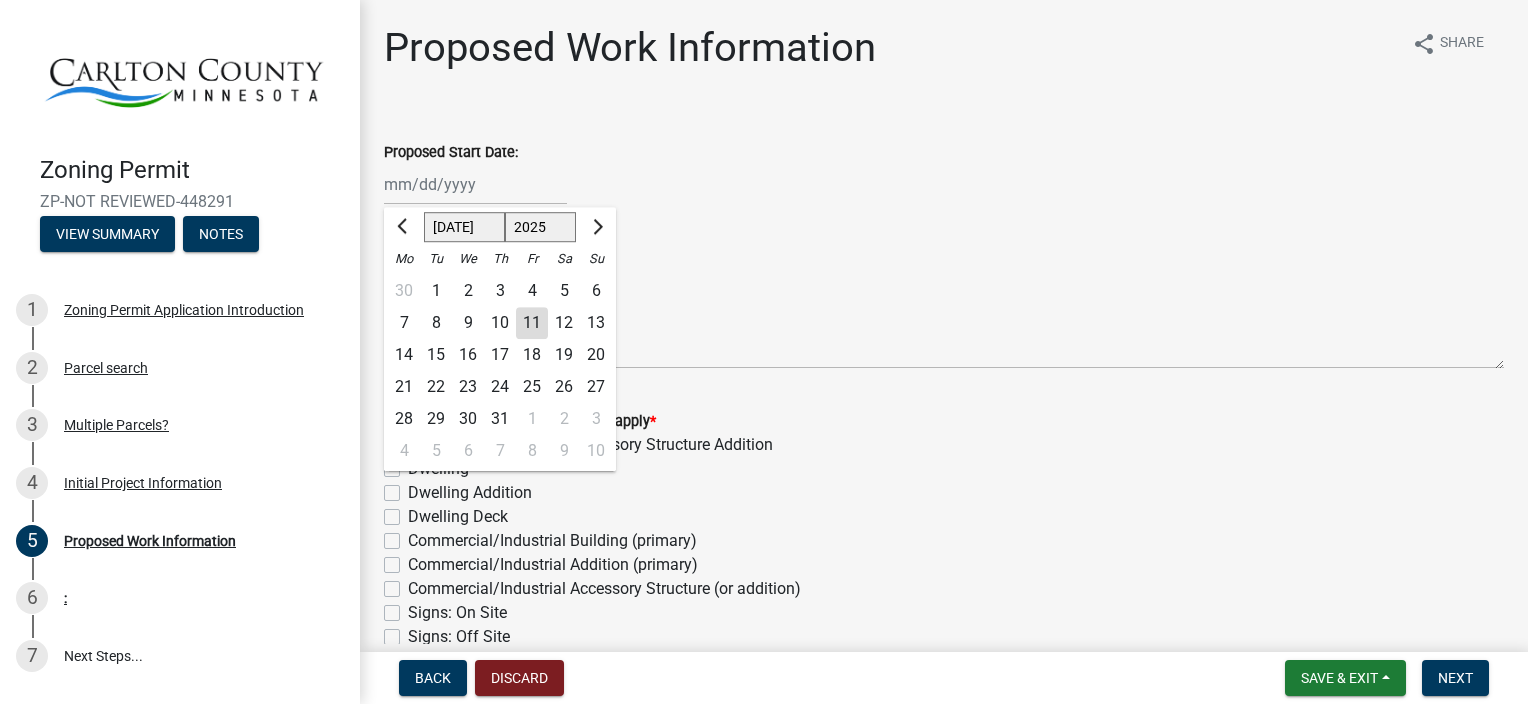 click on "11" 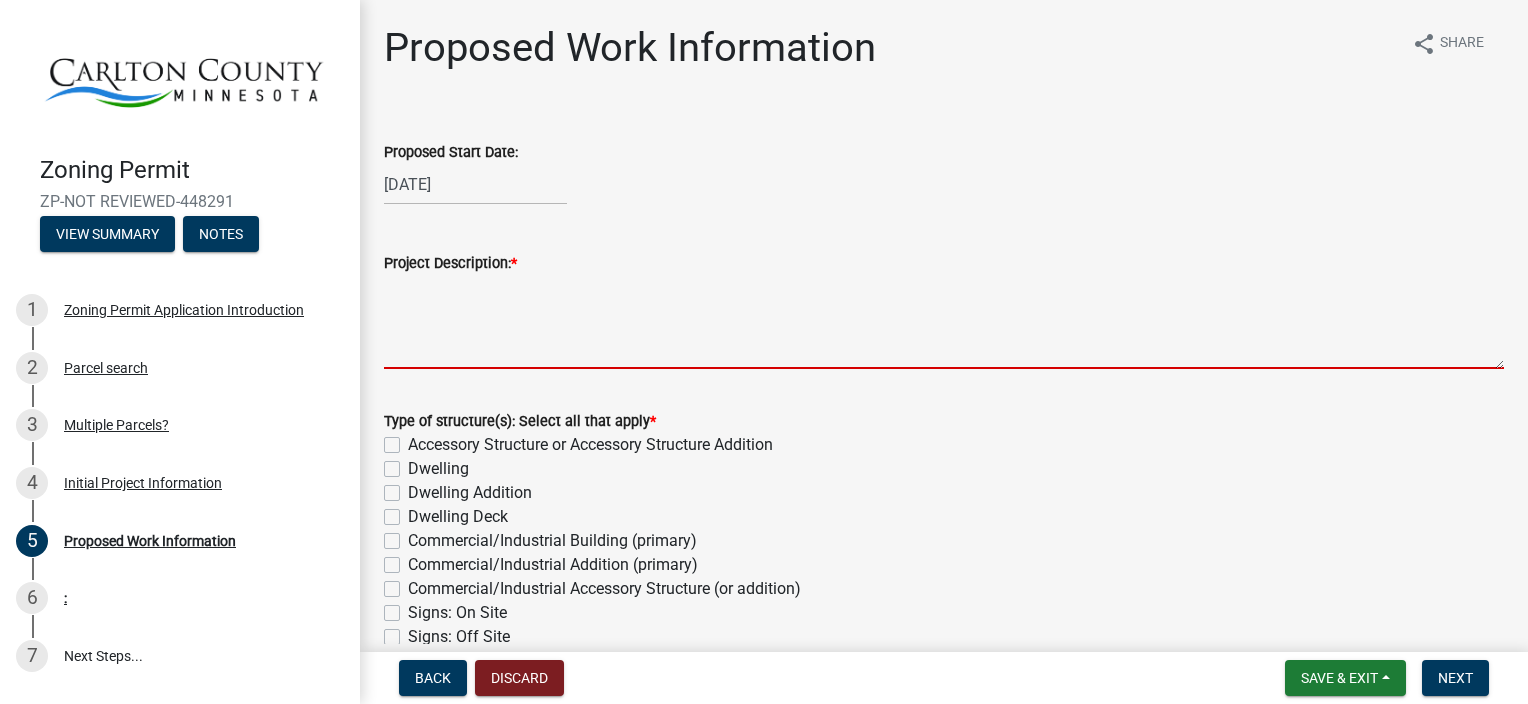 click on "Project Description:  *" at bounding box center (944, 322) 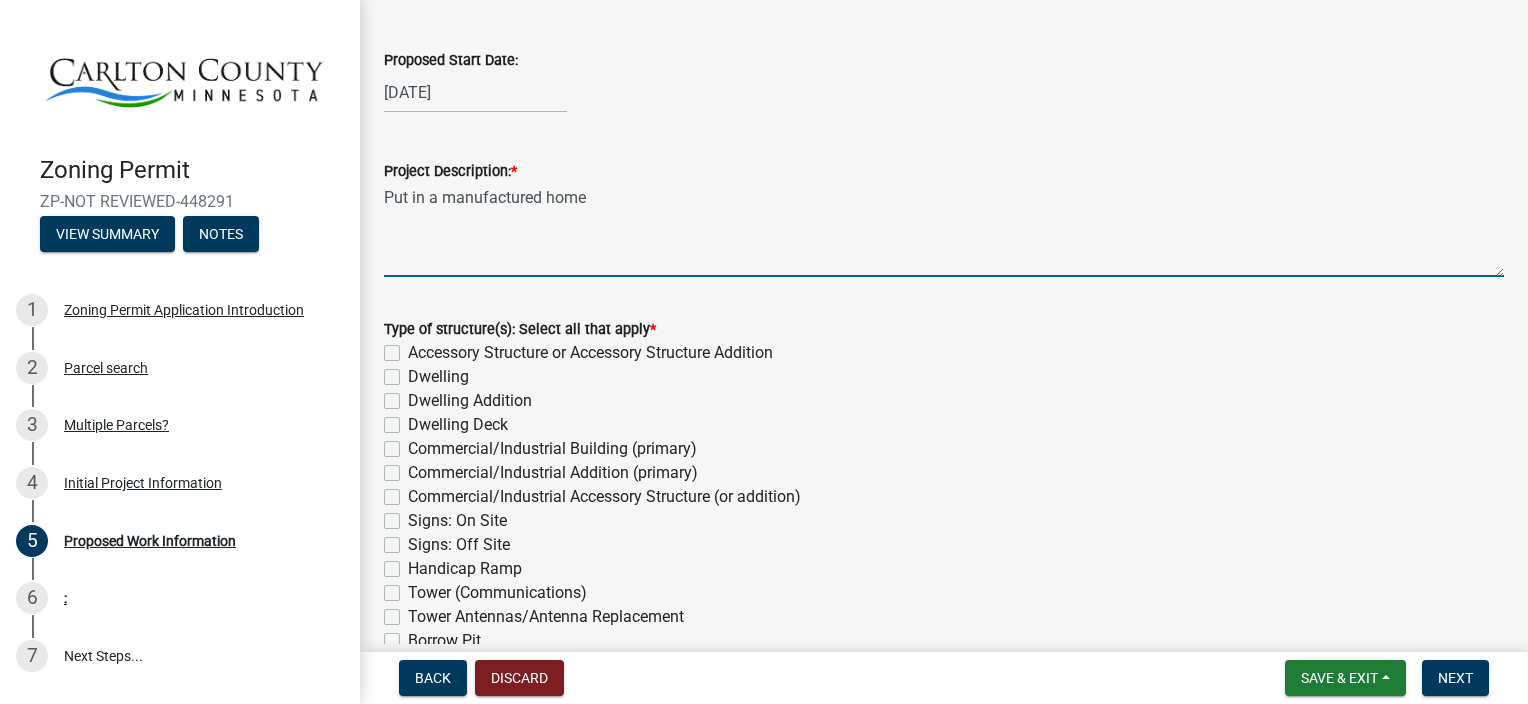 scroll, scrollTop: 200, scrollLeft: 0, axis: vertical 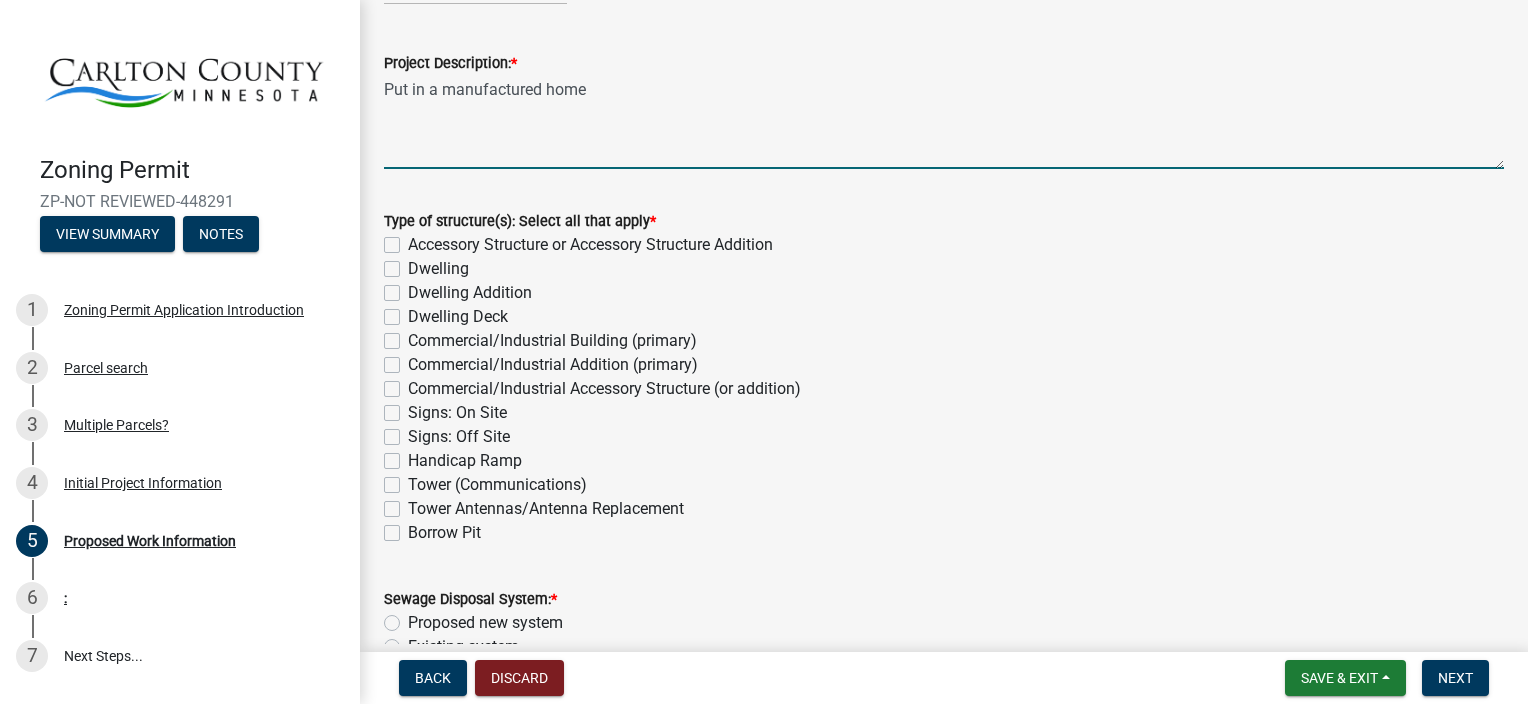 type on "Put in a manufactured home" 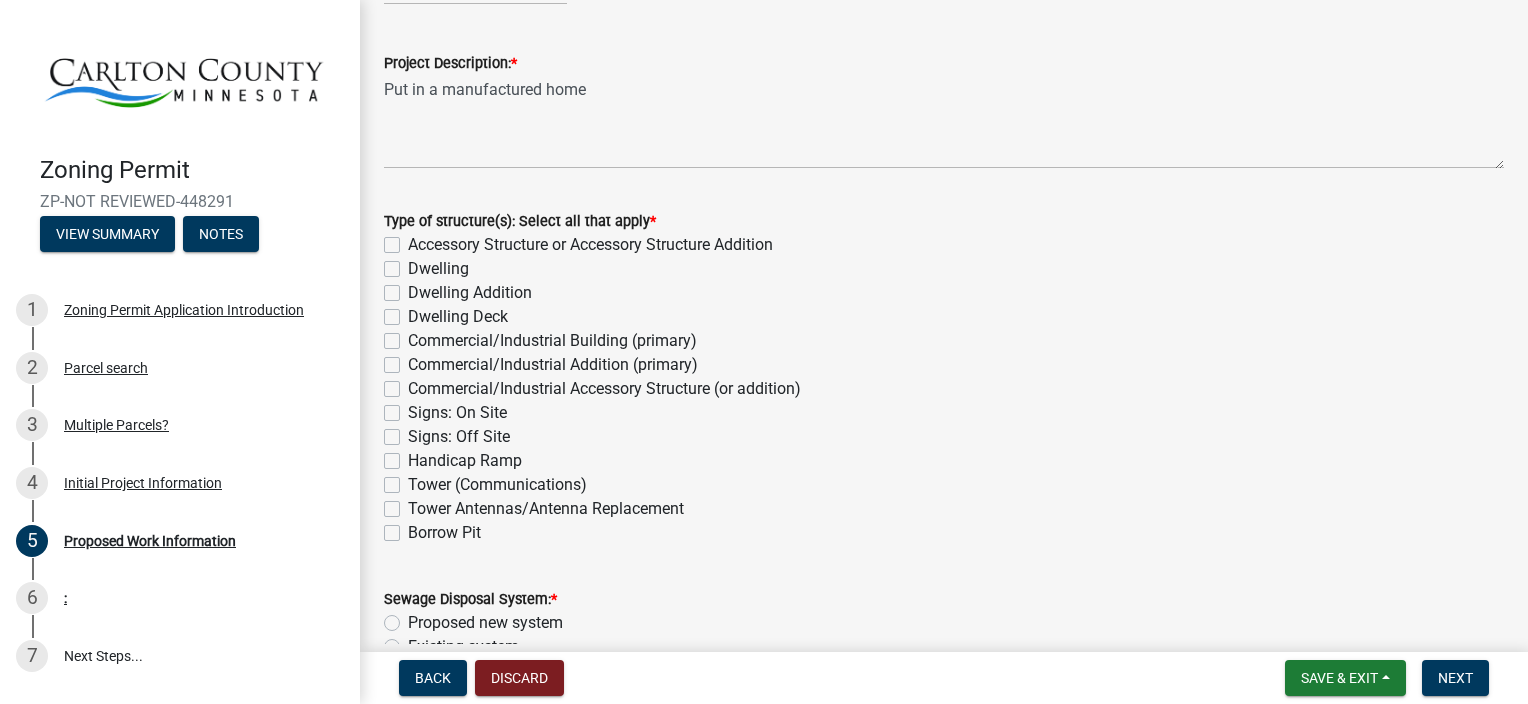 click on "Dwelling" 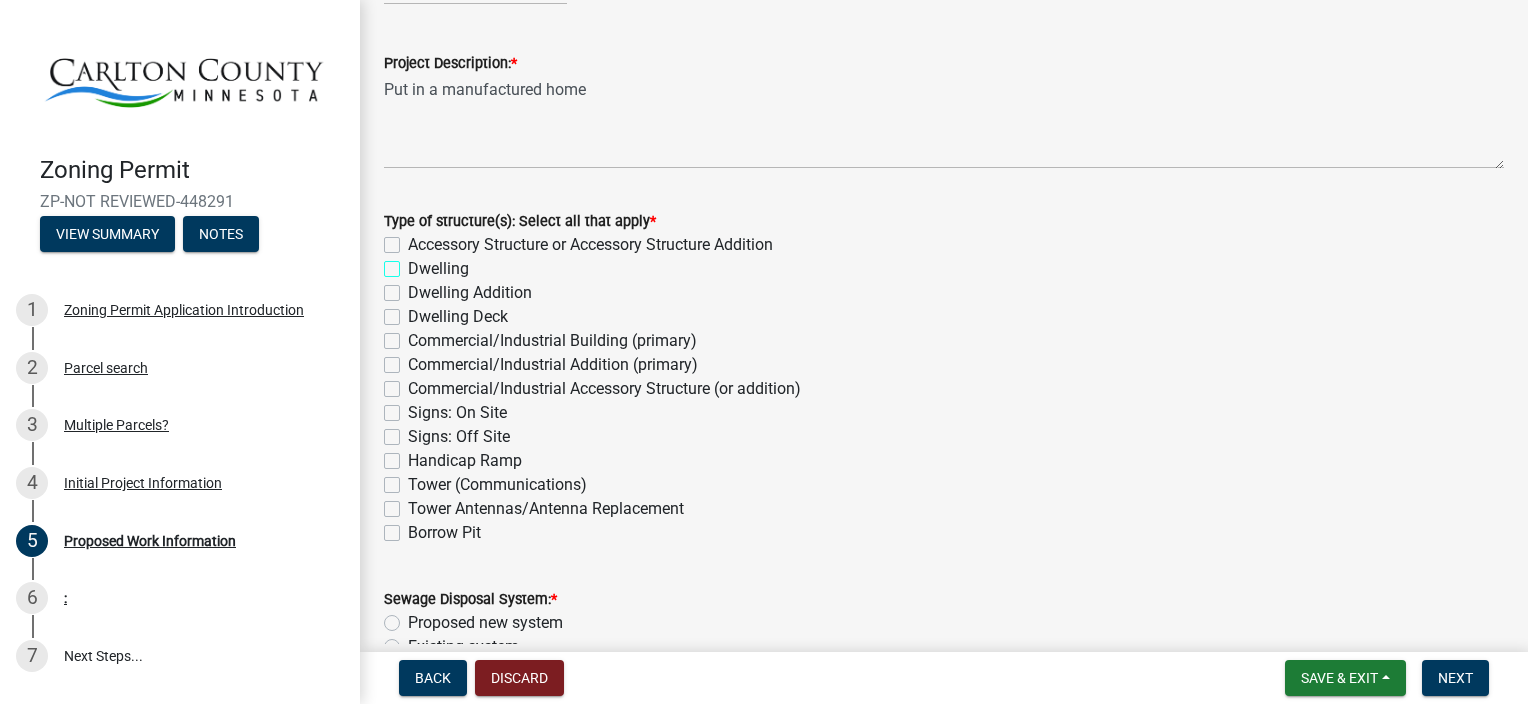 click on "Dwelling" at bounding box center [414, 263] 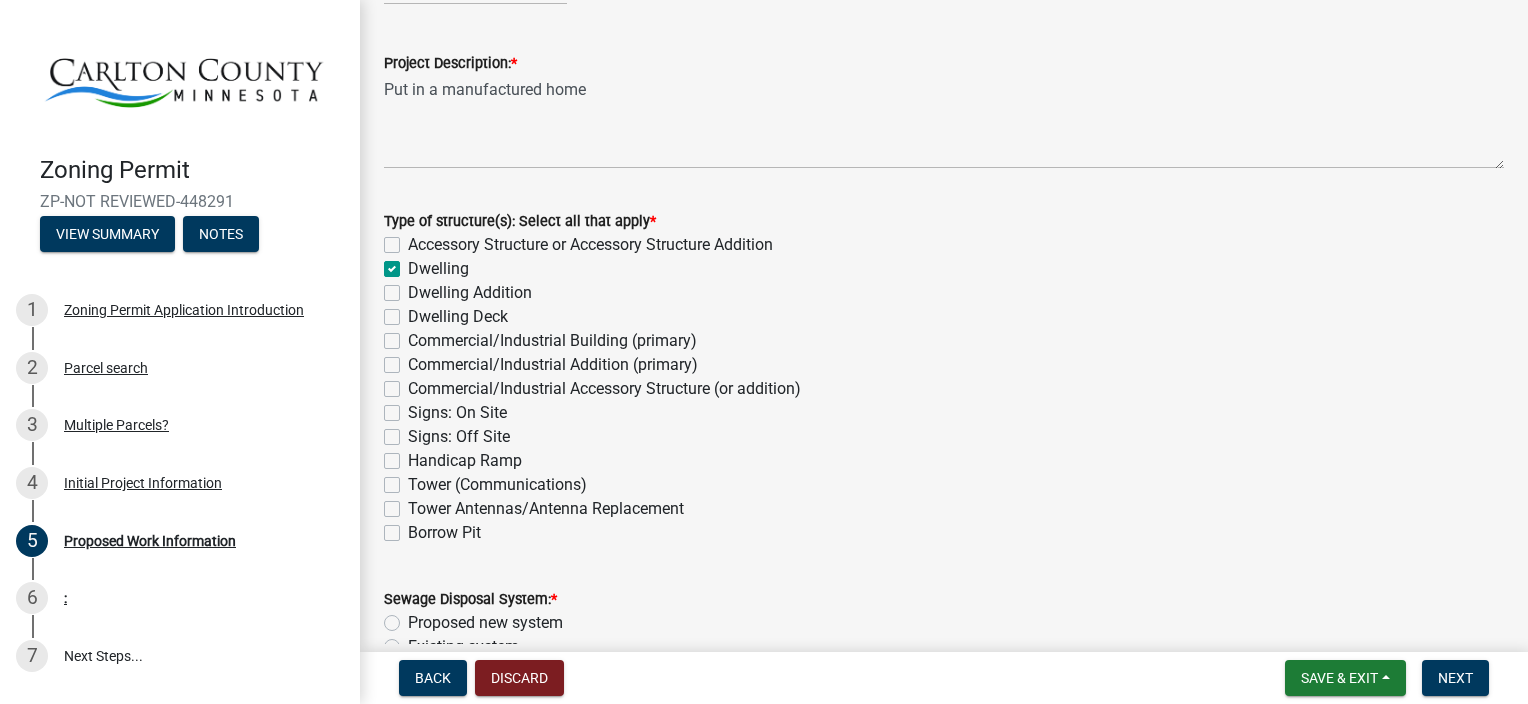 checkbox on "false" 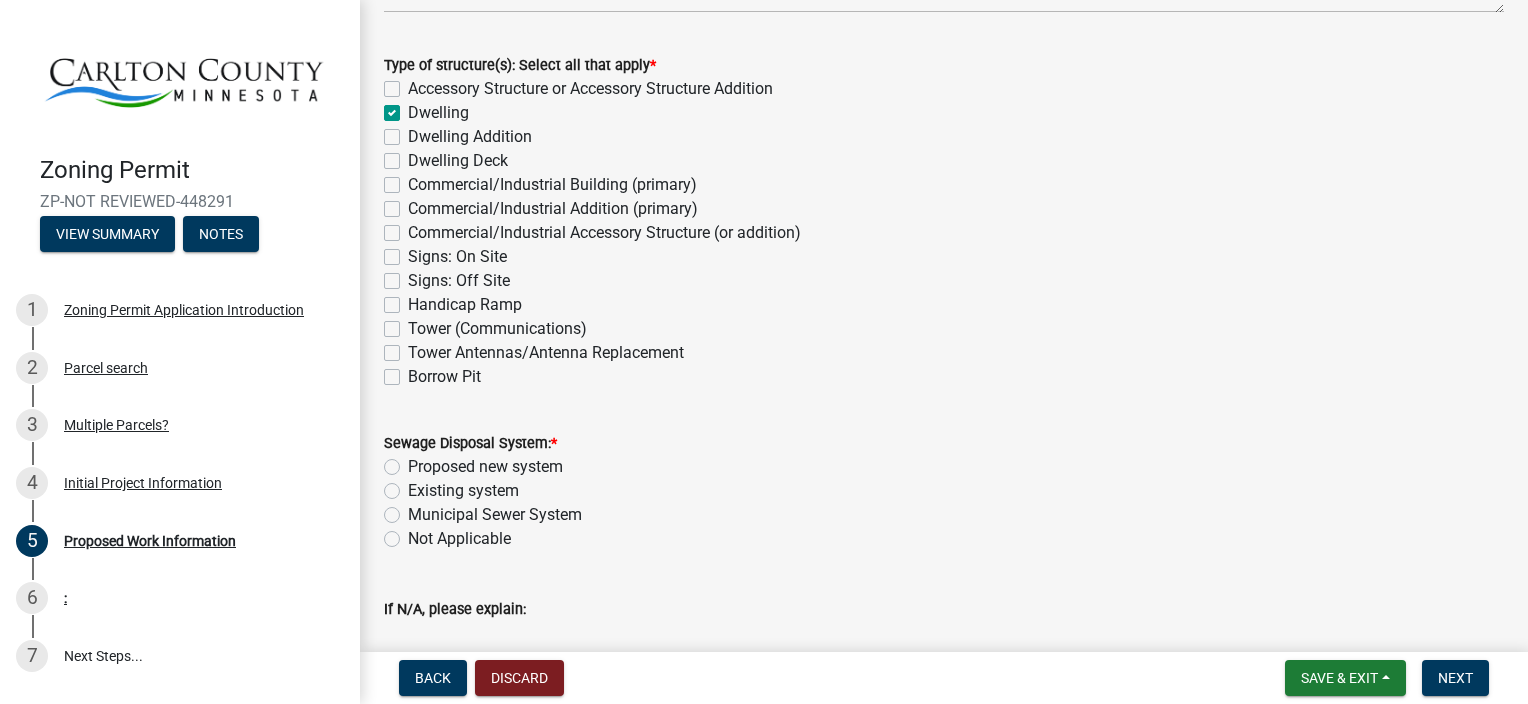 scroll, scrollTop: 400, scrollLeft: 0, axis: vertical 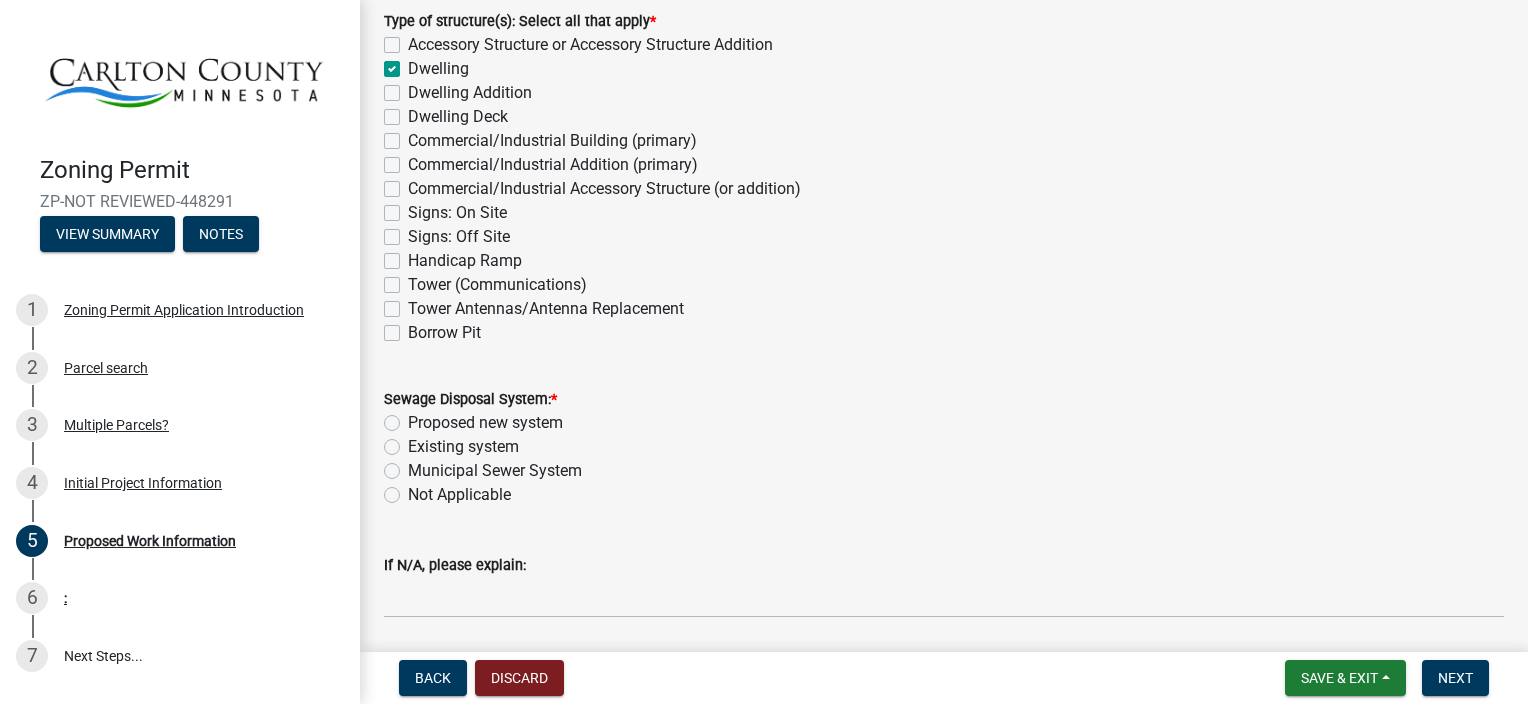 click on "Proposed new system" 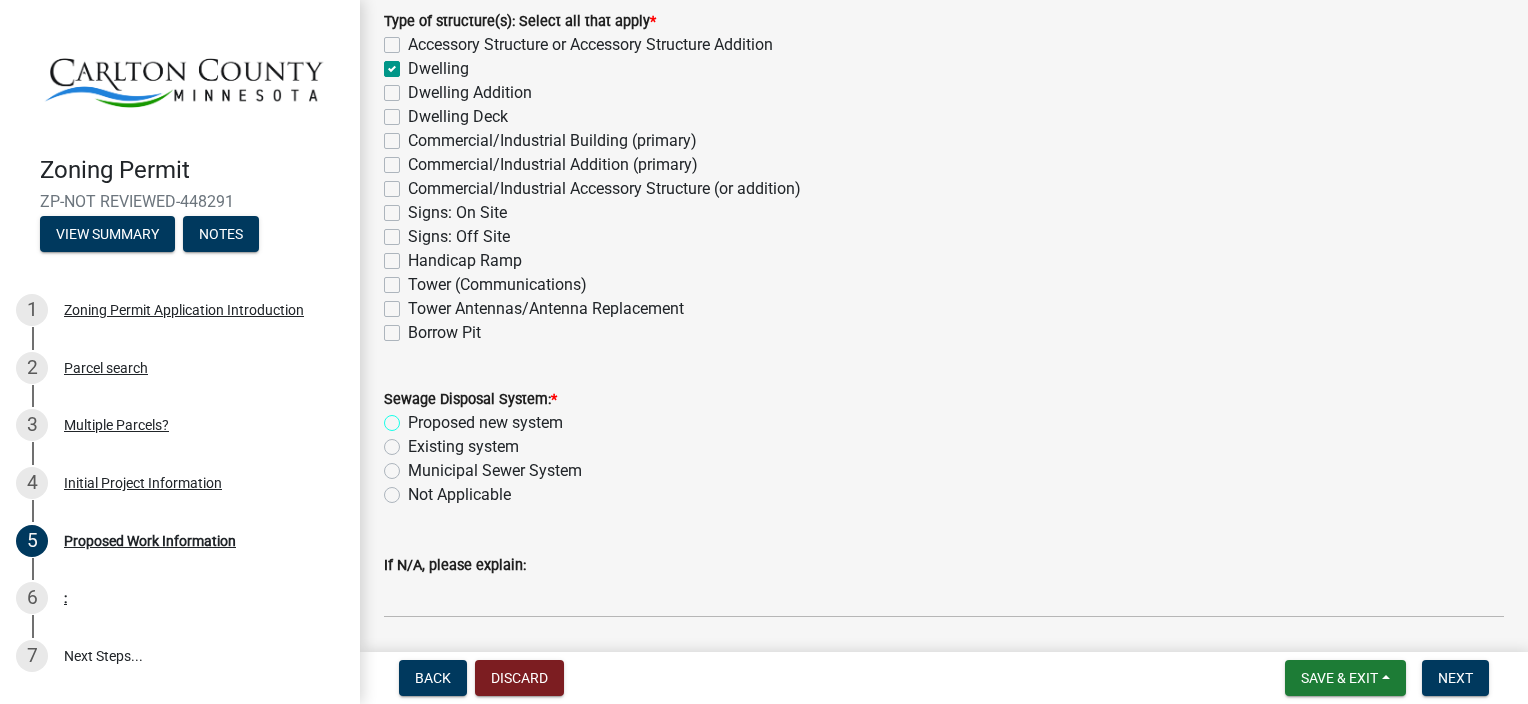 click on "Proposed new system" at bounding box center [414, 417] 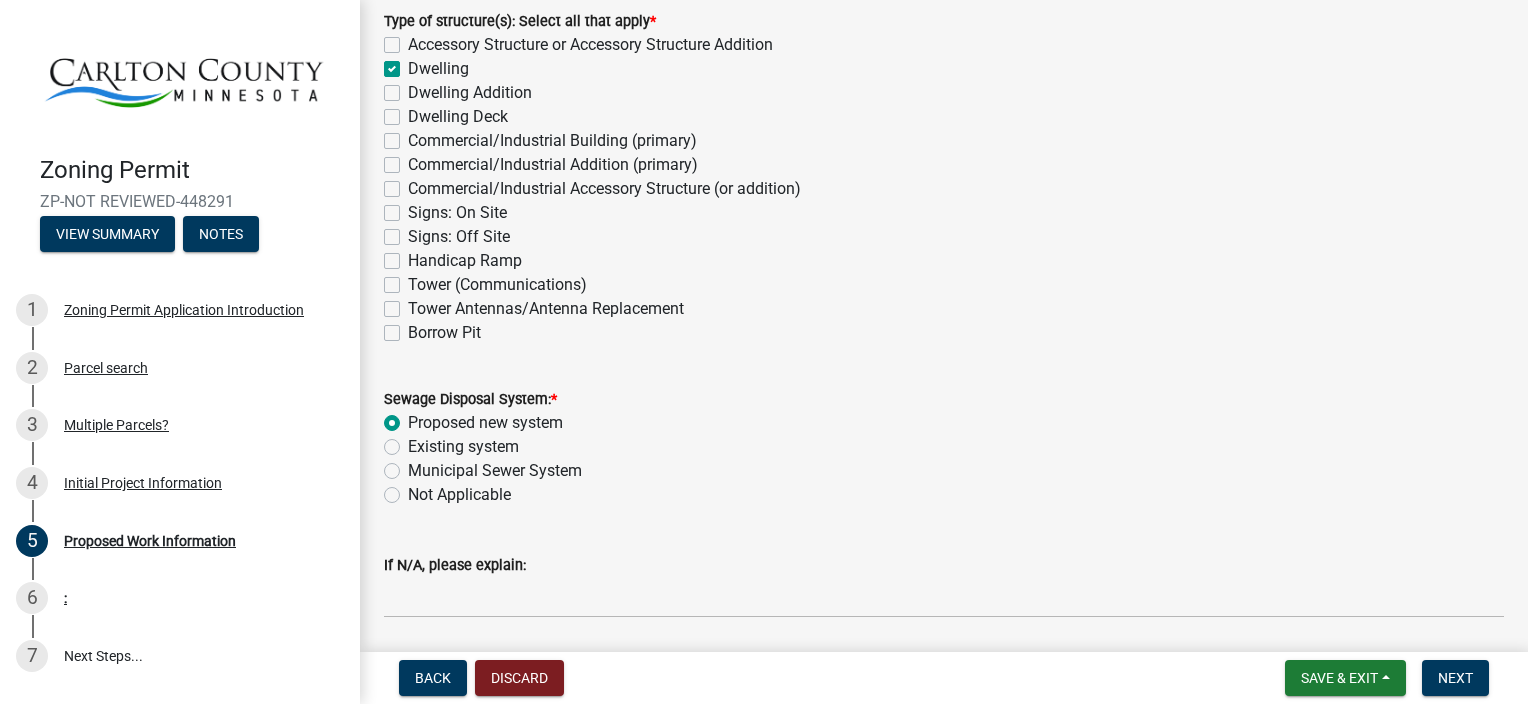 radio on "true" 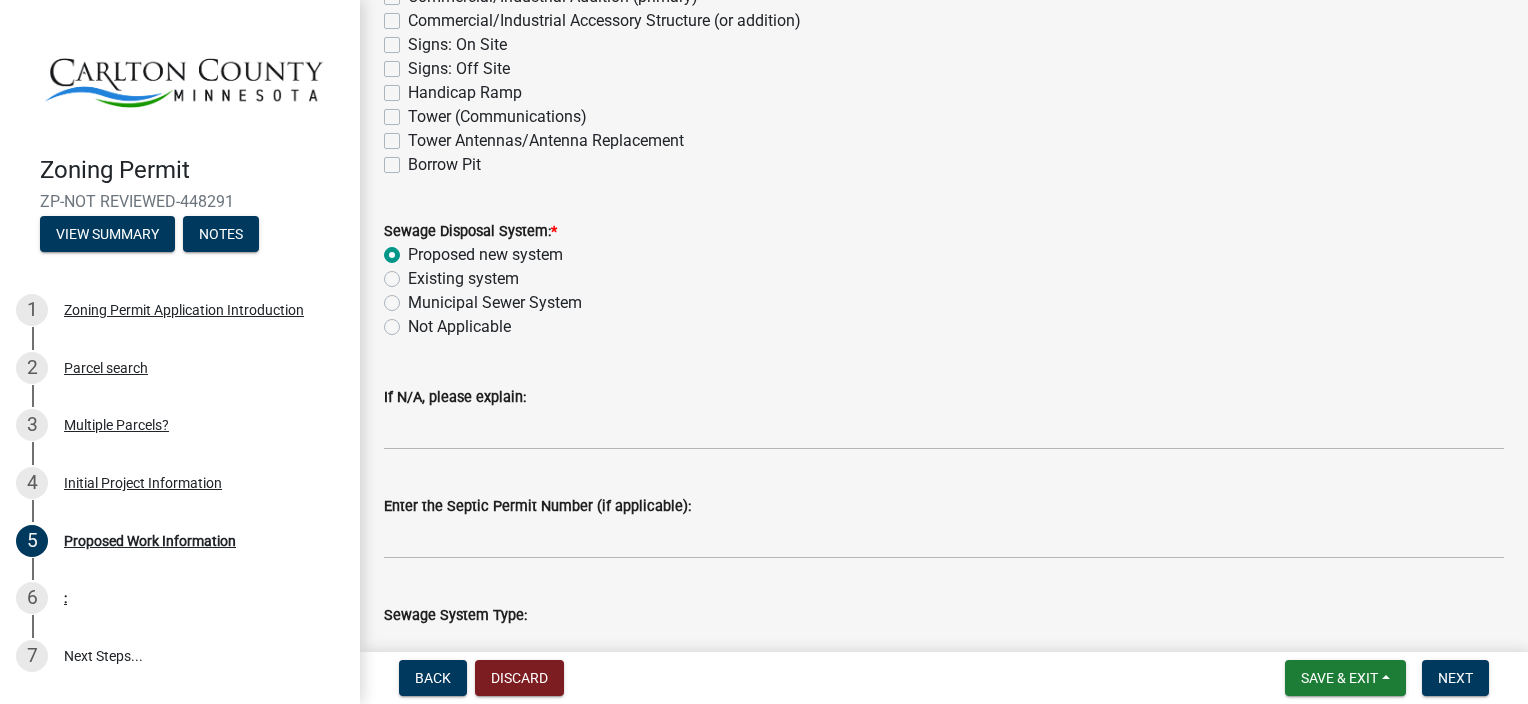 scroll, scrollTop: 600, scrollLeft: 0, axis: vertical 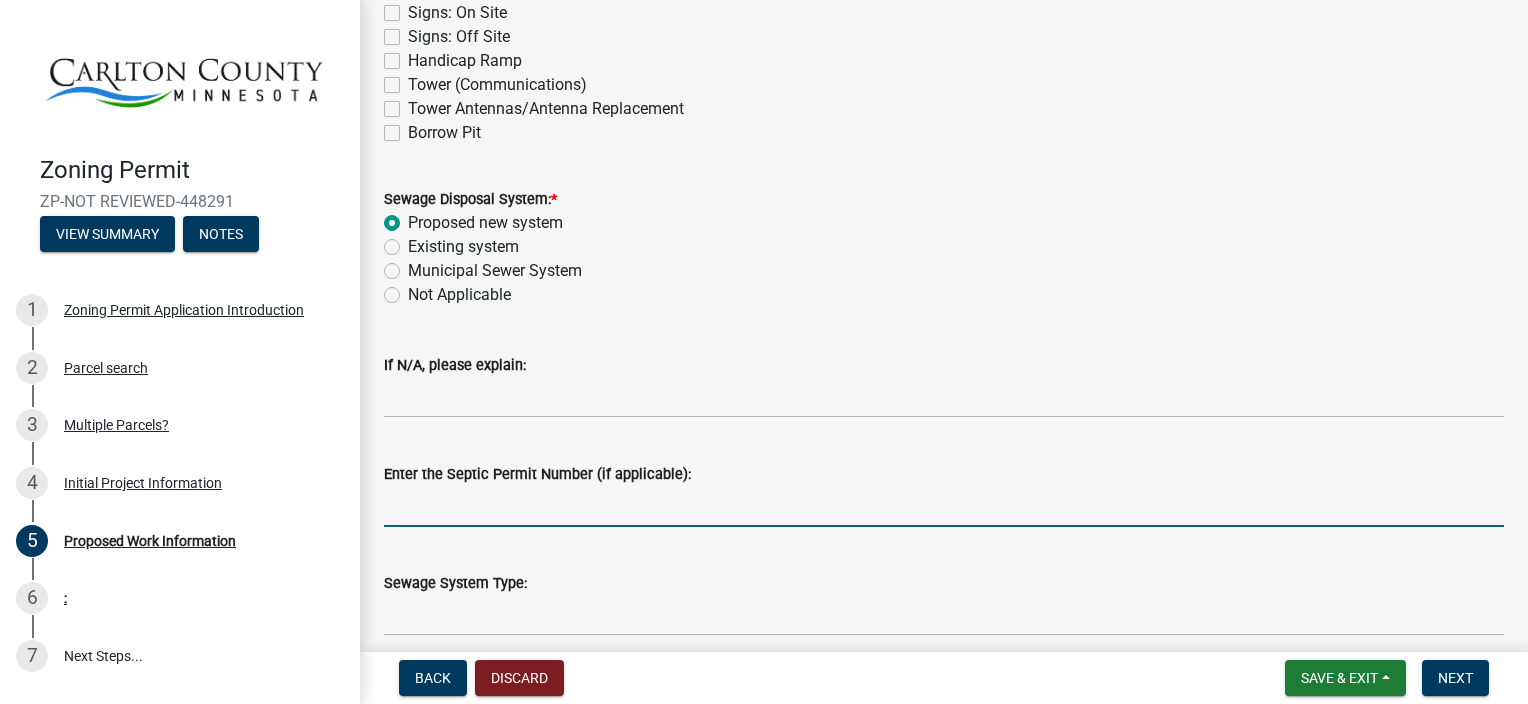 click on "Enter the Septic Permit Number (if applicable):" at bounding box center (944, 506) 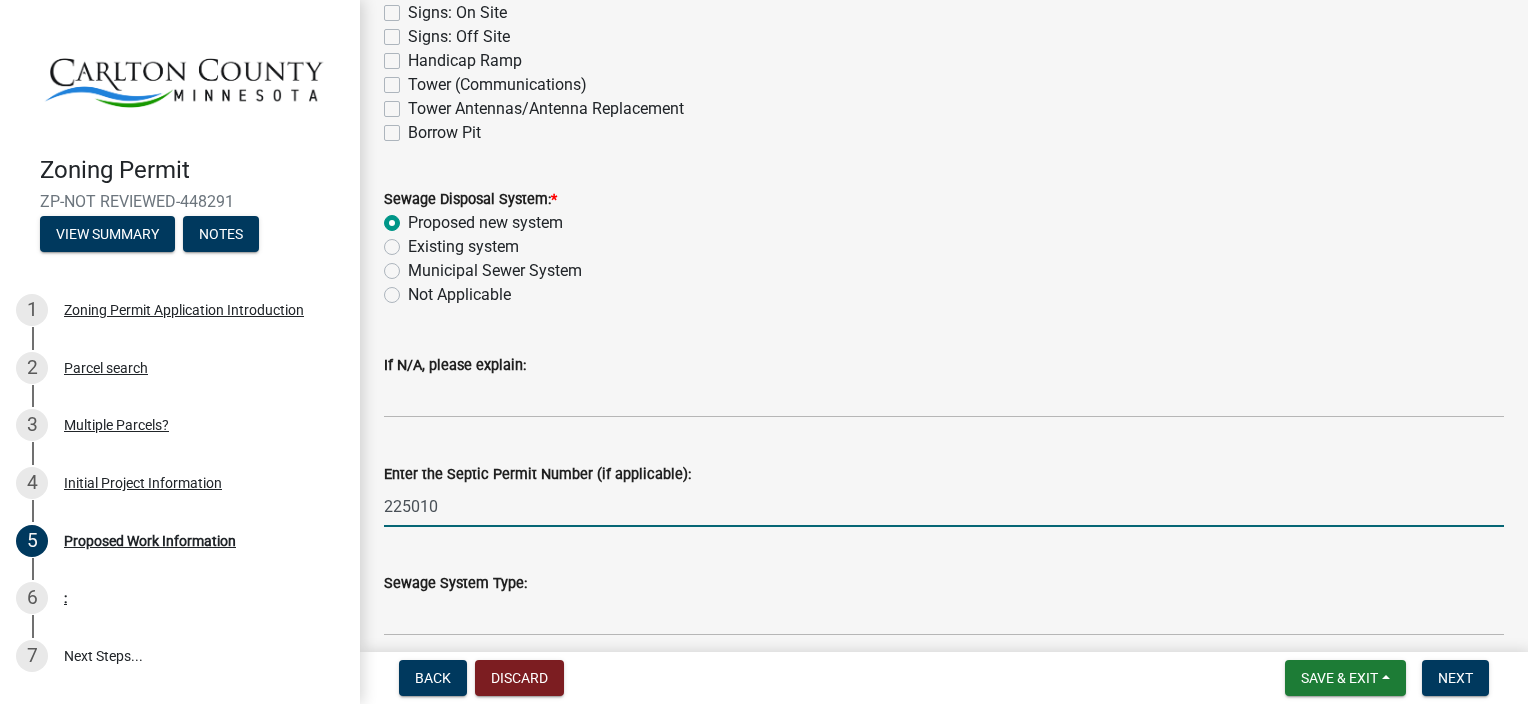 type on "225010" 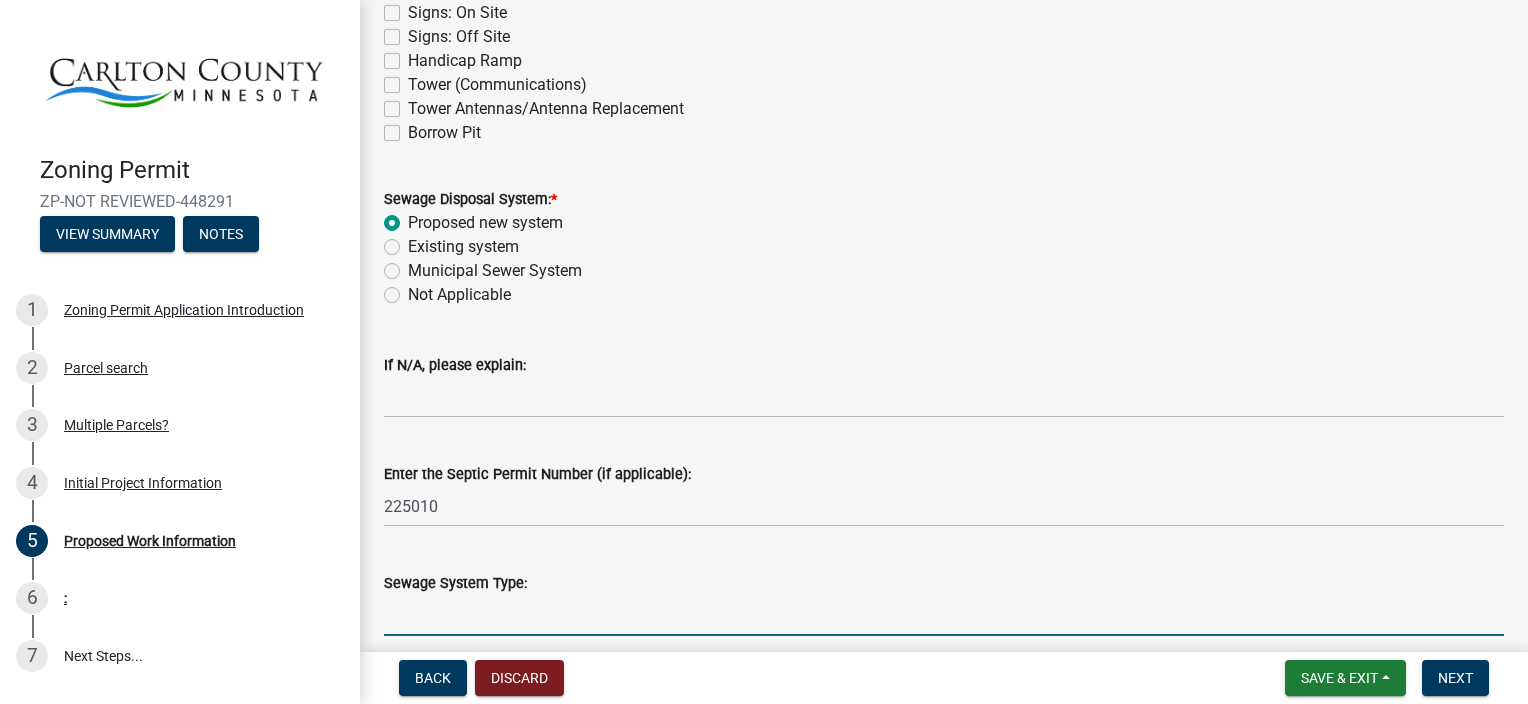 click on "Sewage System Type:" at bounding box center [944, 615] 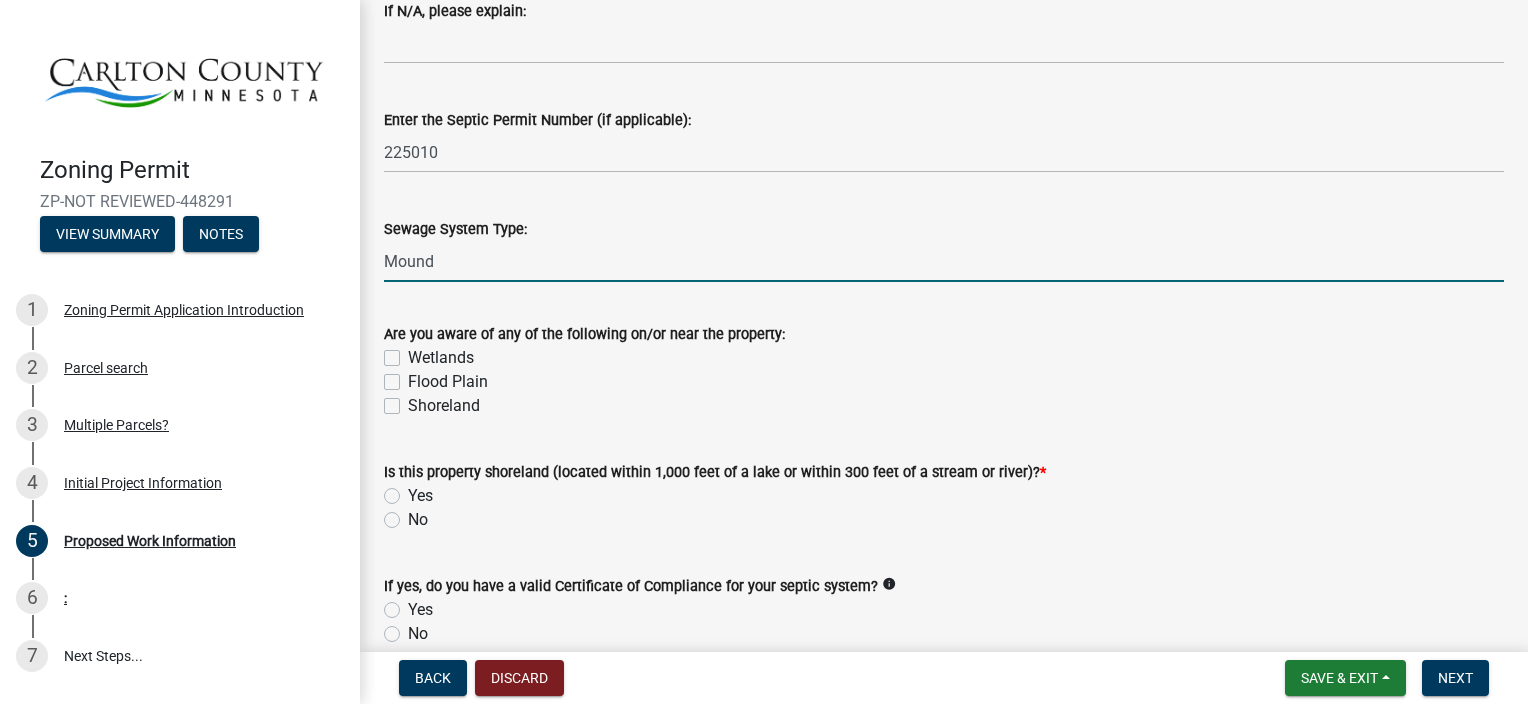 scroll, scrollTop: 1000, scrollLeft: 0, axis: vertical 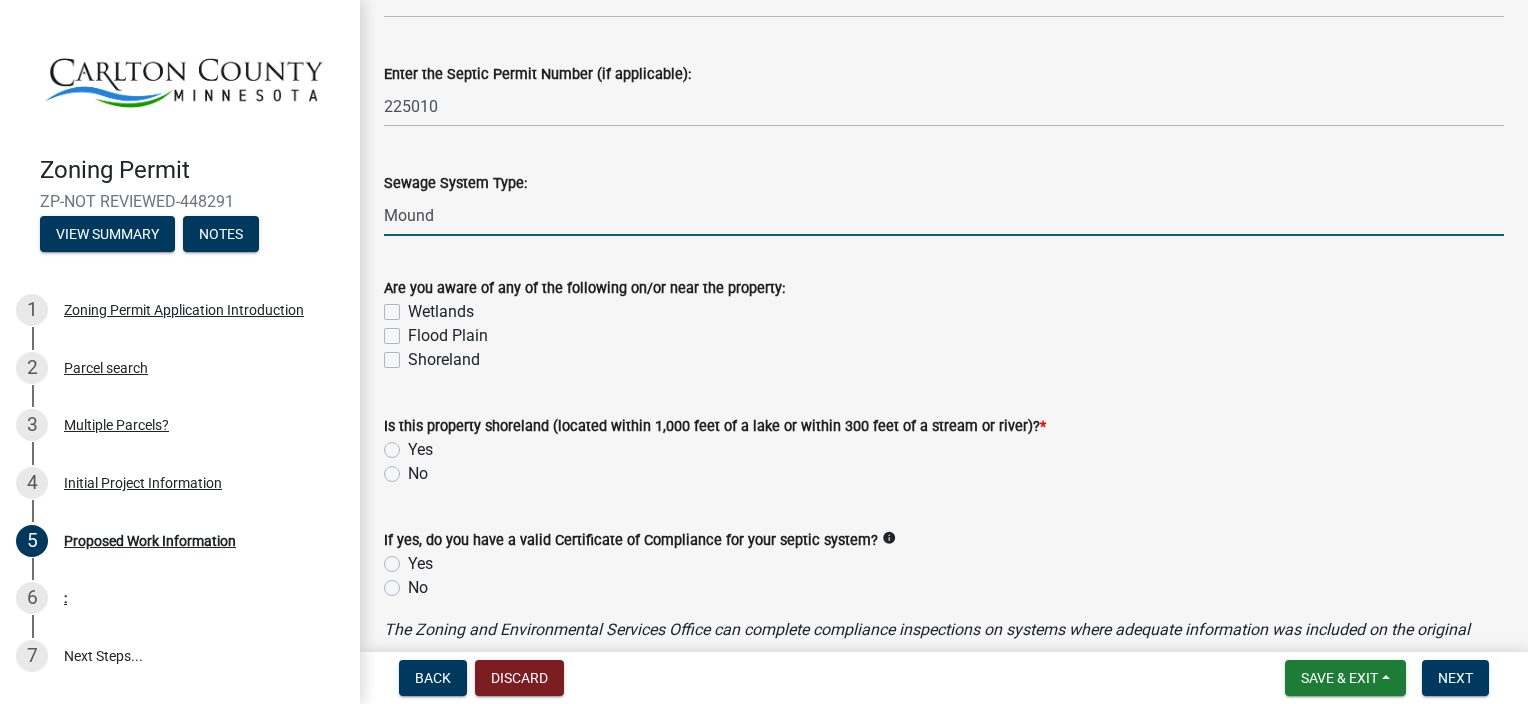 type on "Mound" 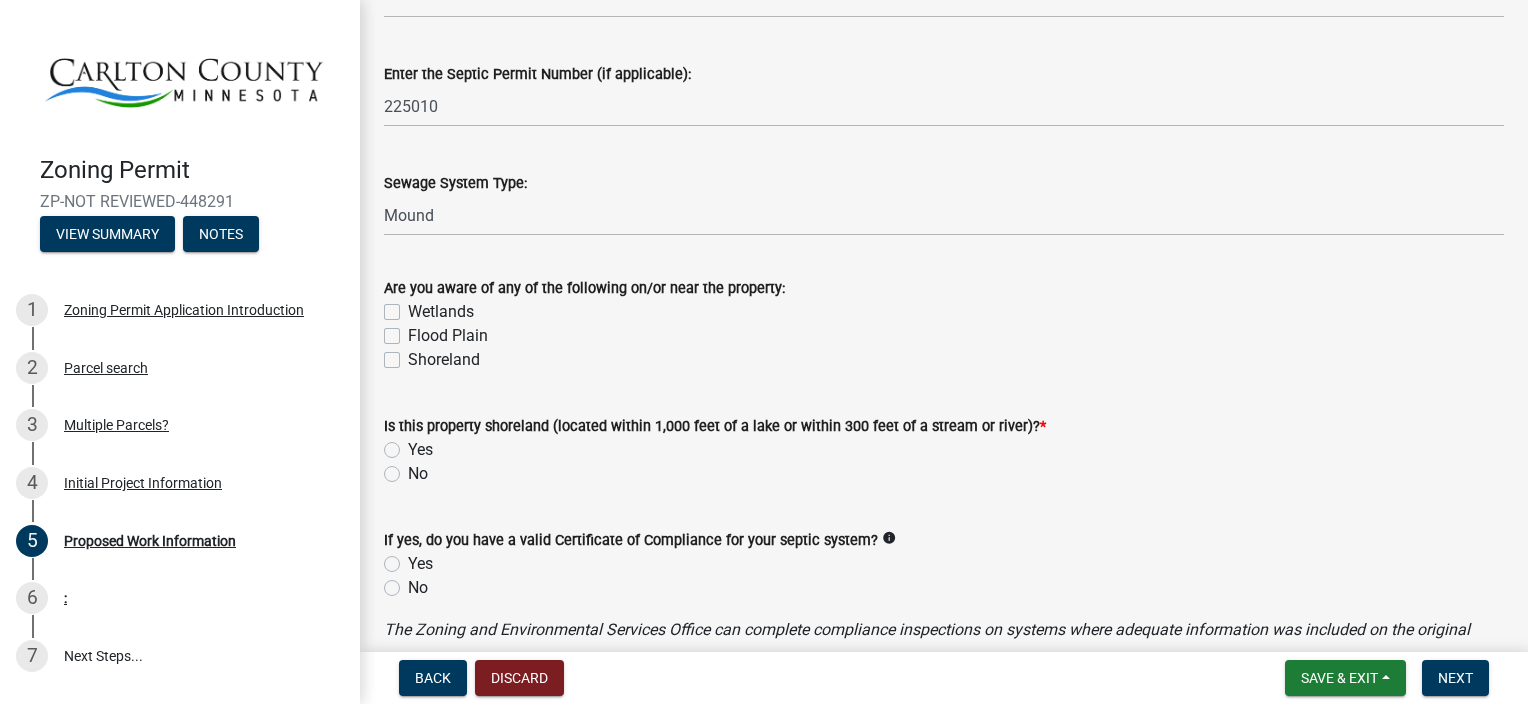 click on "No" 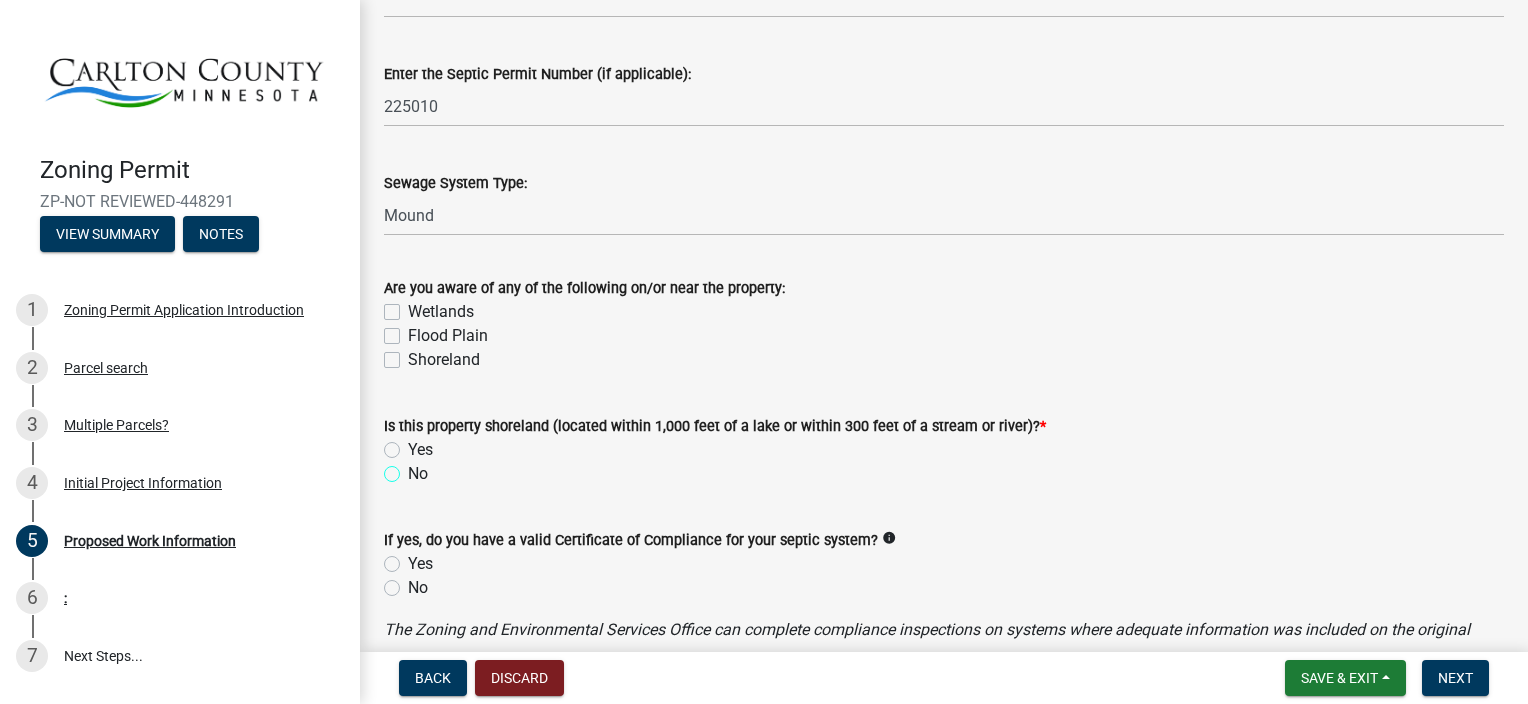 click on "No" at bounding box center [414, 468] 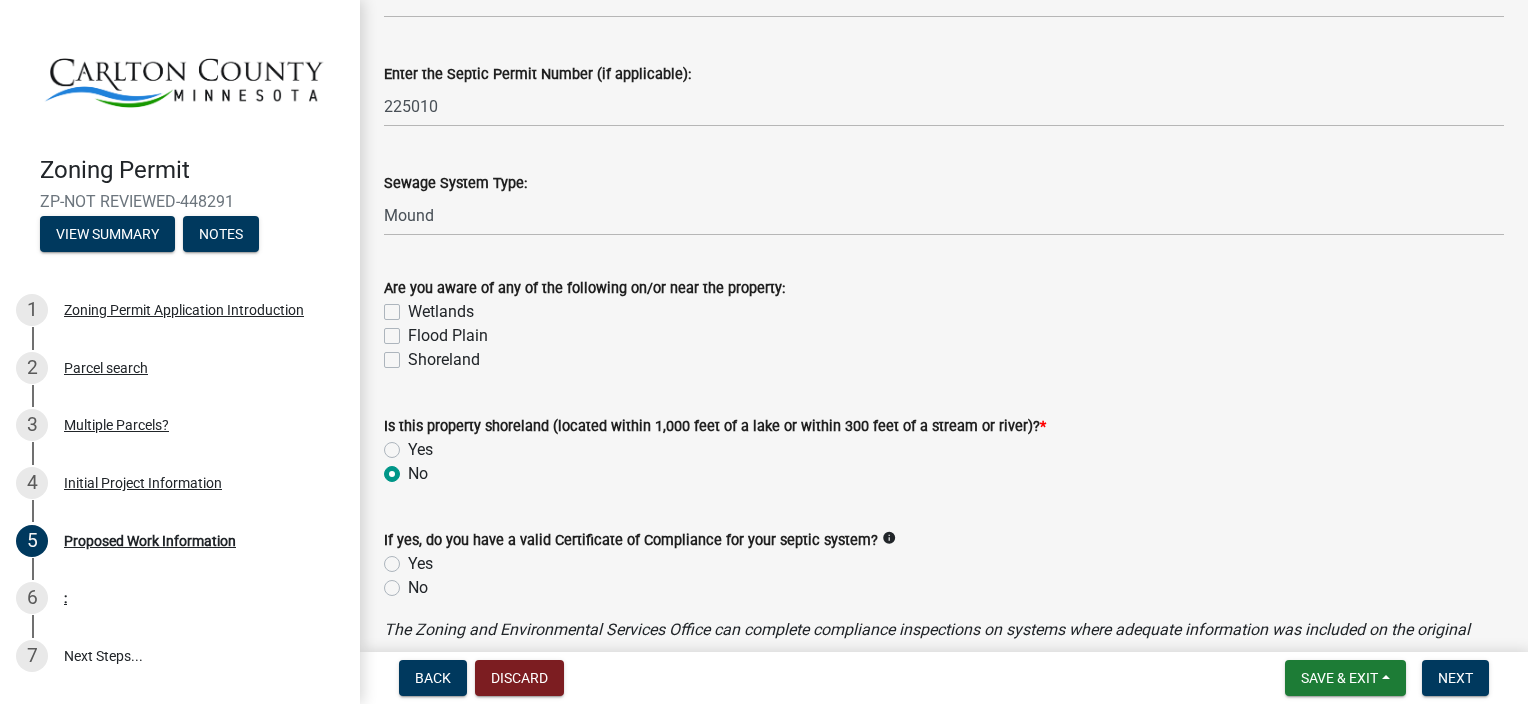 radio on "true" 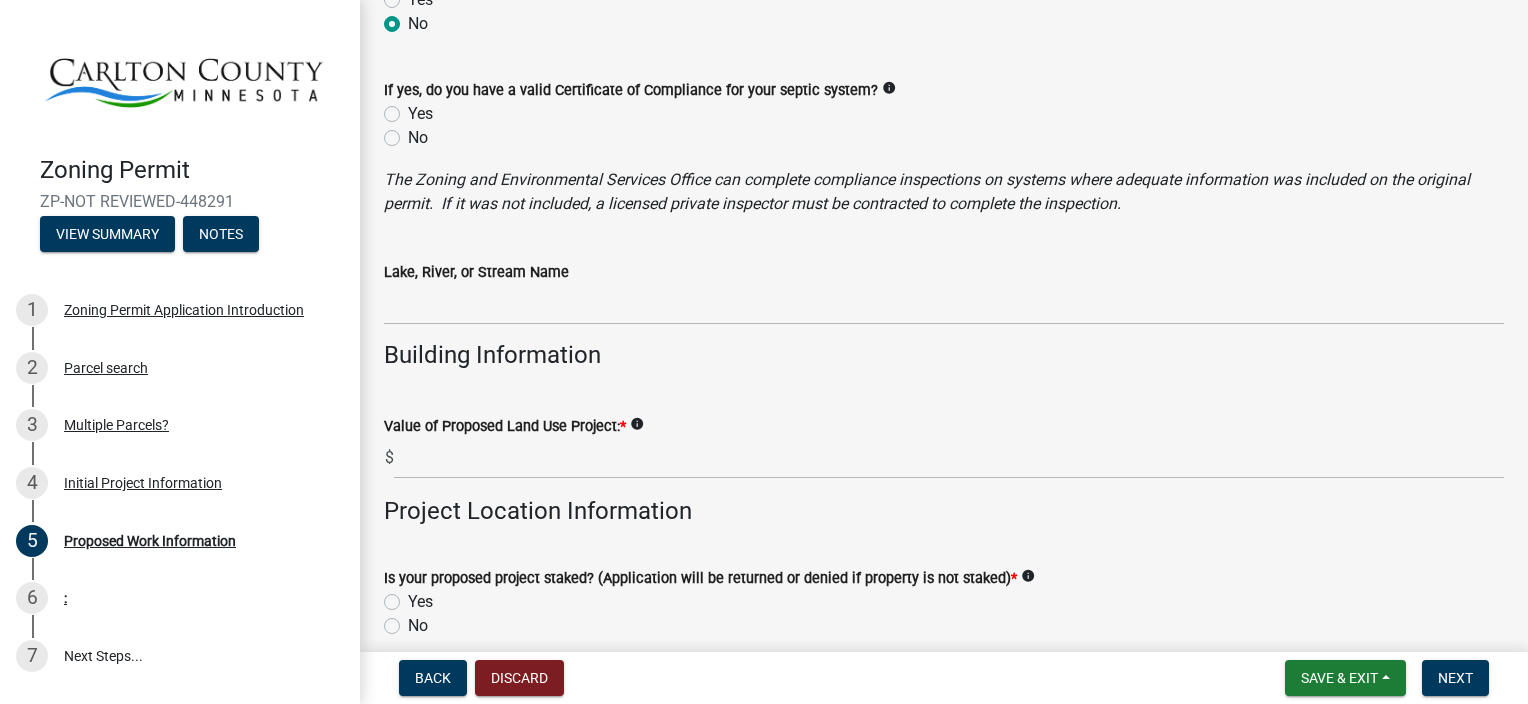 scroll, scrollTop: 1500, scrollLeft: 0, axis: vertical 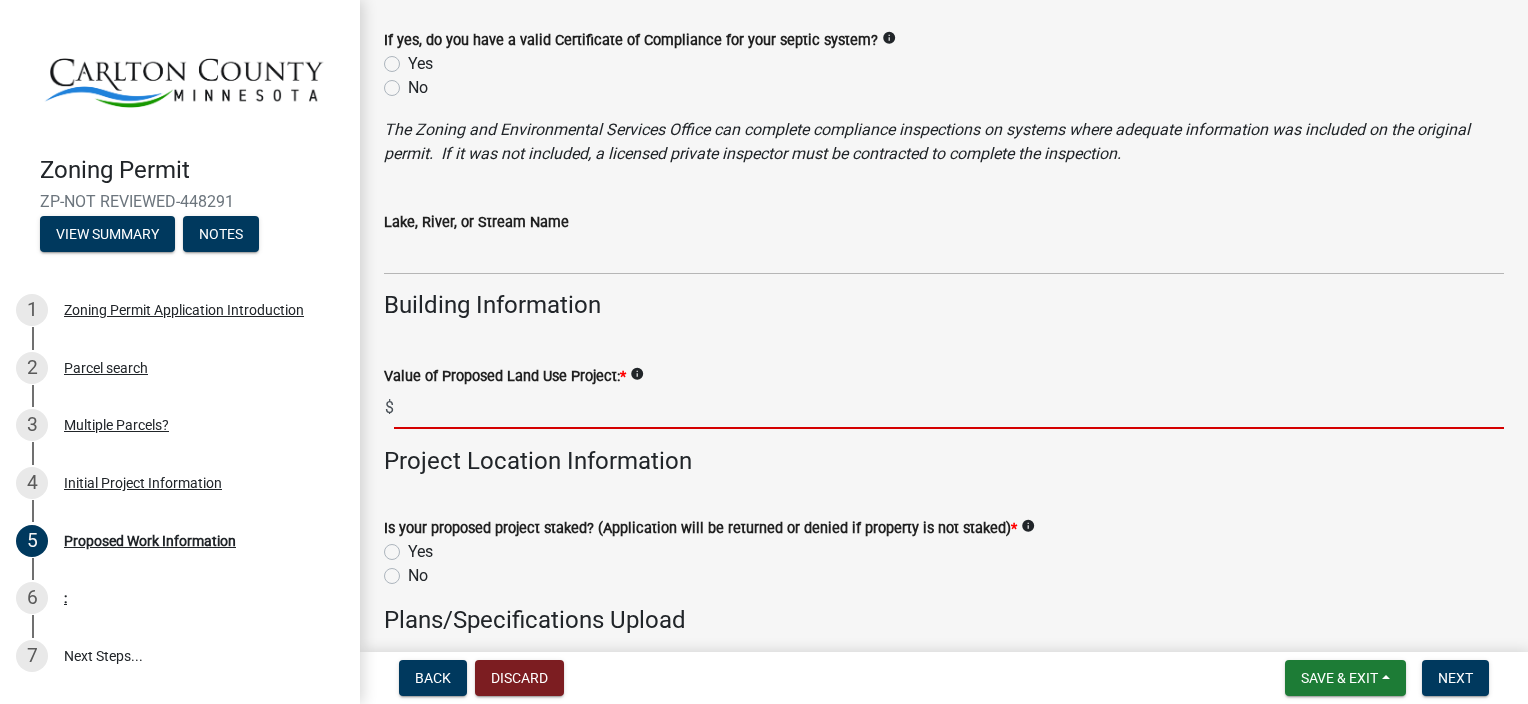 click 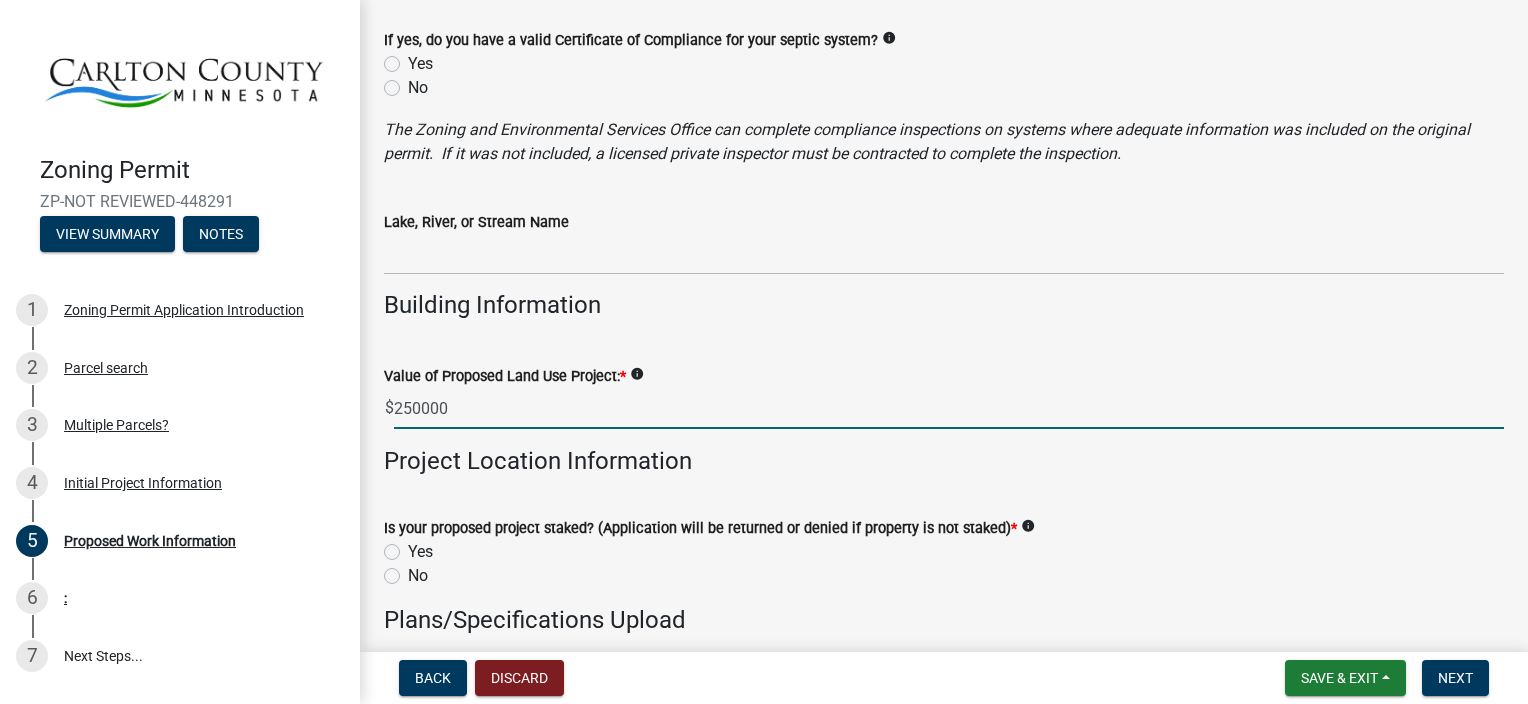type on "250000" 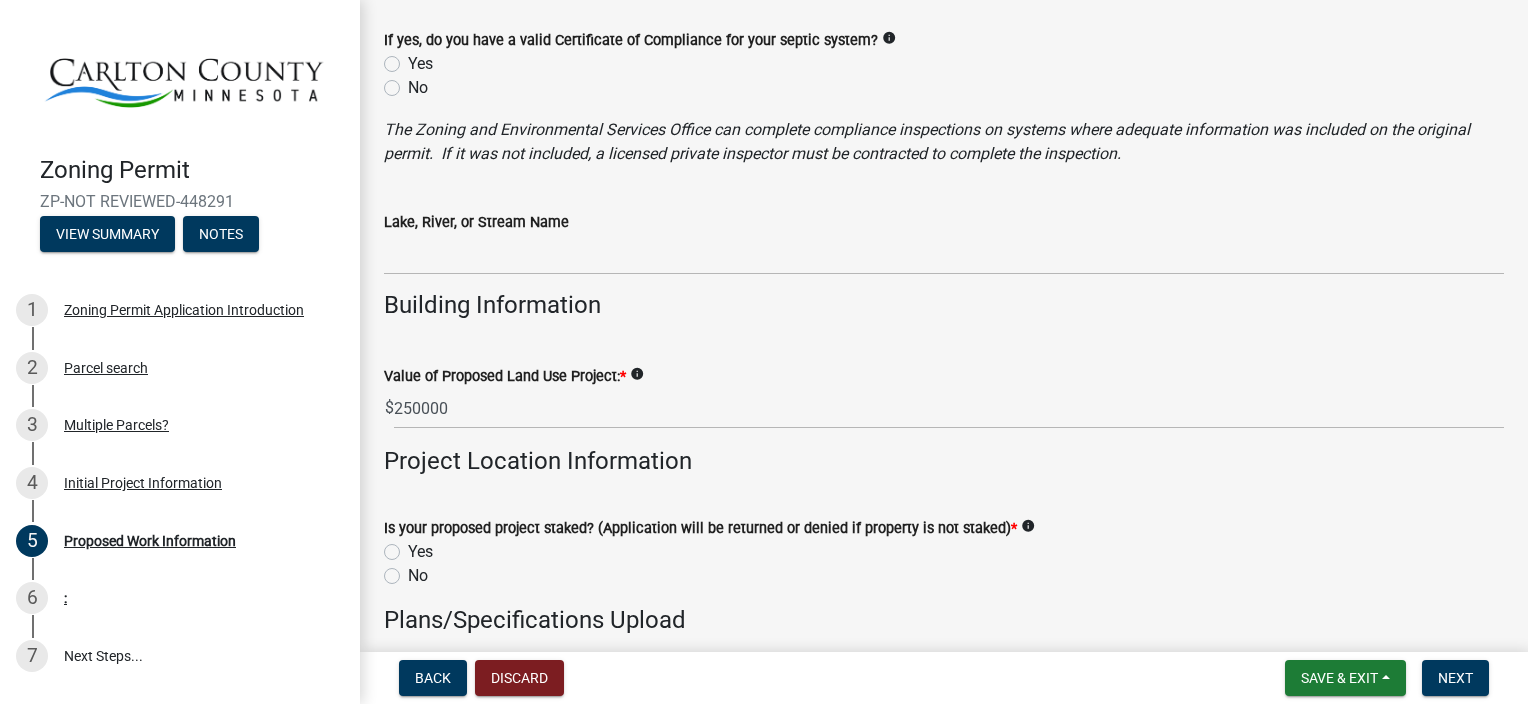click on "Yes" 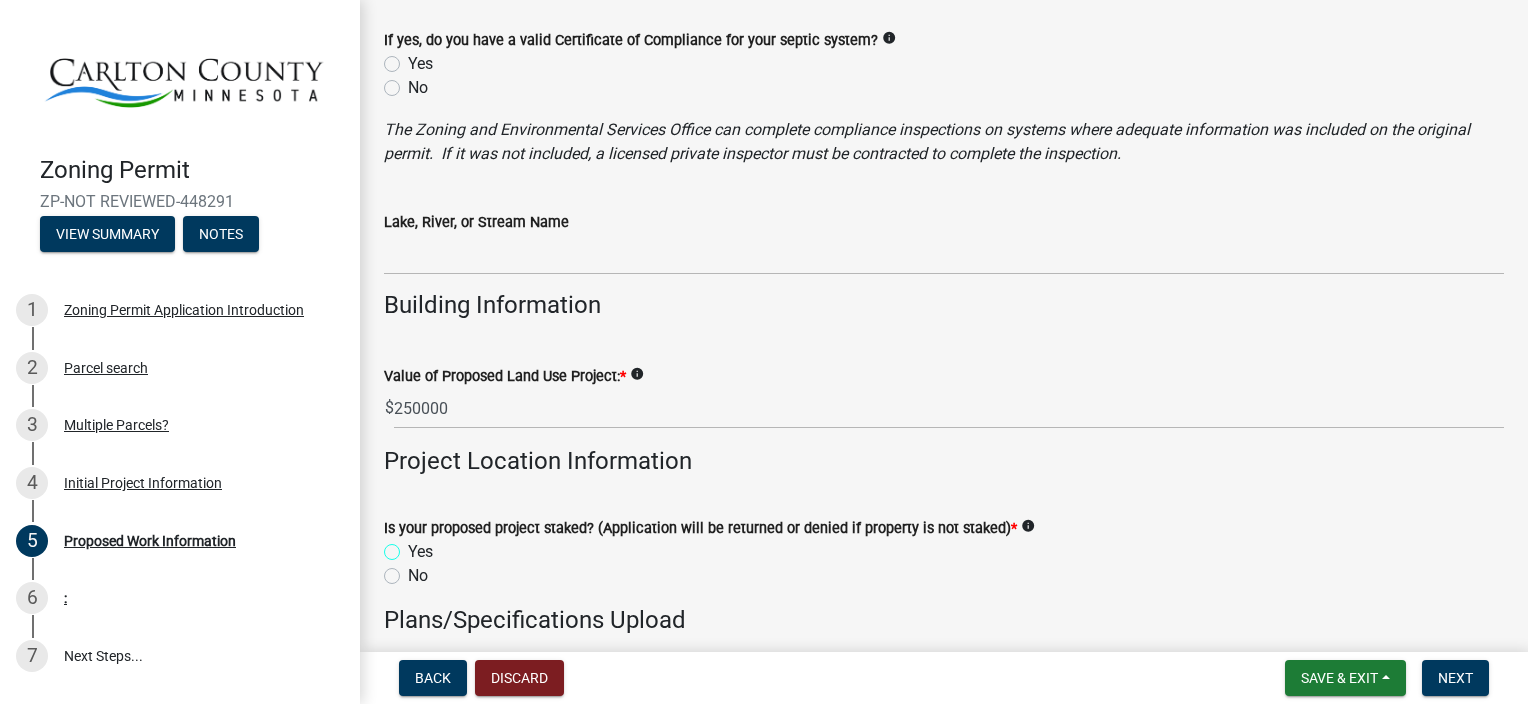 click on "Yes" at bounding box center (414, 546) 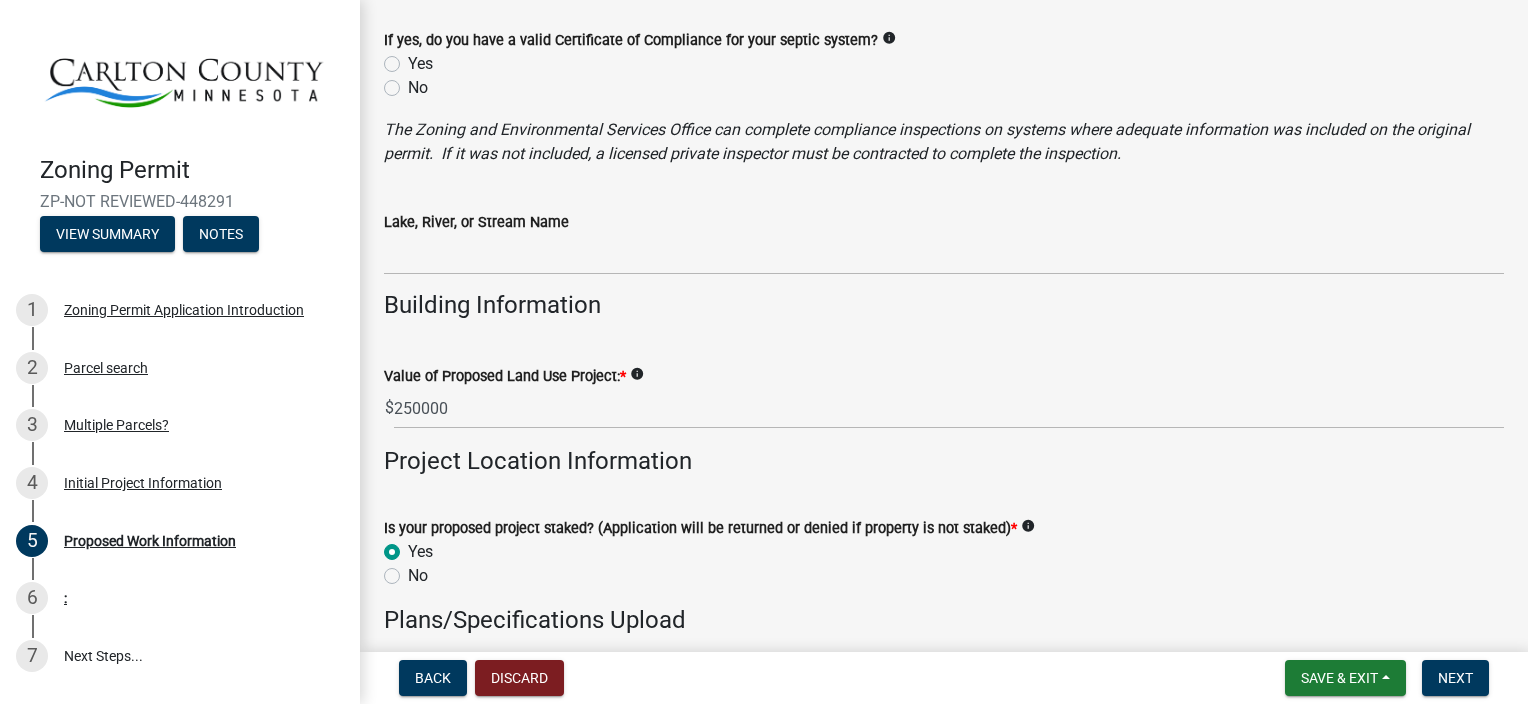 radio on "true" 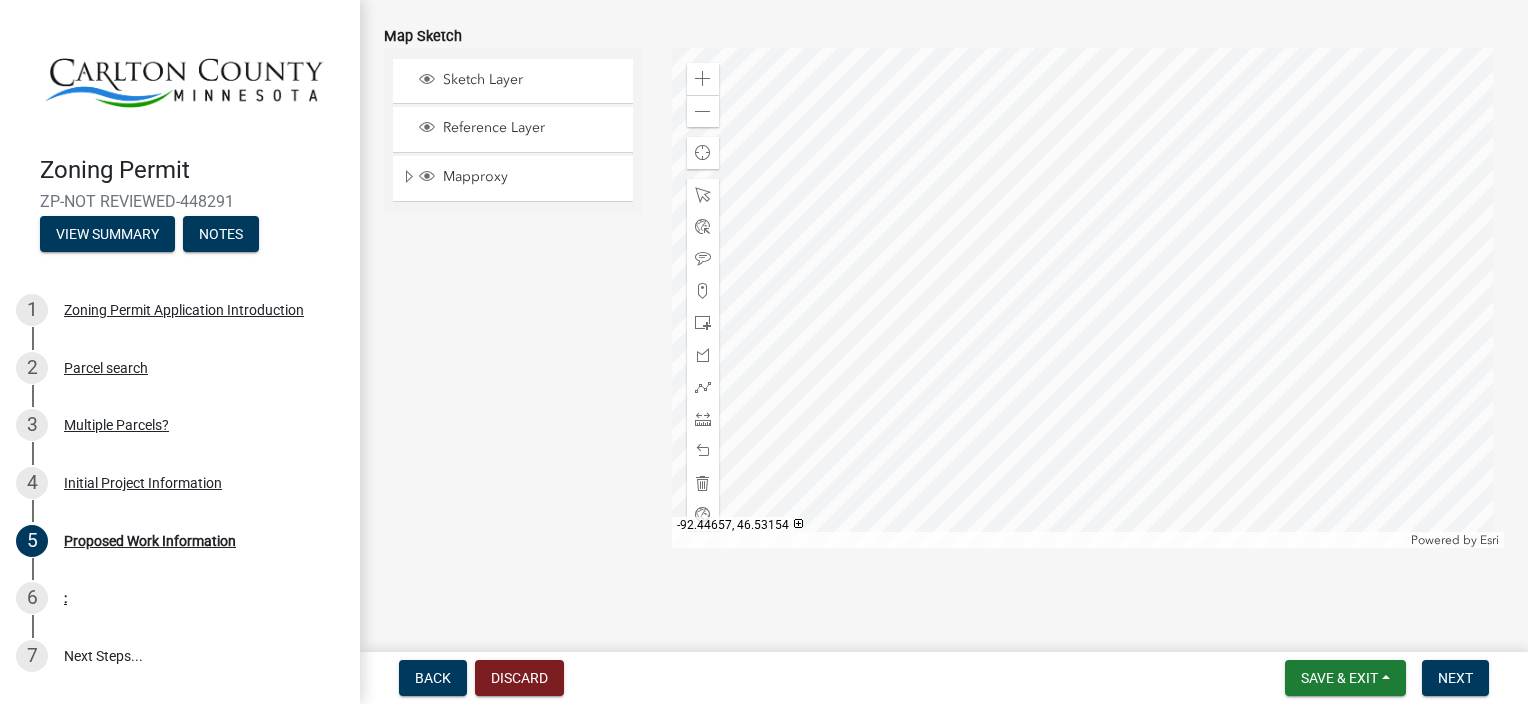scroll, scrollTop: 4030, scrollLeft: 0, axis: vertical 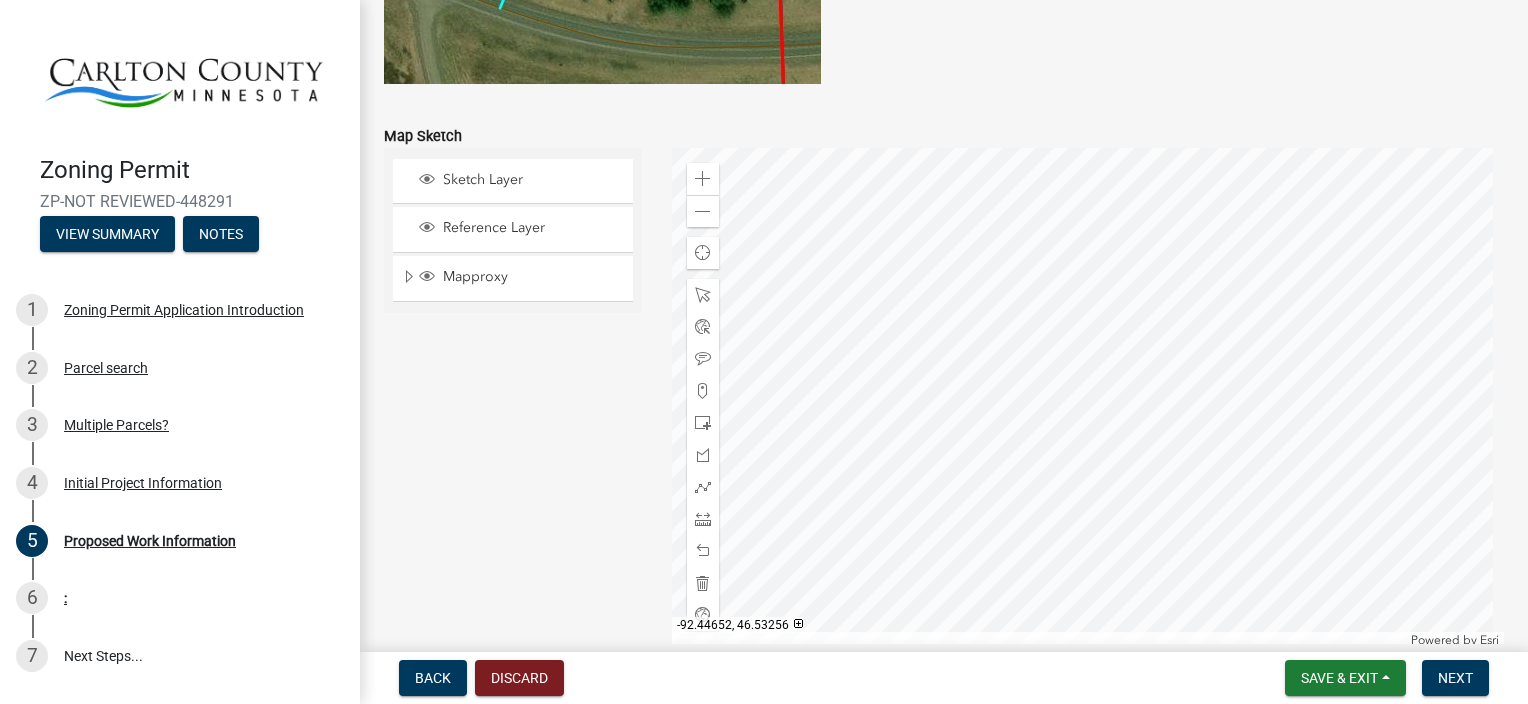 click 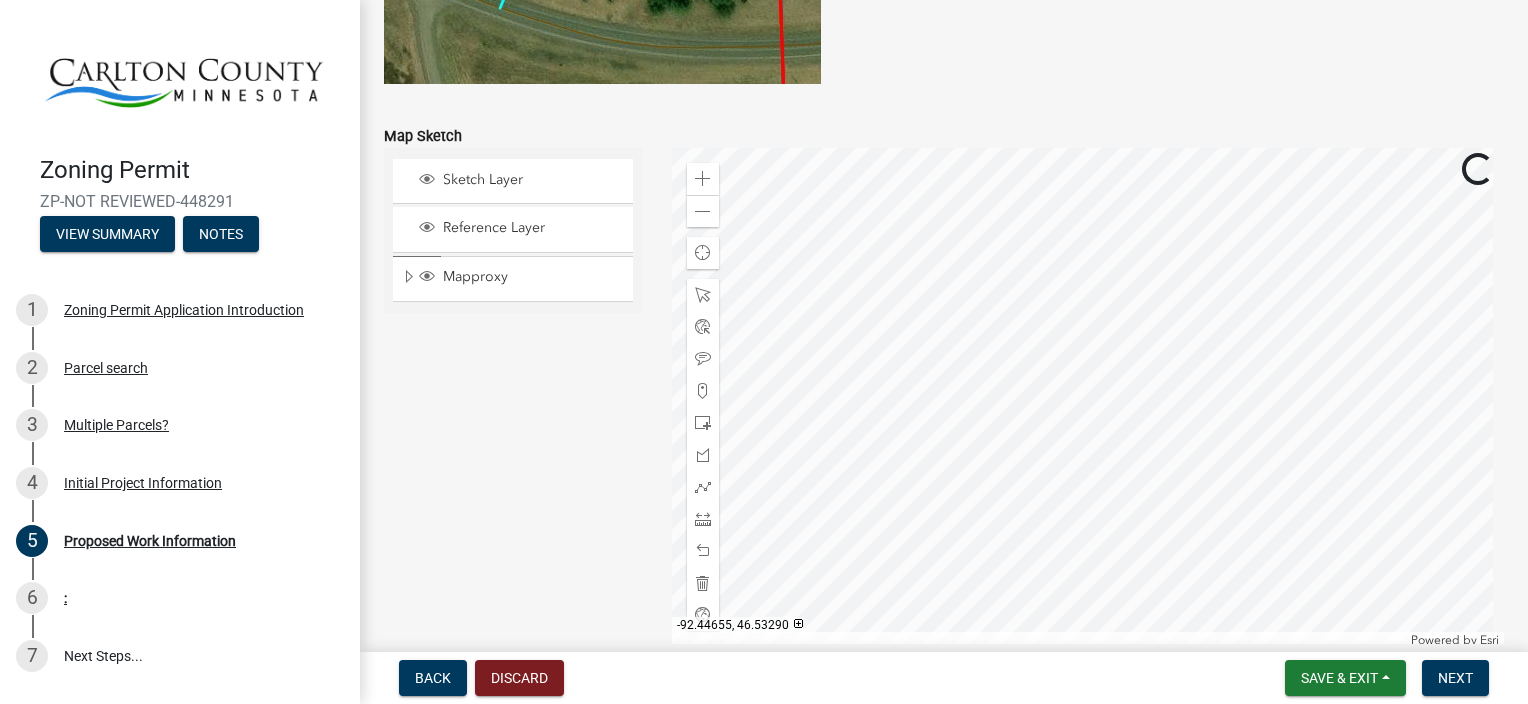 click 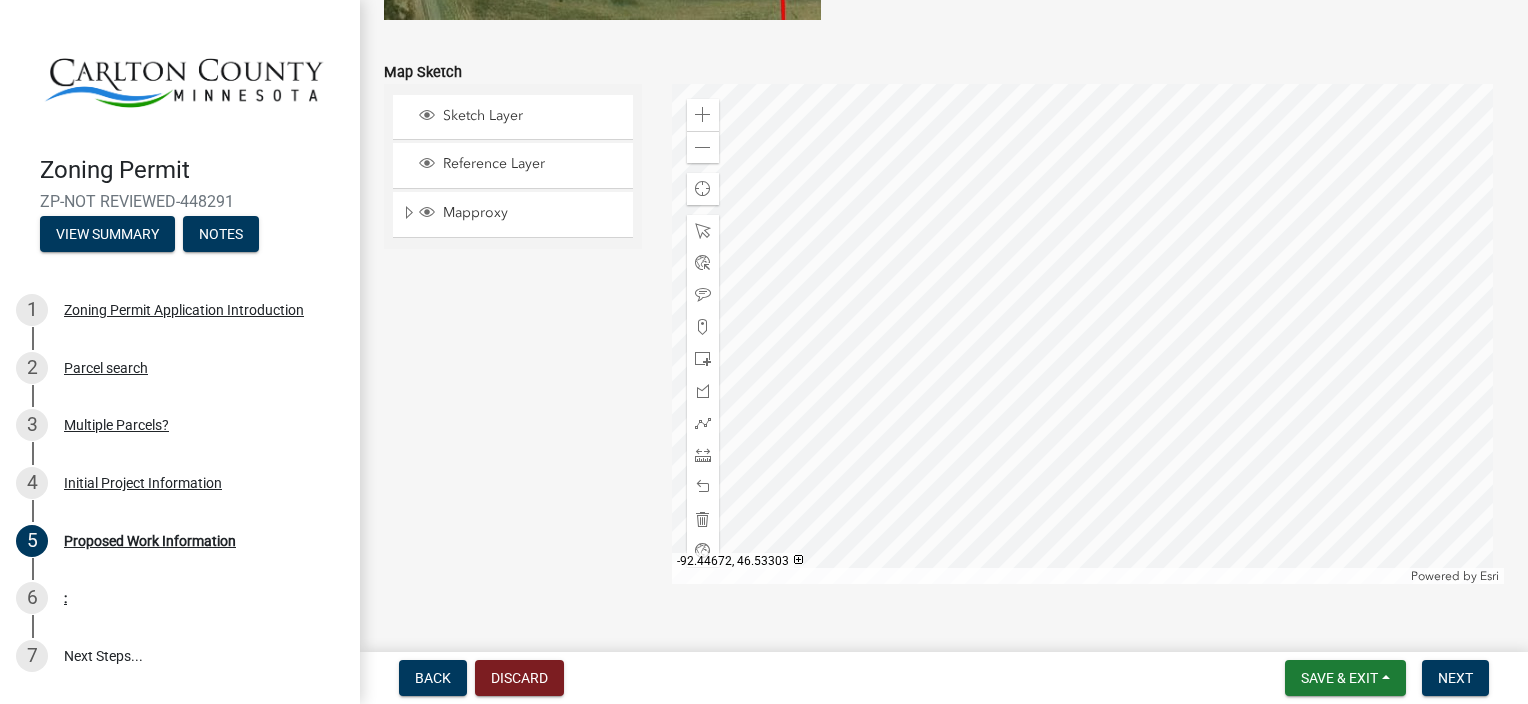 scroll, scrollTop: 4130, scrollLeft: 0, axis: vertical 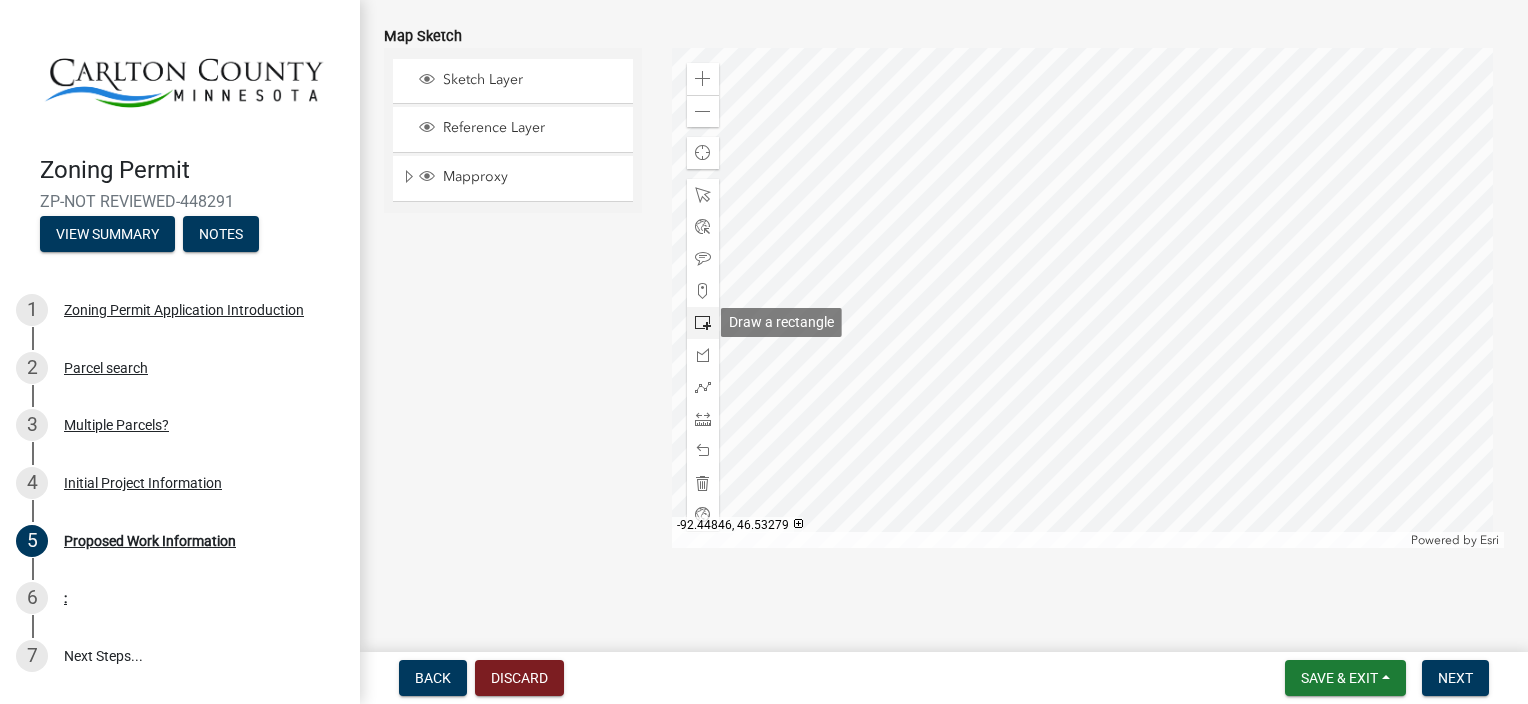 click 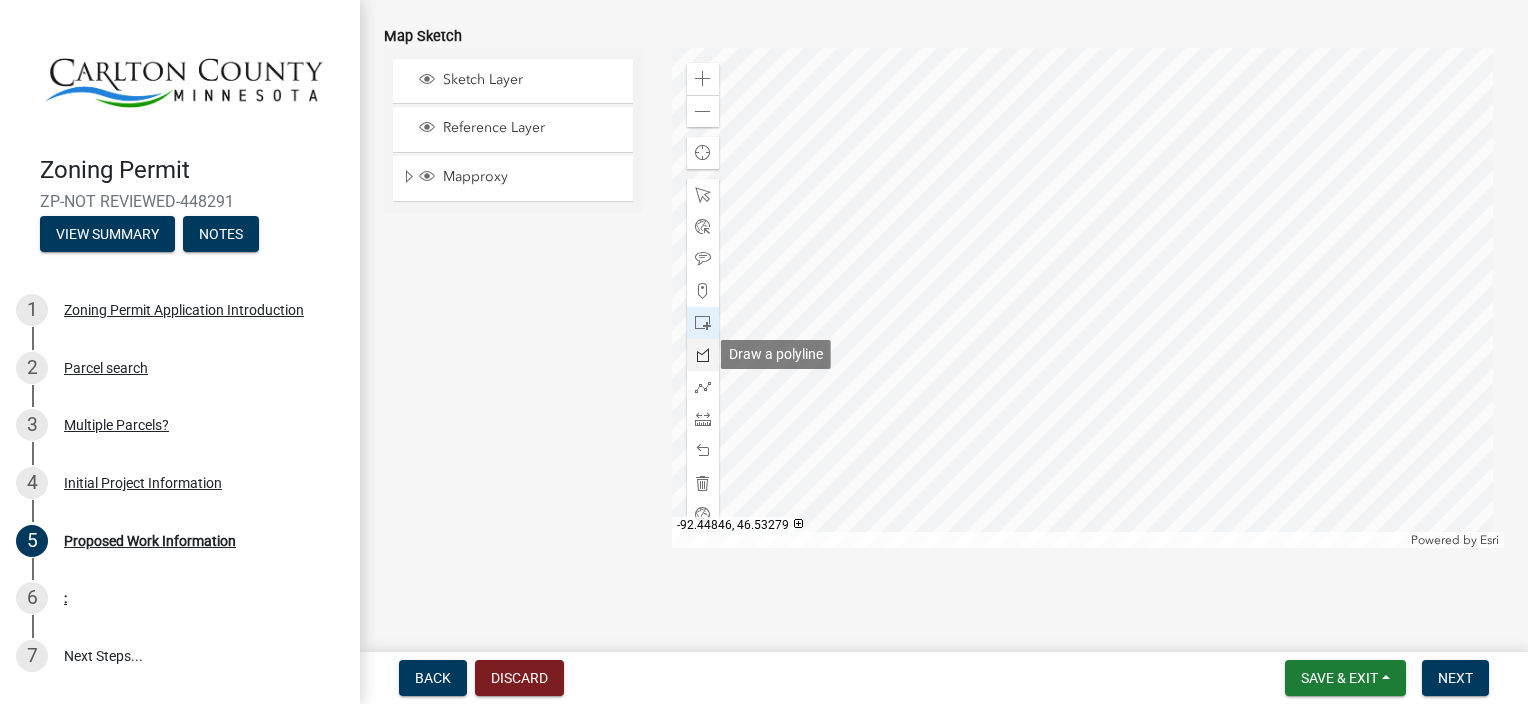 click 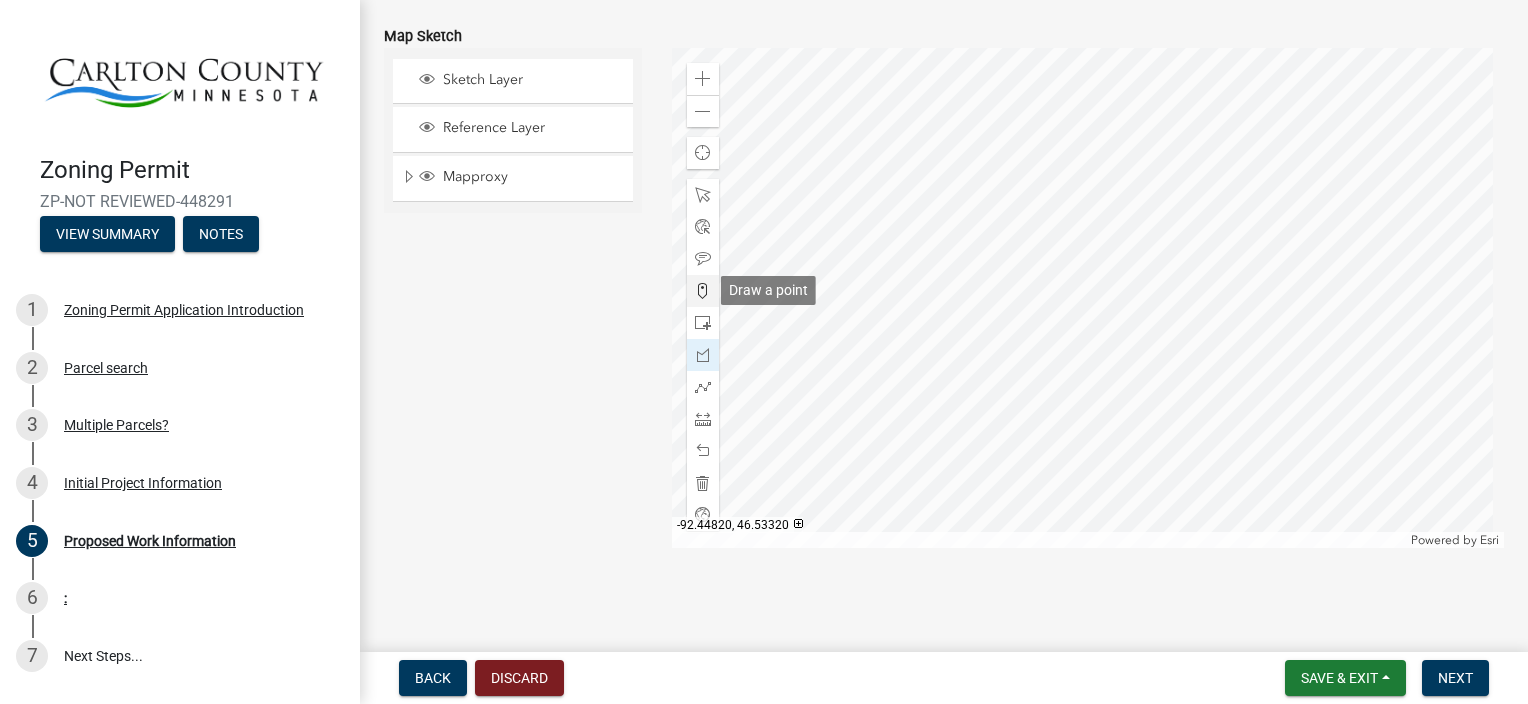 click 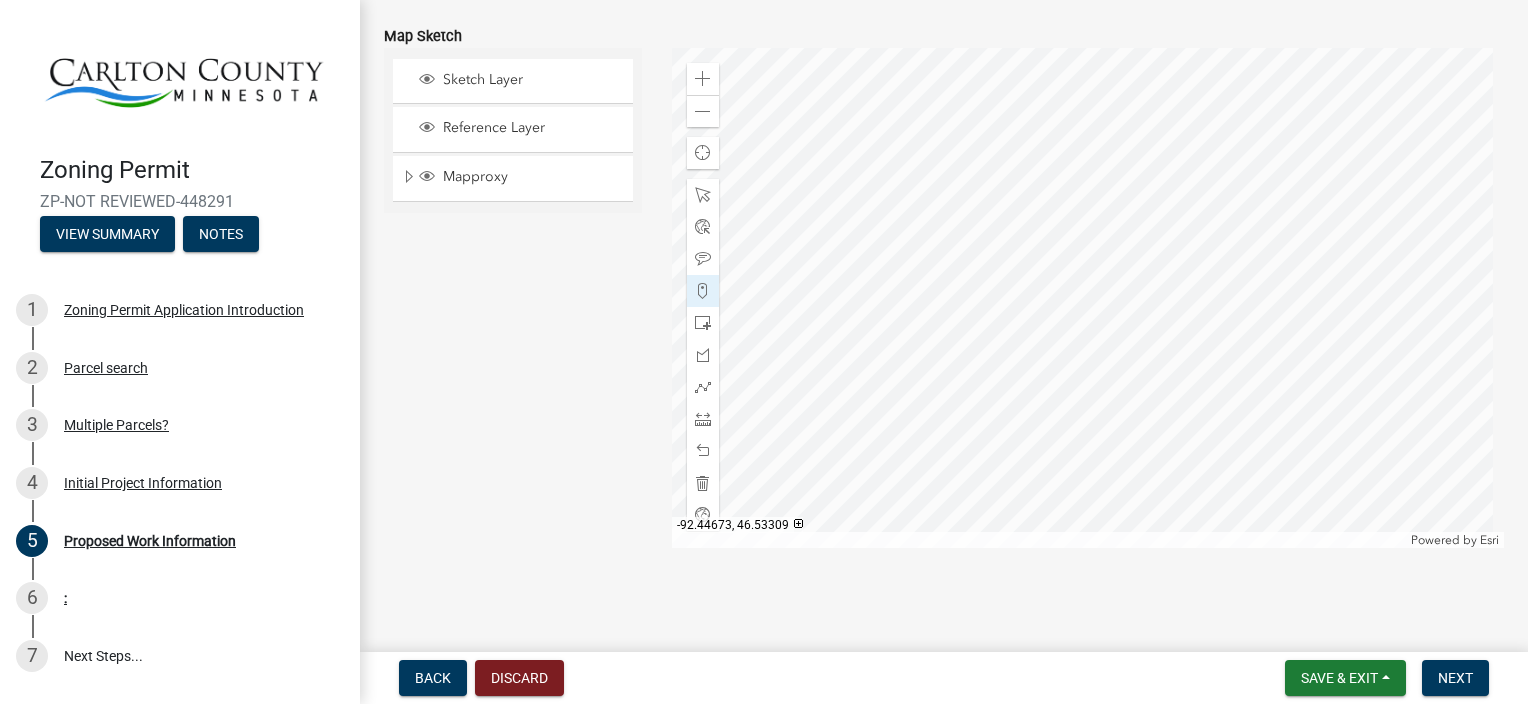 click 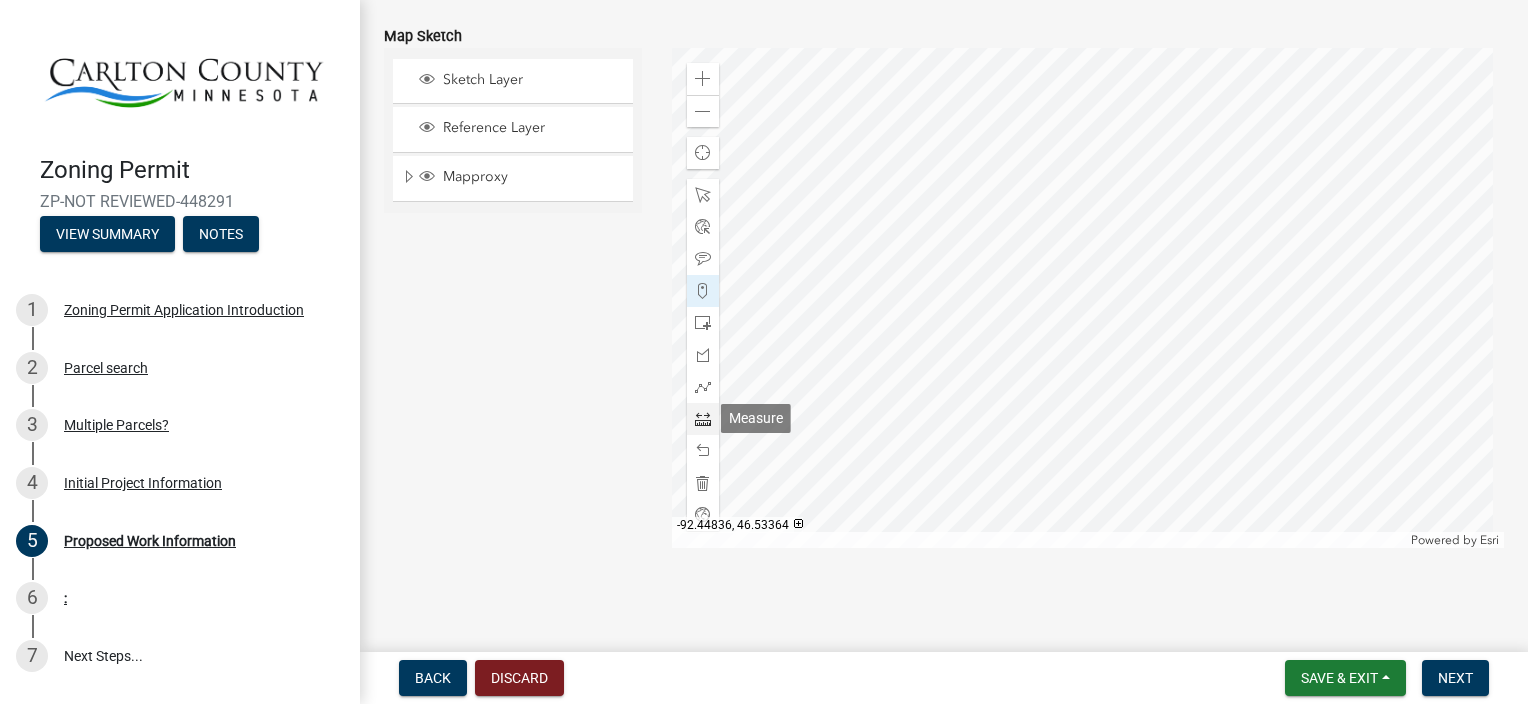 click 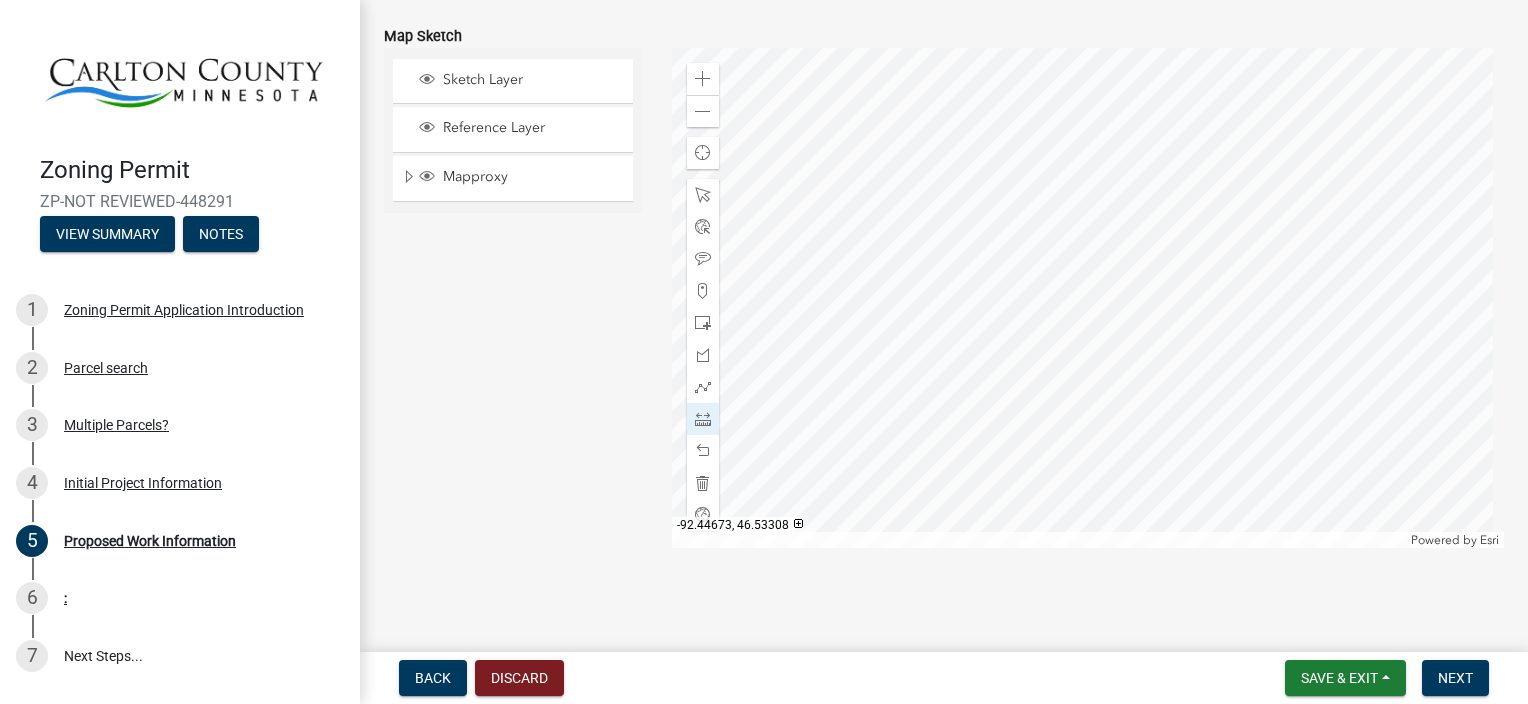 click 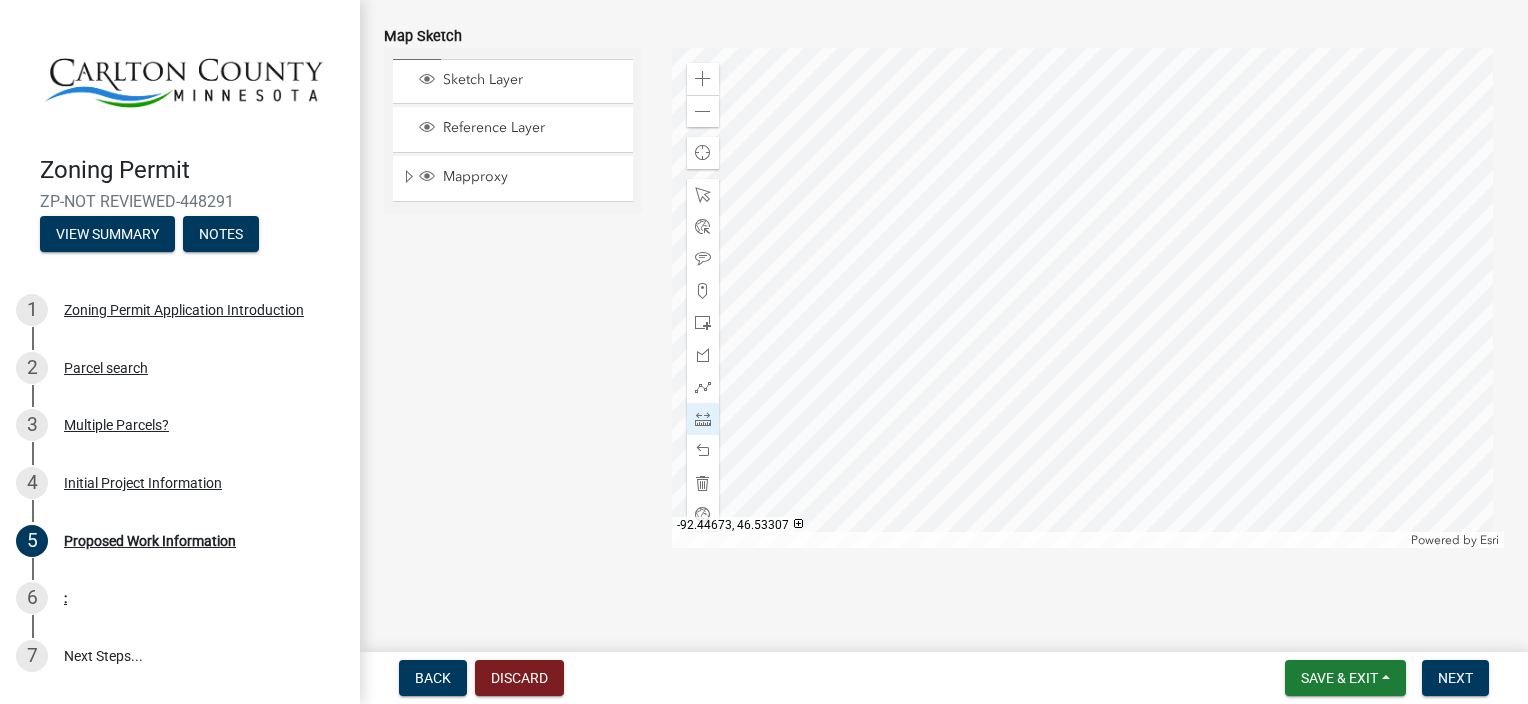 click 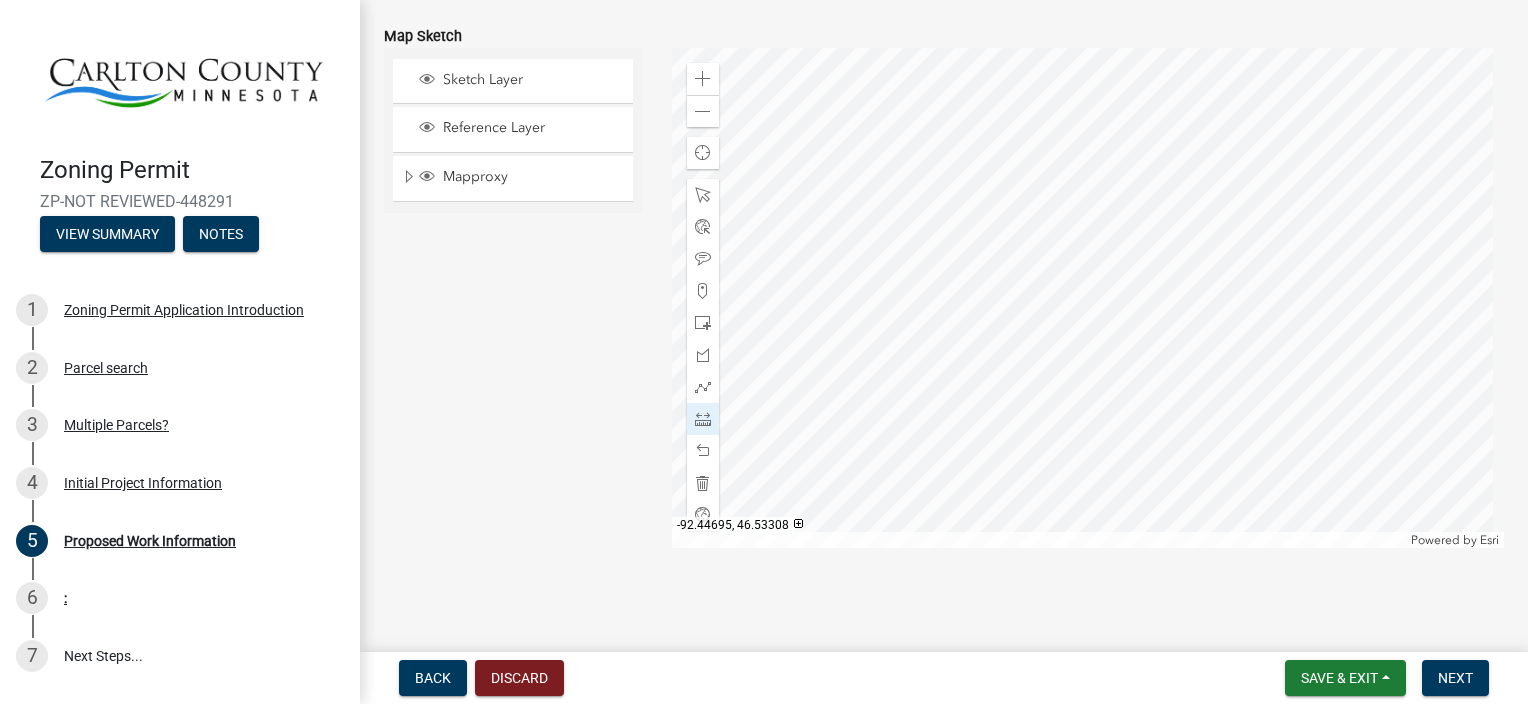click 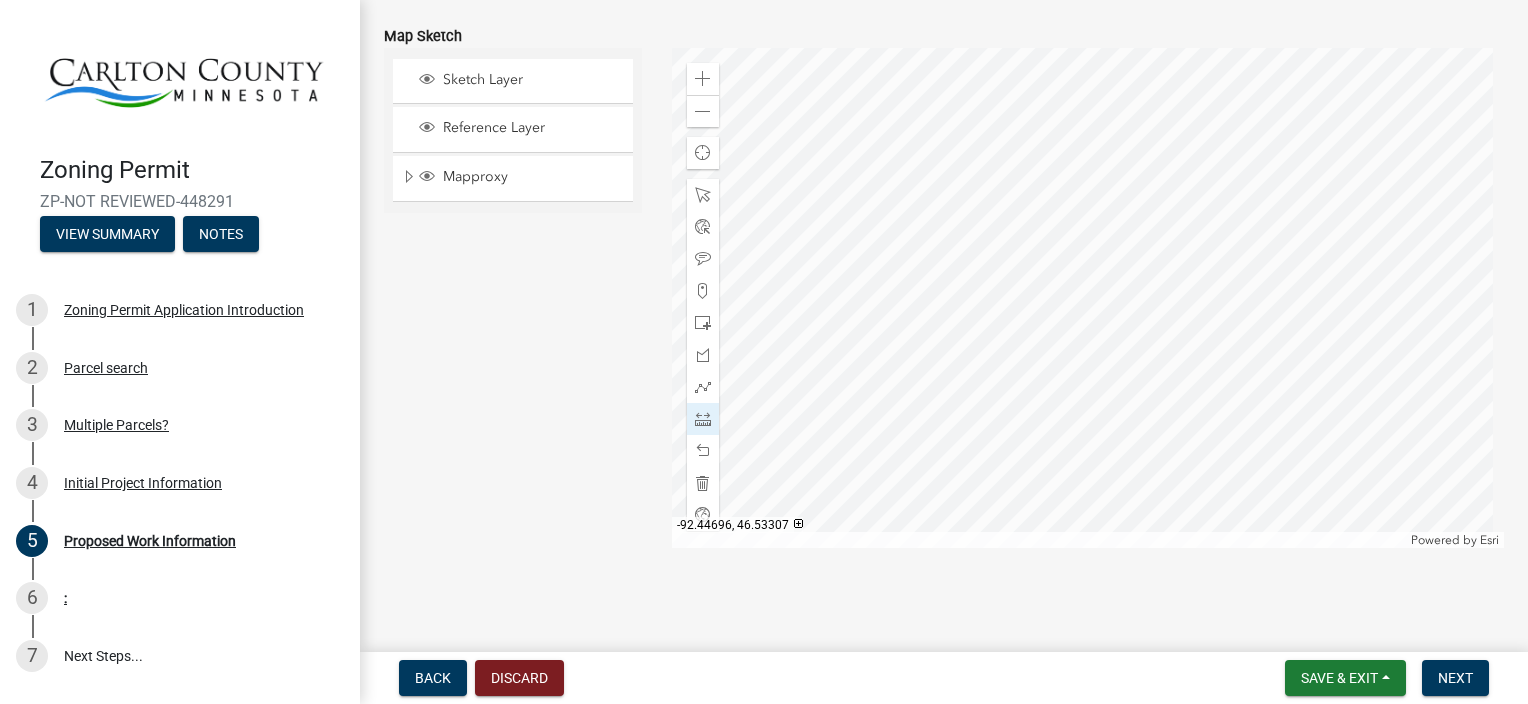 click 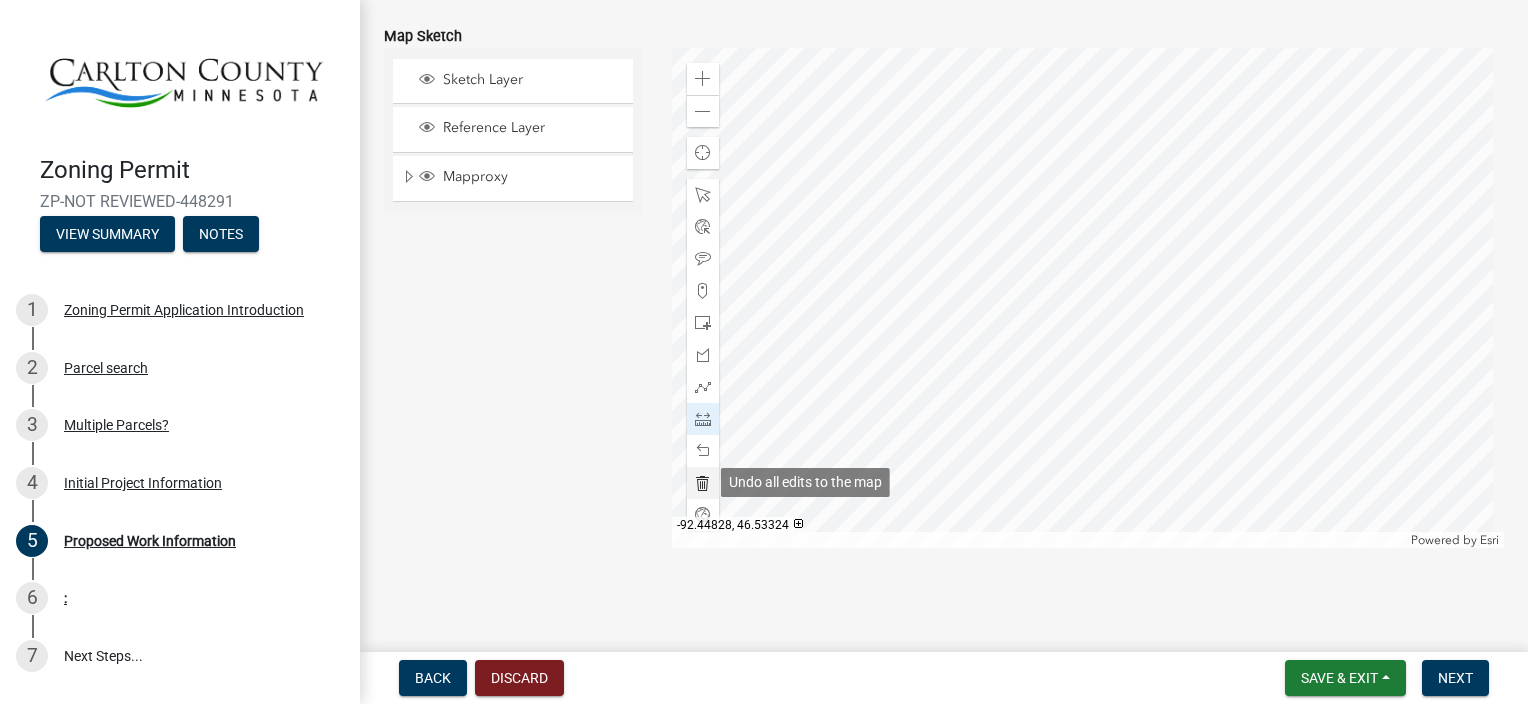 click 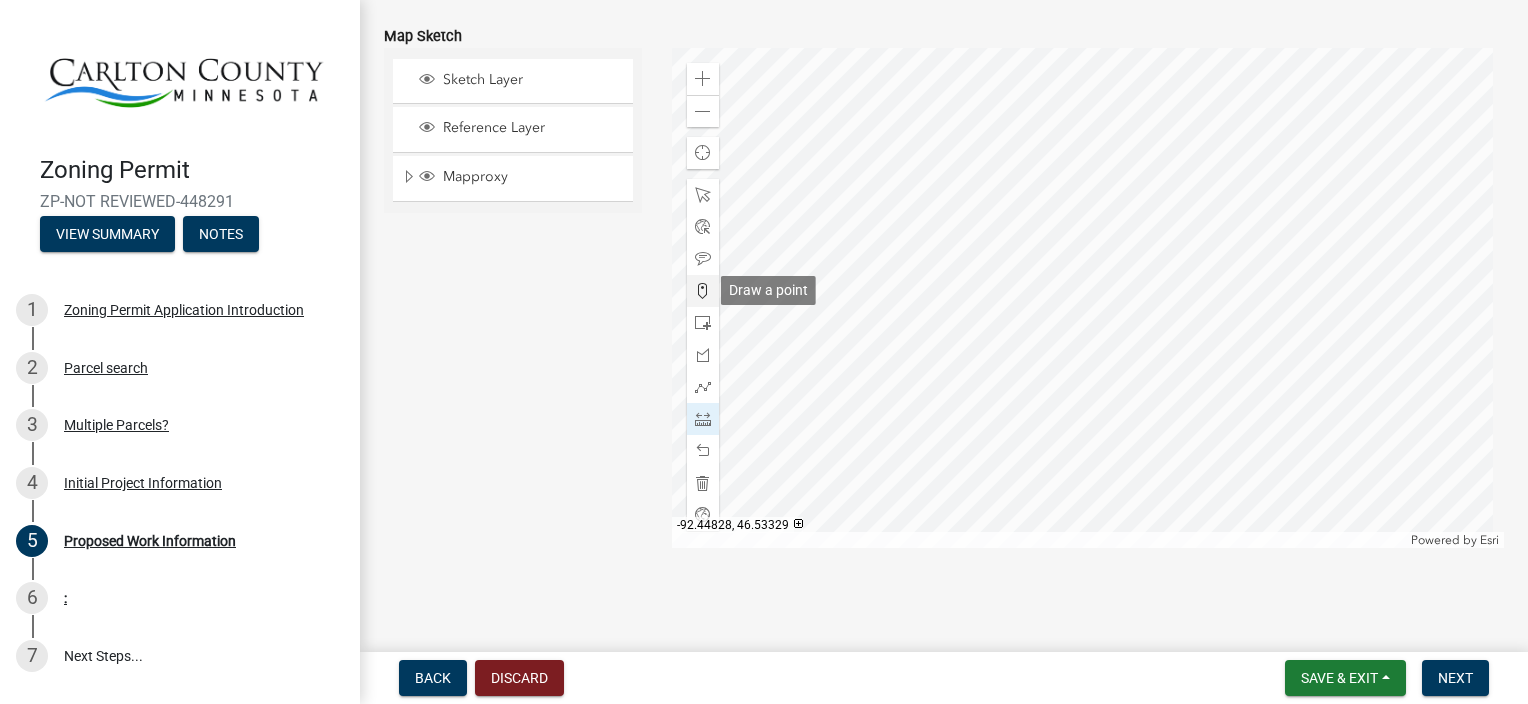 click 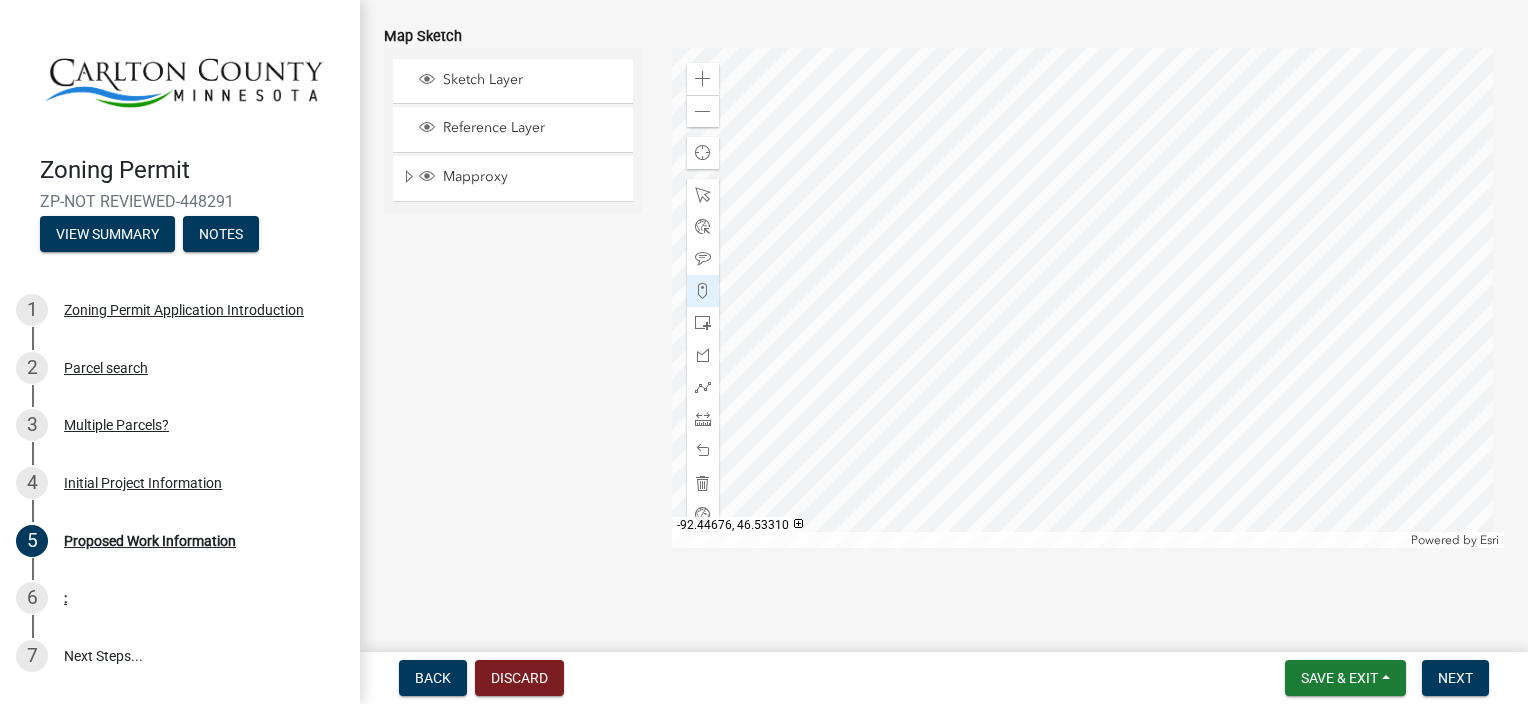 click 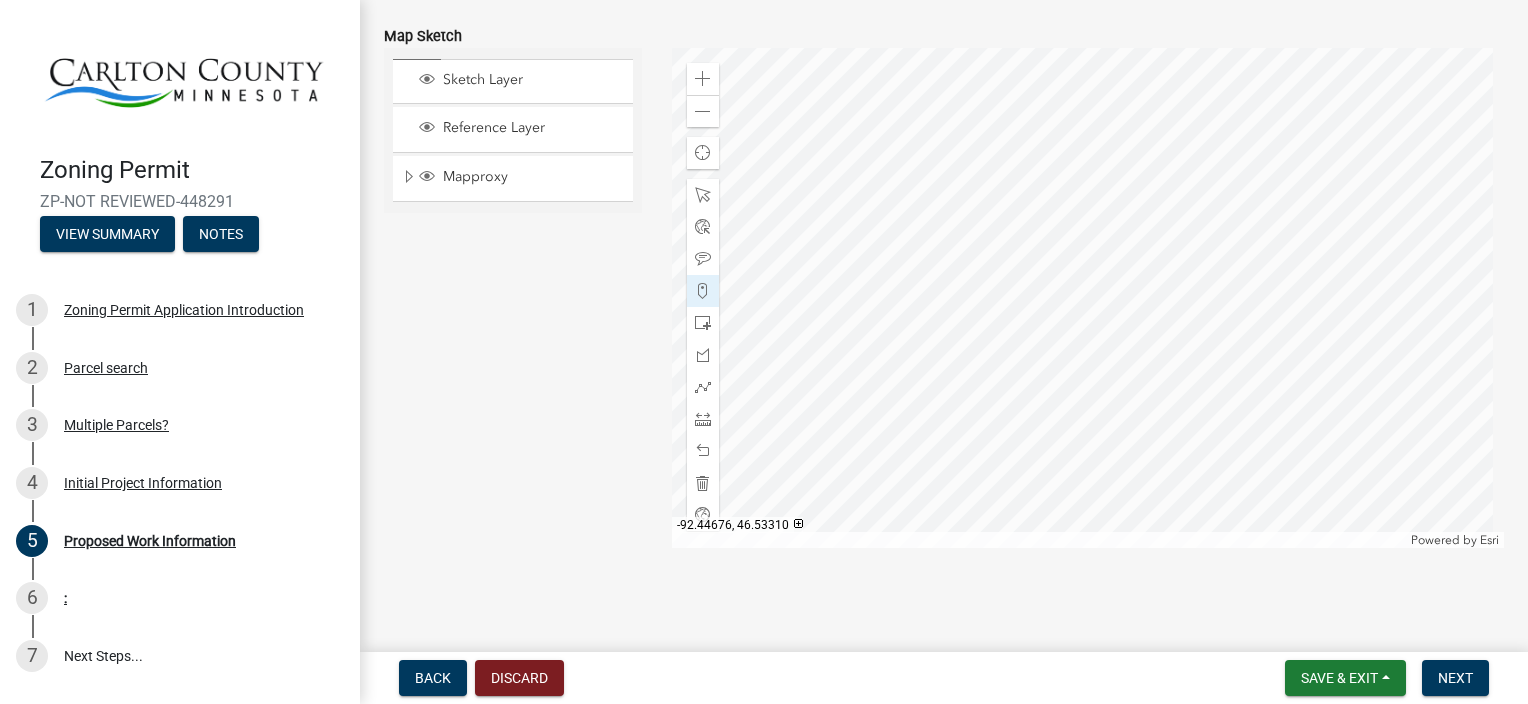 click 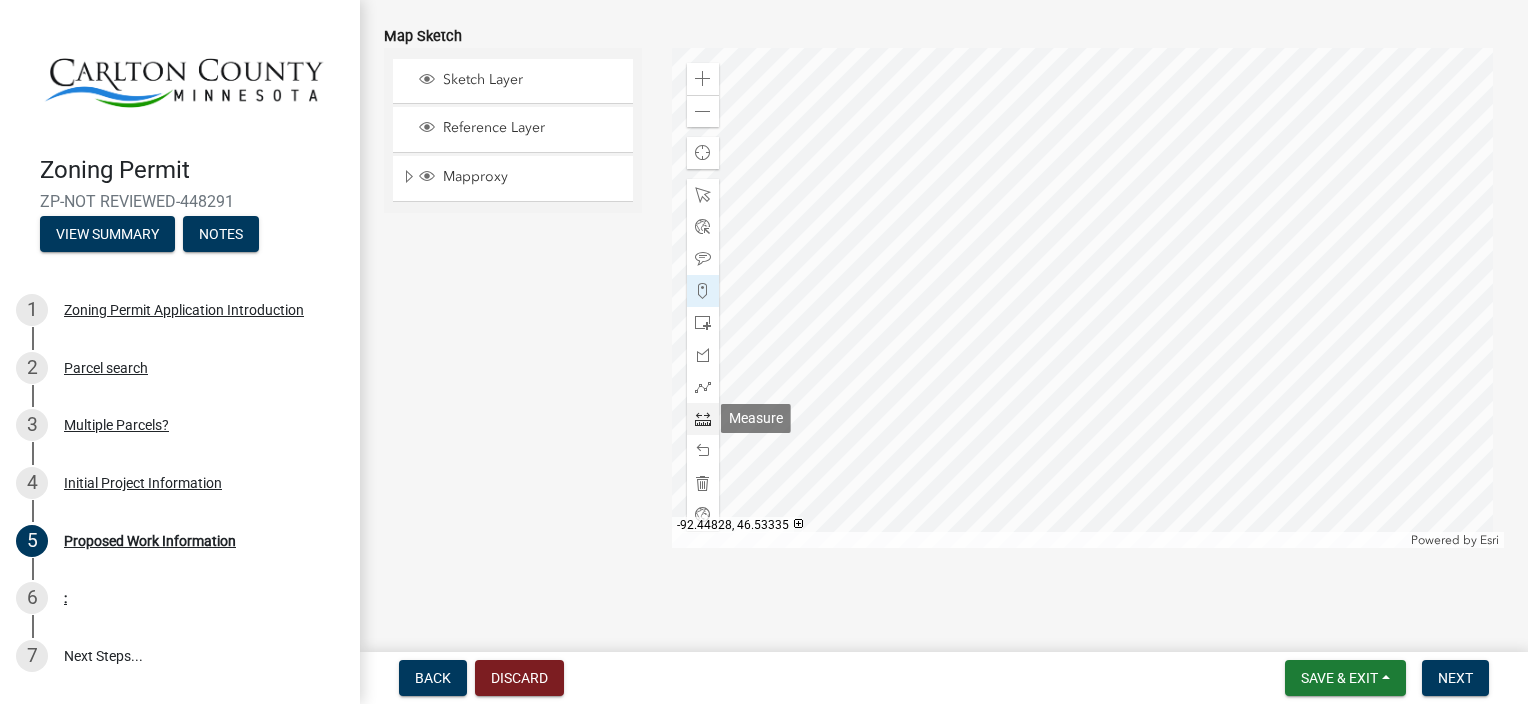 click 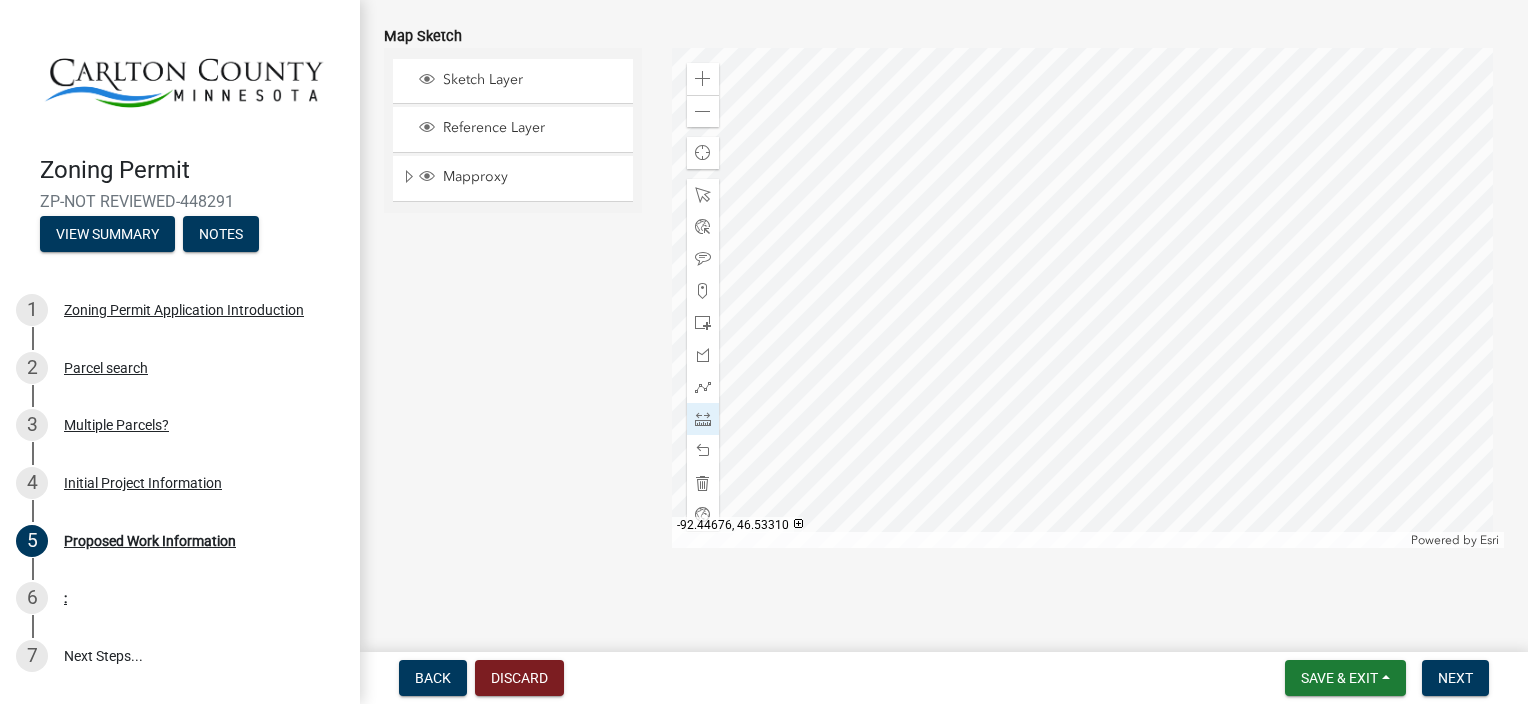 click 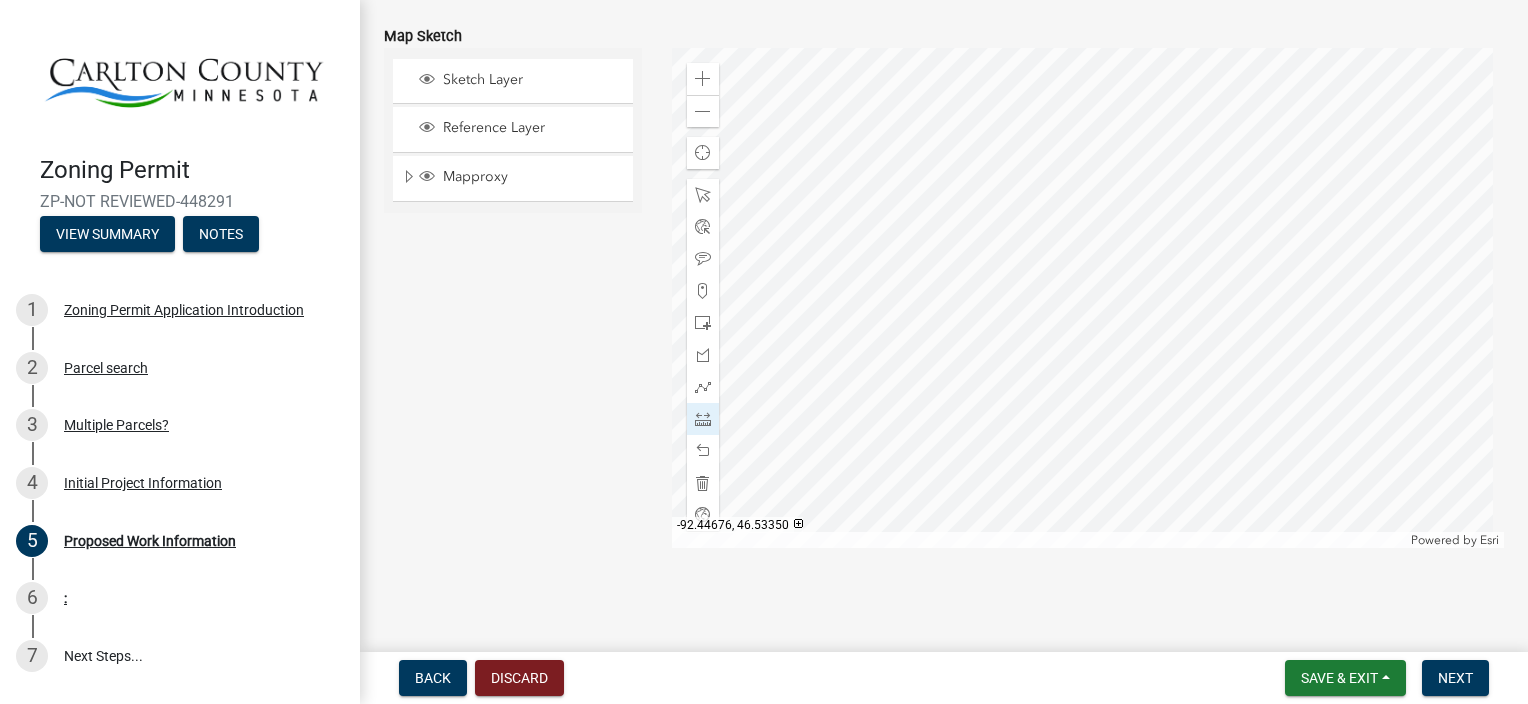 click 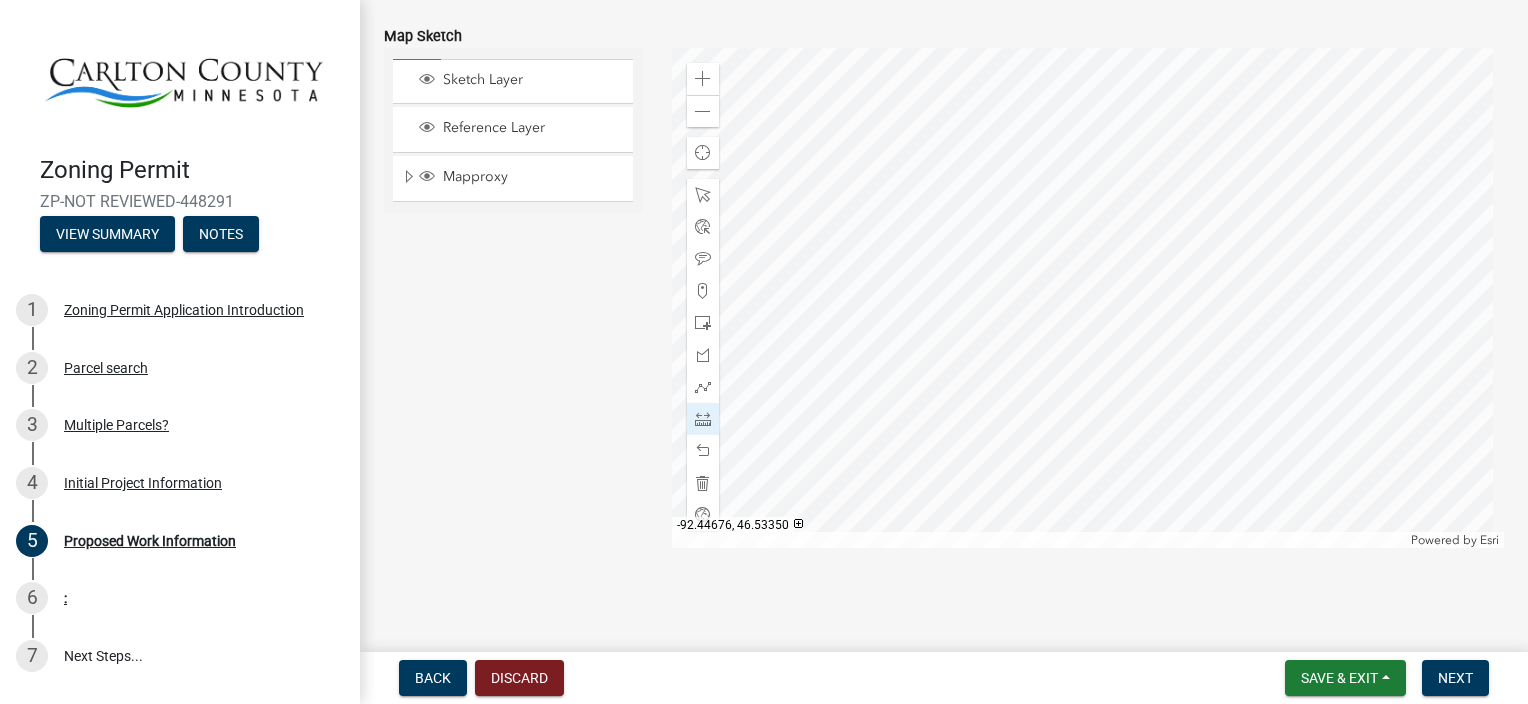 click 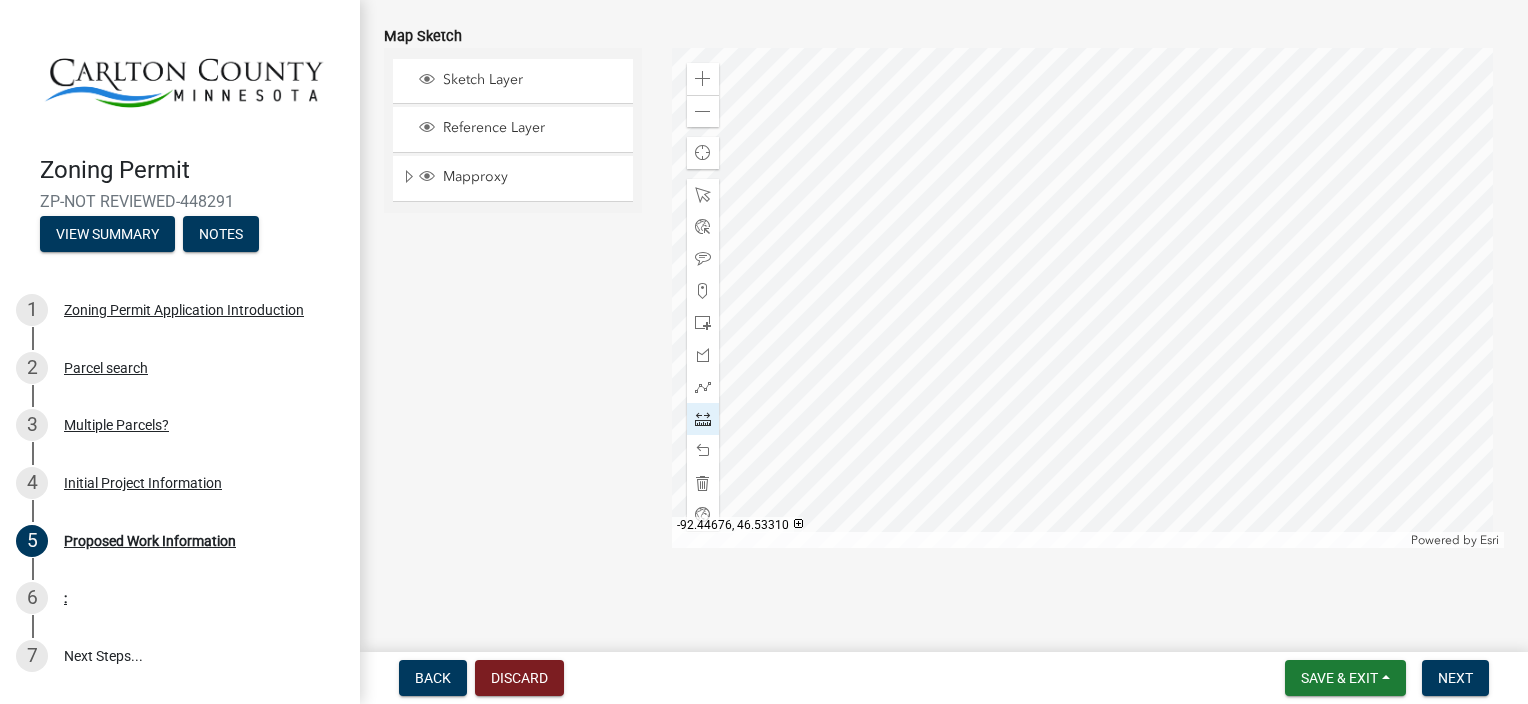 click 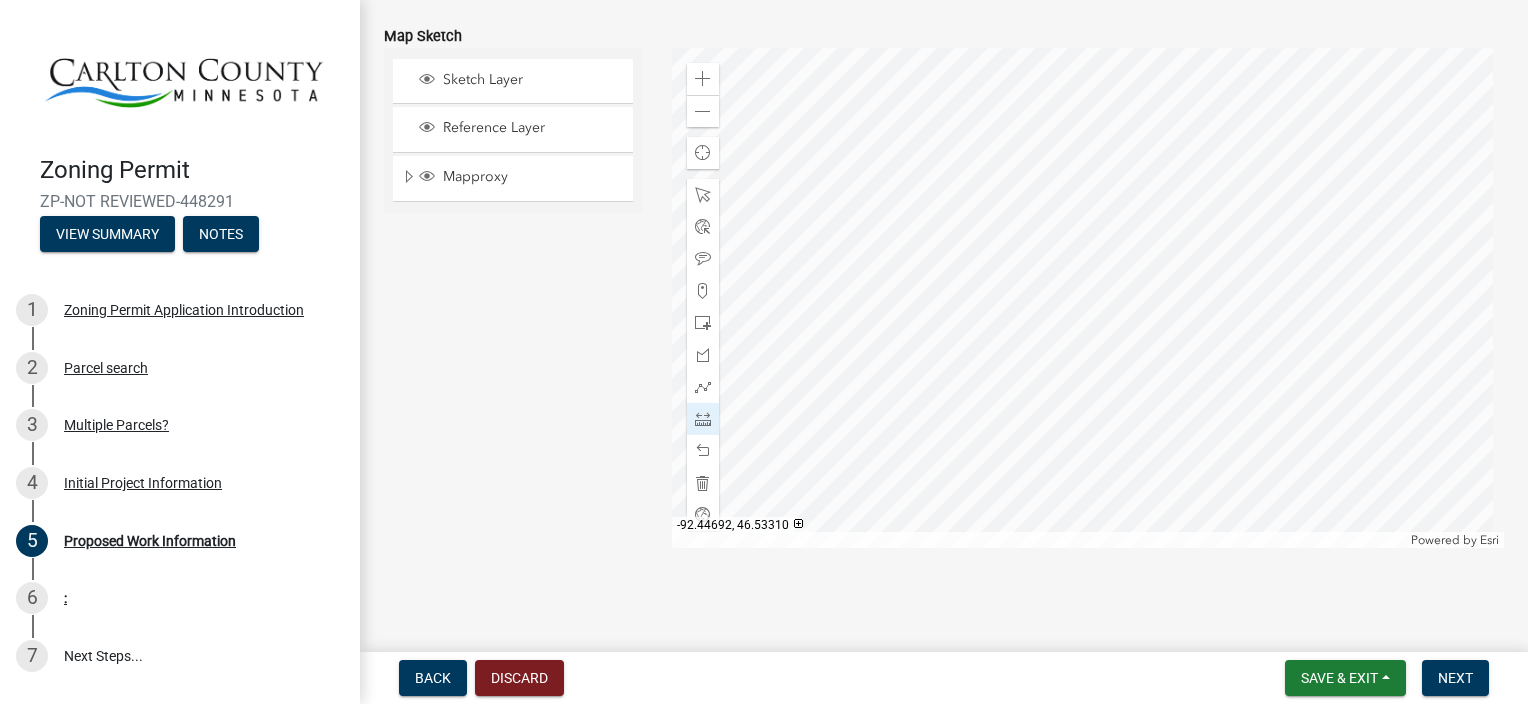 click 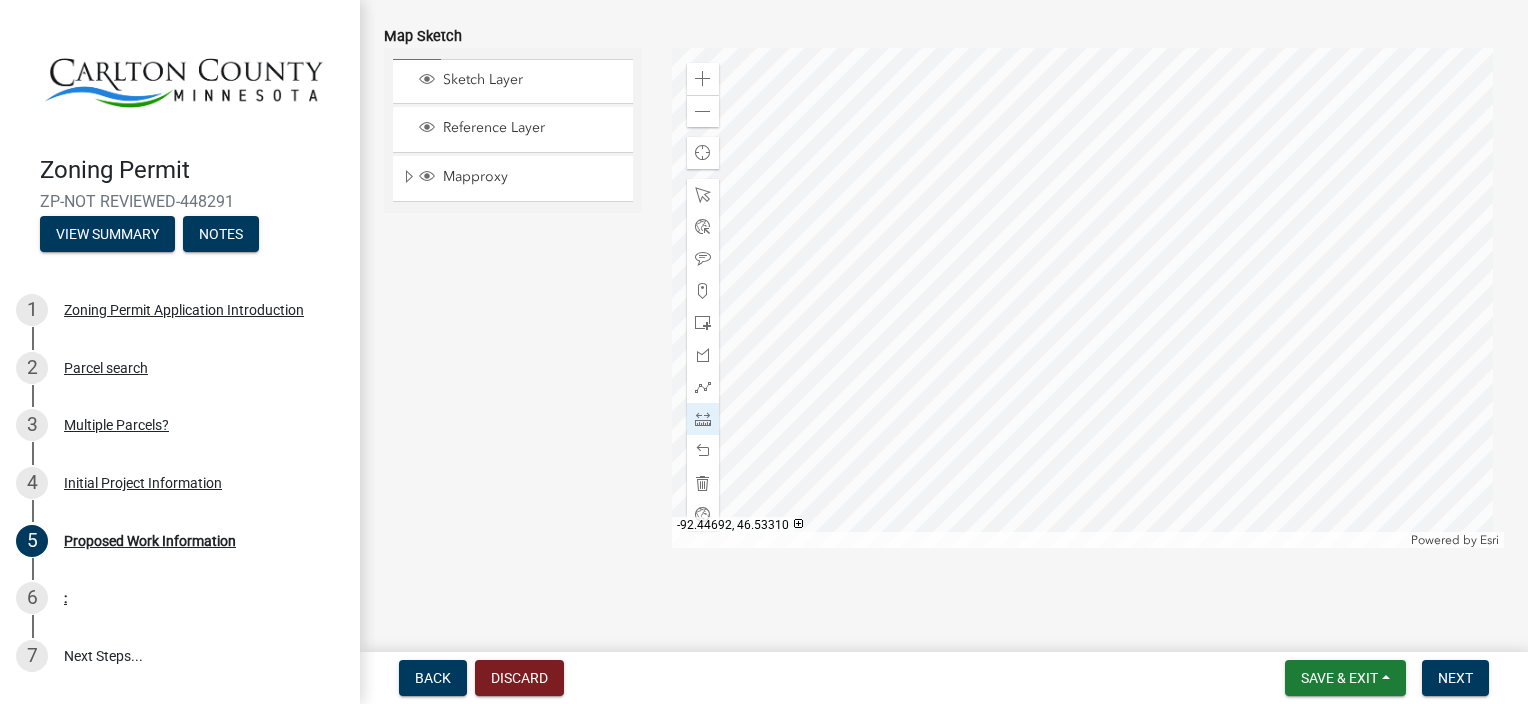 click 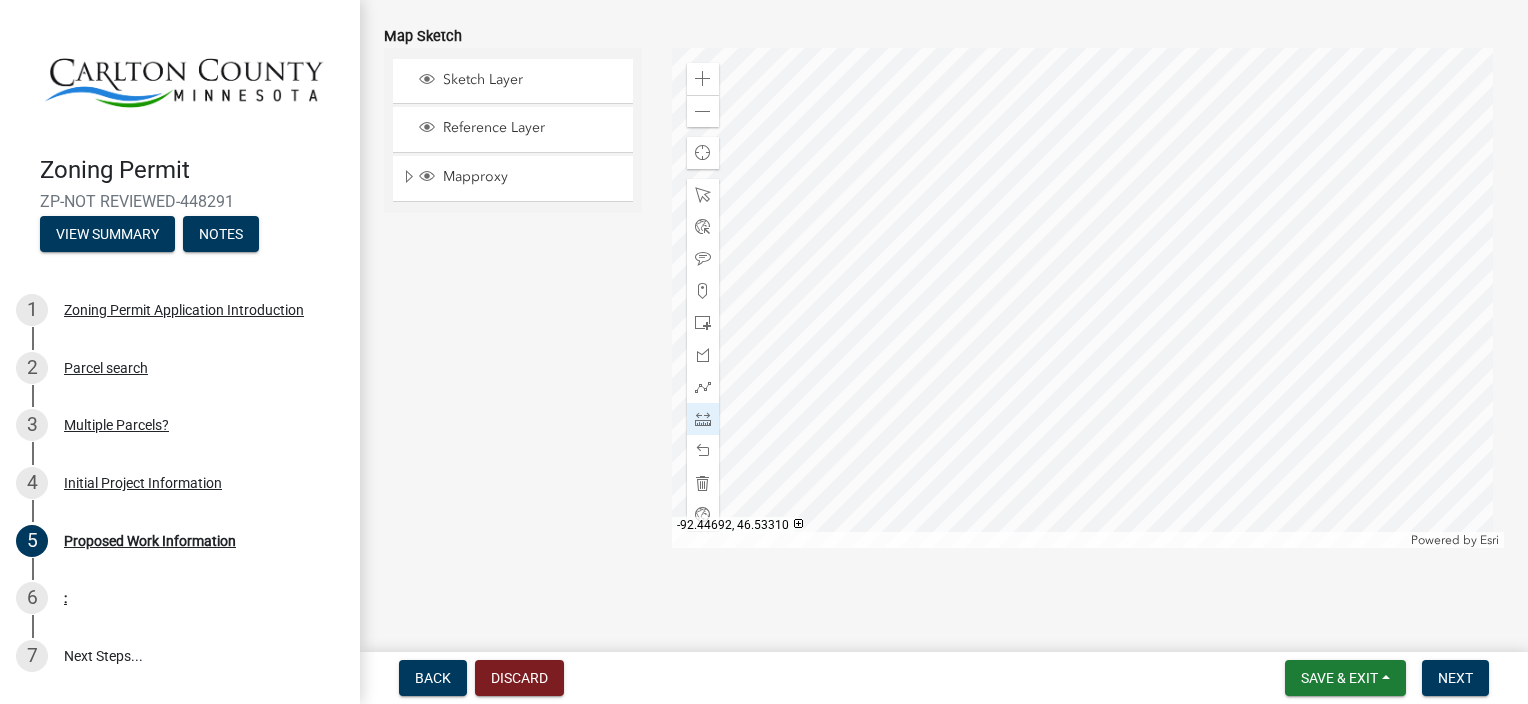 click 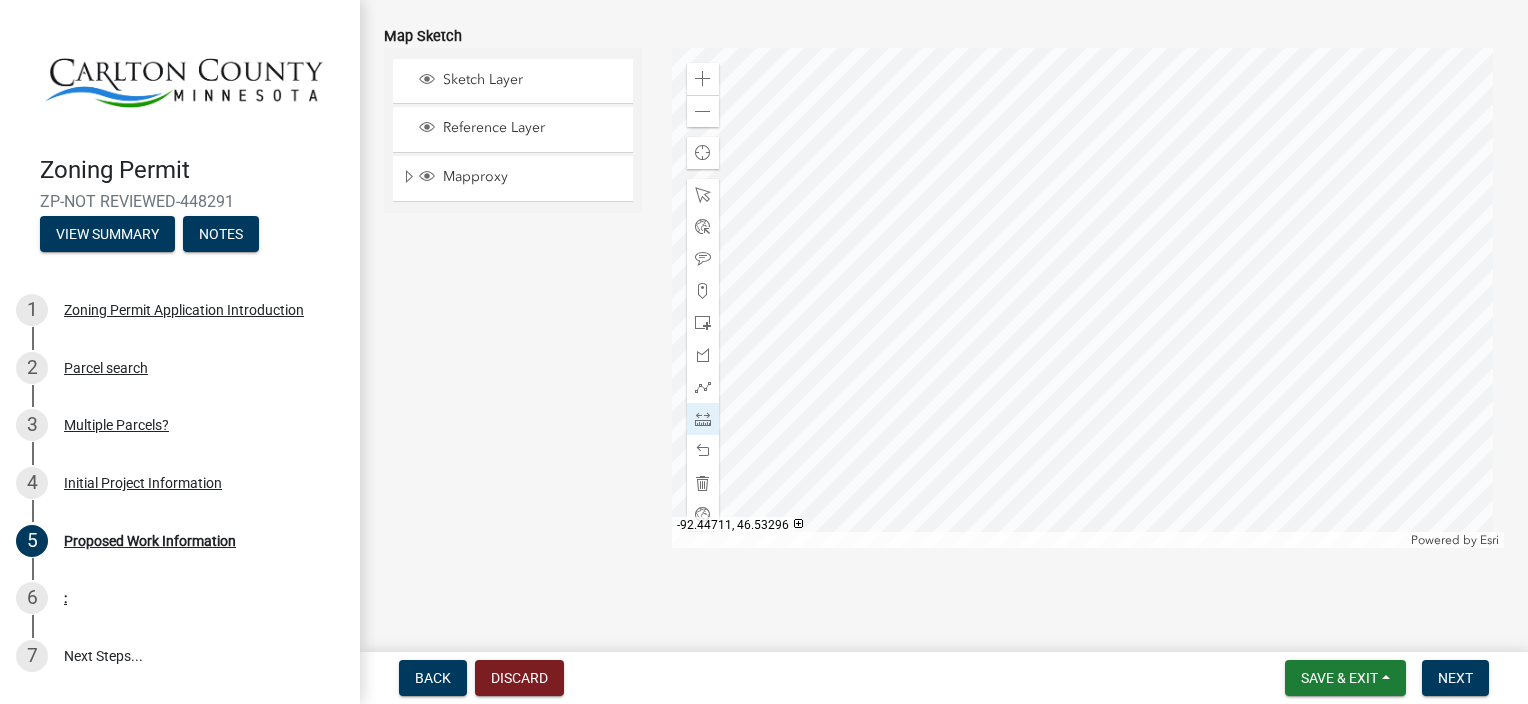 click 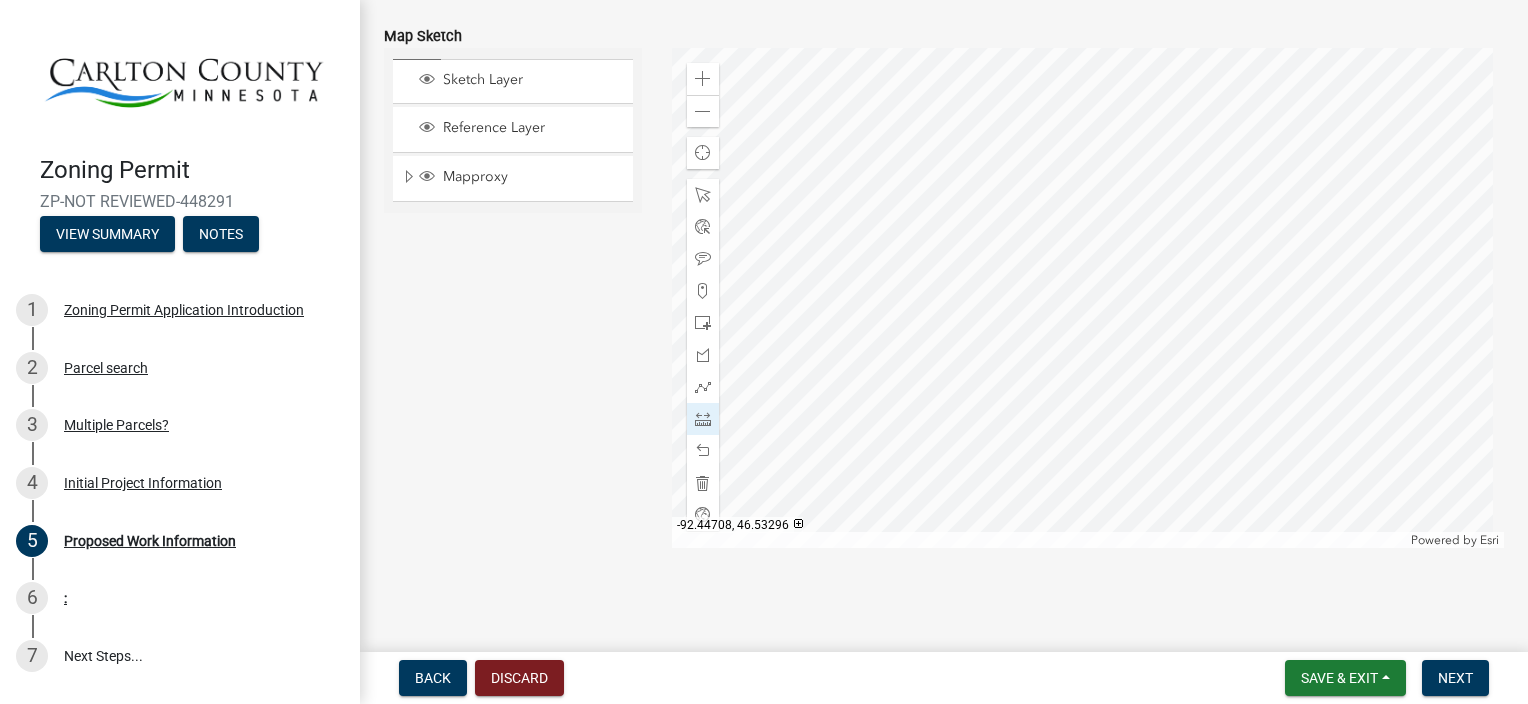 click 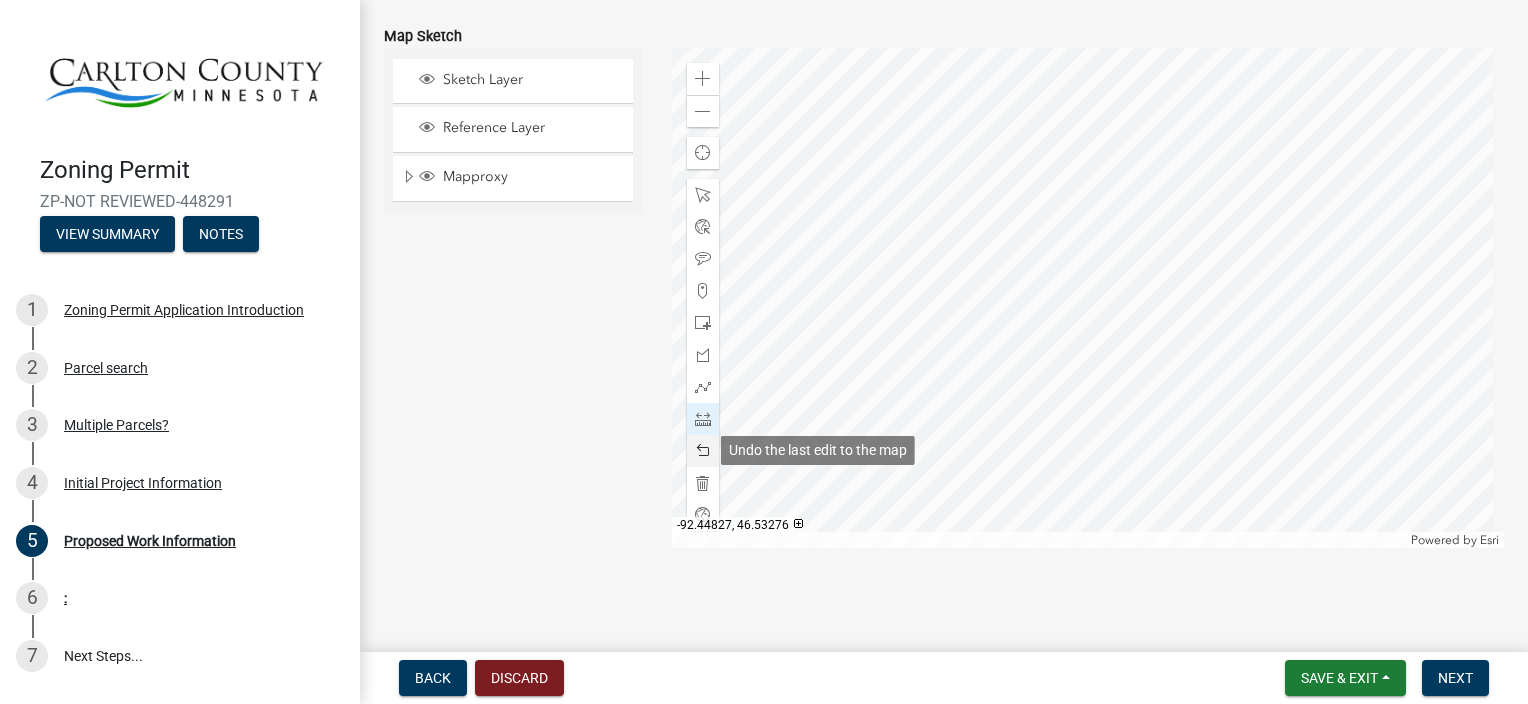 click 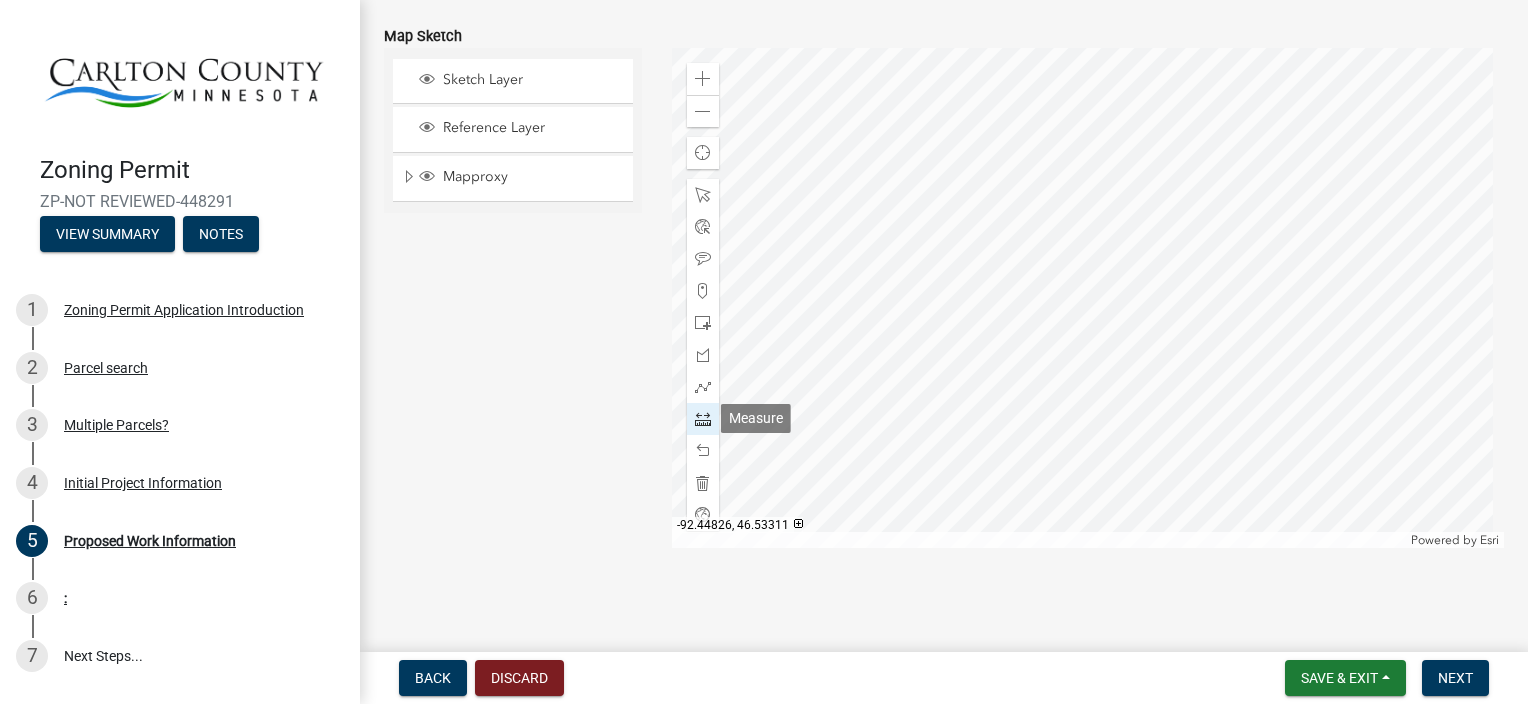 click 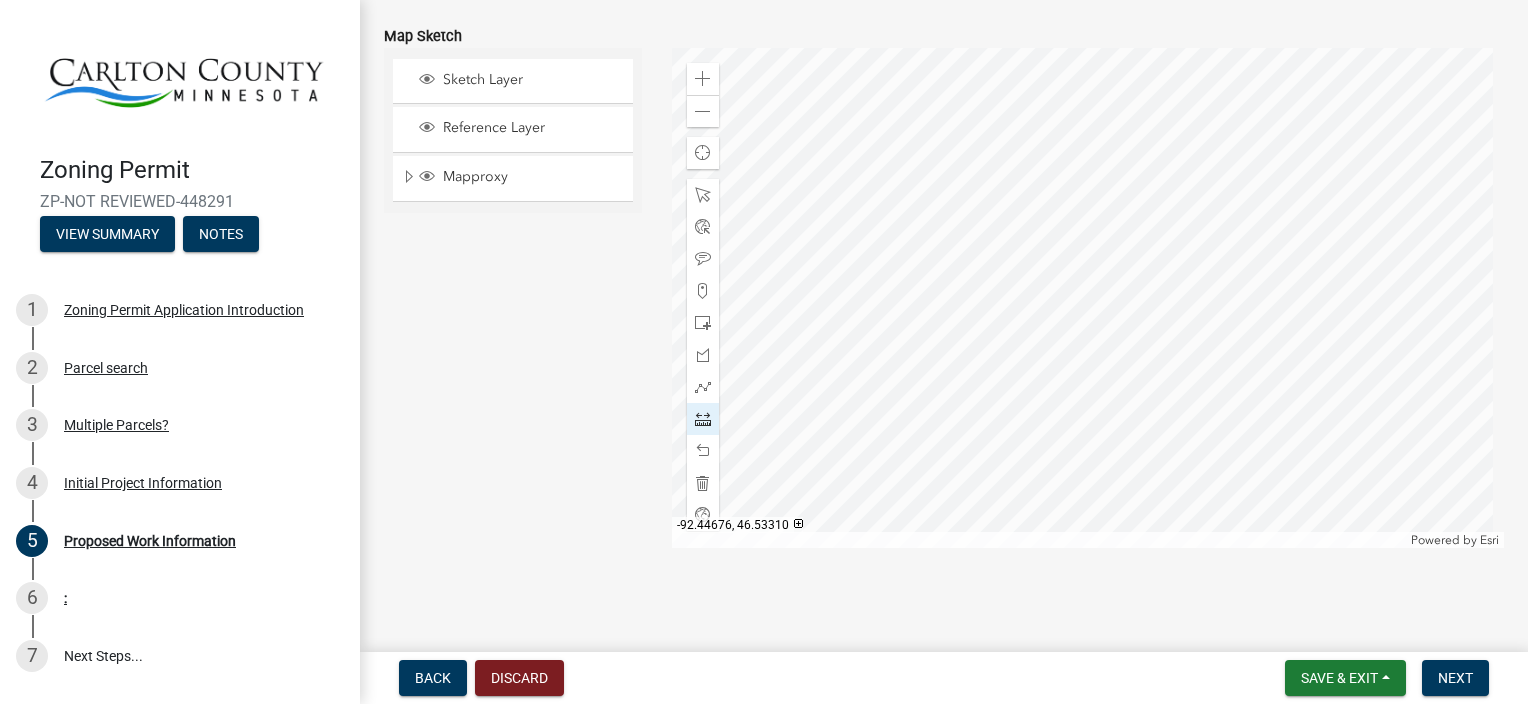 click 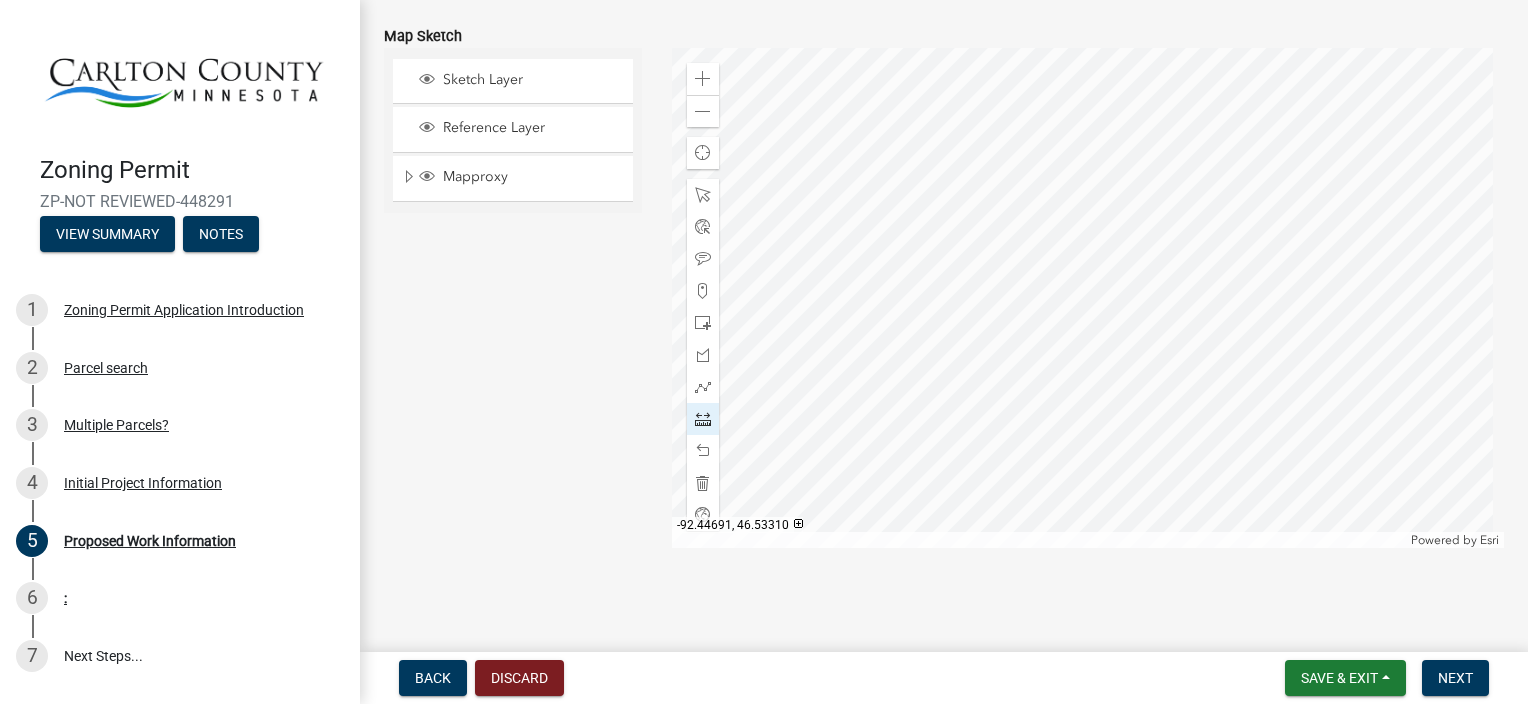 click 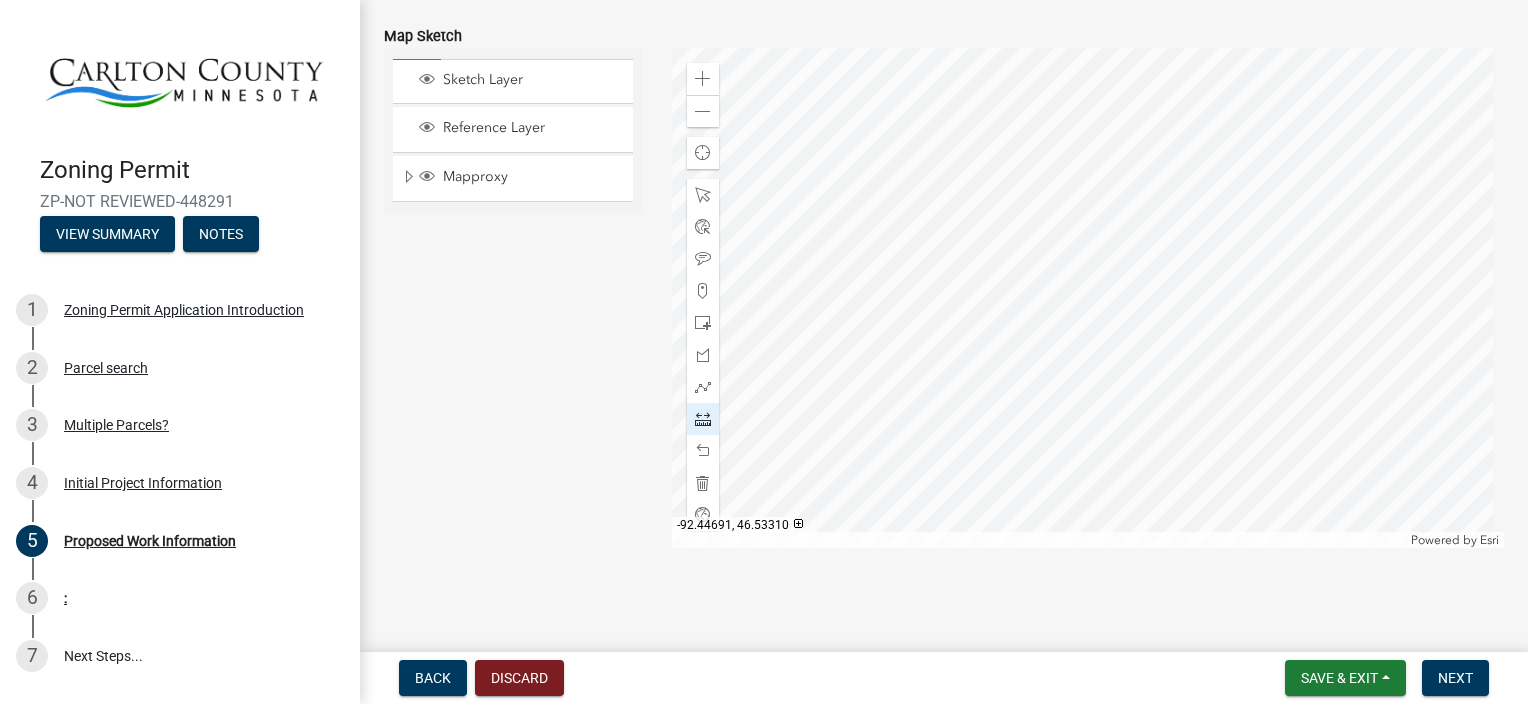 click 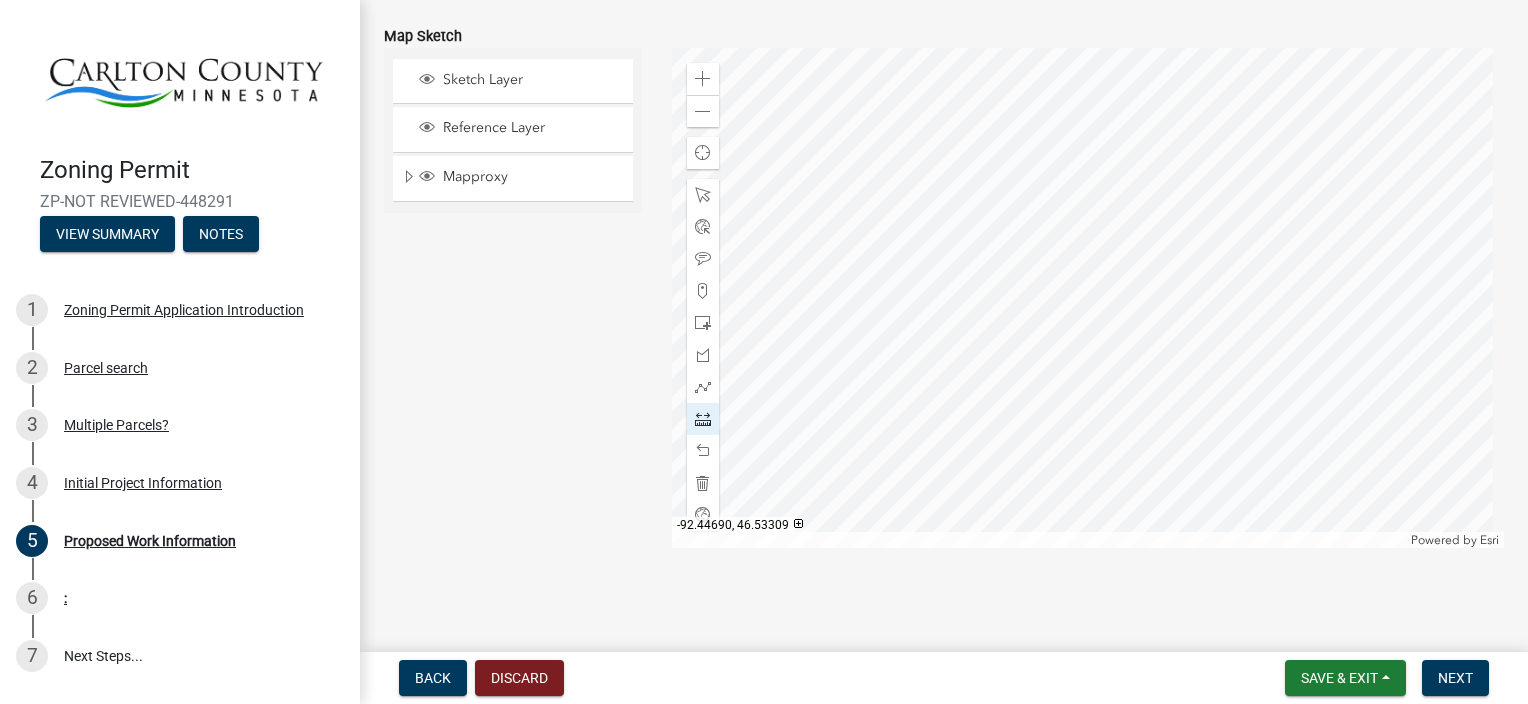 click 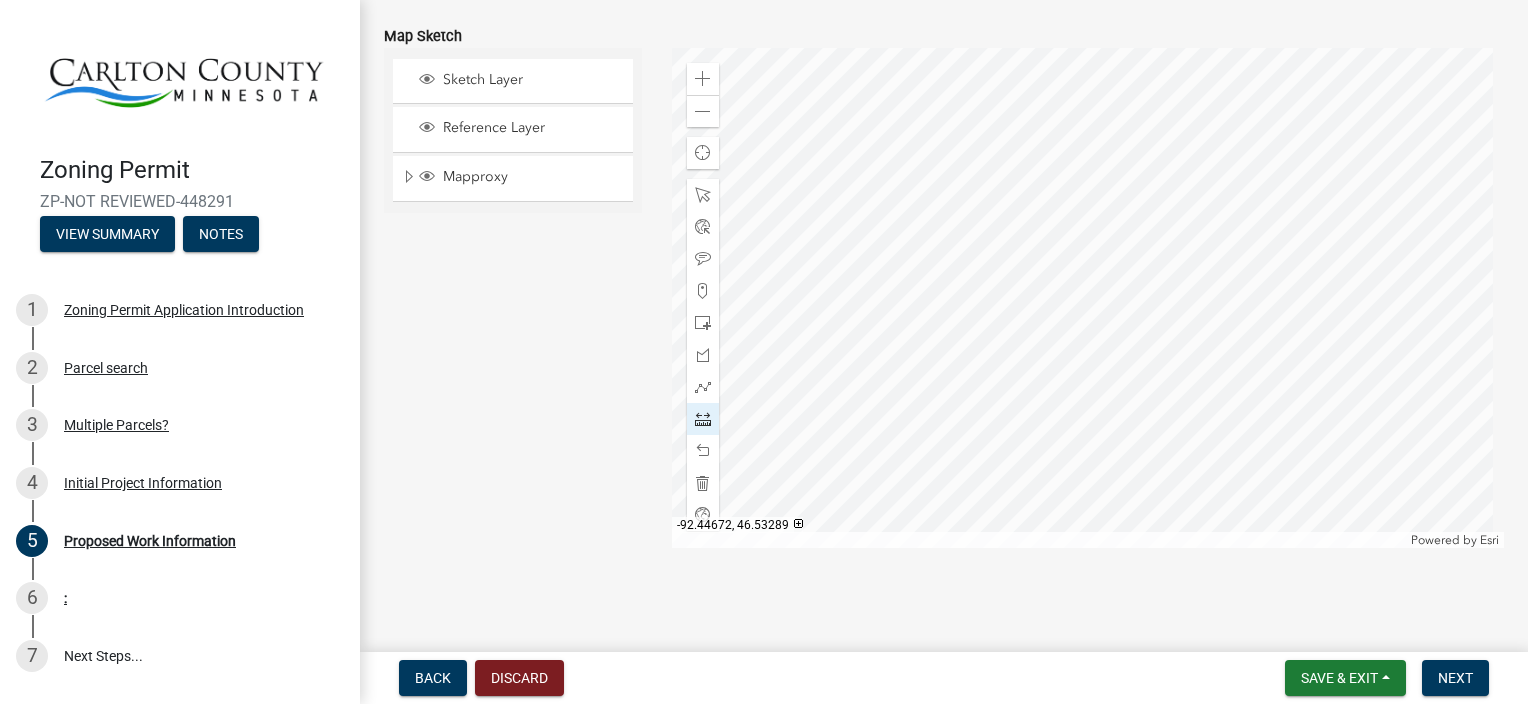 click 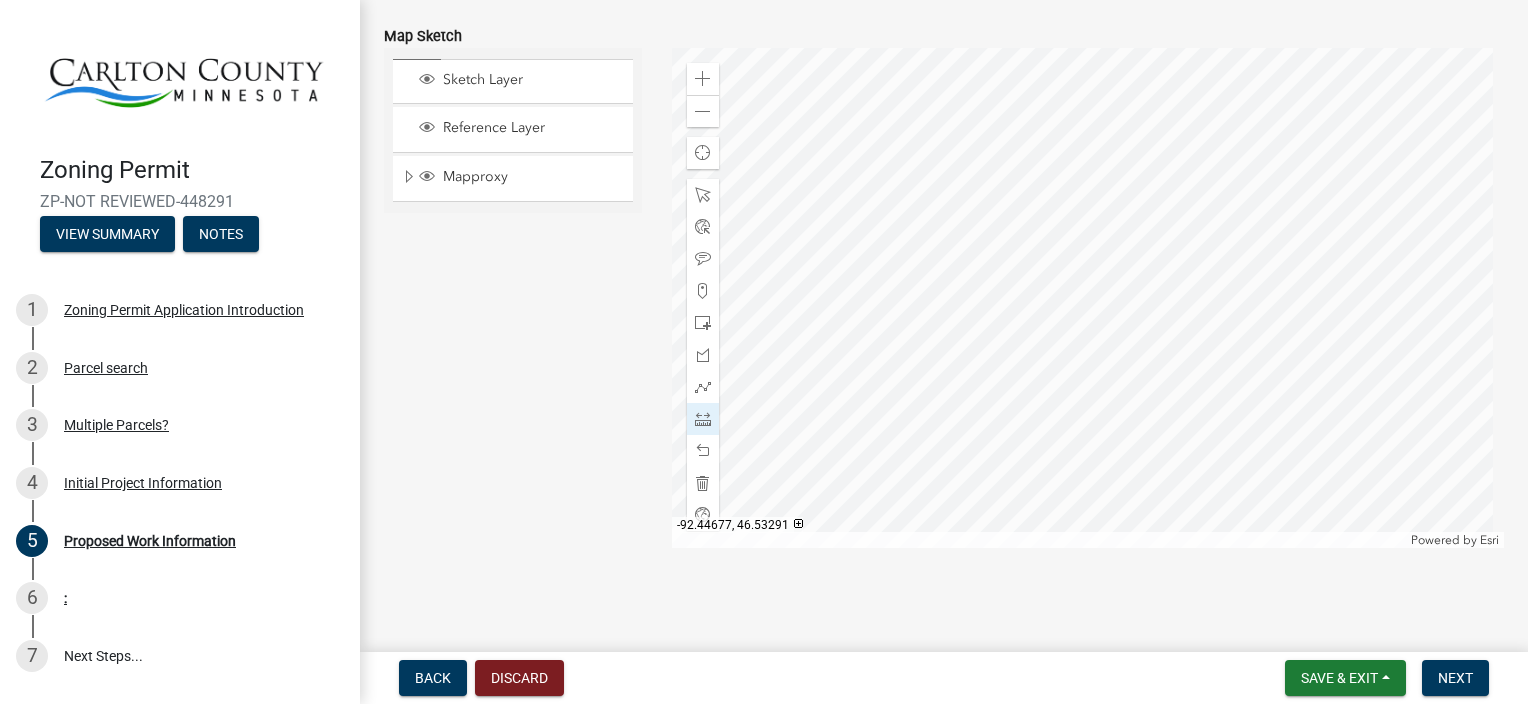 click 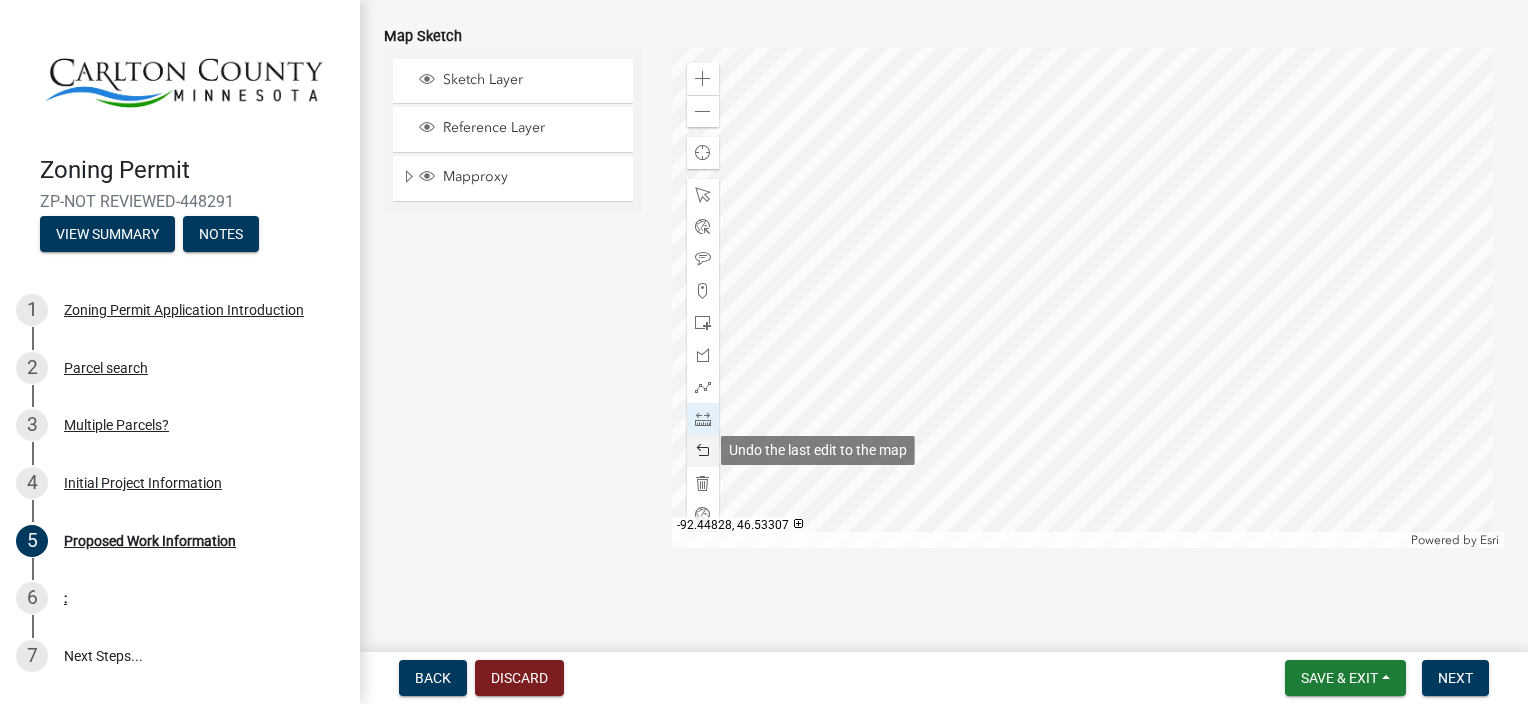 click 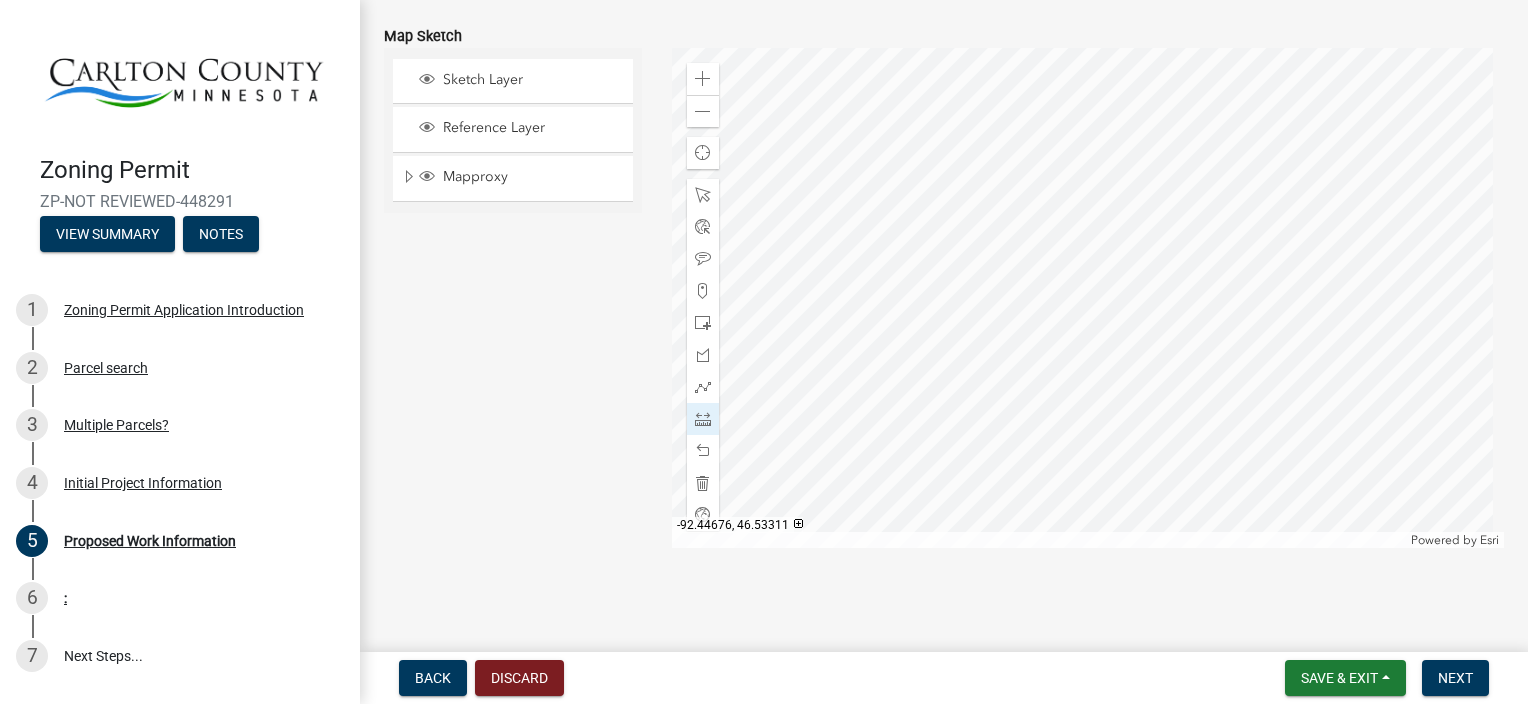 click 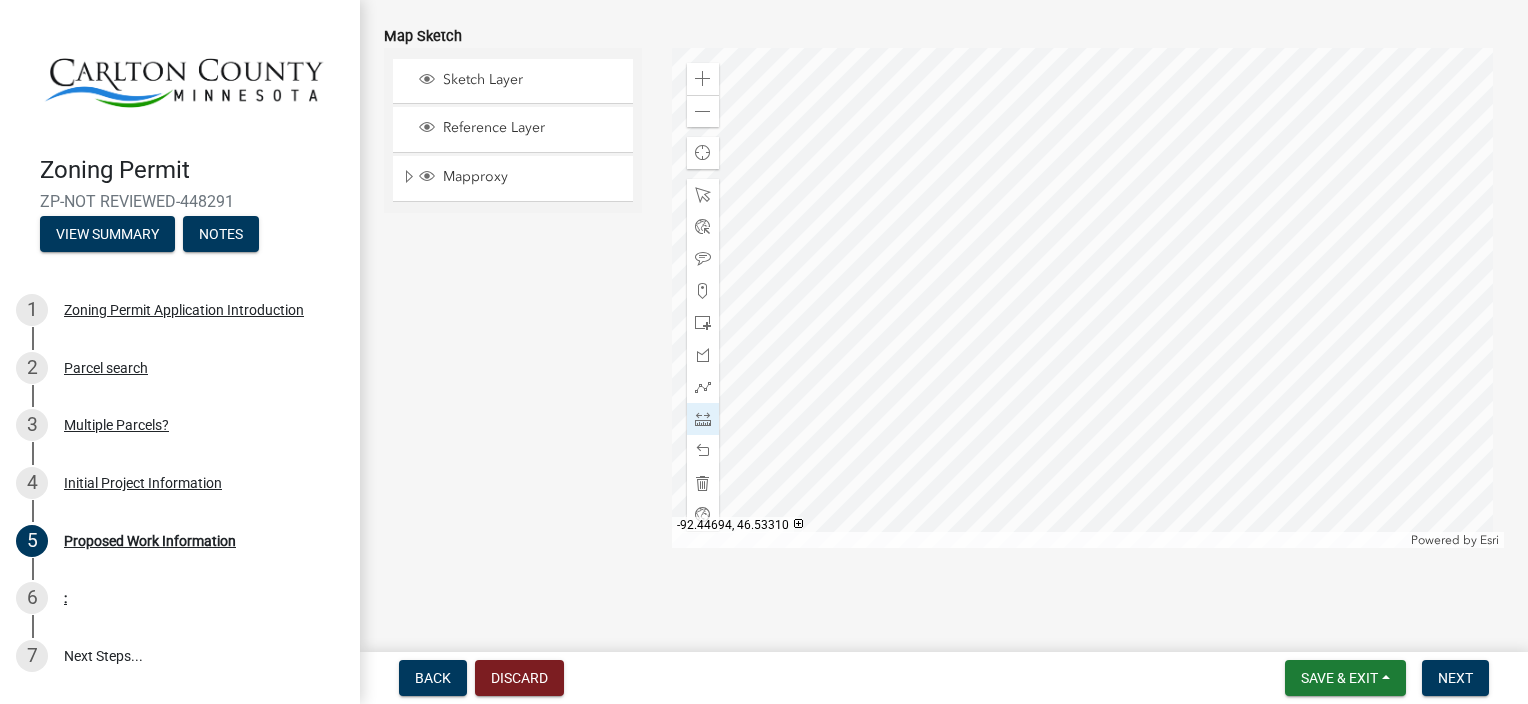 click 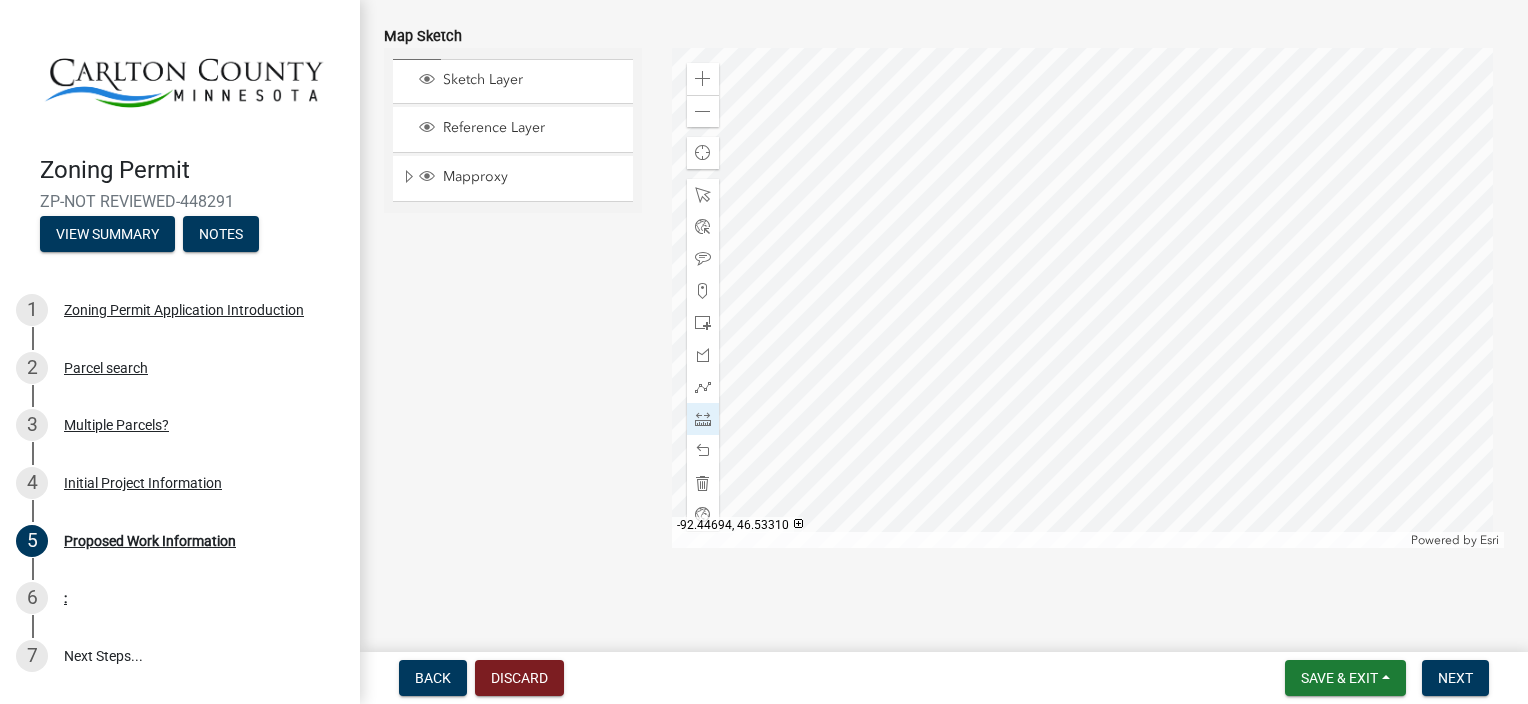 click 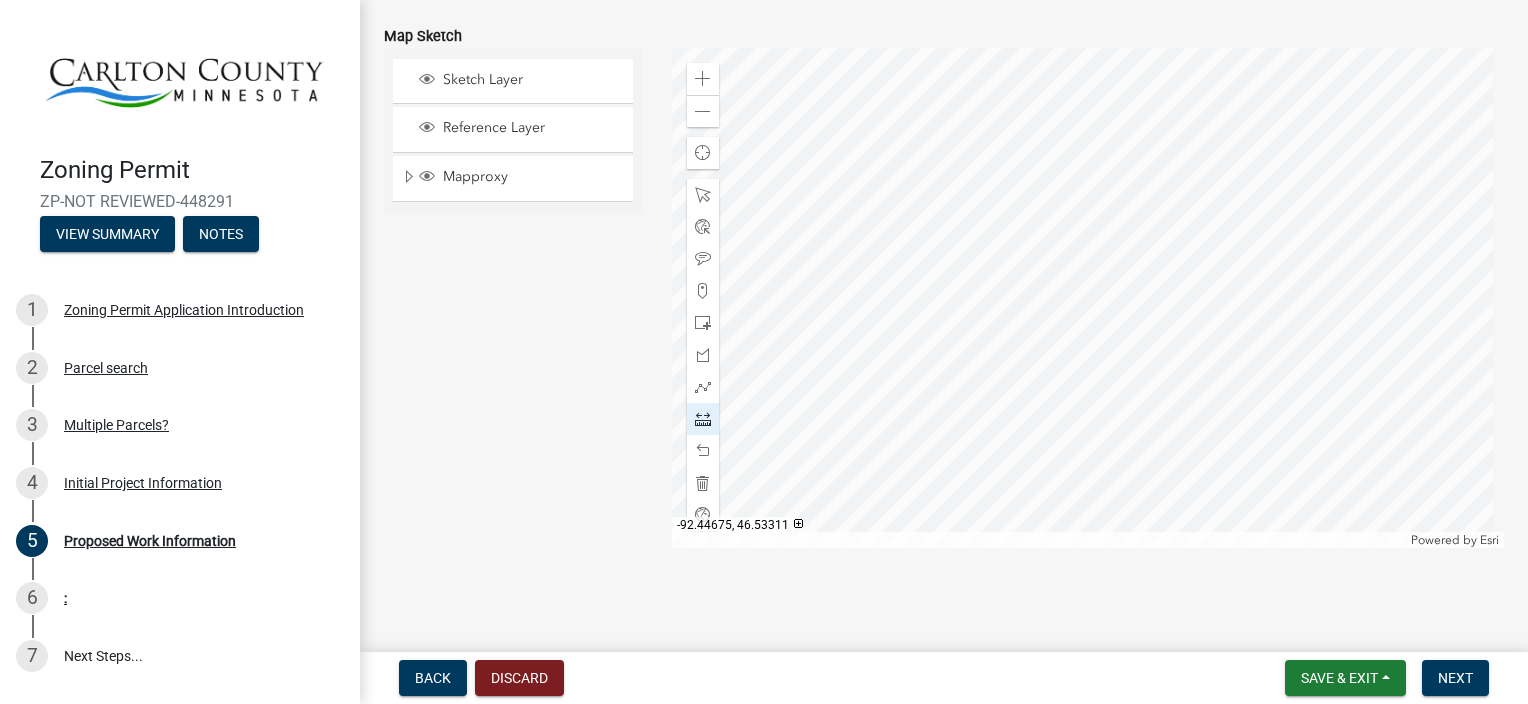 click 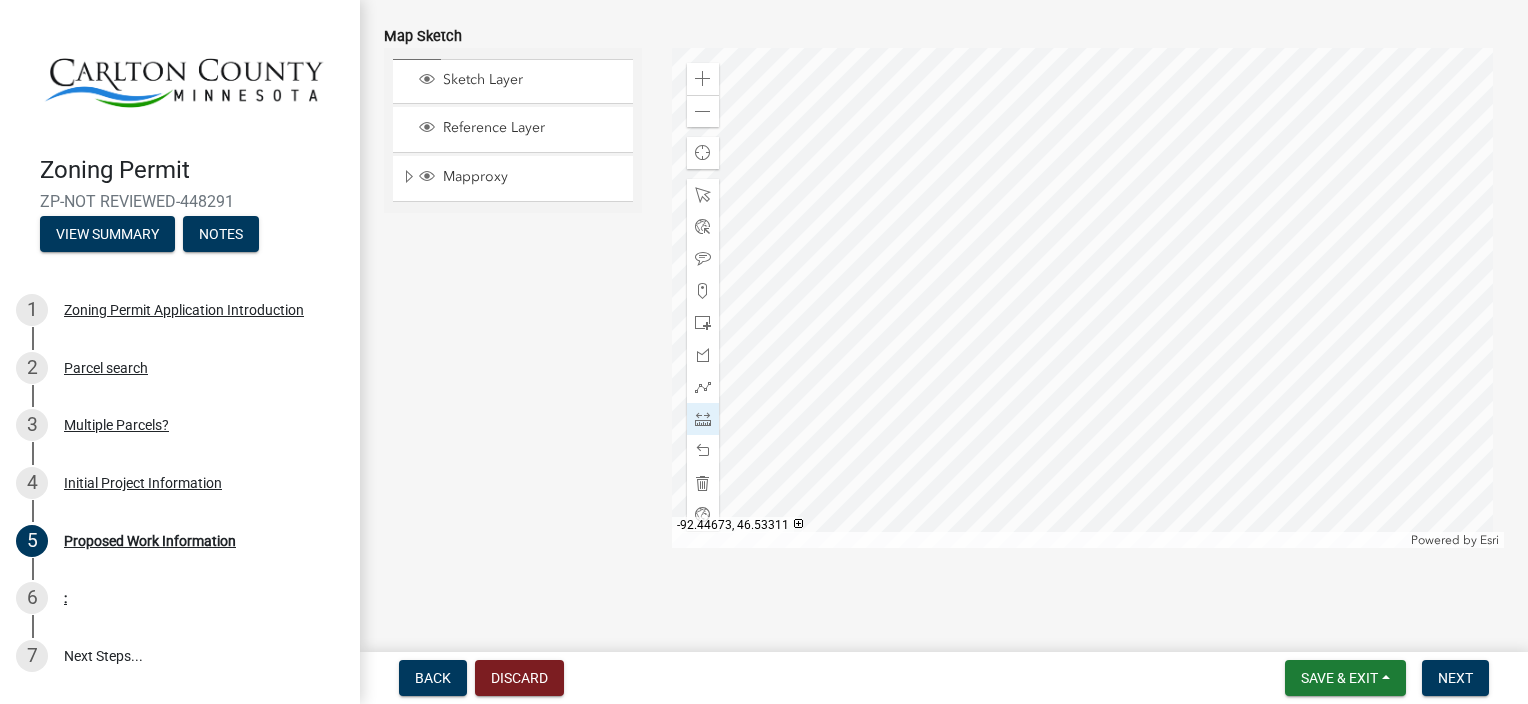 click 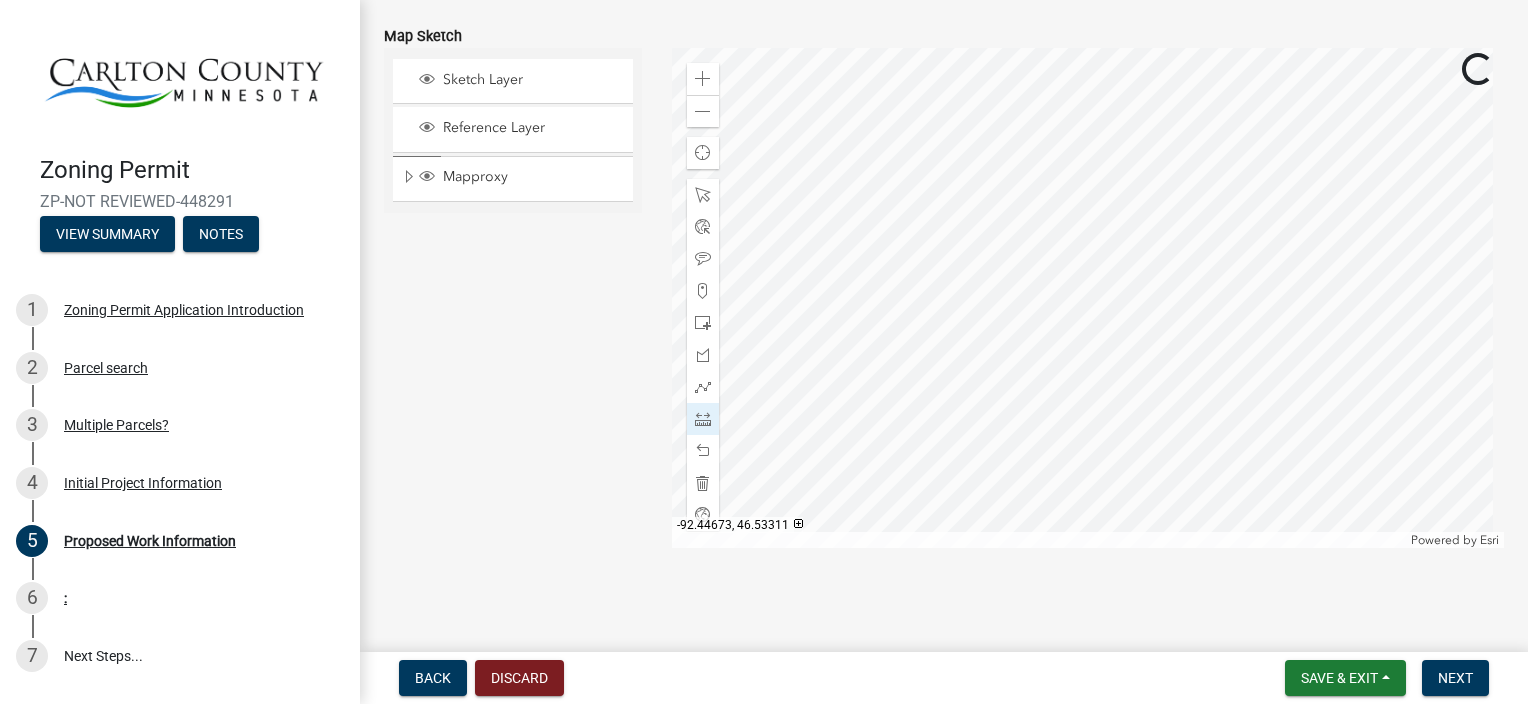 click 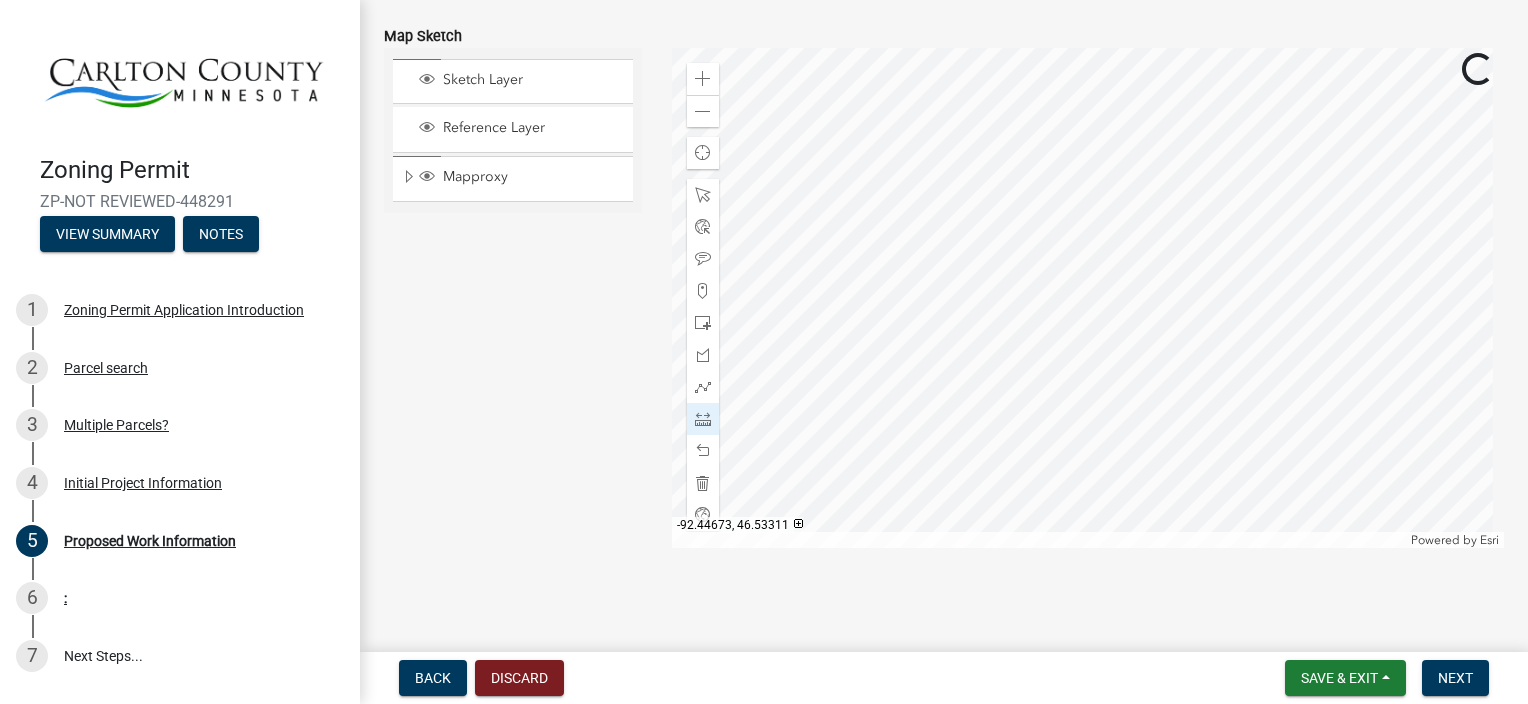 click 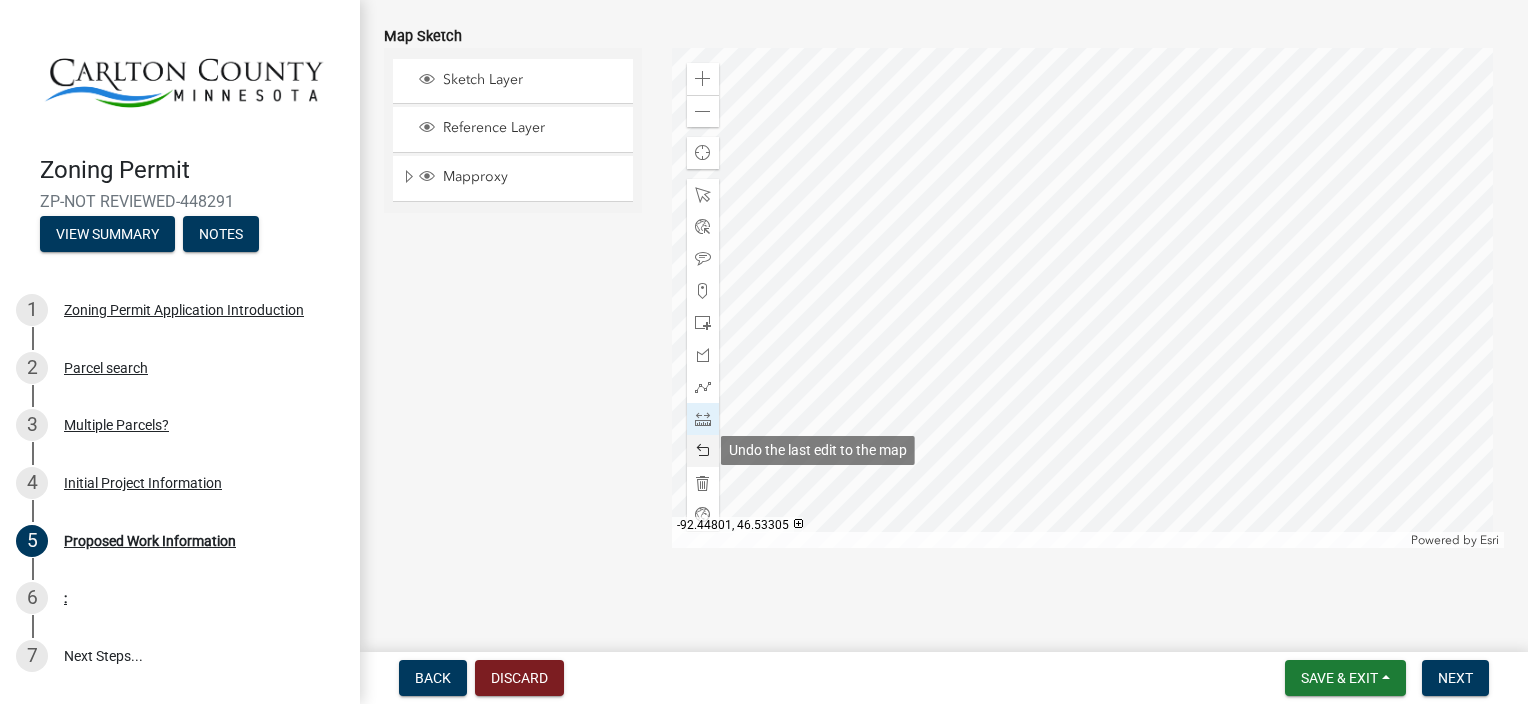 click 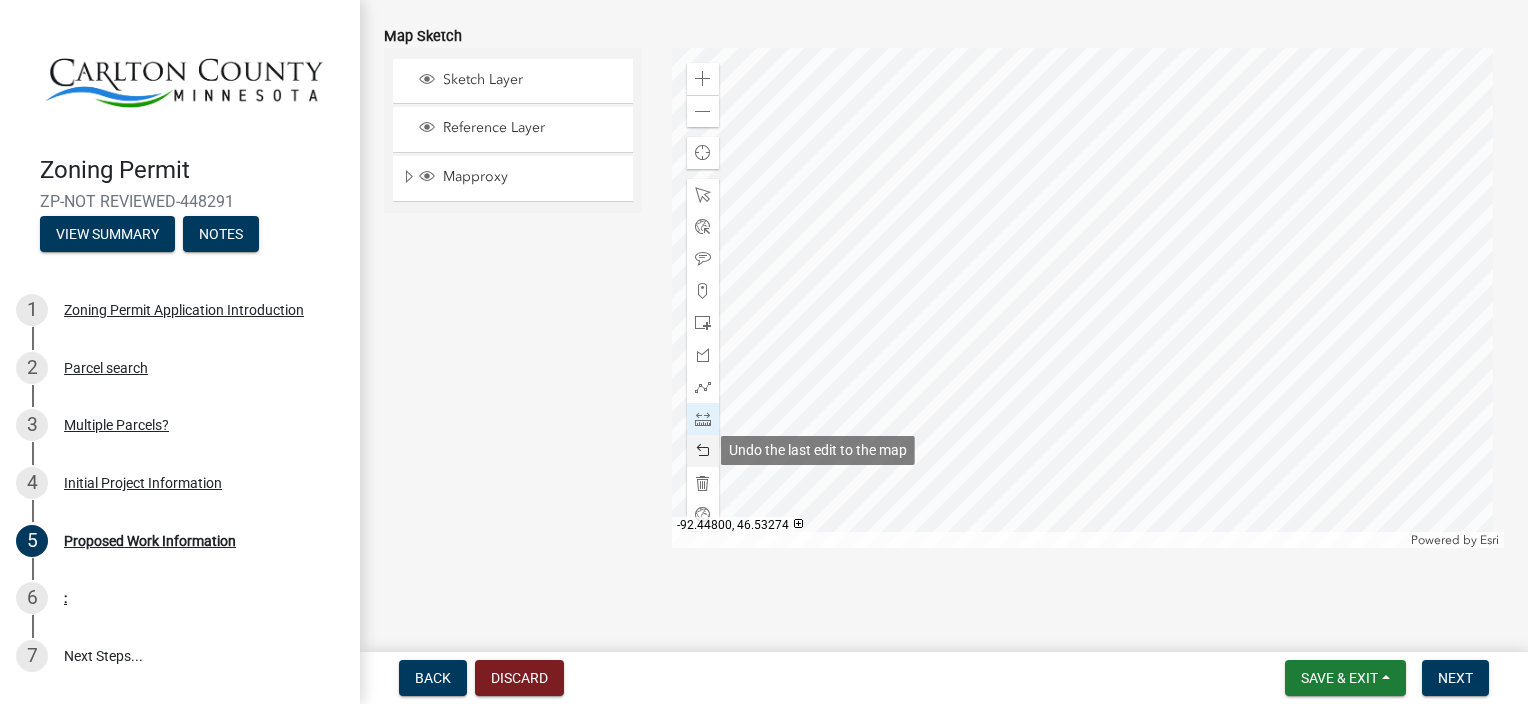 click 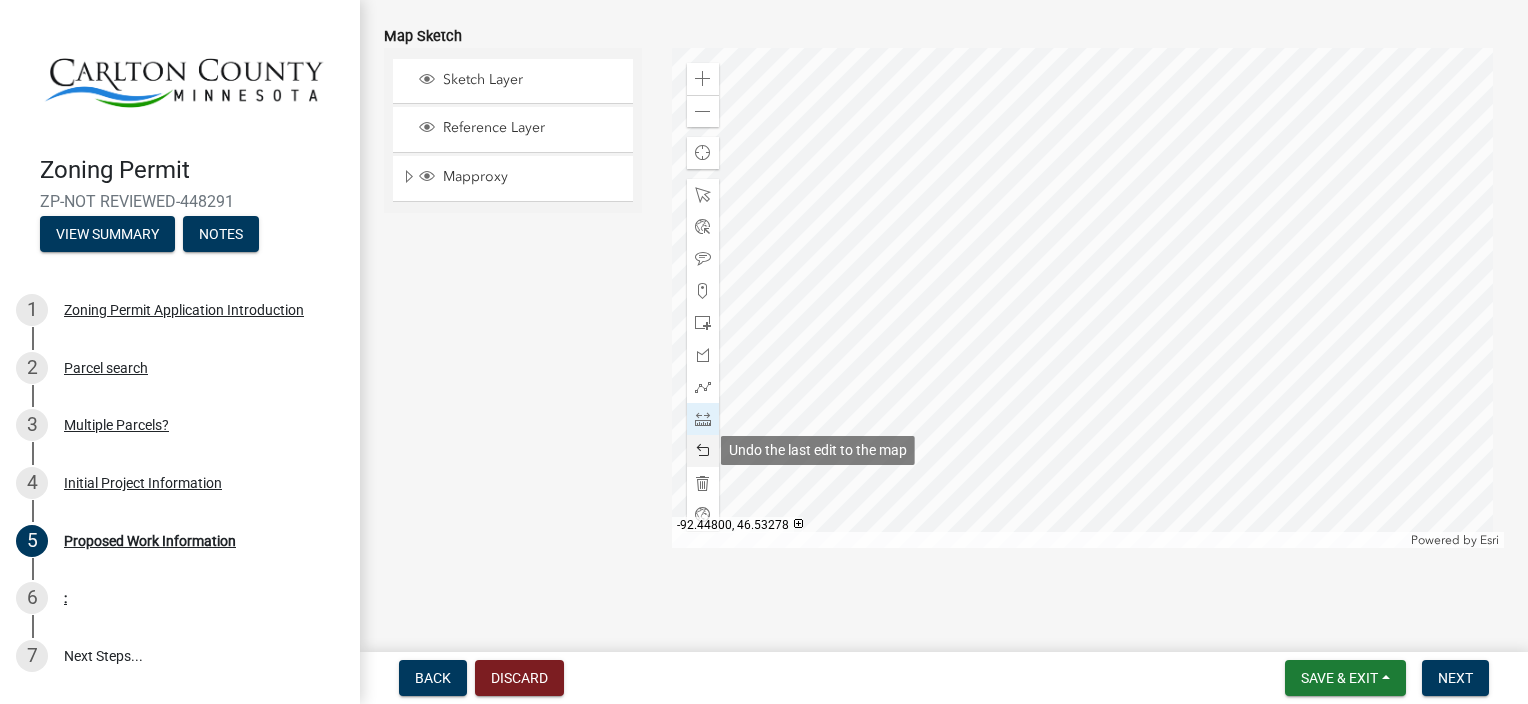 click 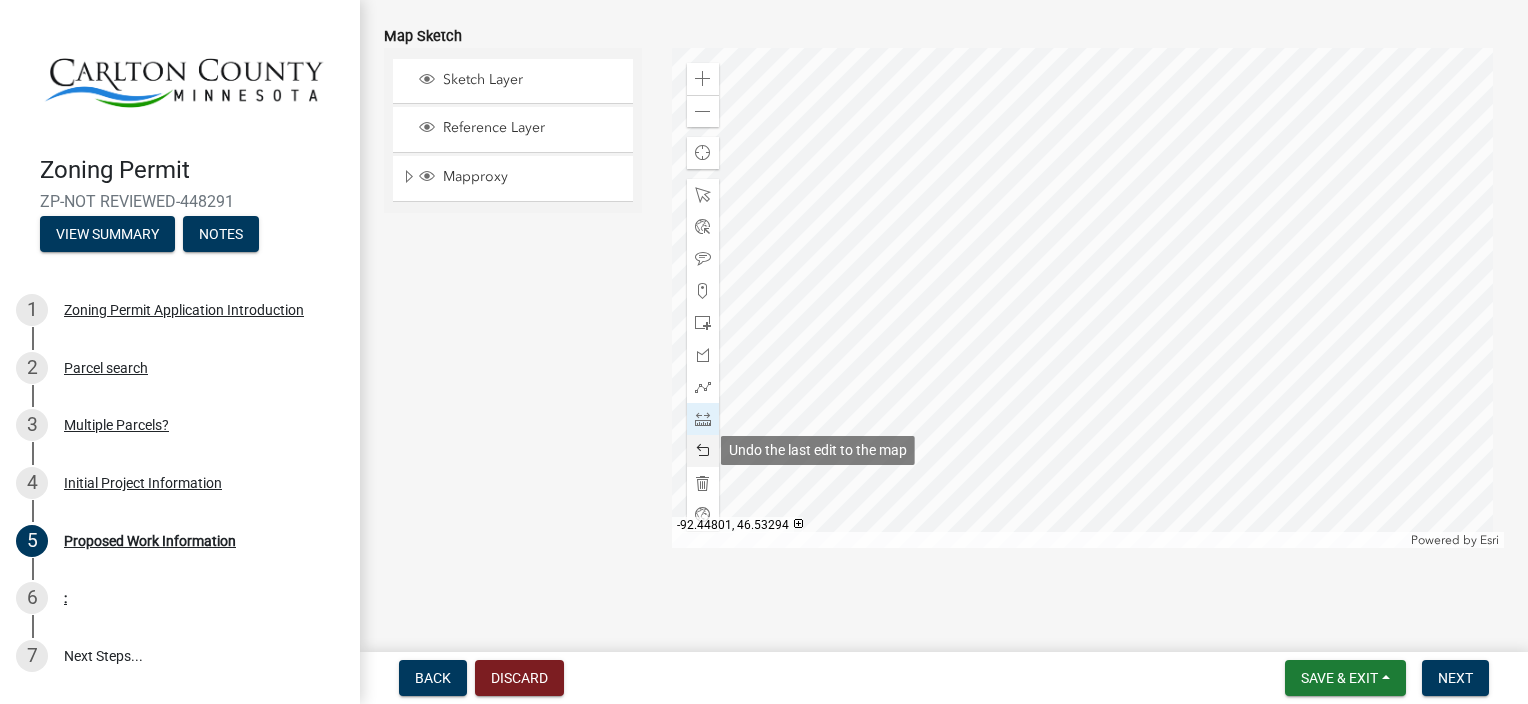 click 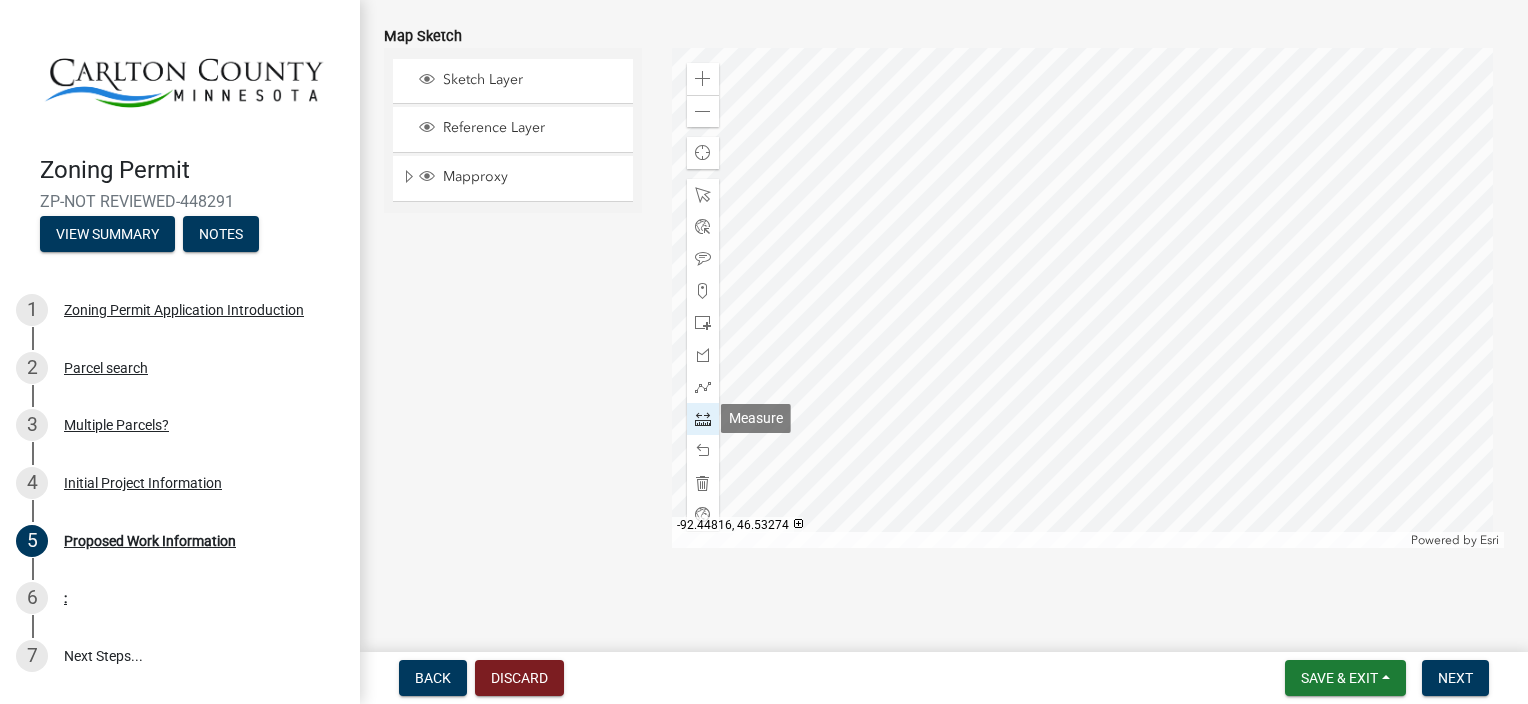 click 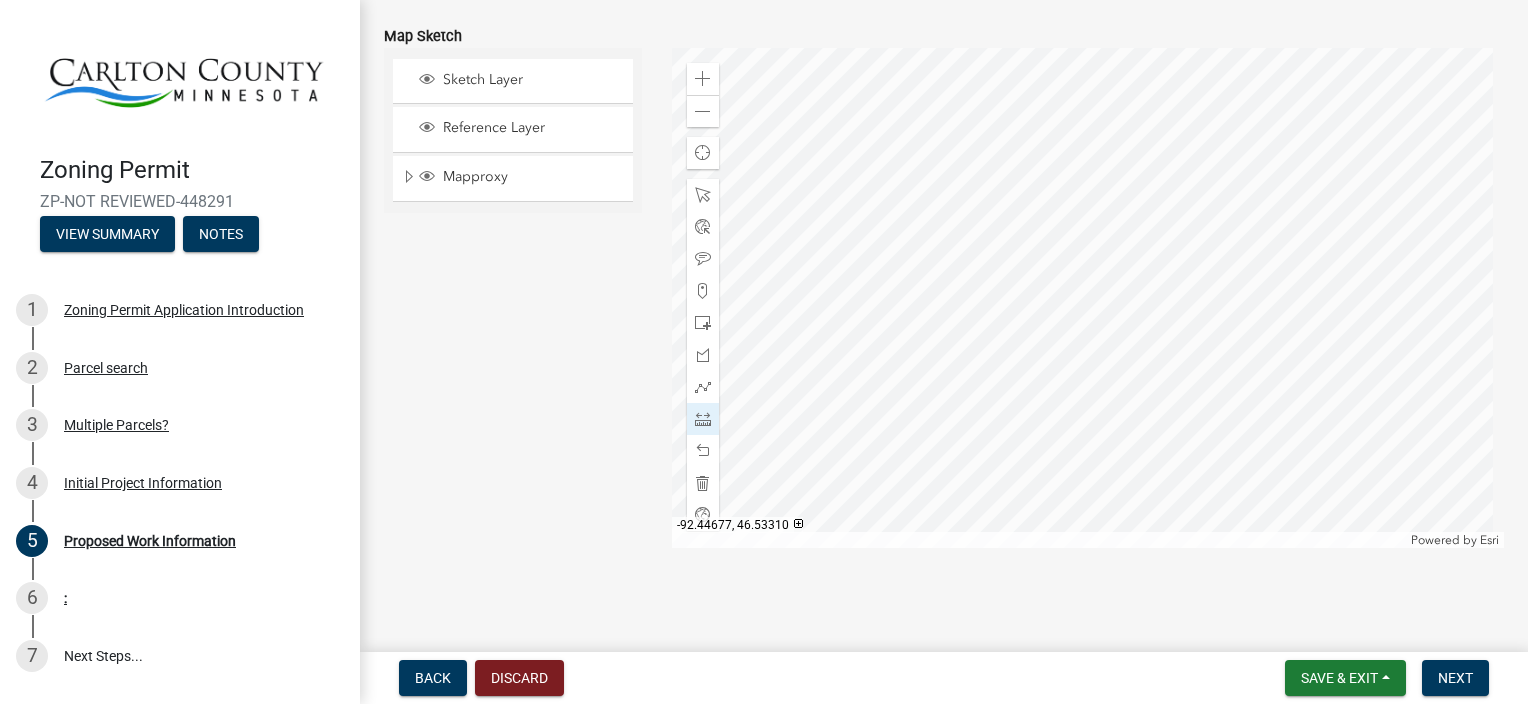 click 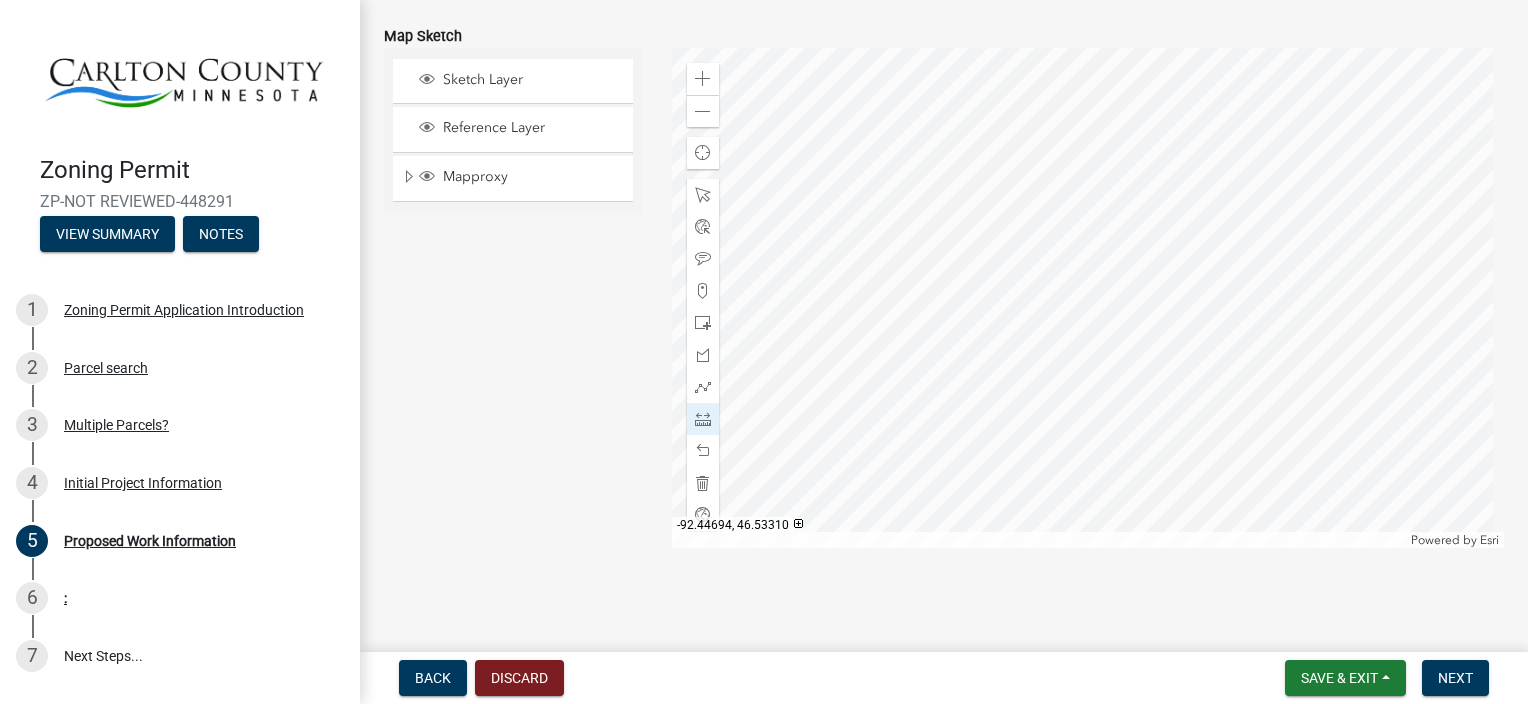 click 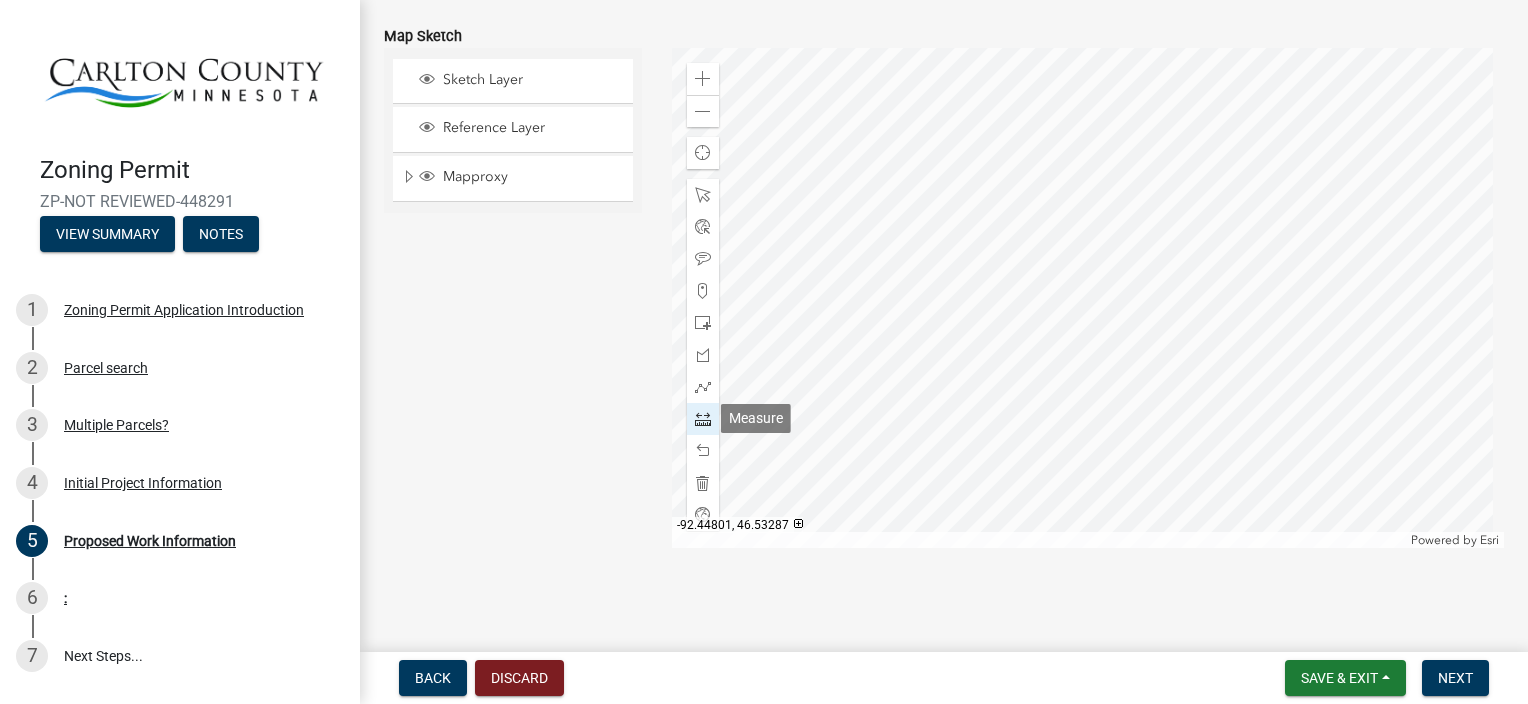 click 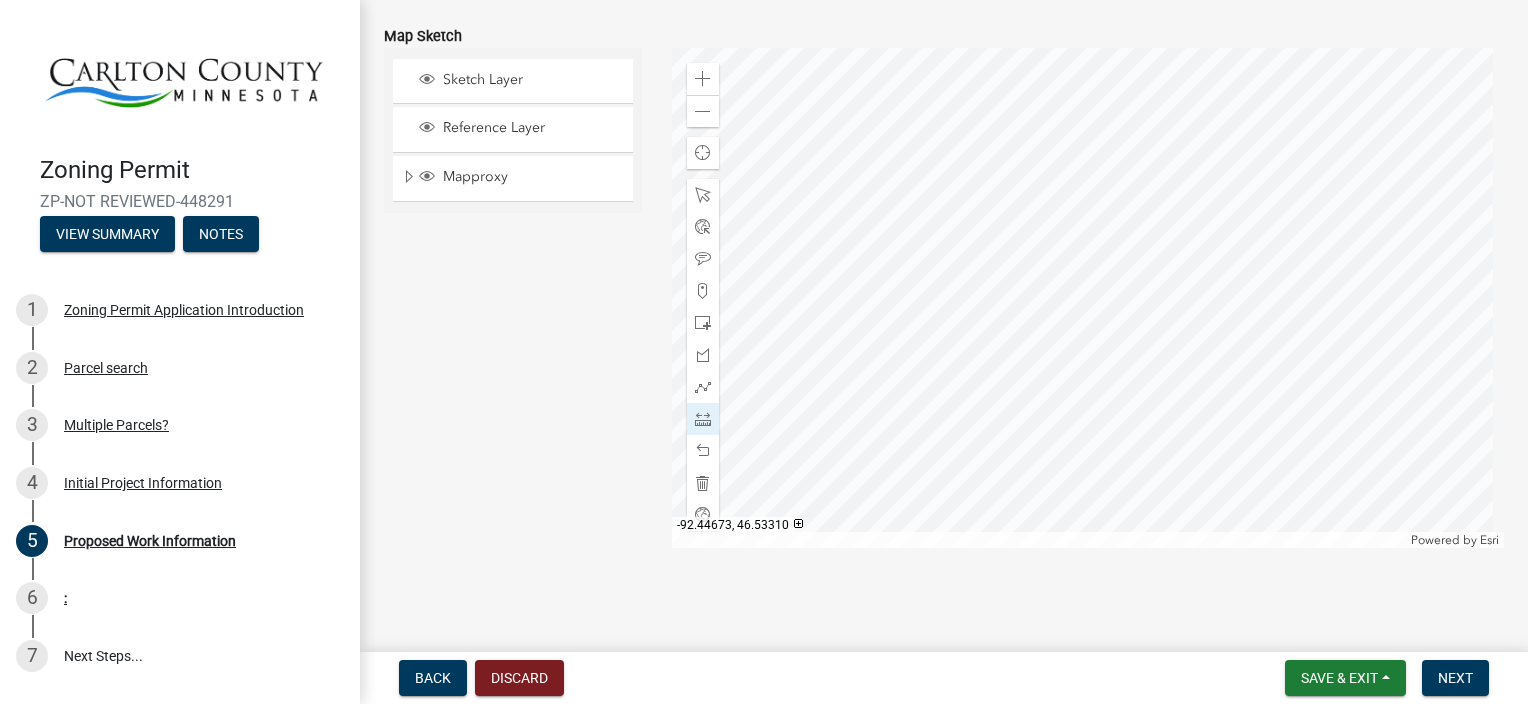 click 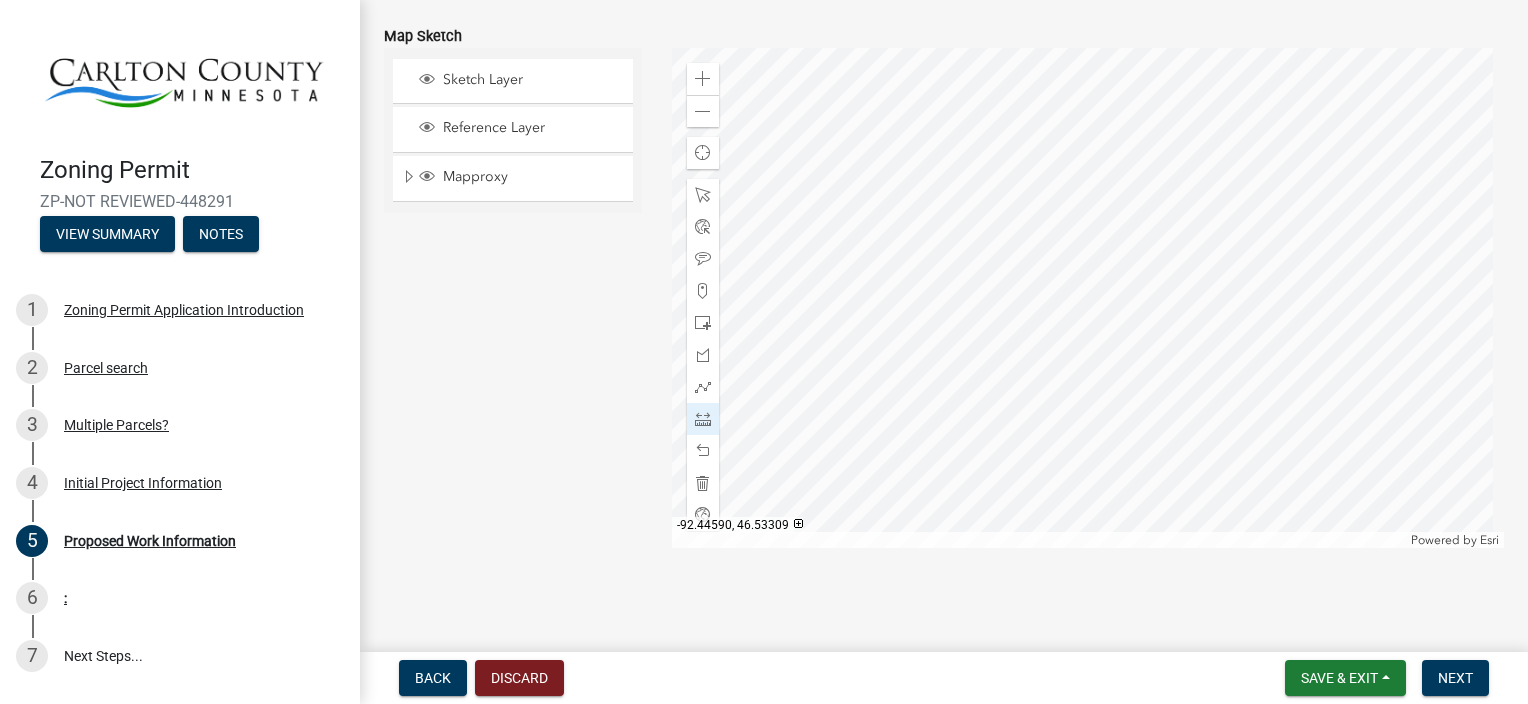 click 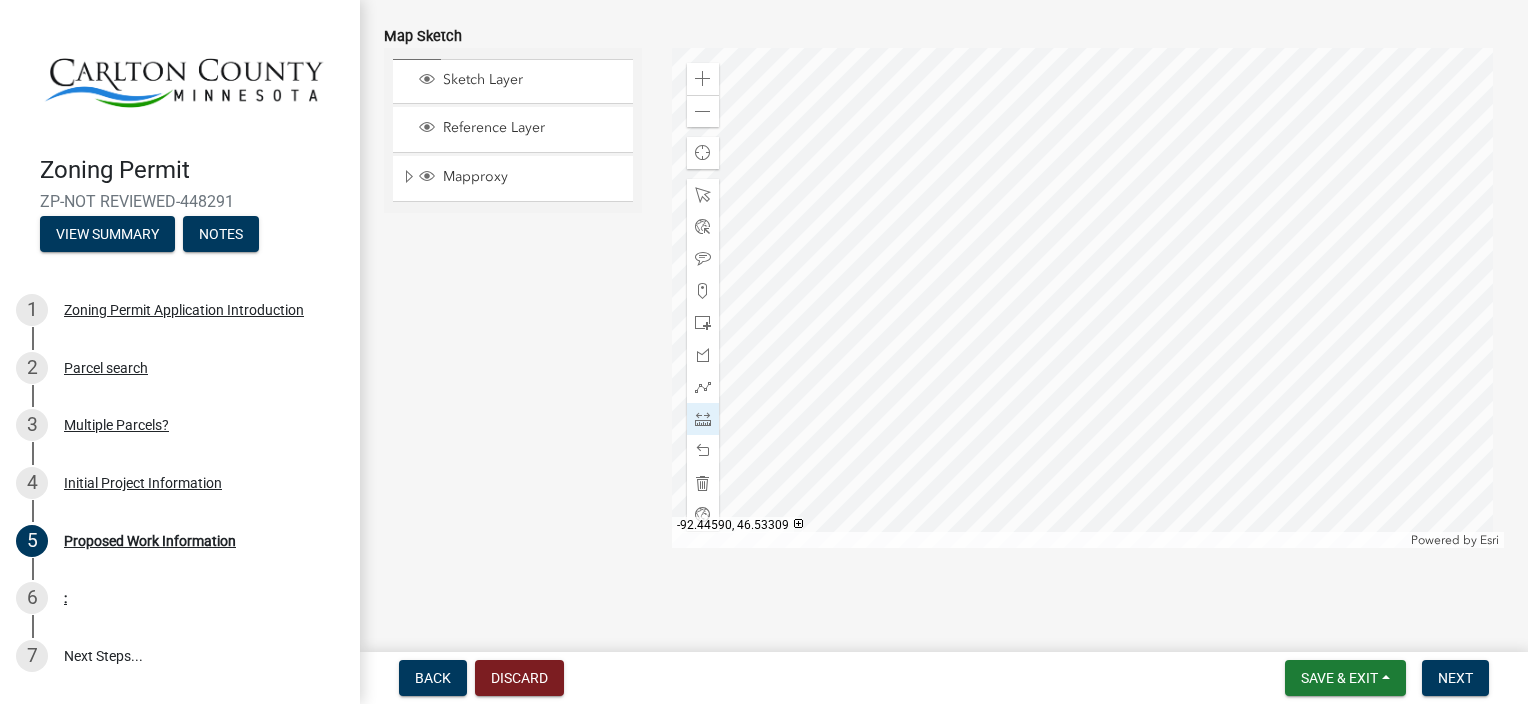 click 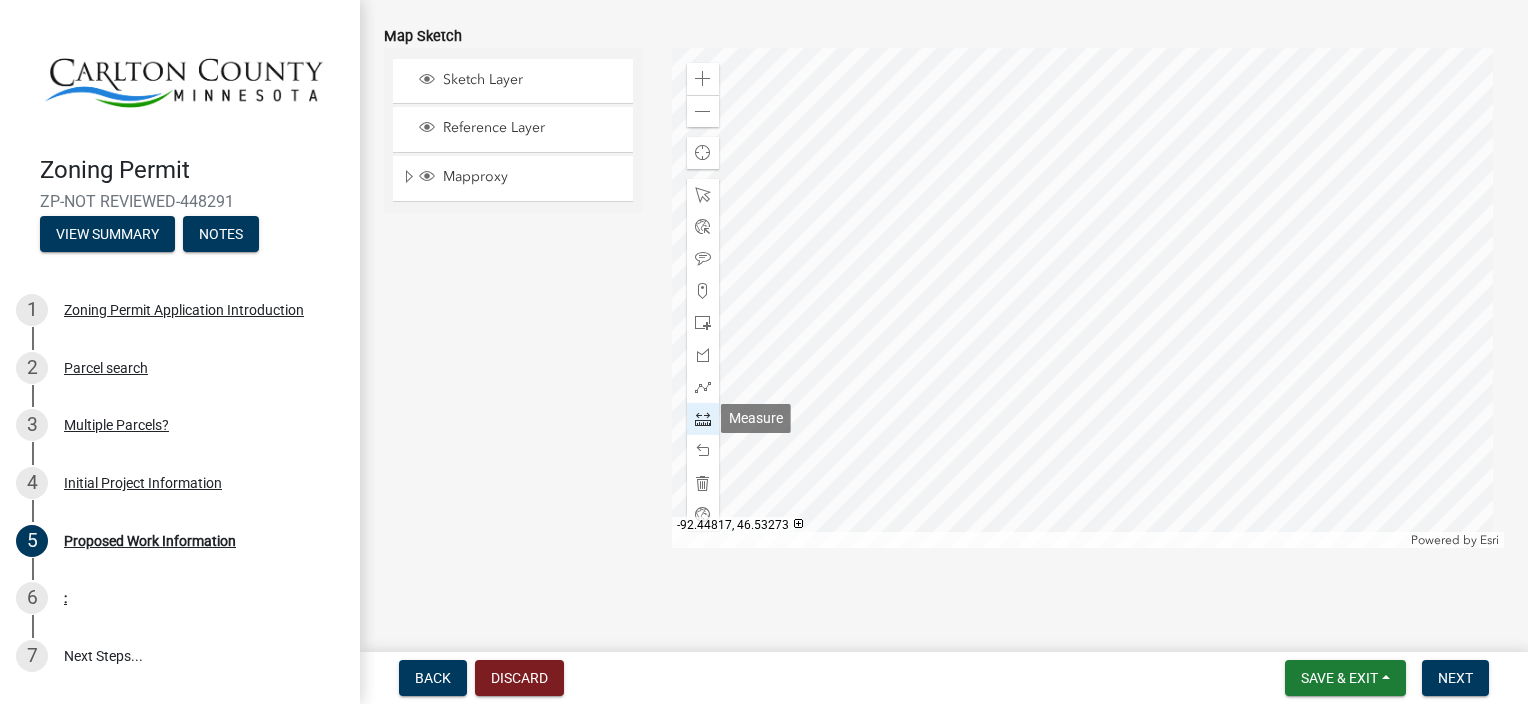 click 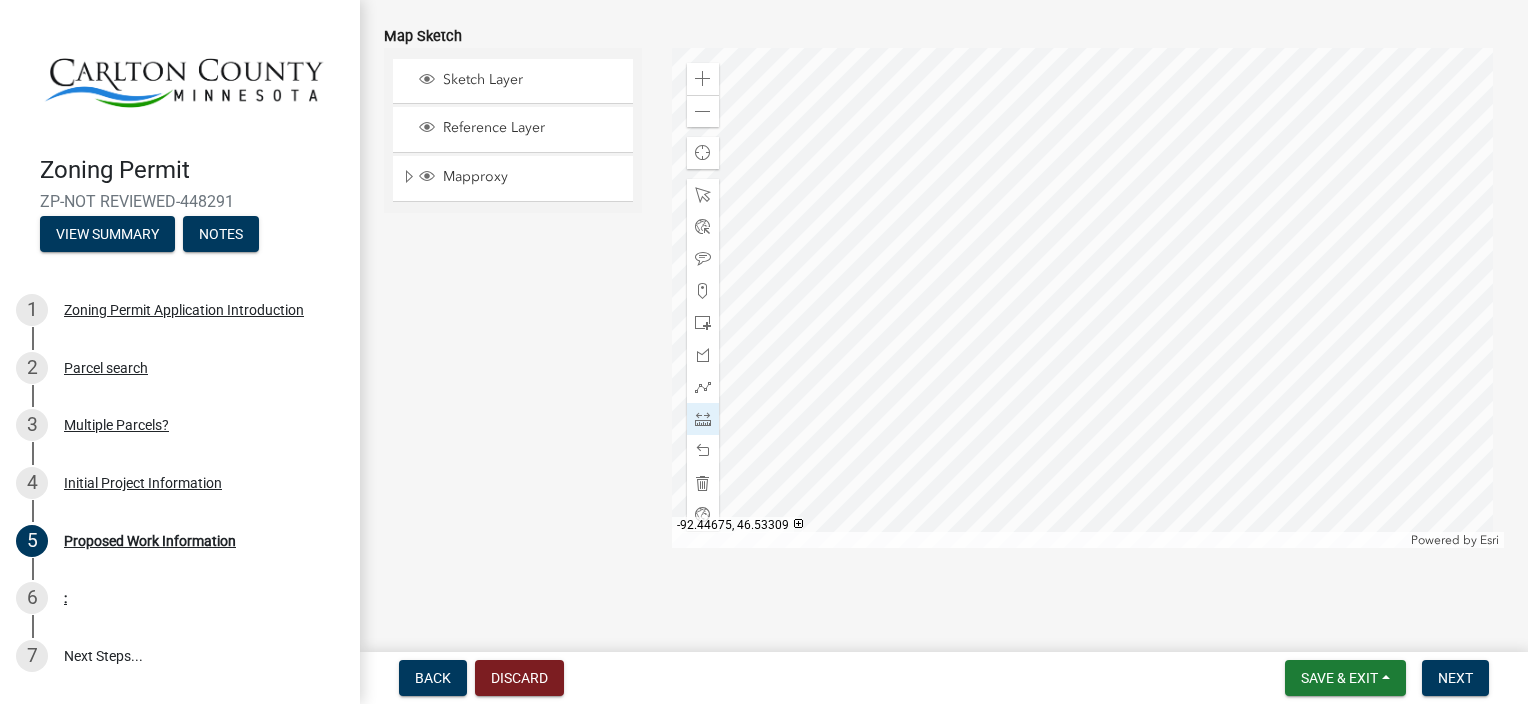 click 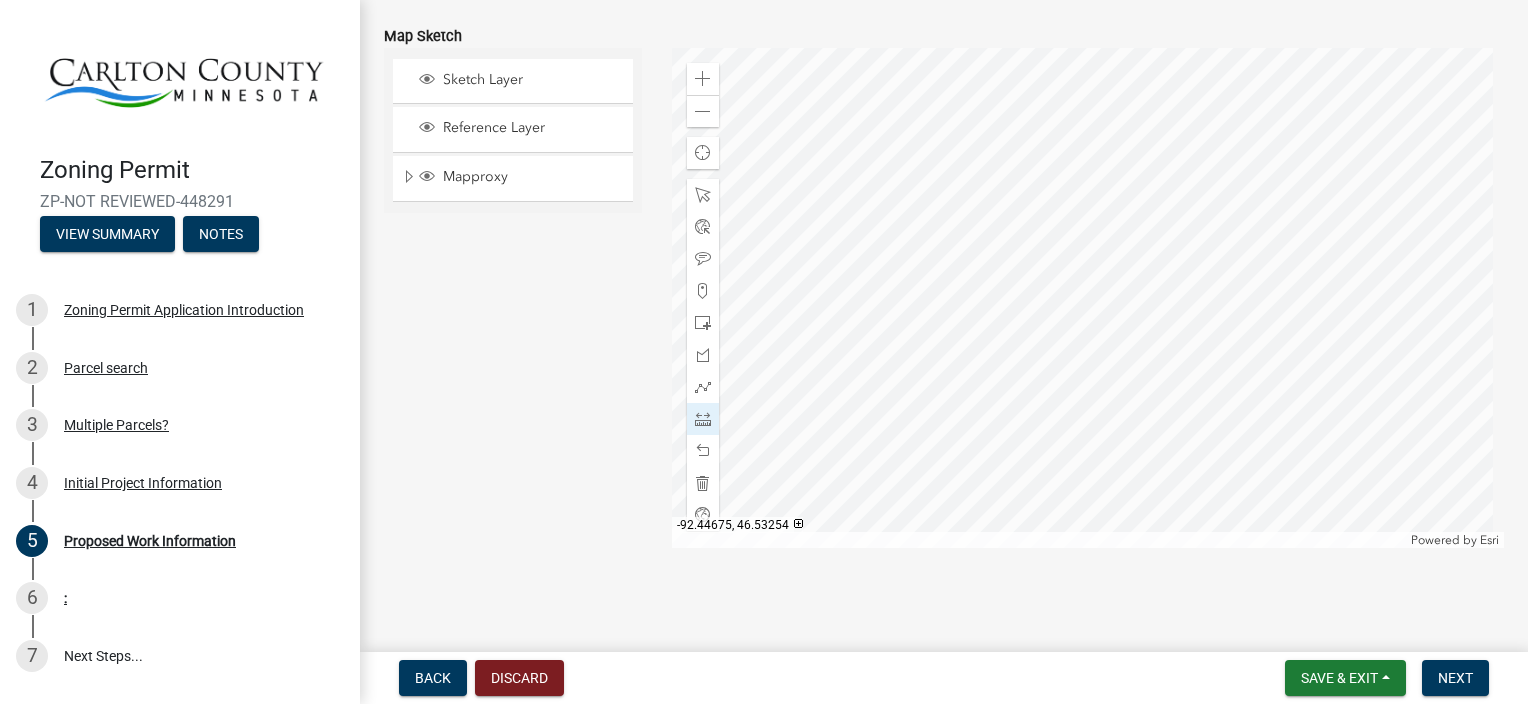 click 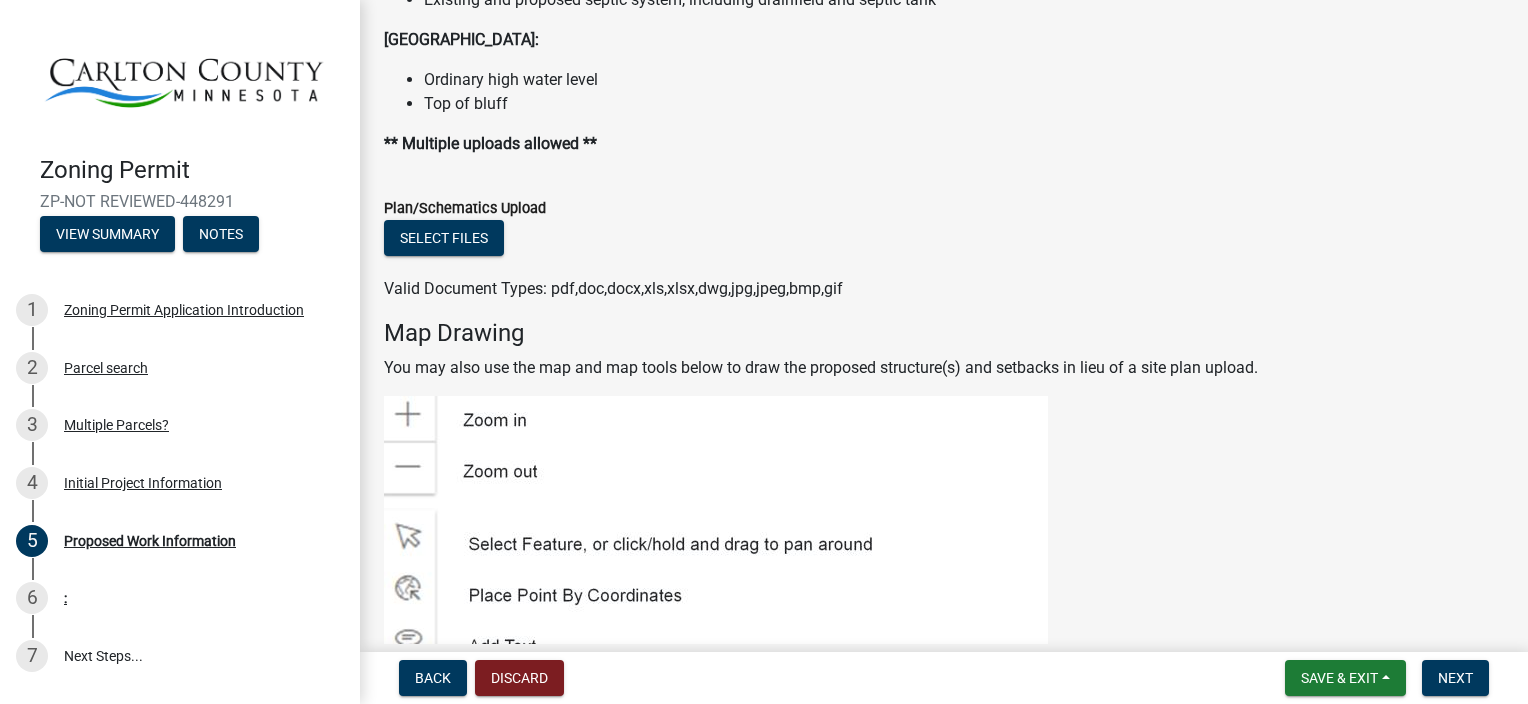 scroll, scrollTop: 2530, scrollLeft: 0, axis: vertical 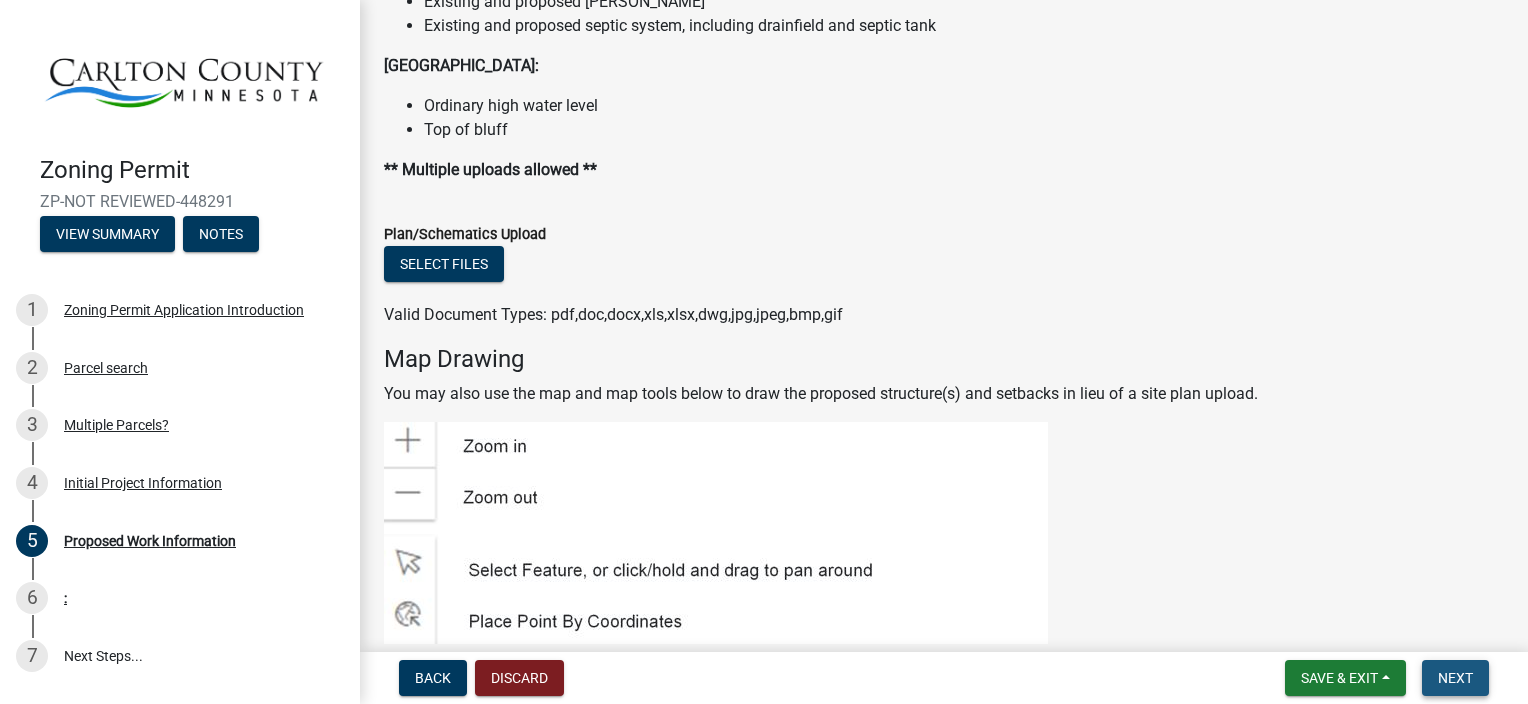 click on "Next" at bounding box center [1455, 678] 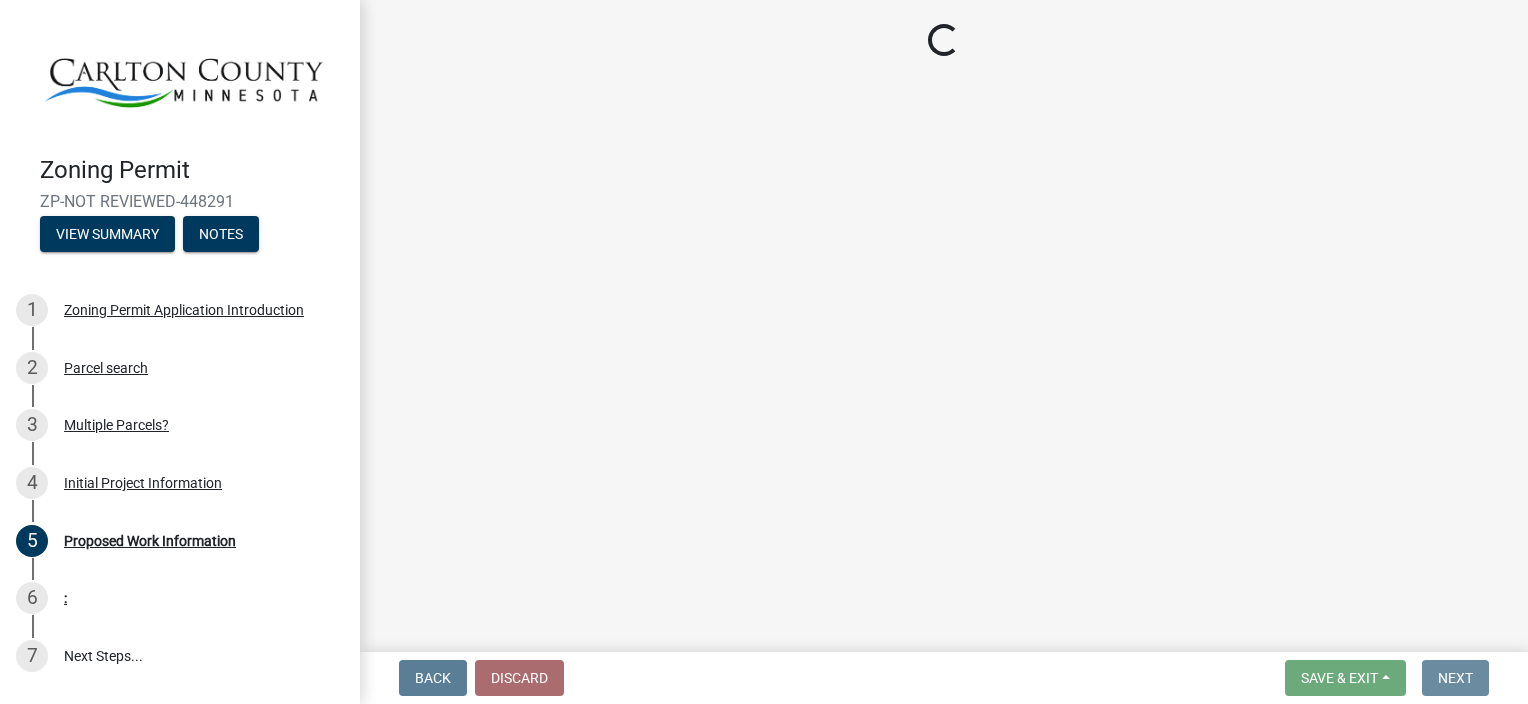 scroll, scrollTop: 0, scrollLeft: 0, axis: both 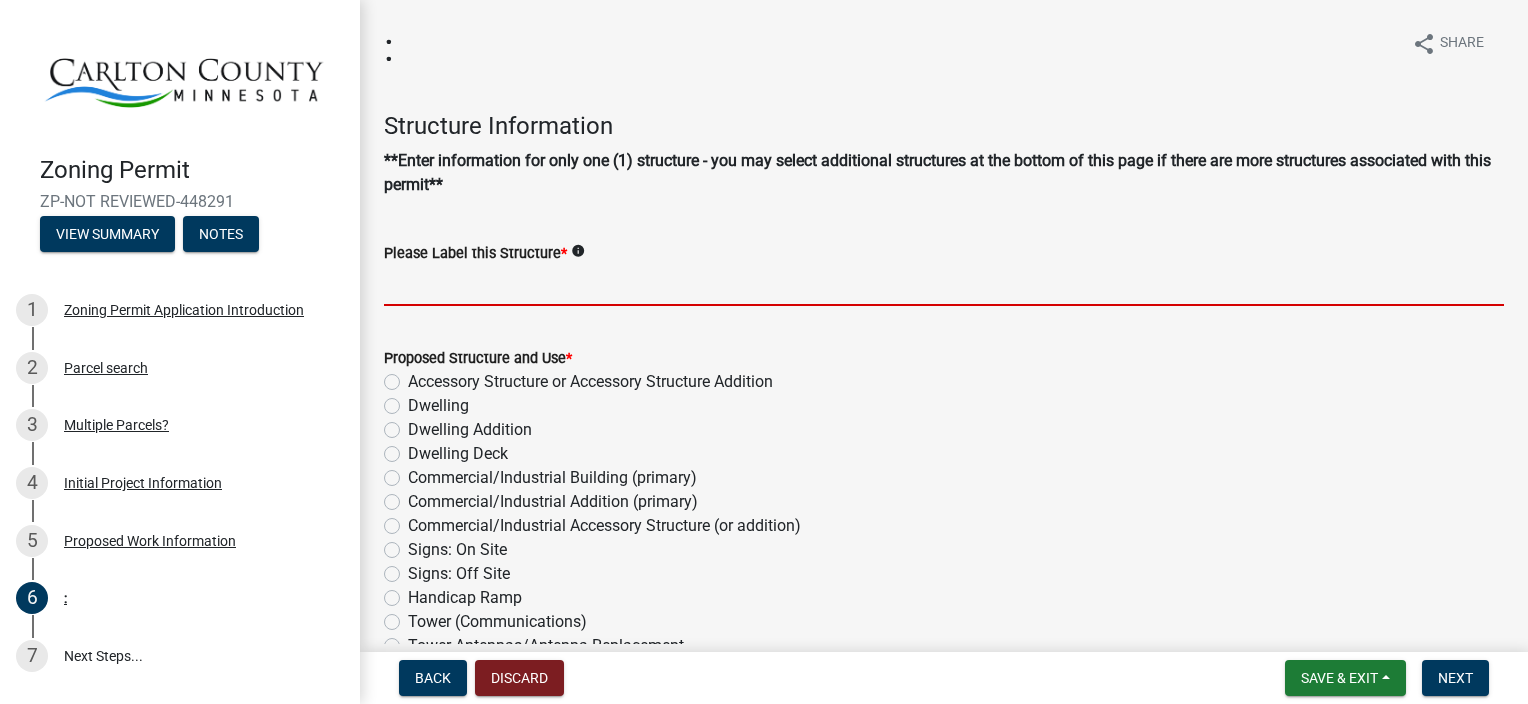 click on "Please Label this Structure  *" at bounding box center (944, 285) 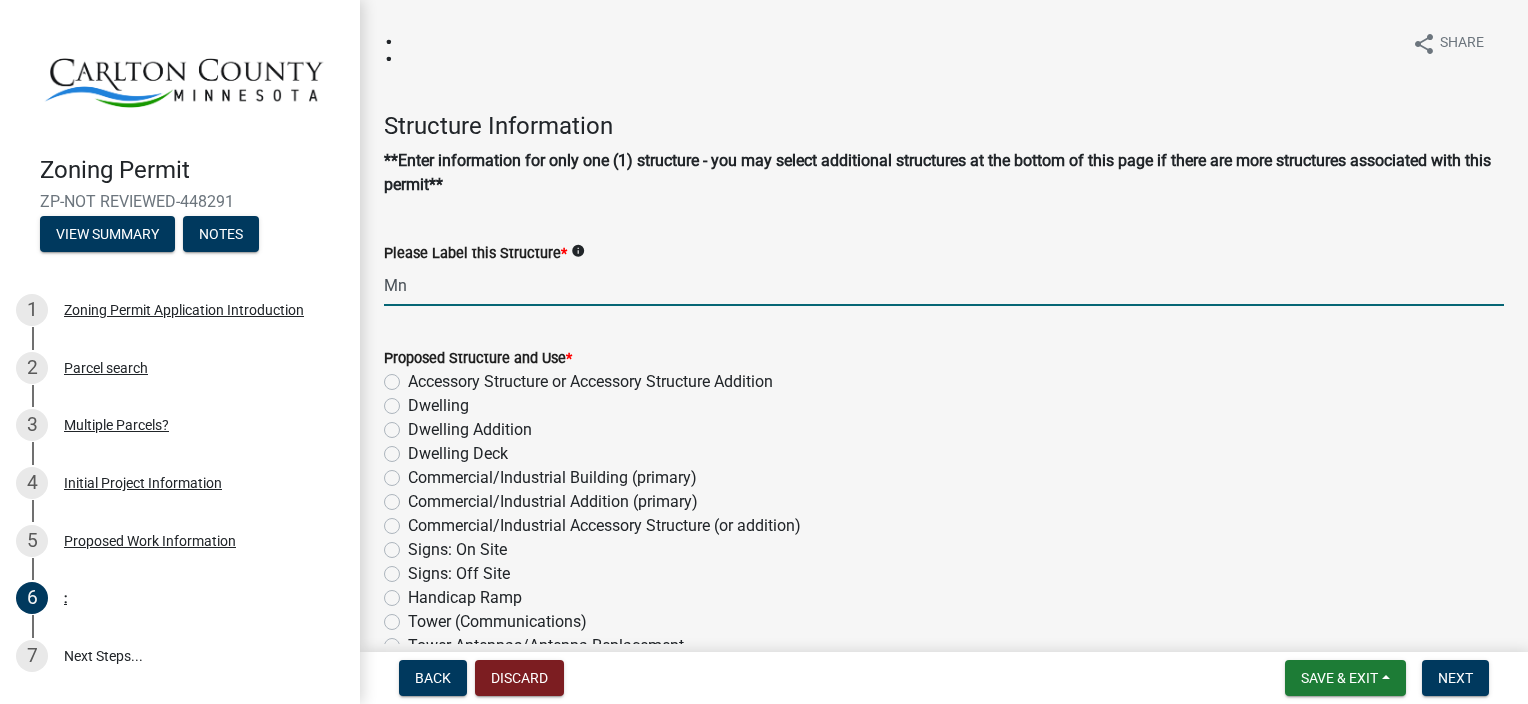 type on "M" 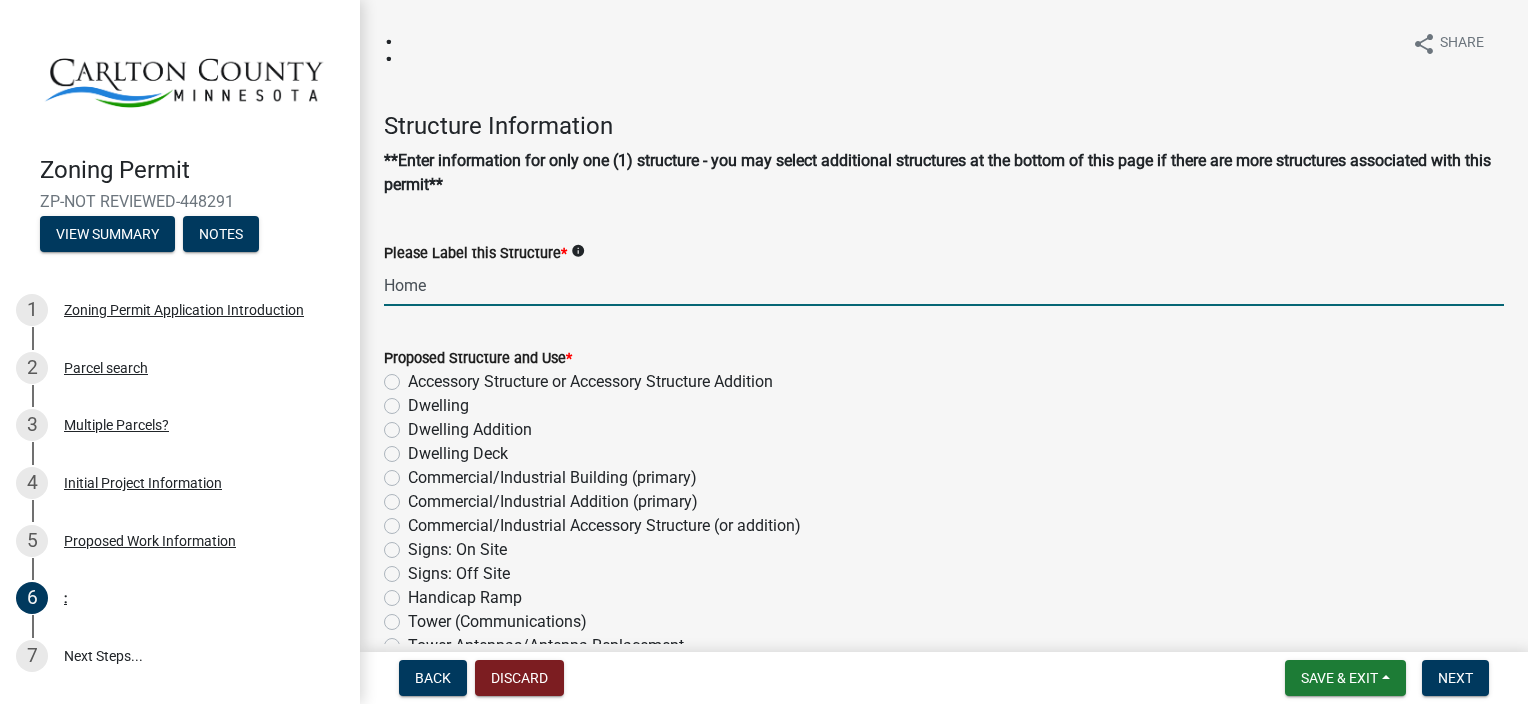 type on "Home" 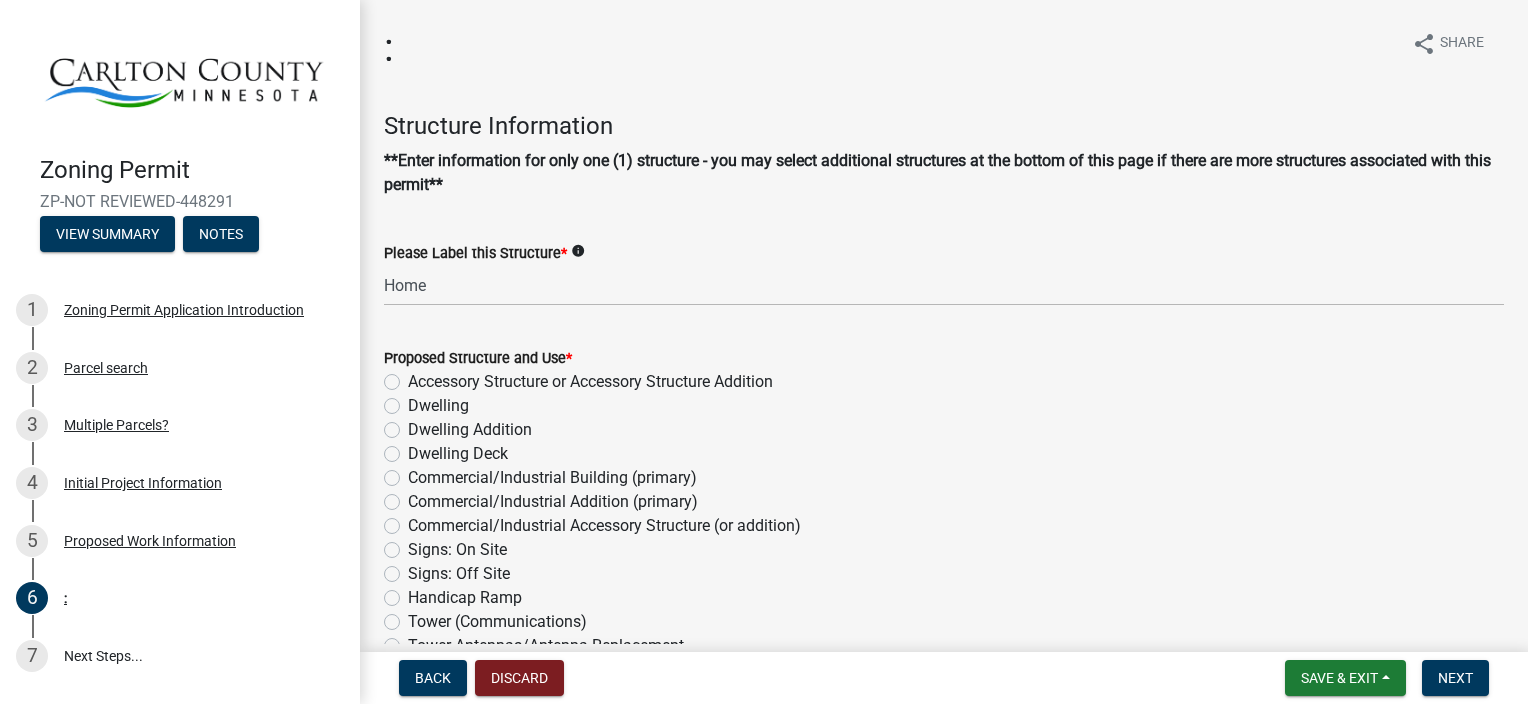 click on "Dwelling" 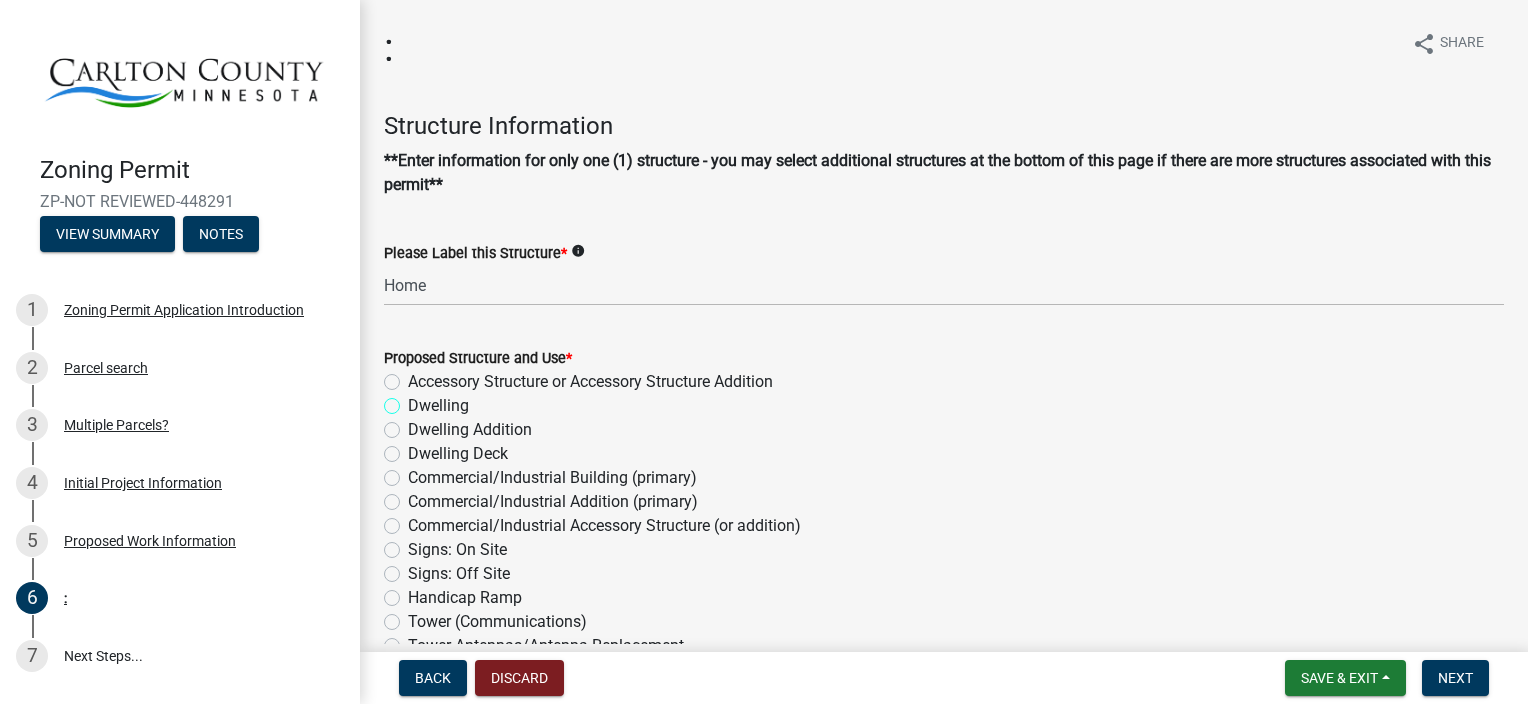 click on "Dwelling" at bounding box center (414, 400) 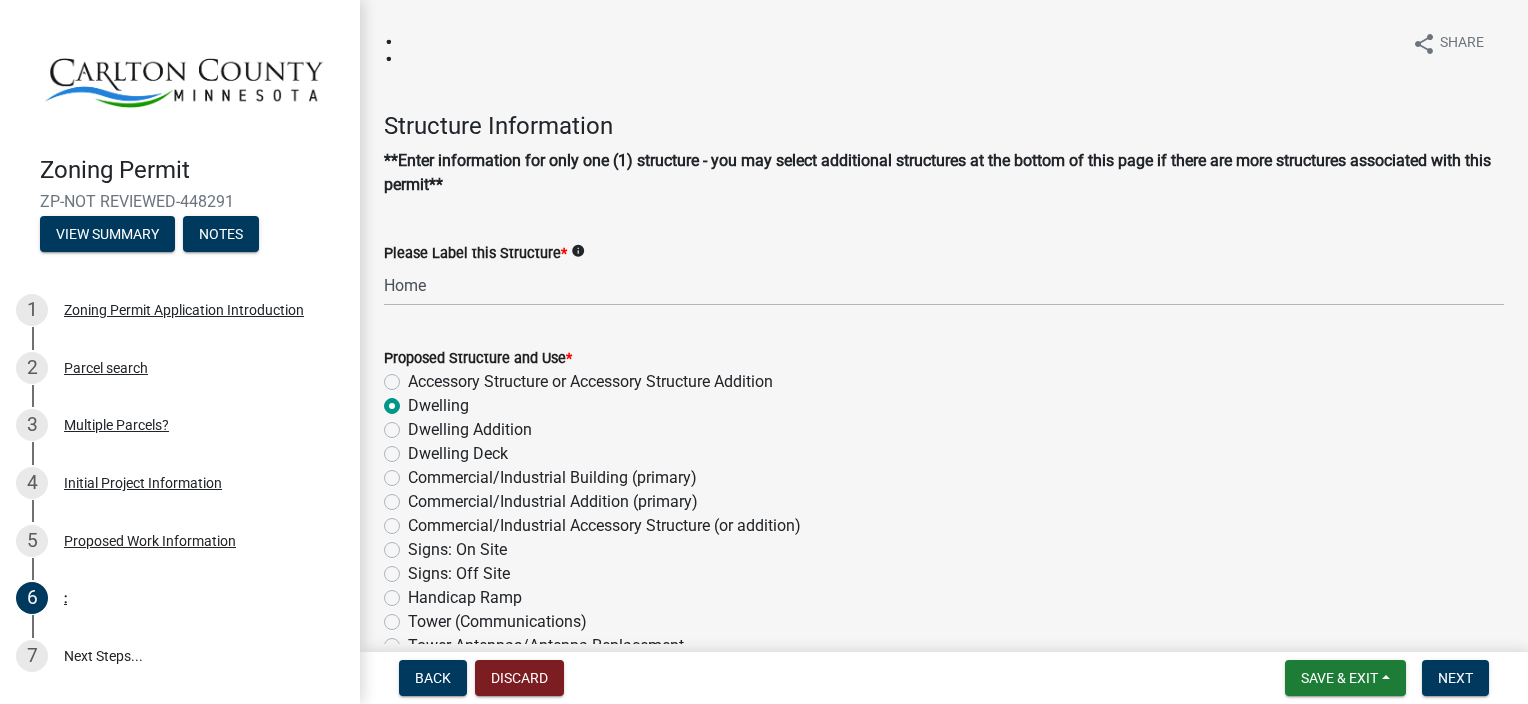 radio on "true" 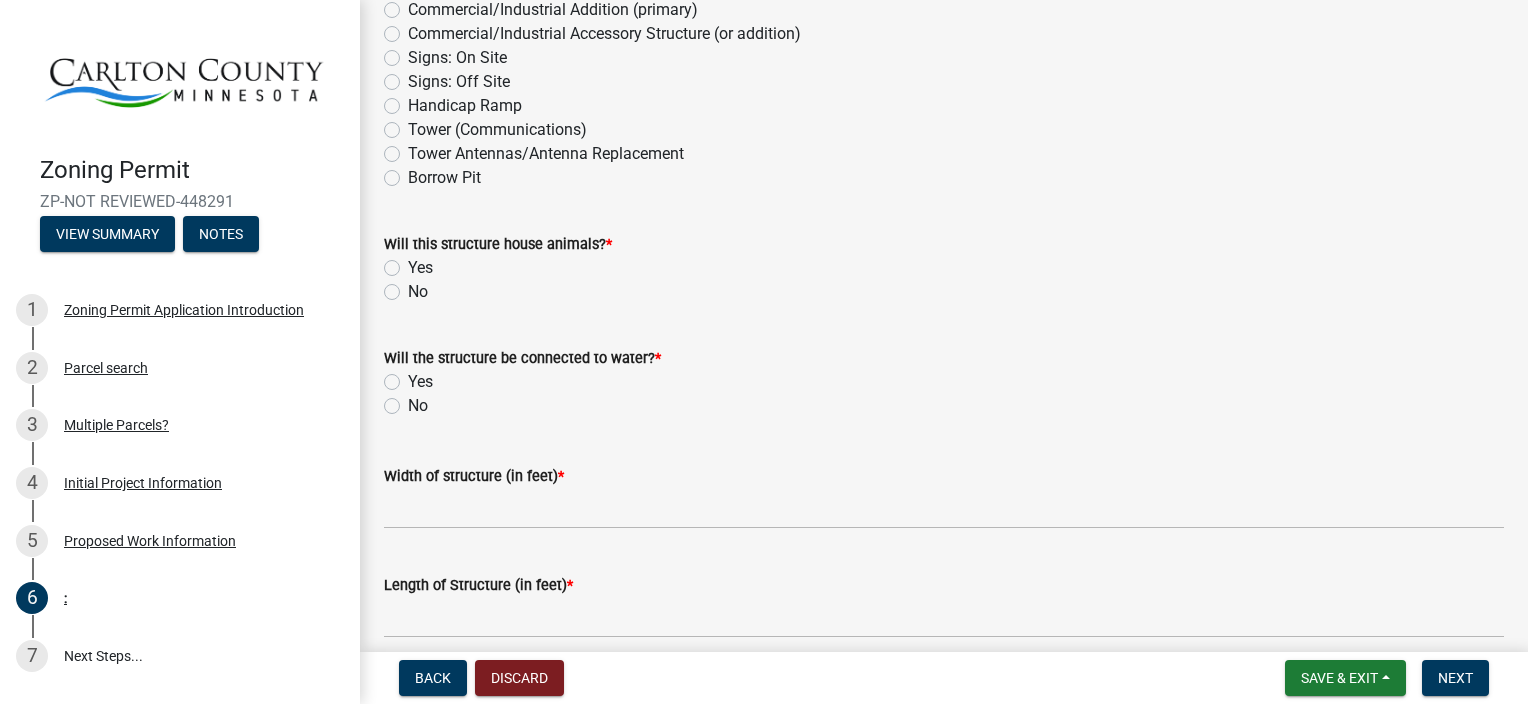 scroll, scrollTop: 500, scrollLeft: 0, axis: vertical 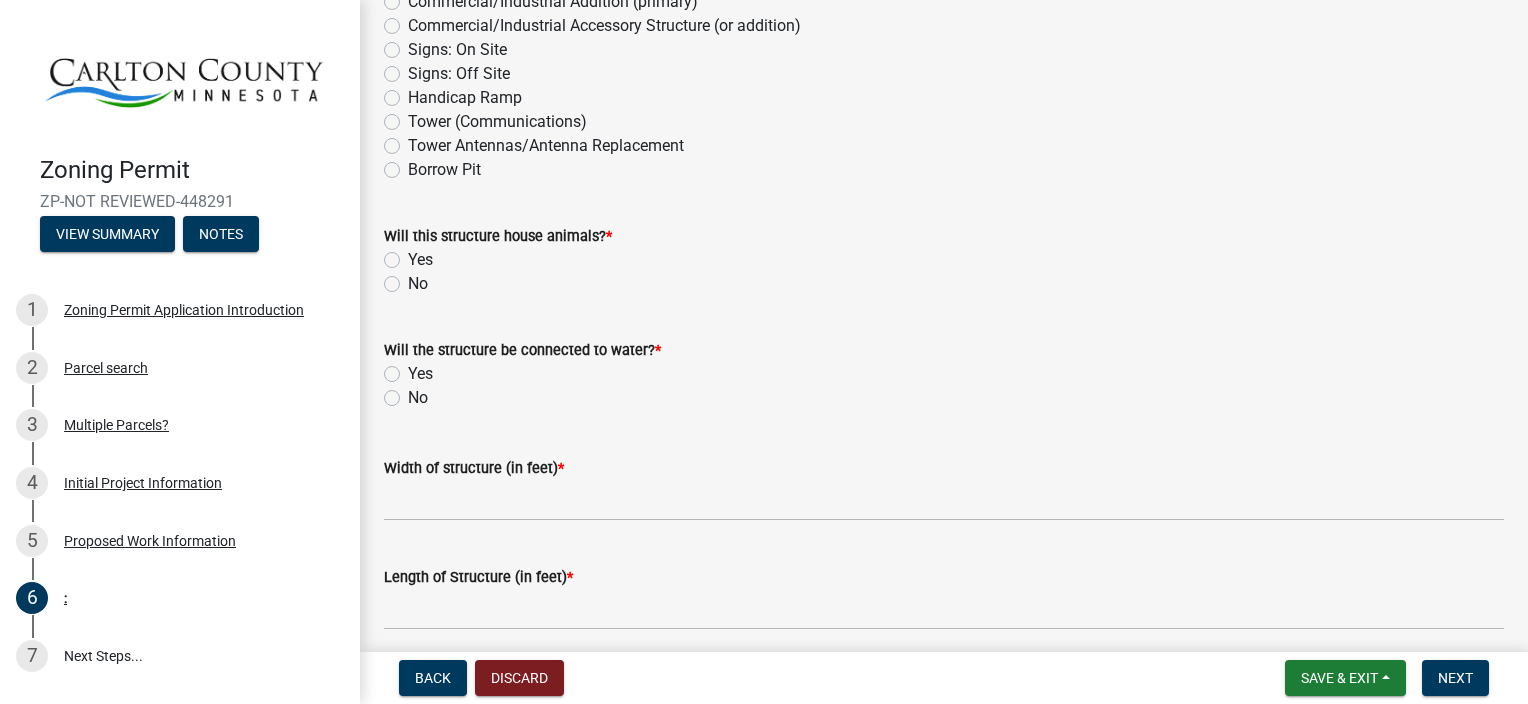 click on "No" 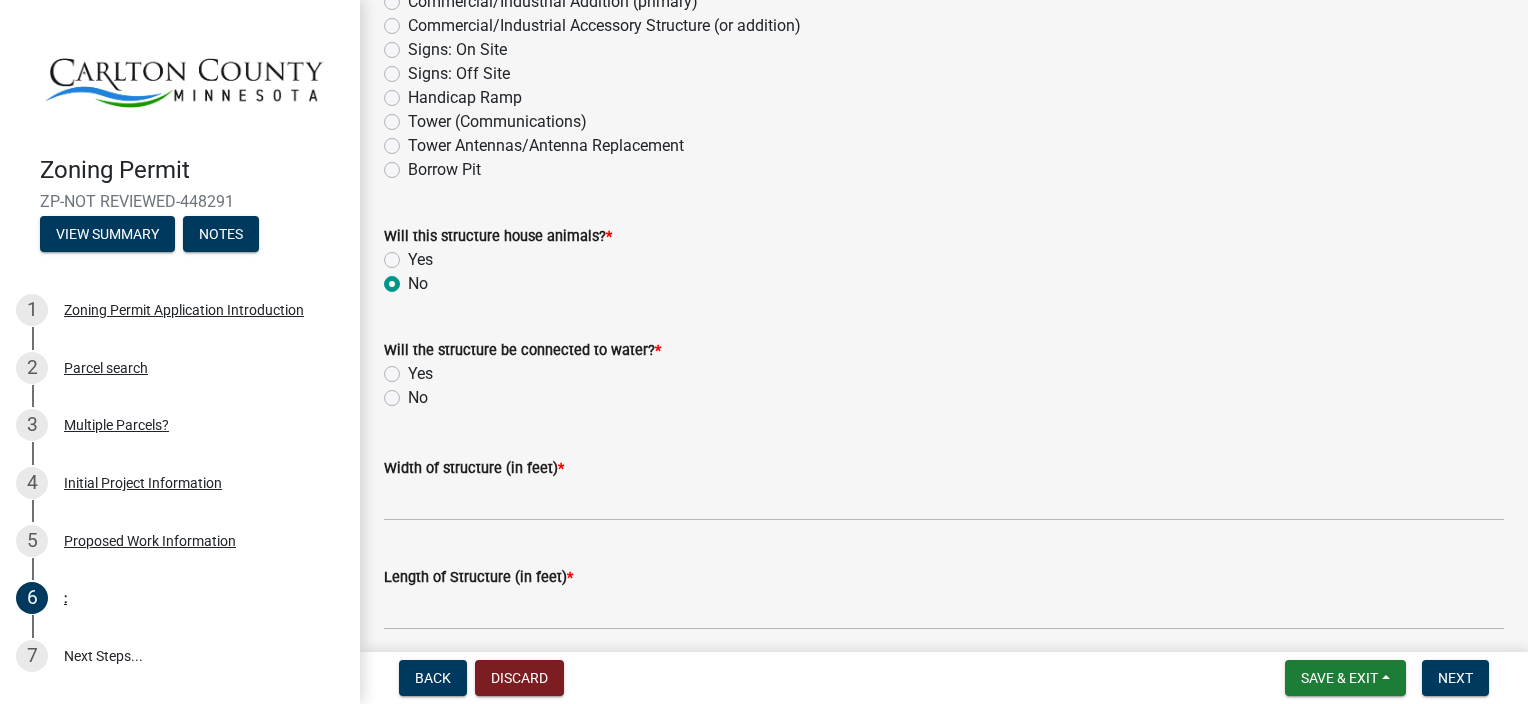 radio on "true" 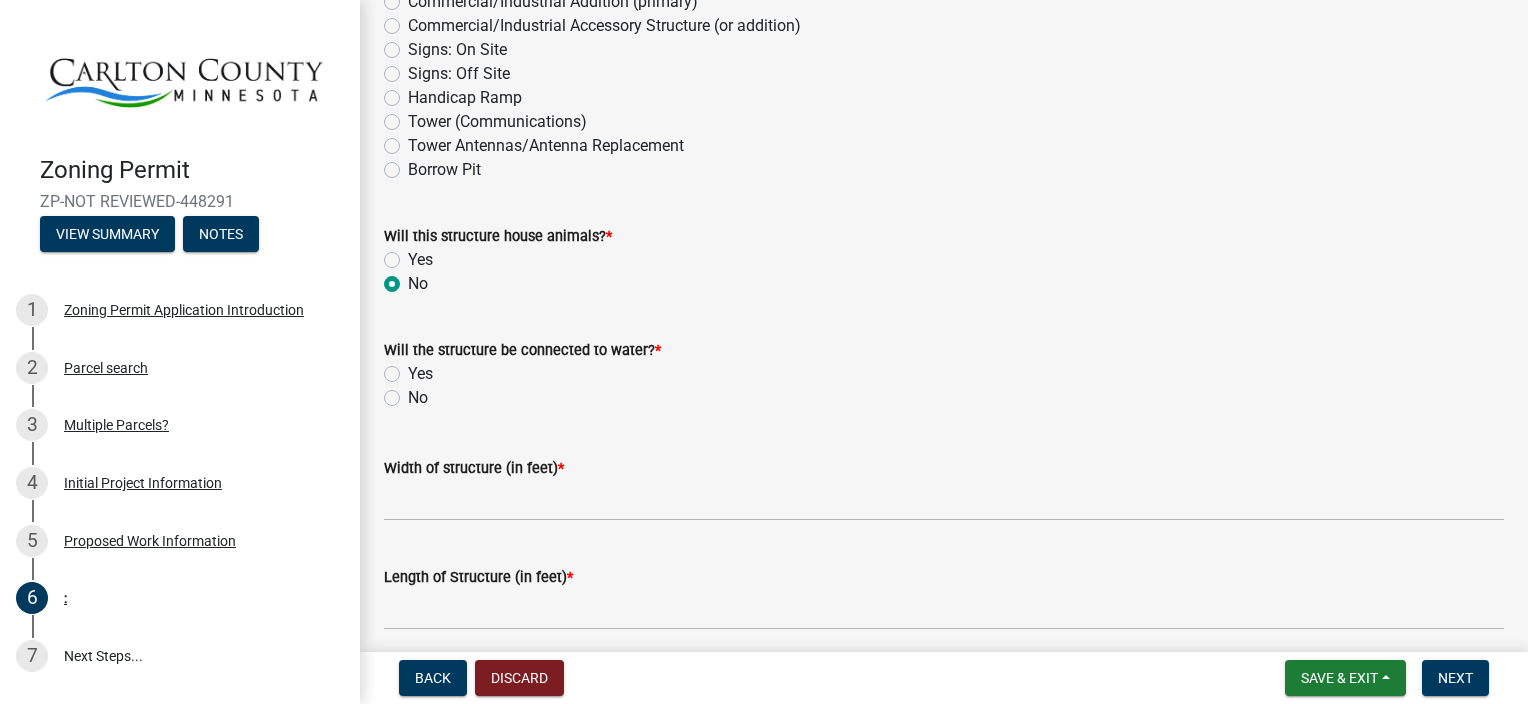 click on "Yes" 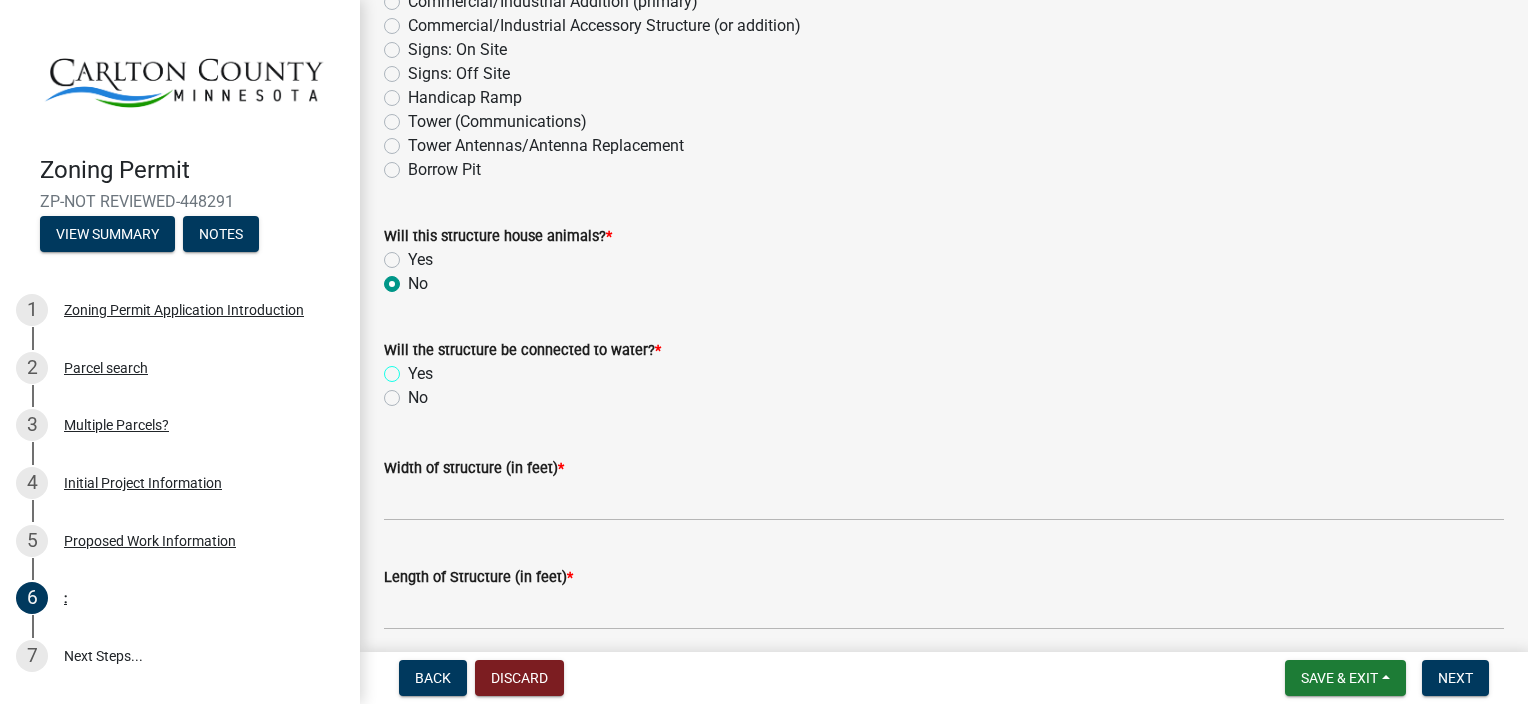 click on "Yes" at bounding box center (414, 368) 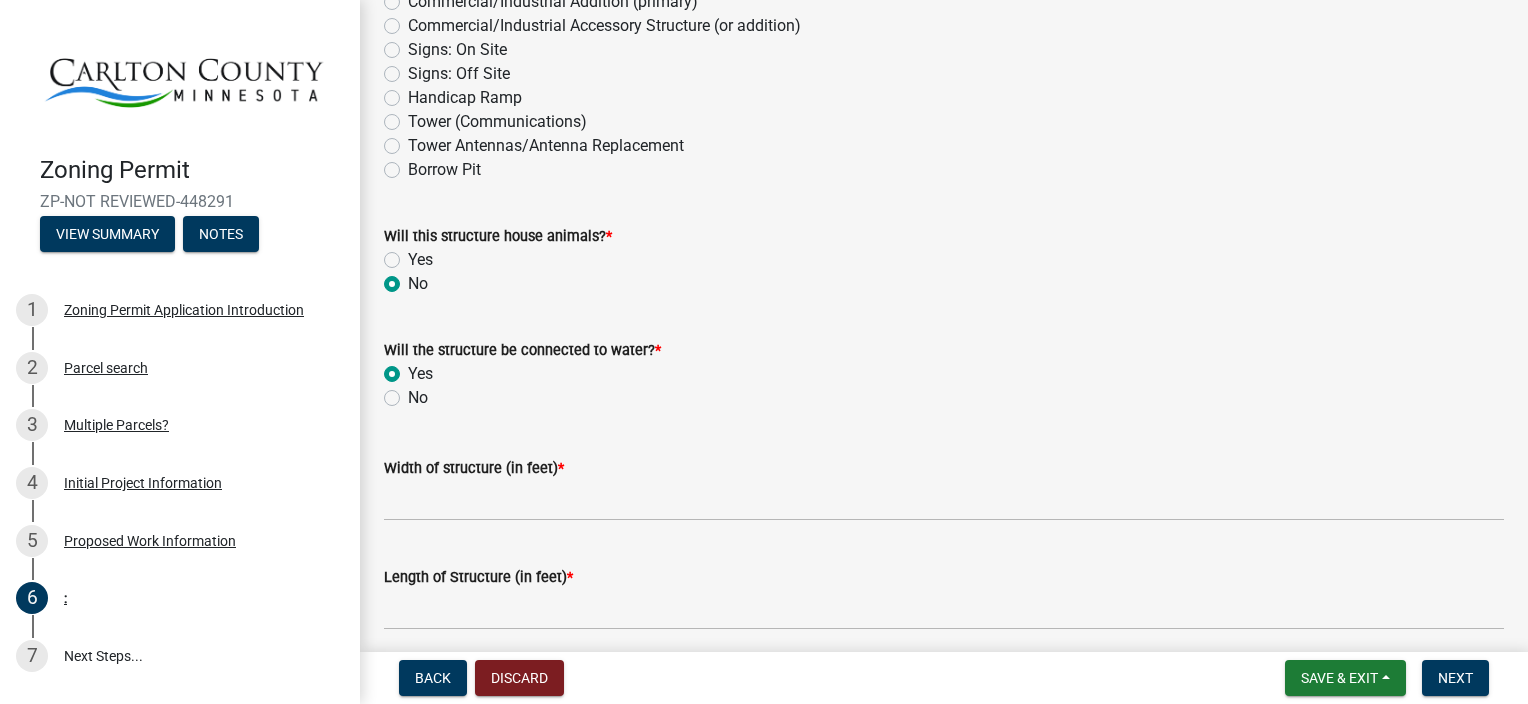 radio on "true" 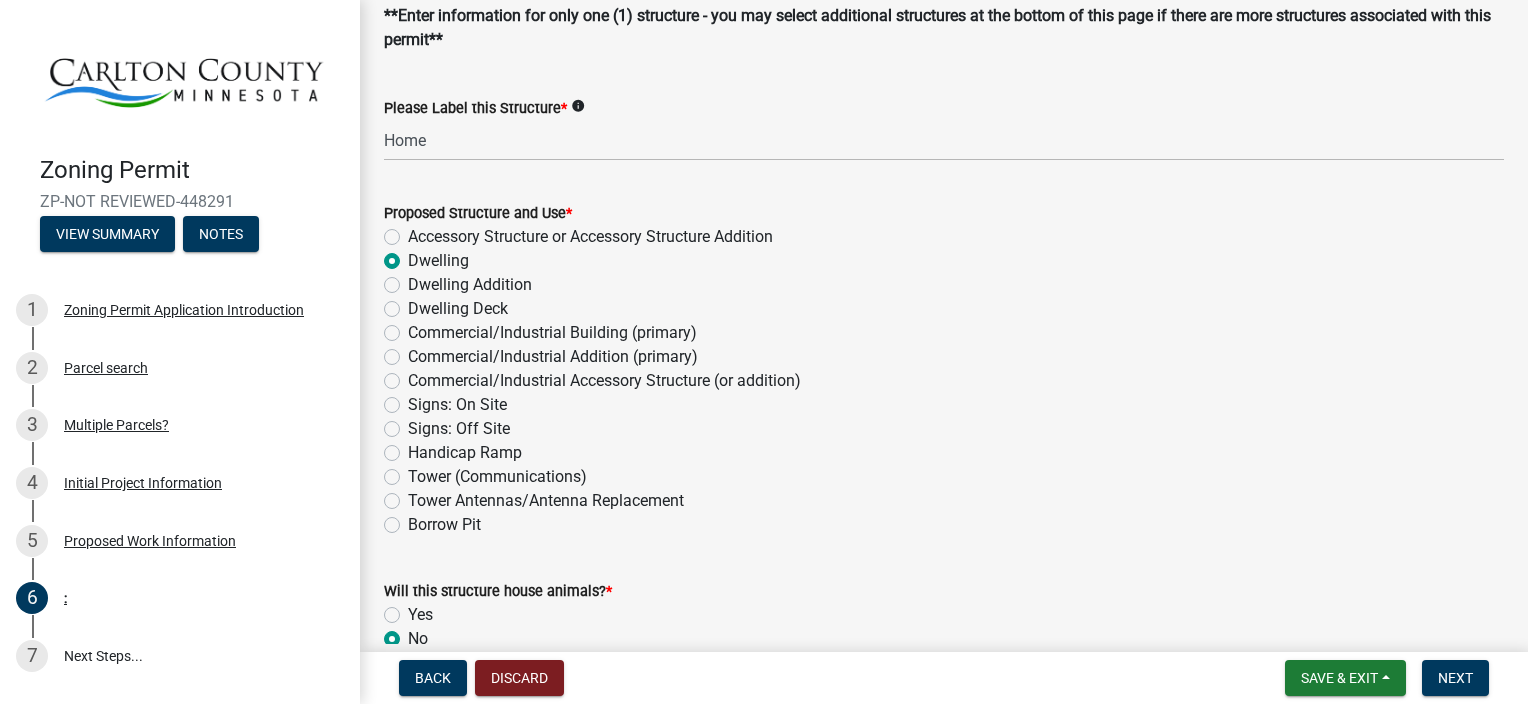 scroll, scrollTop: 100, scrollLeft: 0, axis: vertical 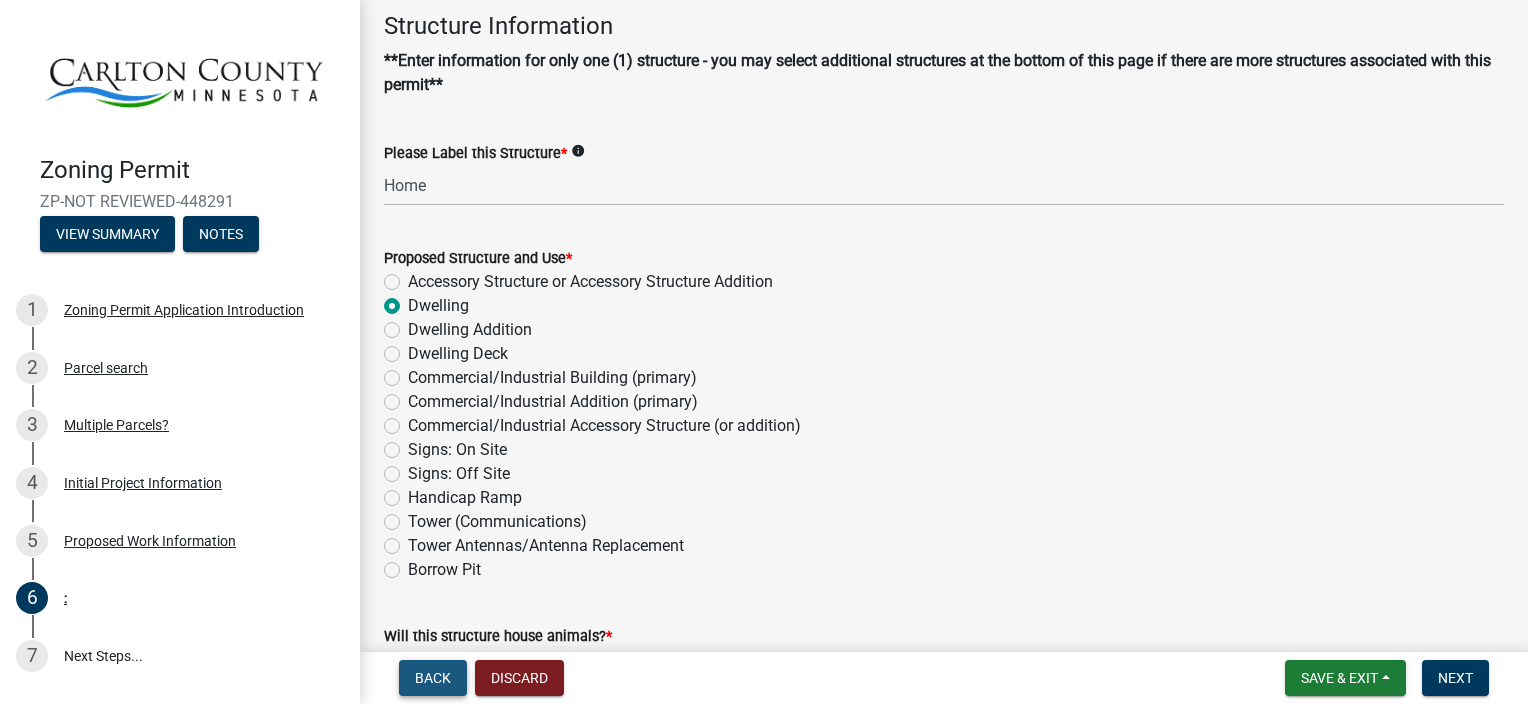 click on "Back" at bounding box center (433, 678) 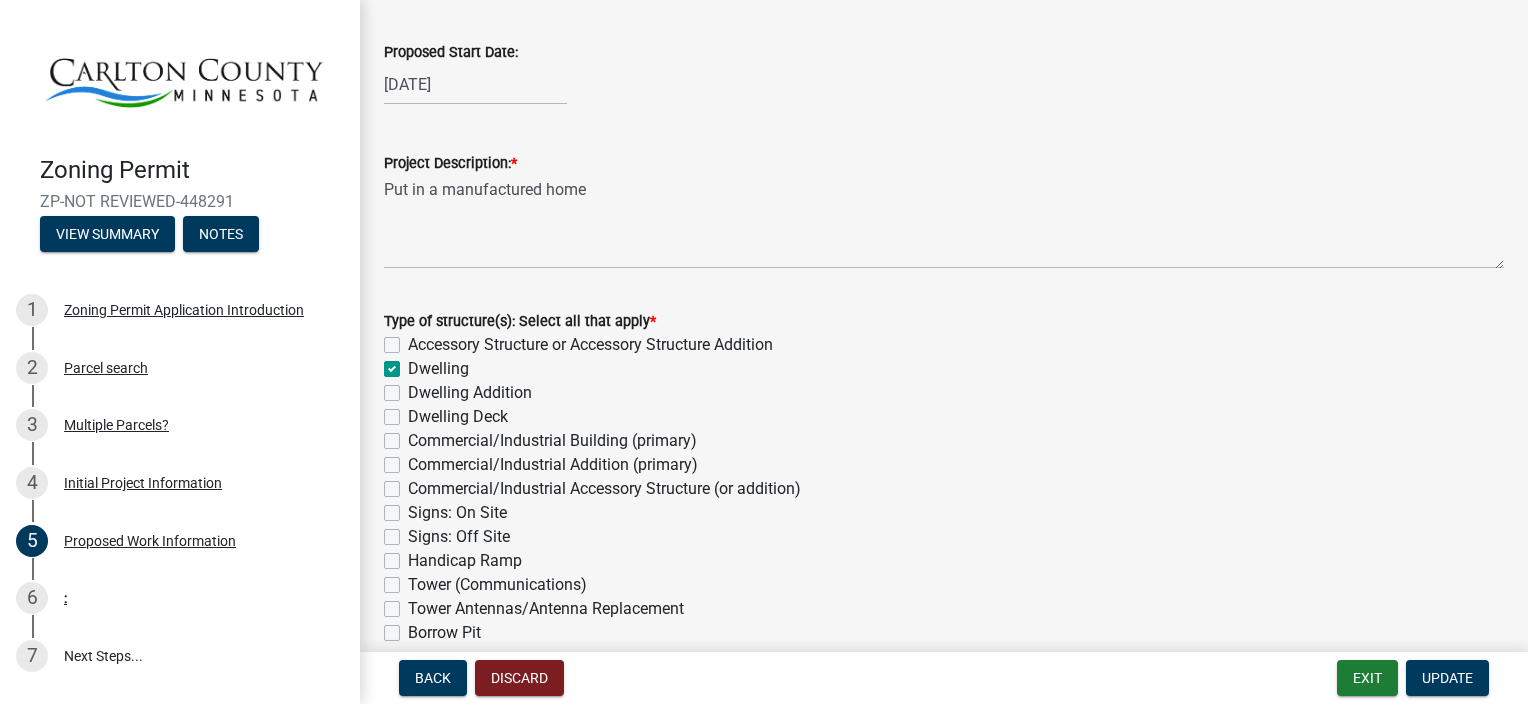scroll, scrollTop: 0, scrollLeft: 0, axis: both 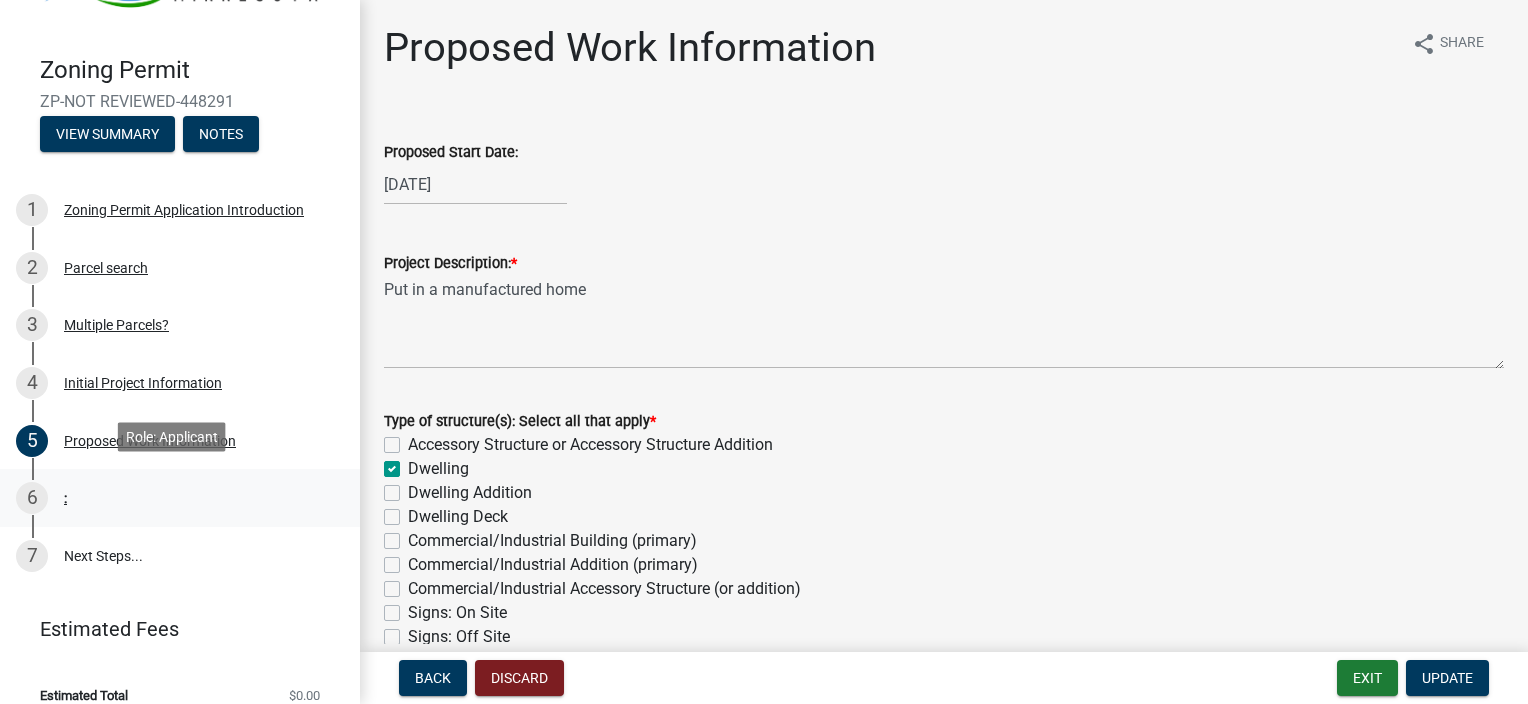 click on "6     :" at bounding box center (172, 498) 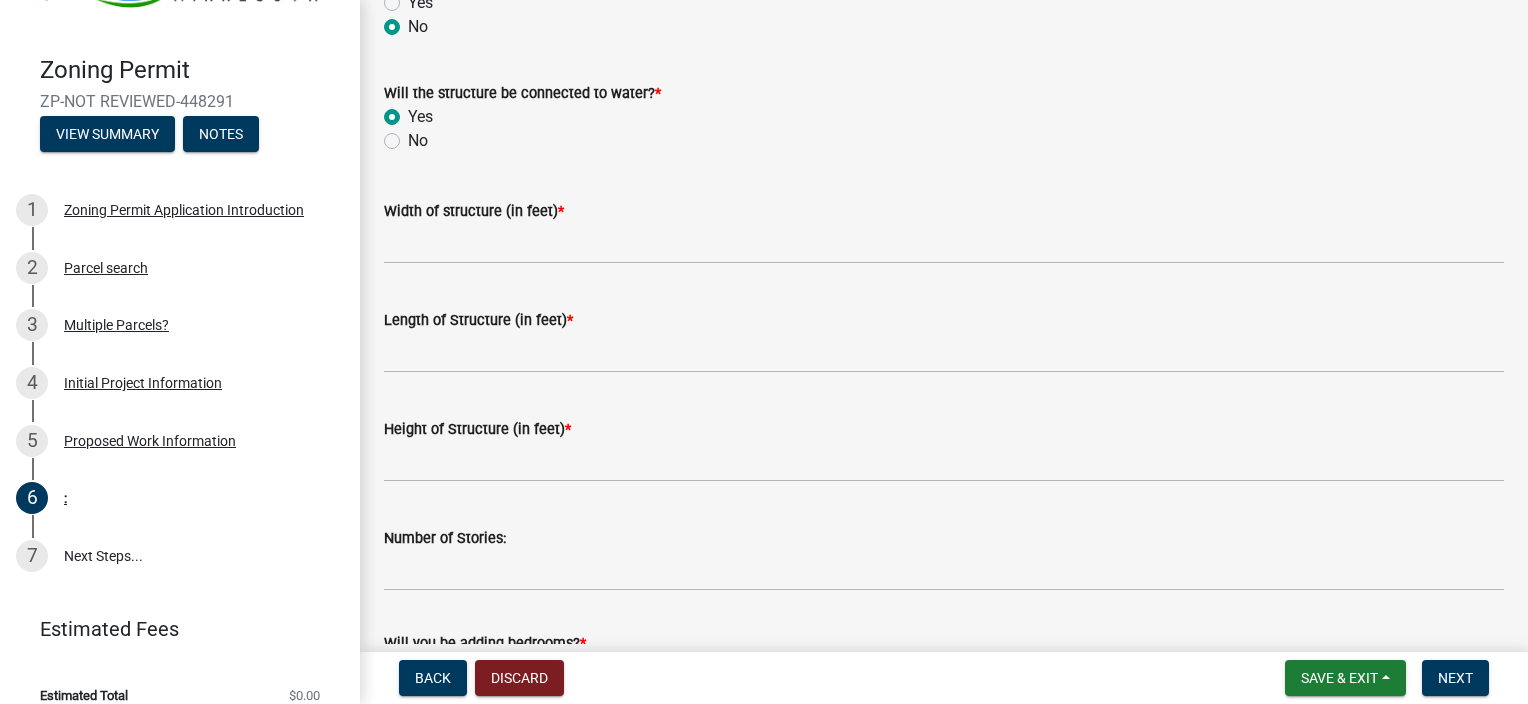 scroll, scrollTop: 763, scrollLeft: 0, axis: vertical 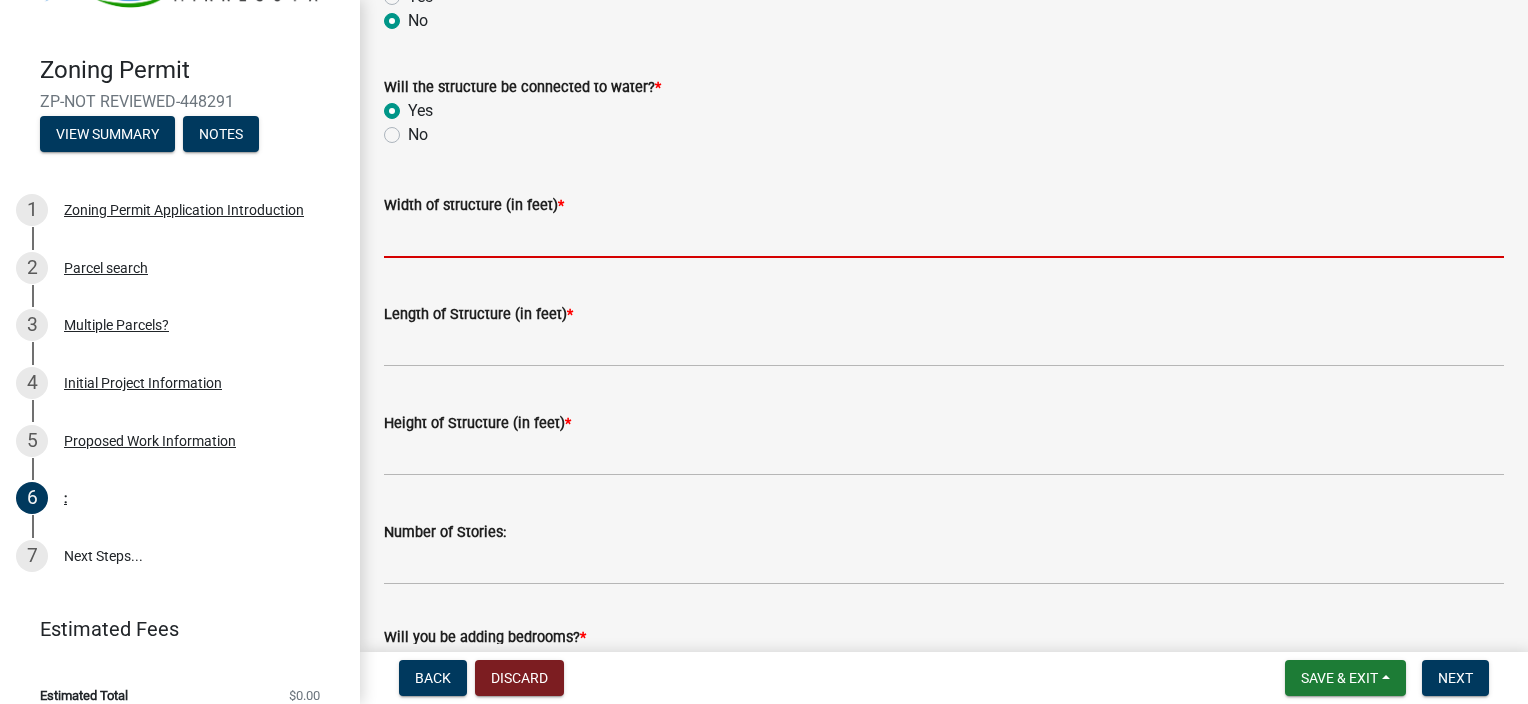 click on "Width of structure (in feet)  *" at bounding box center [944, 237] 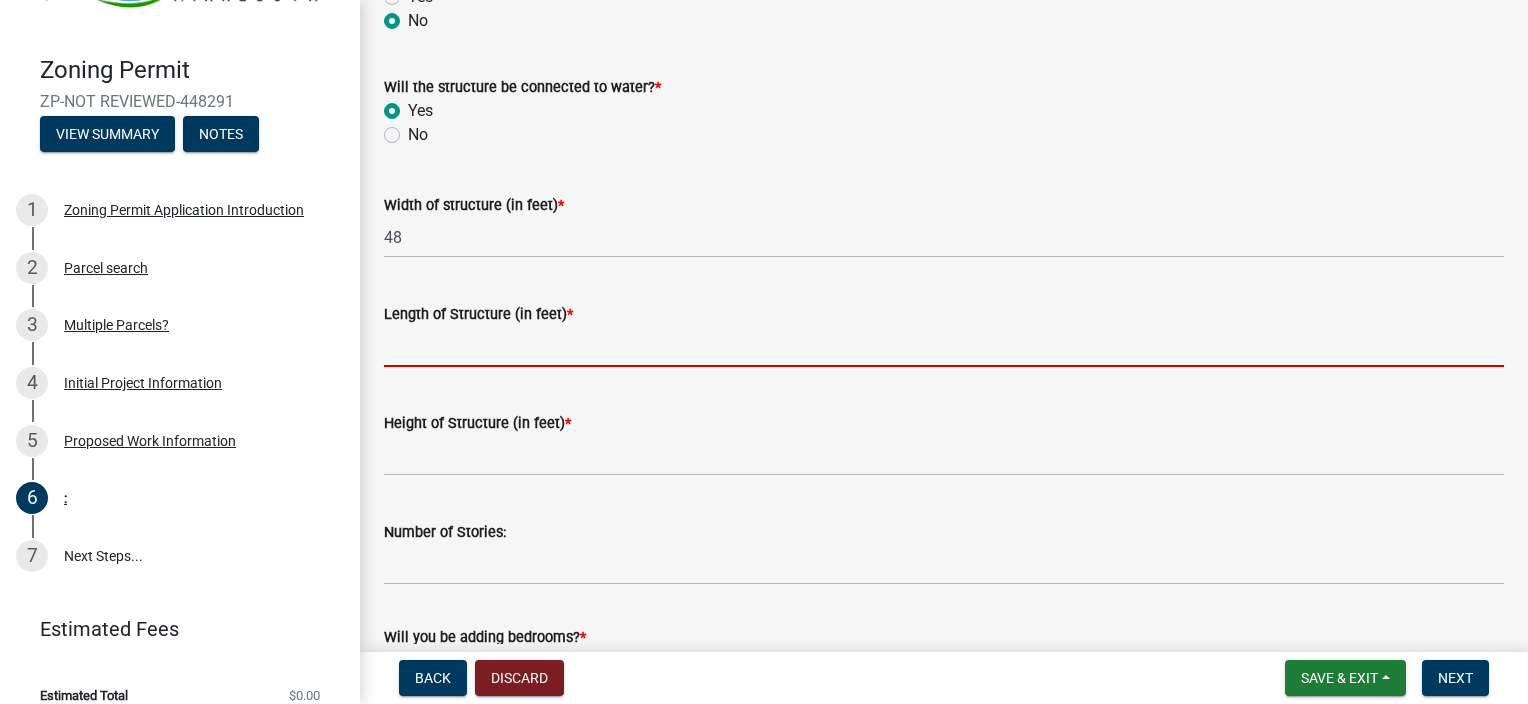 click on "Length of Structure (in feet)  *" at bounding box center (944, 346) 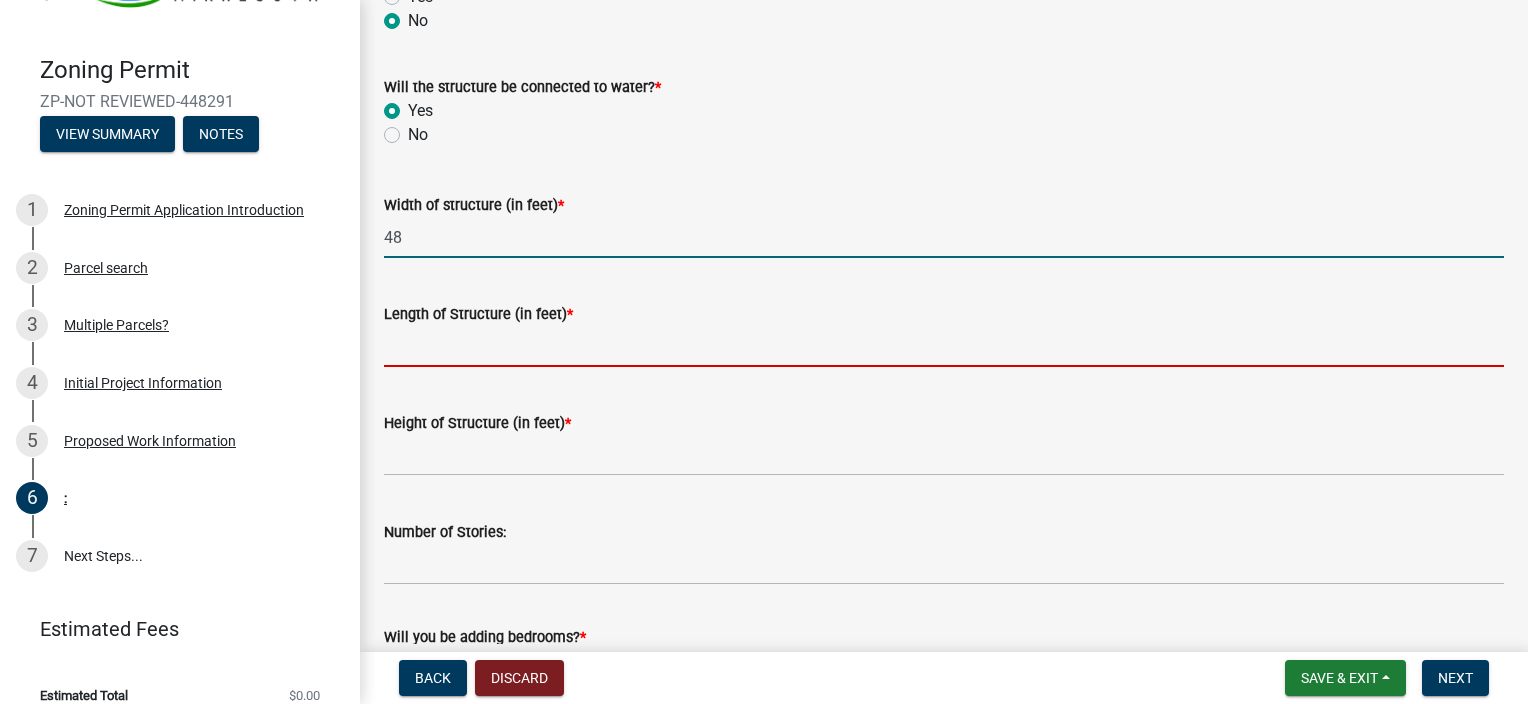 click on "48" at bounding box center [944, 237] 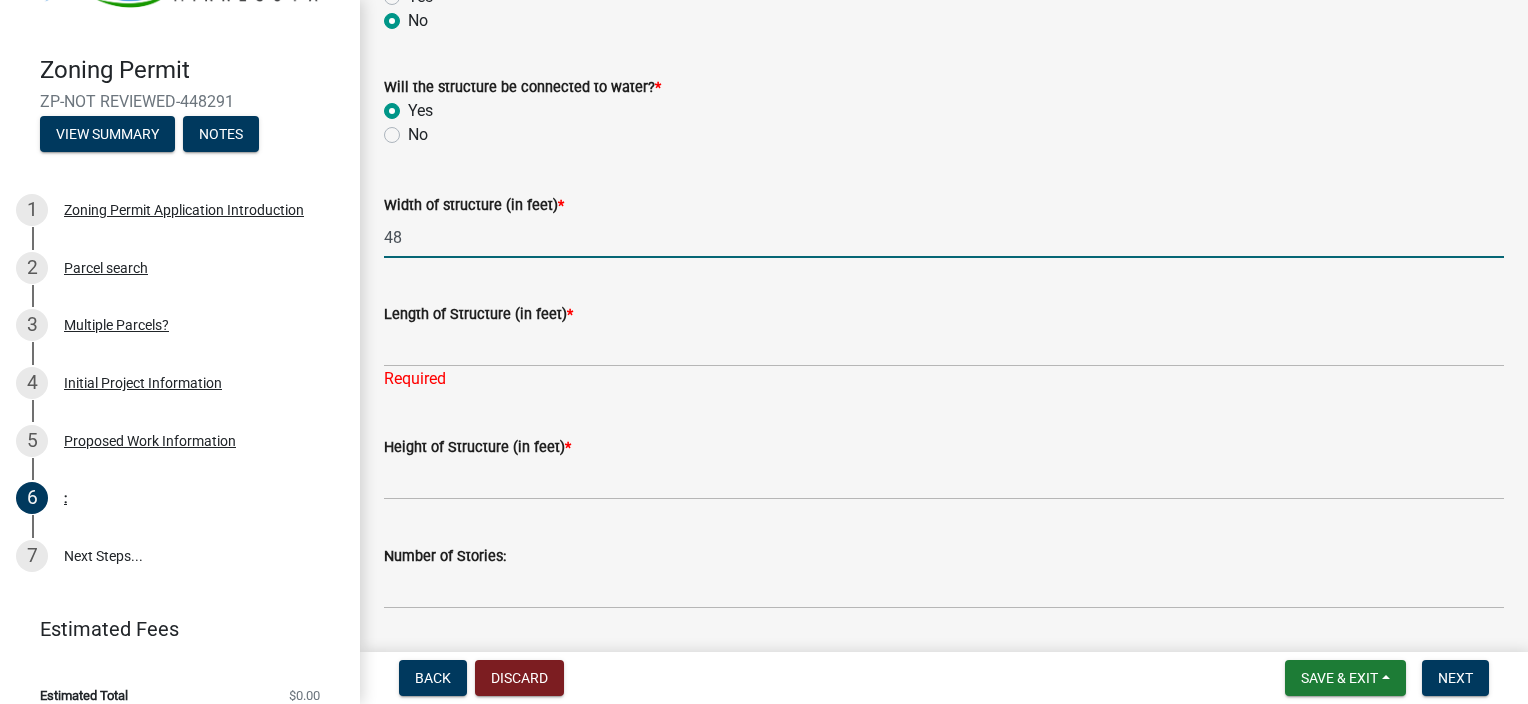 type on "4" 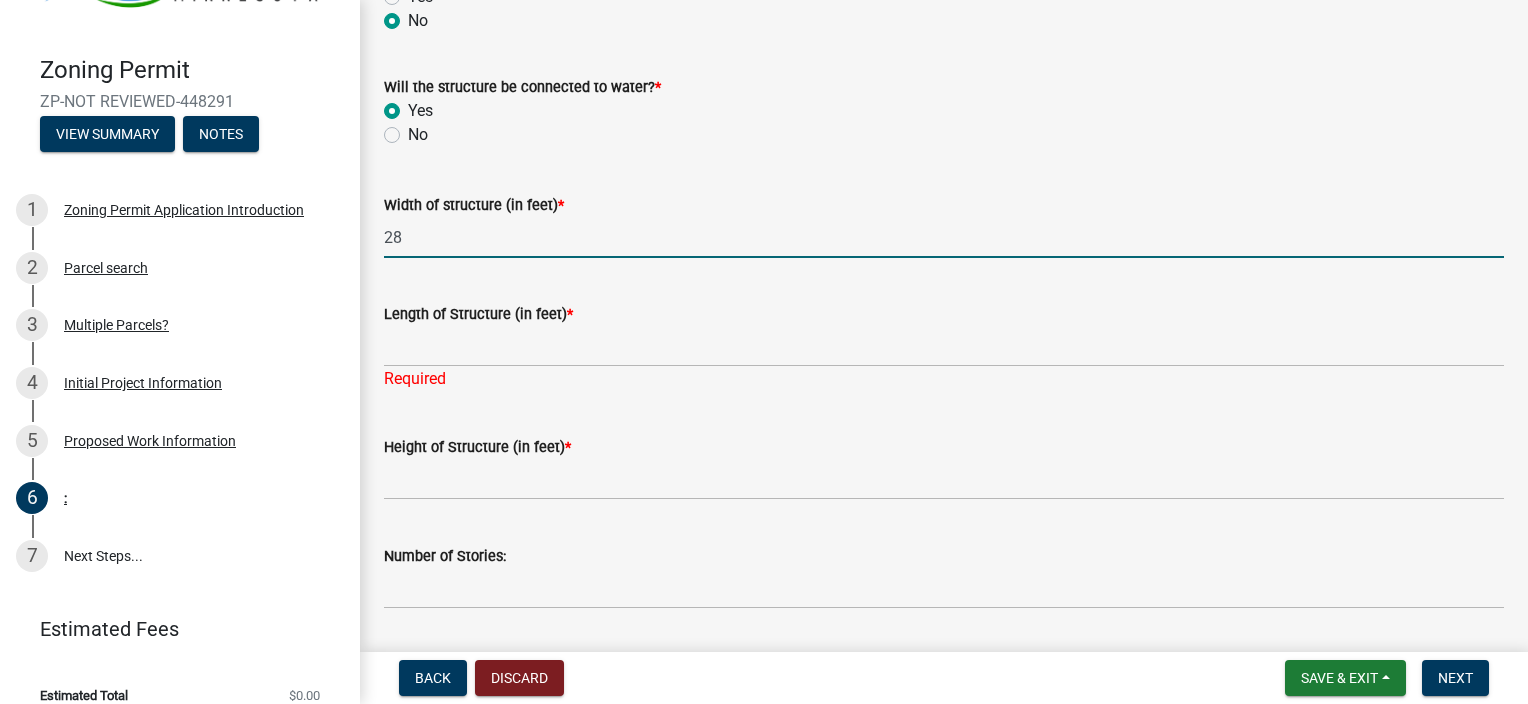 type on "28" 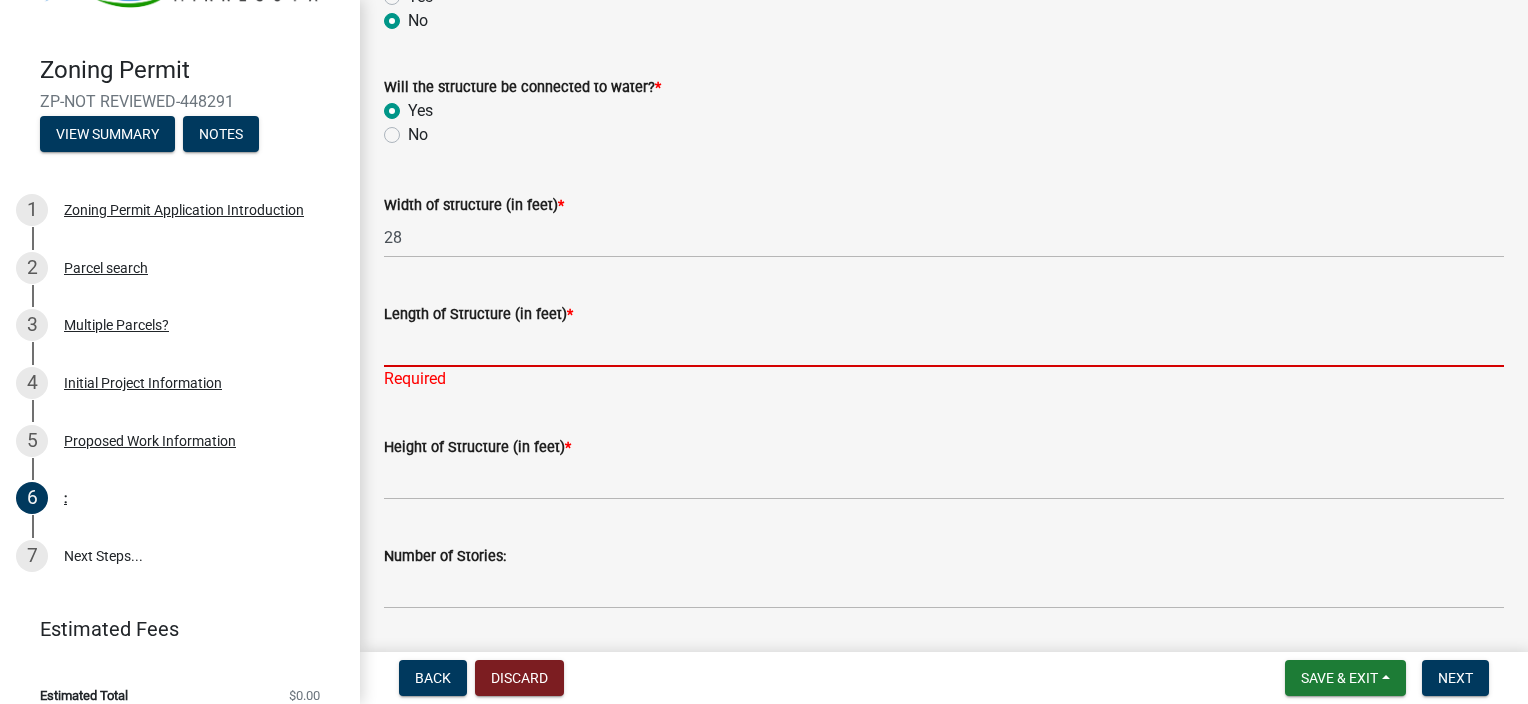 click on "Length of Structure (in feet)  *" at bounding box center [944, 346] 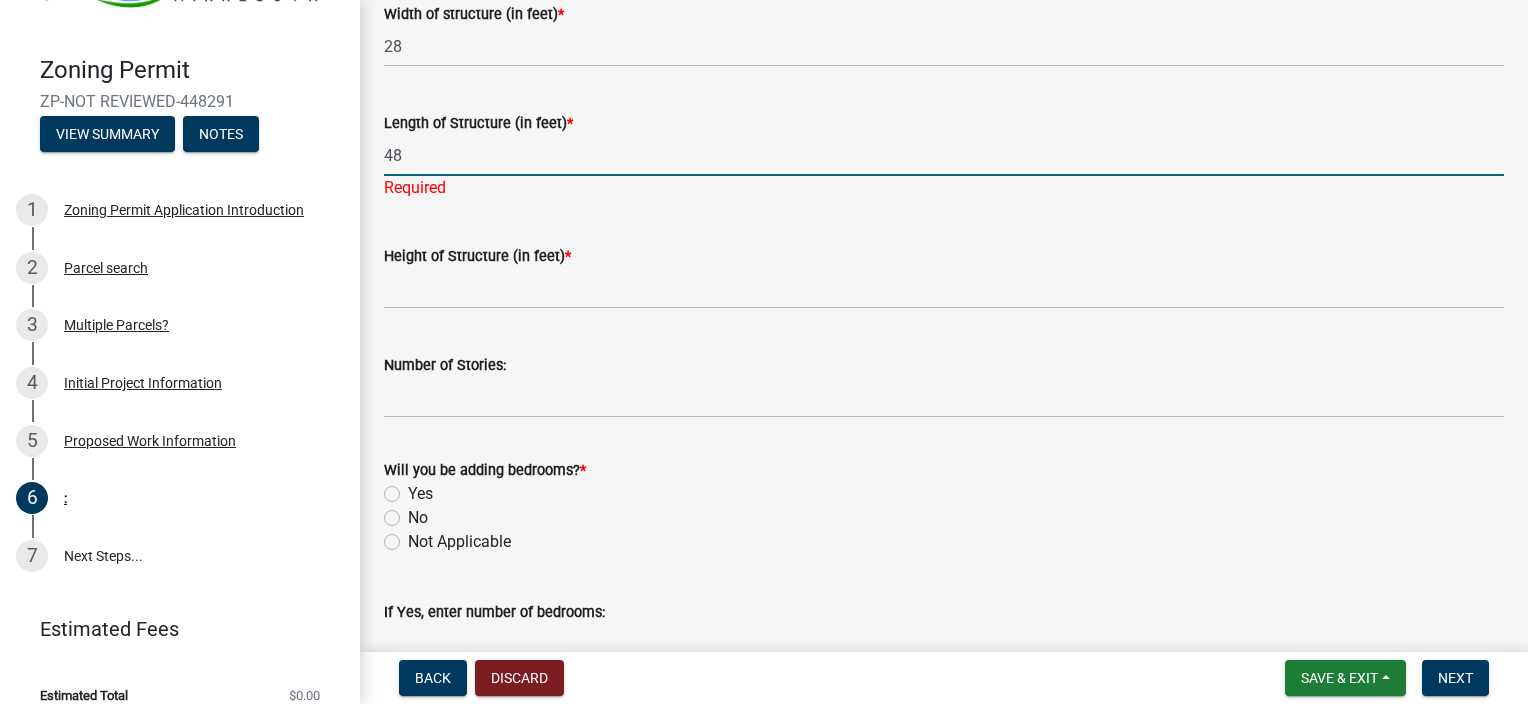 scroll, scrollTop: 963, scrollLeft: 0, axis: vertical 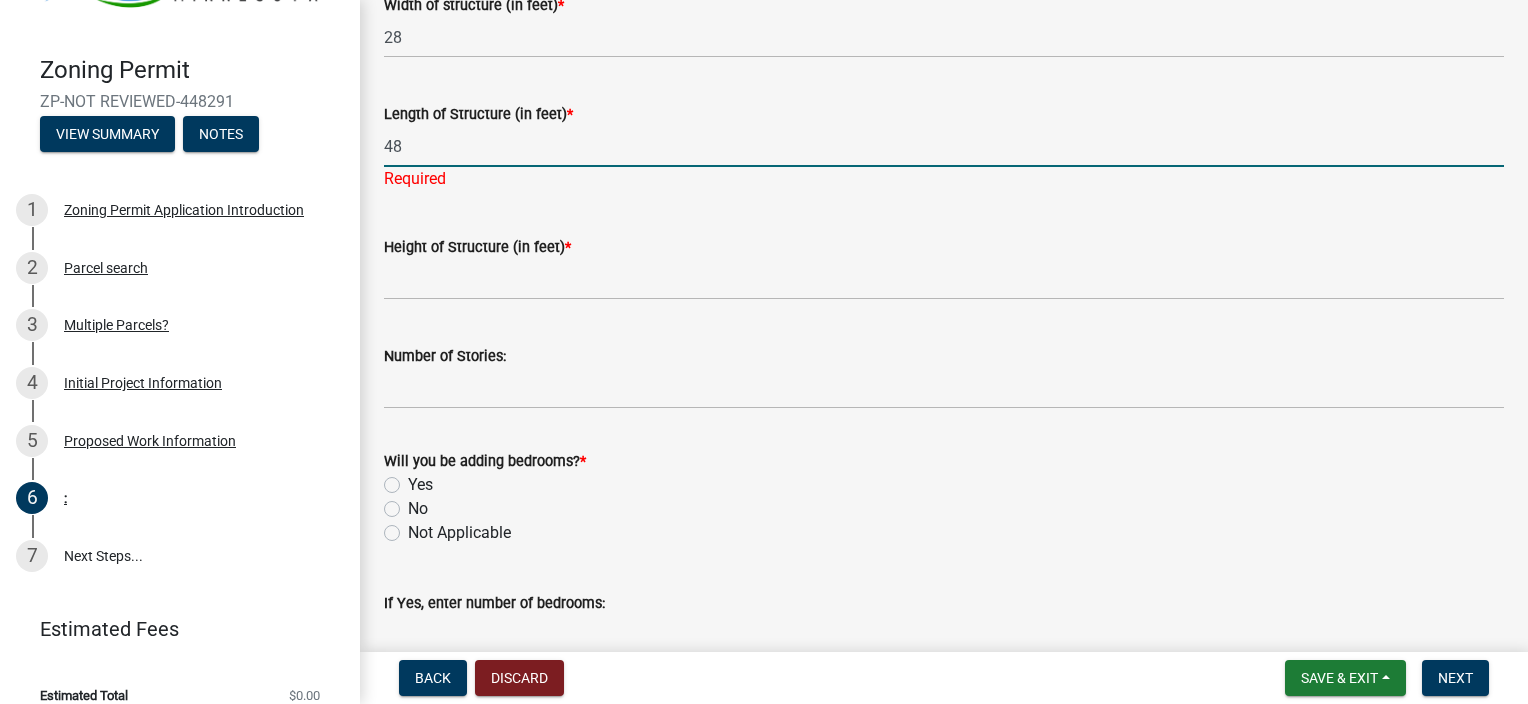 type on "48" 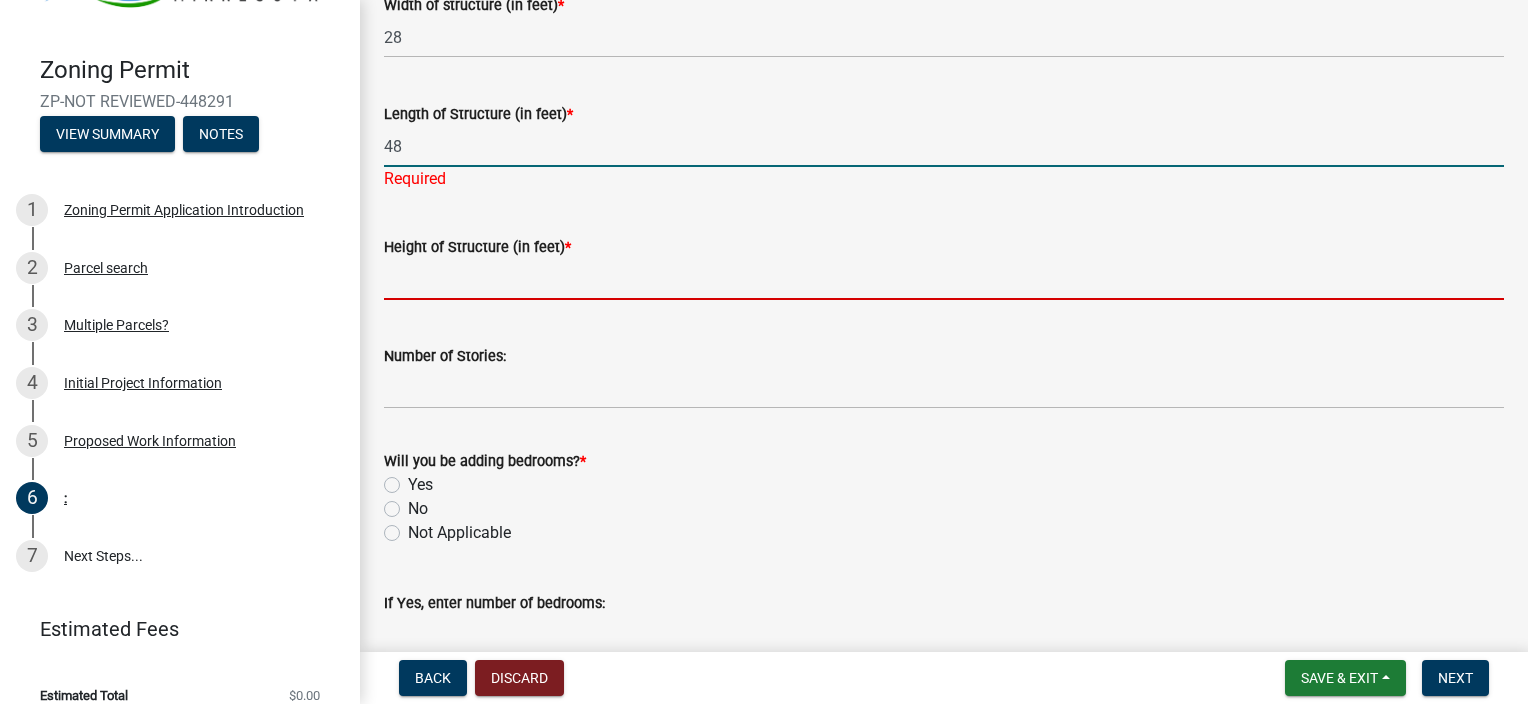 click on "Height of Structure (in feet)  *" at bounding box center (944, 279) 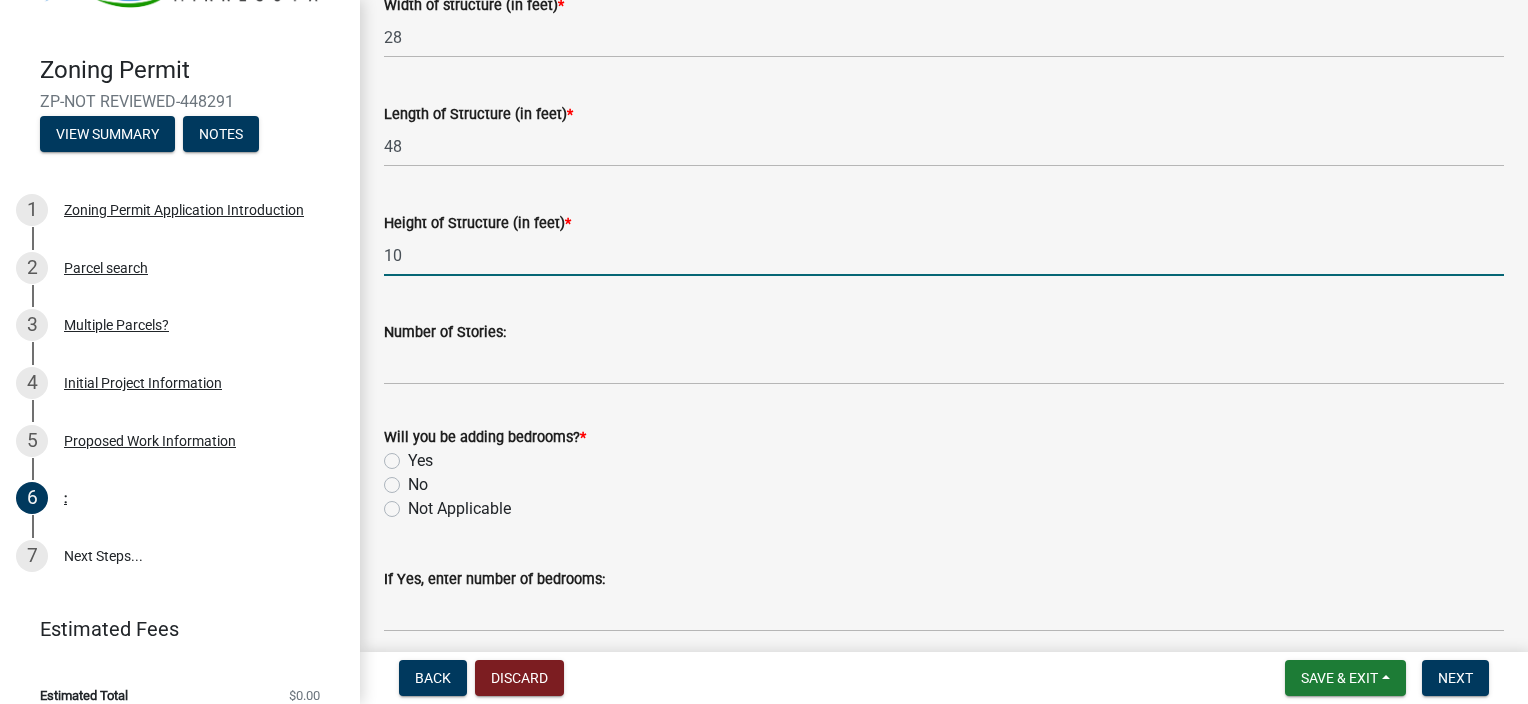 scroll, scrollTop: 1063, scrollLeft: 0, axis: vertical 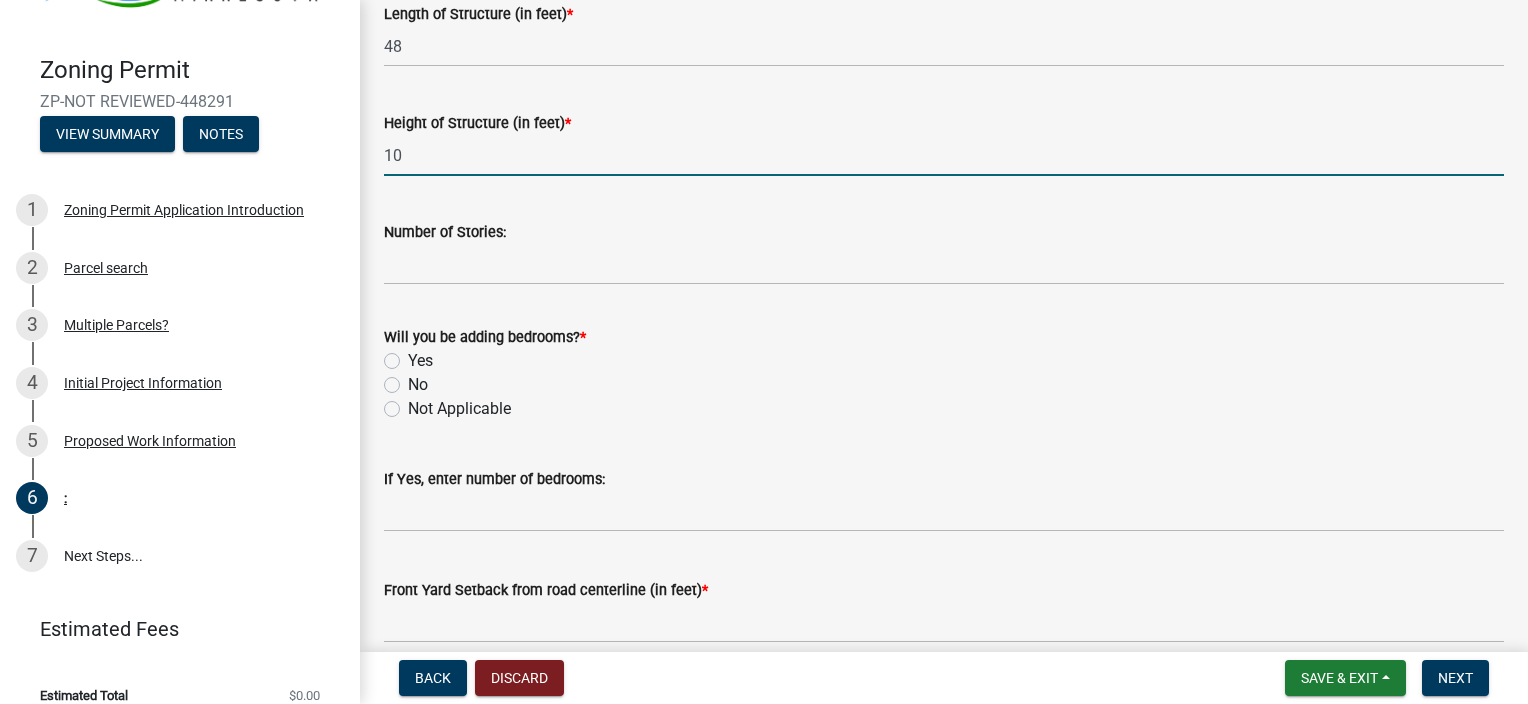 type on "10" 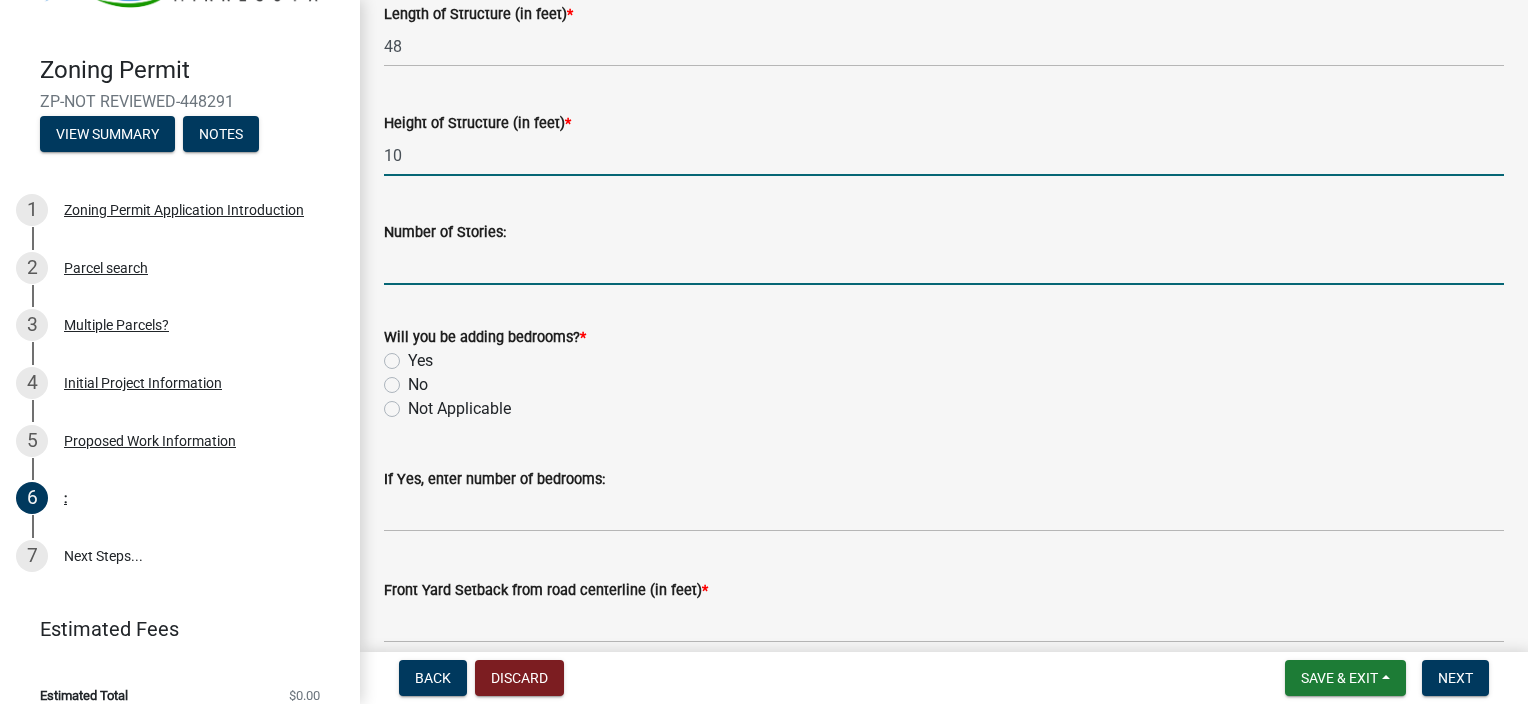 click on "Number of Stories:" at bounding box center [944, 264] 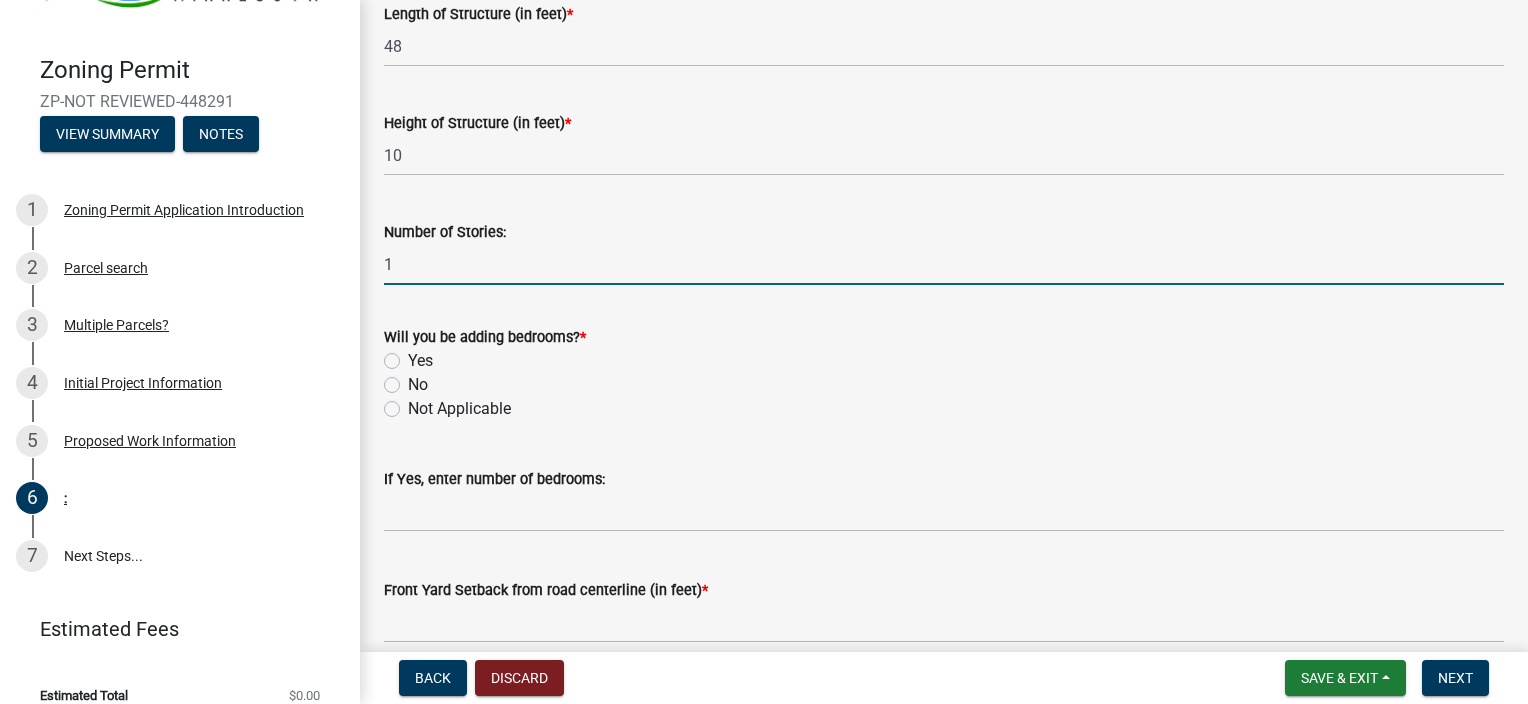 type on "1" 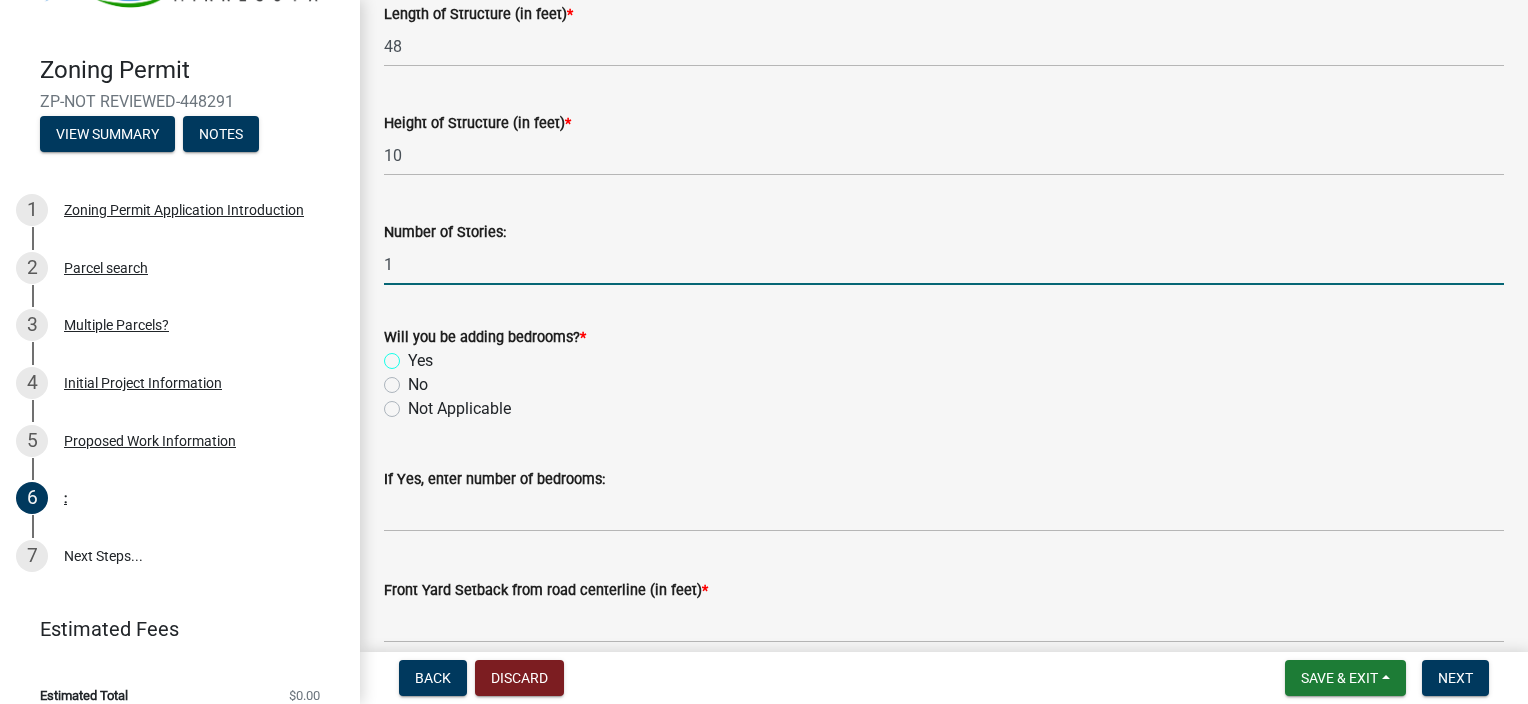 click on "Yes" at bounding box center (414, 355) 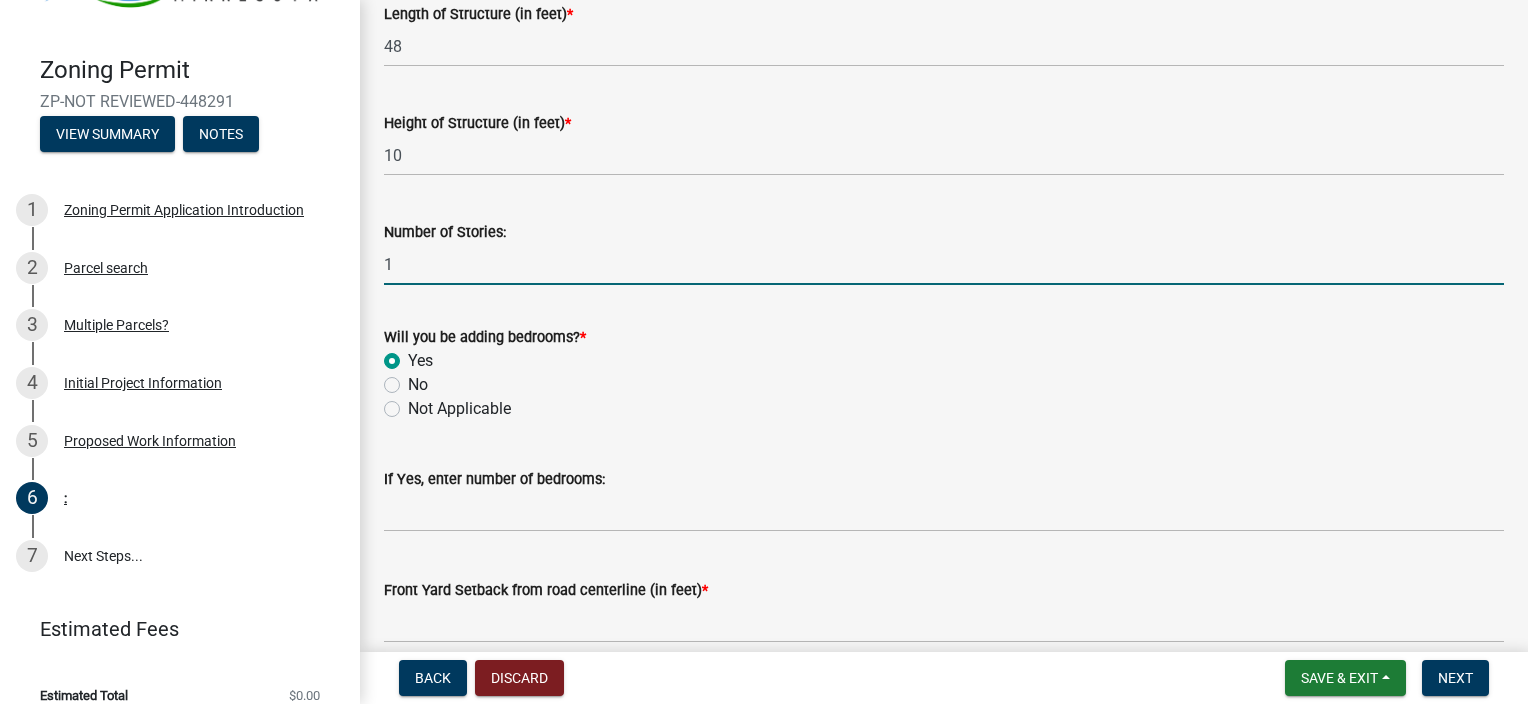 radio on "true" 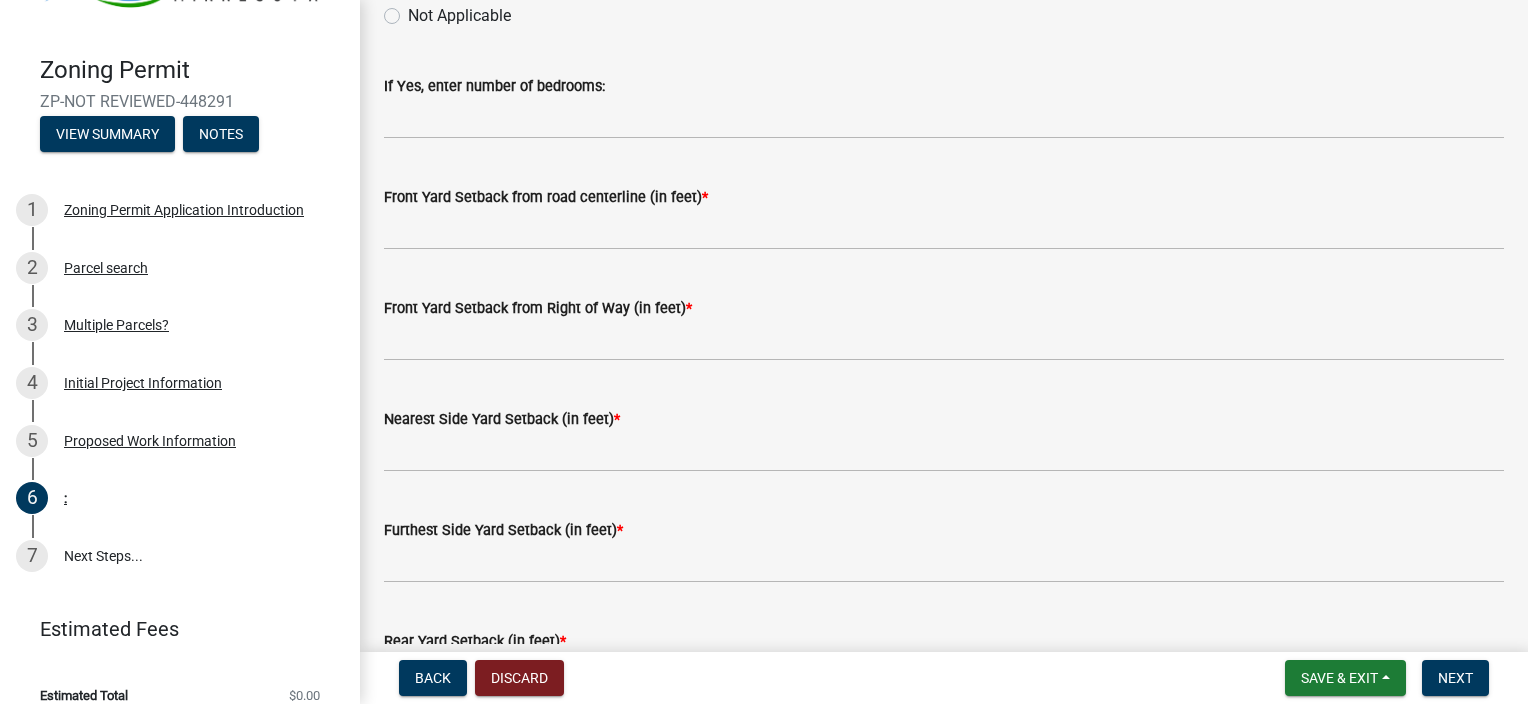 scroll, scrollTop: 1463, scrollLeft: 0, axis: vertical 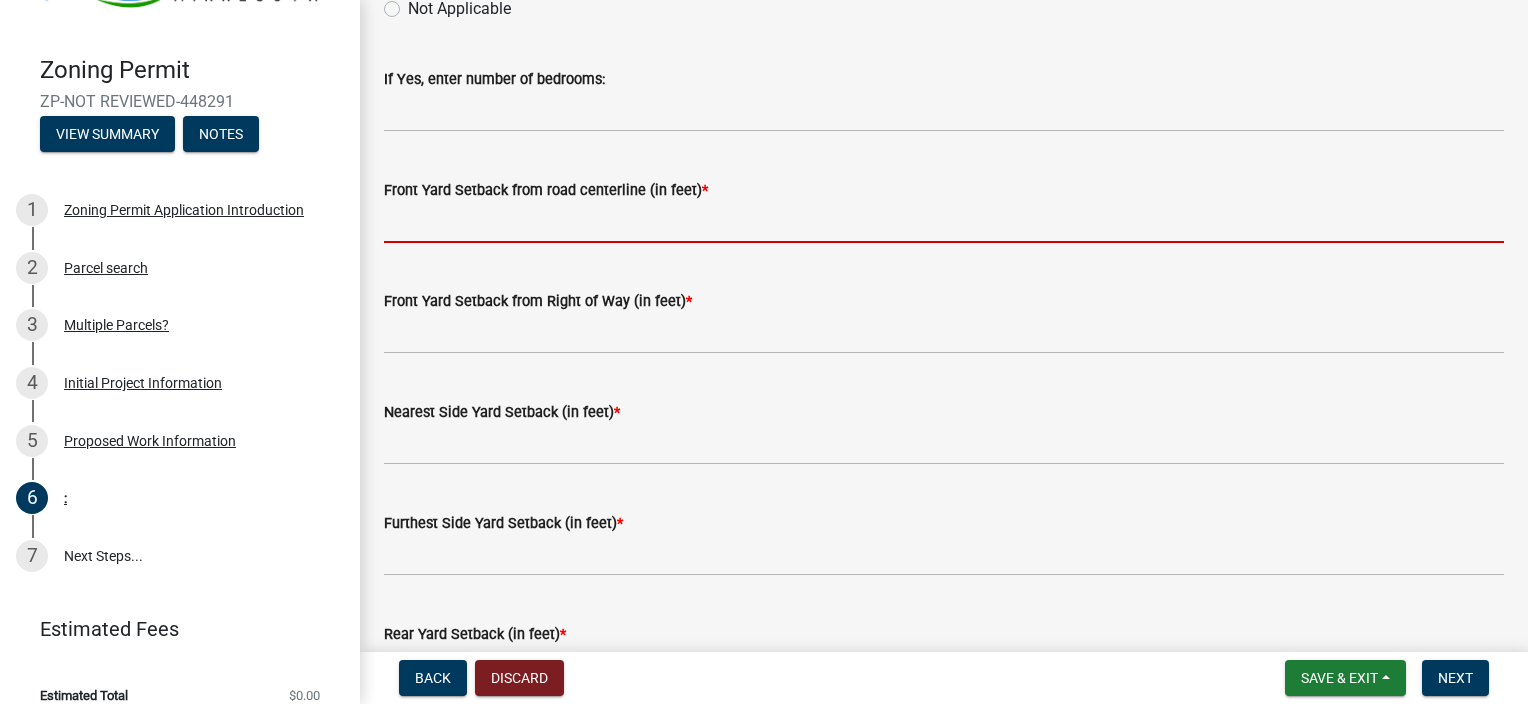 click 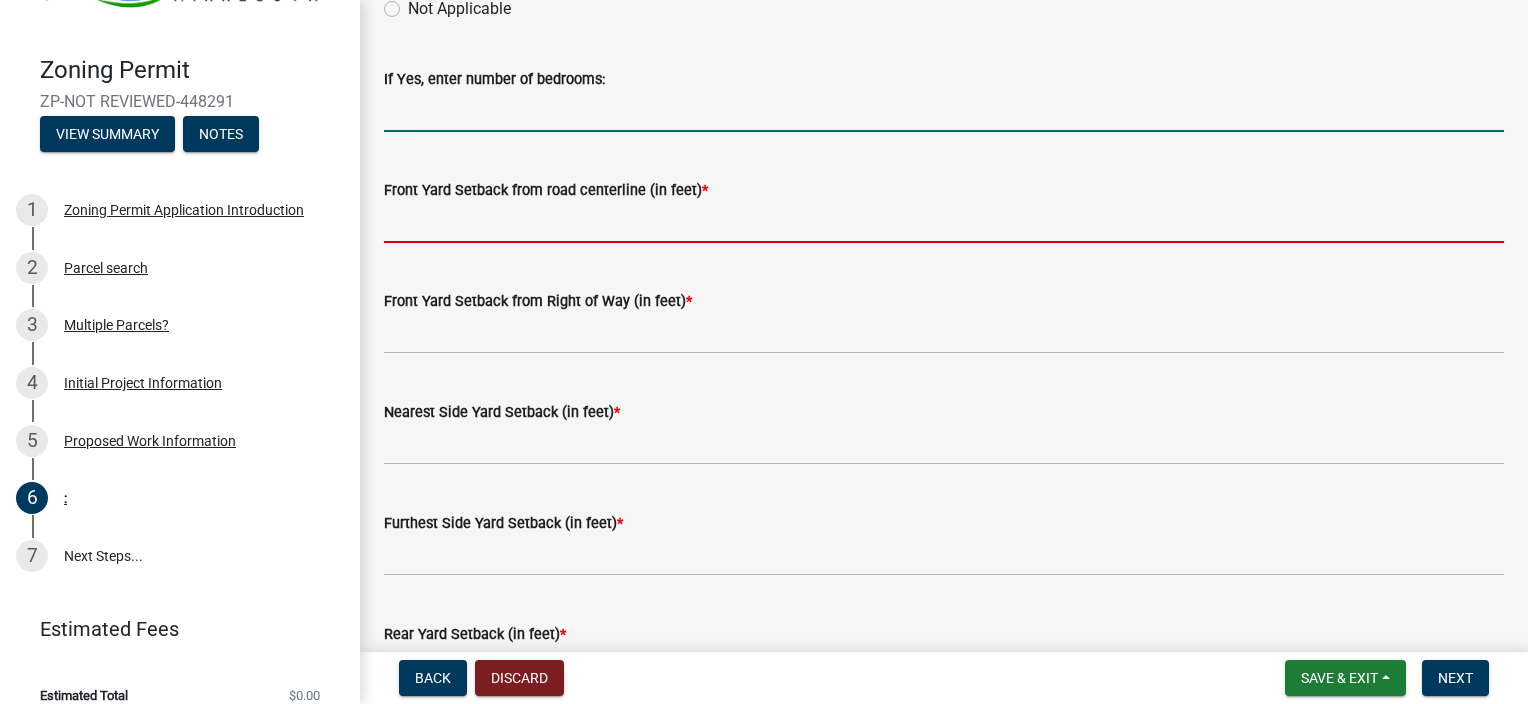 drag, startPoint x: 404, startPoint y: 105, endPoint x: 430, endPoint y: 120, distance: 30.016663 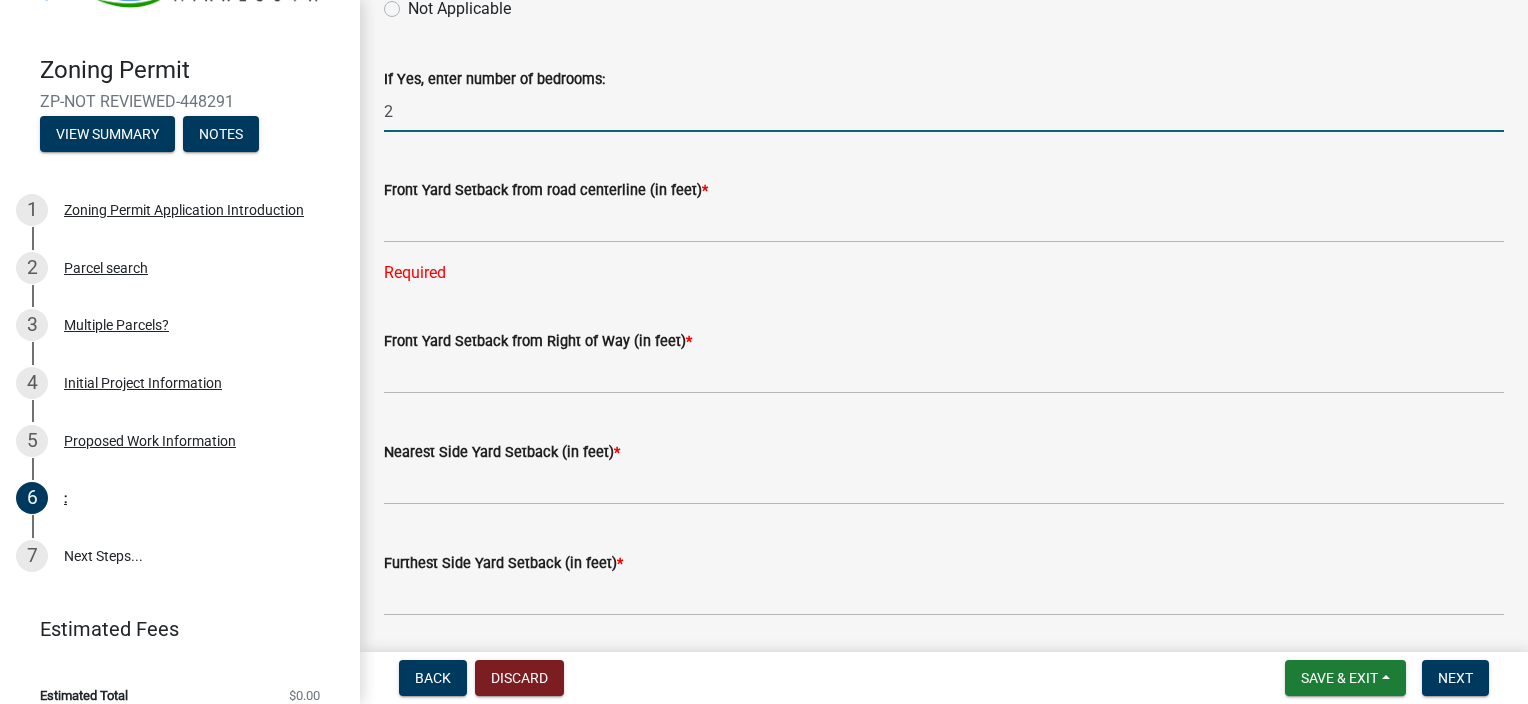 type on "2" 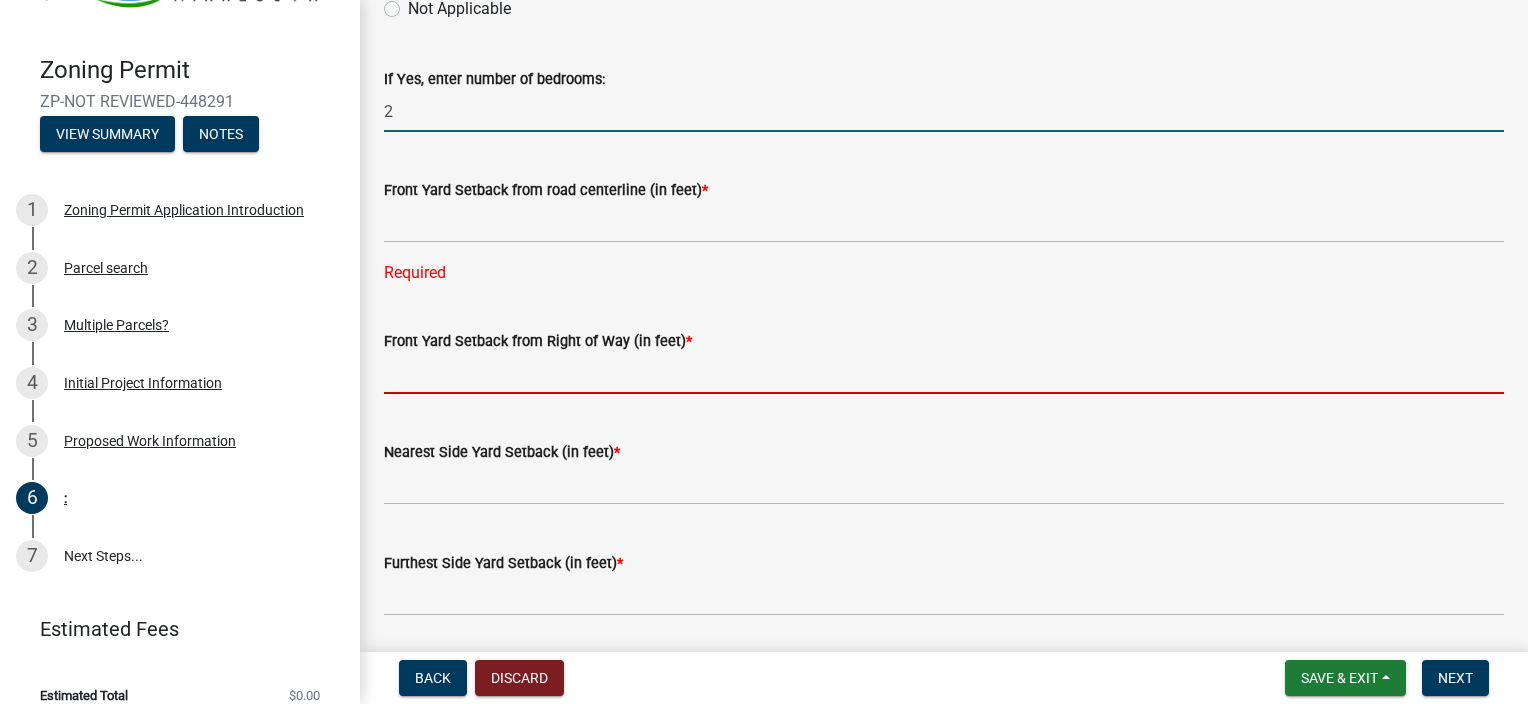 click 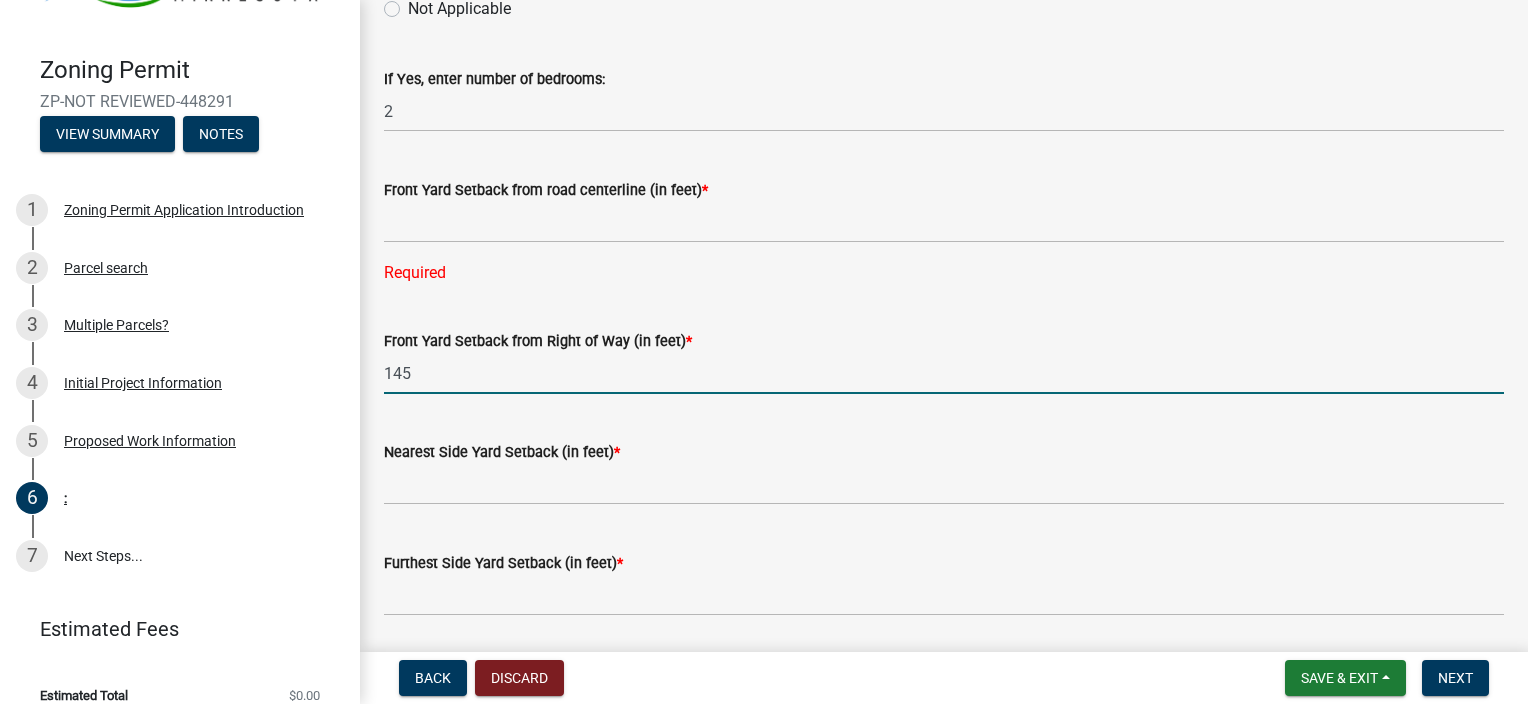 type on "145" 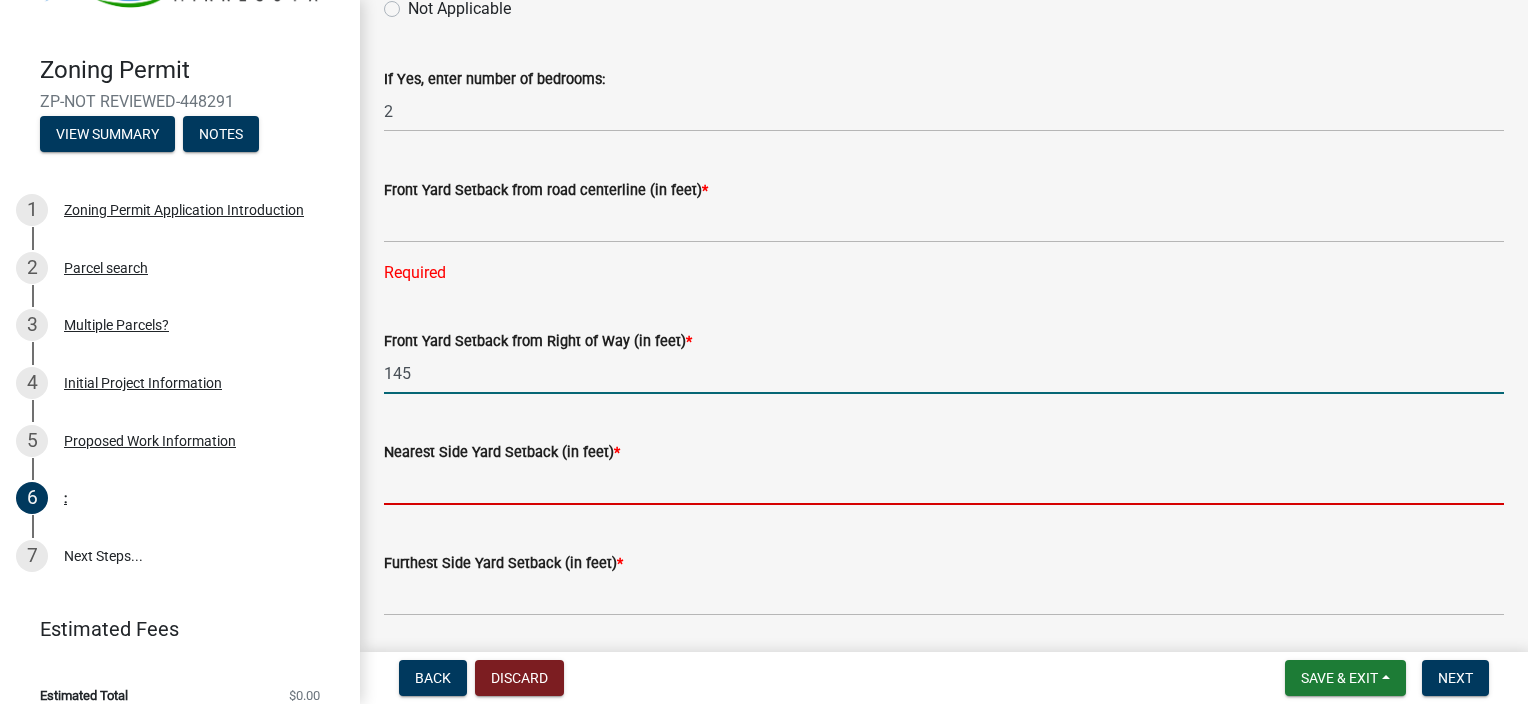 click 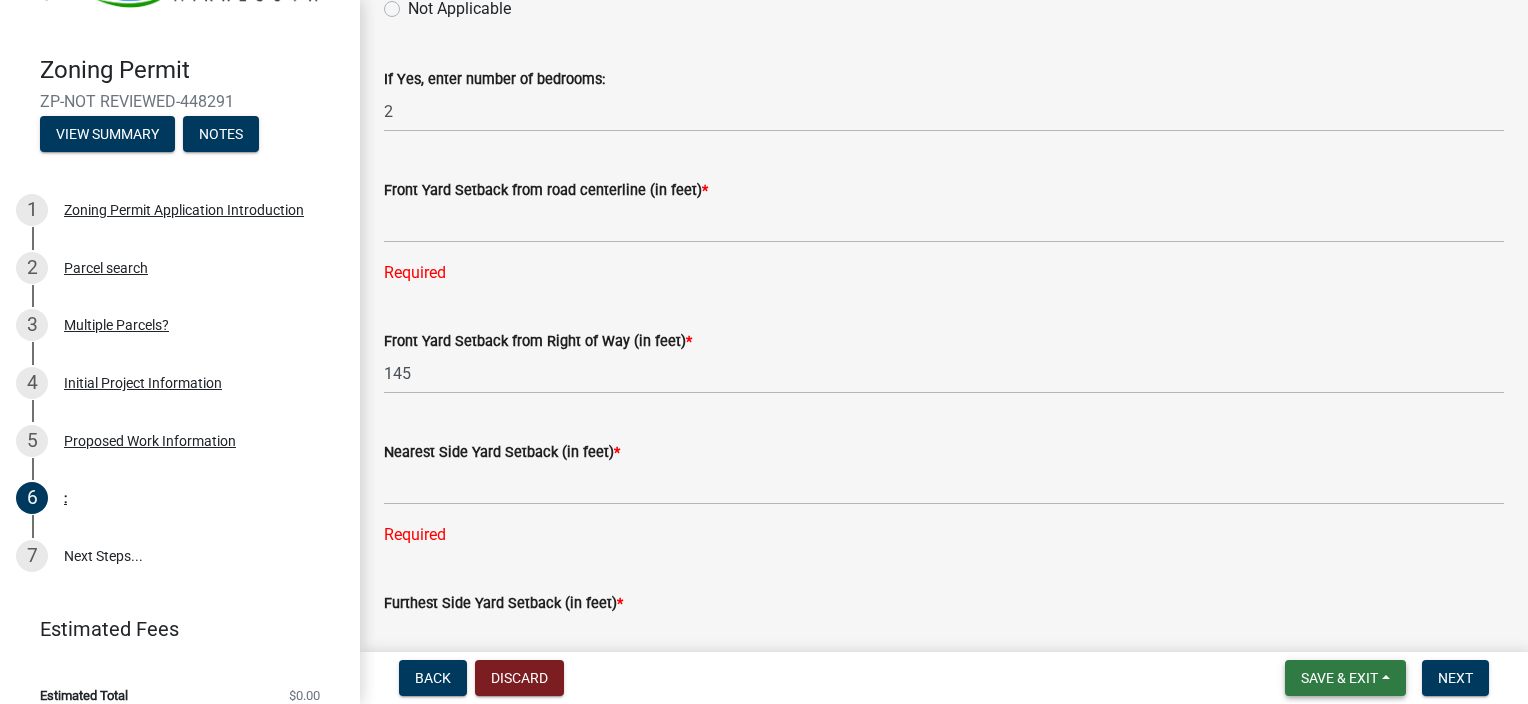 click on "Save & Exit" at bounding box center (1339, 678) 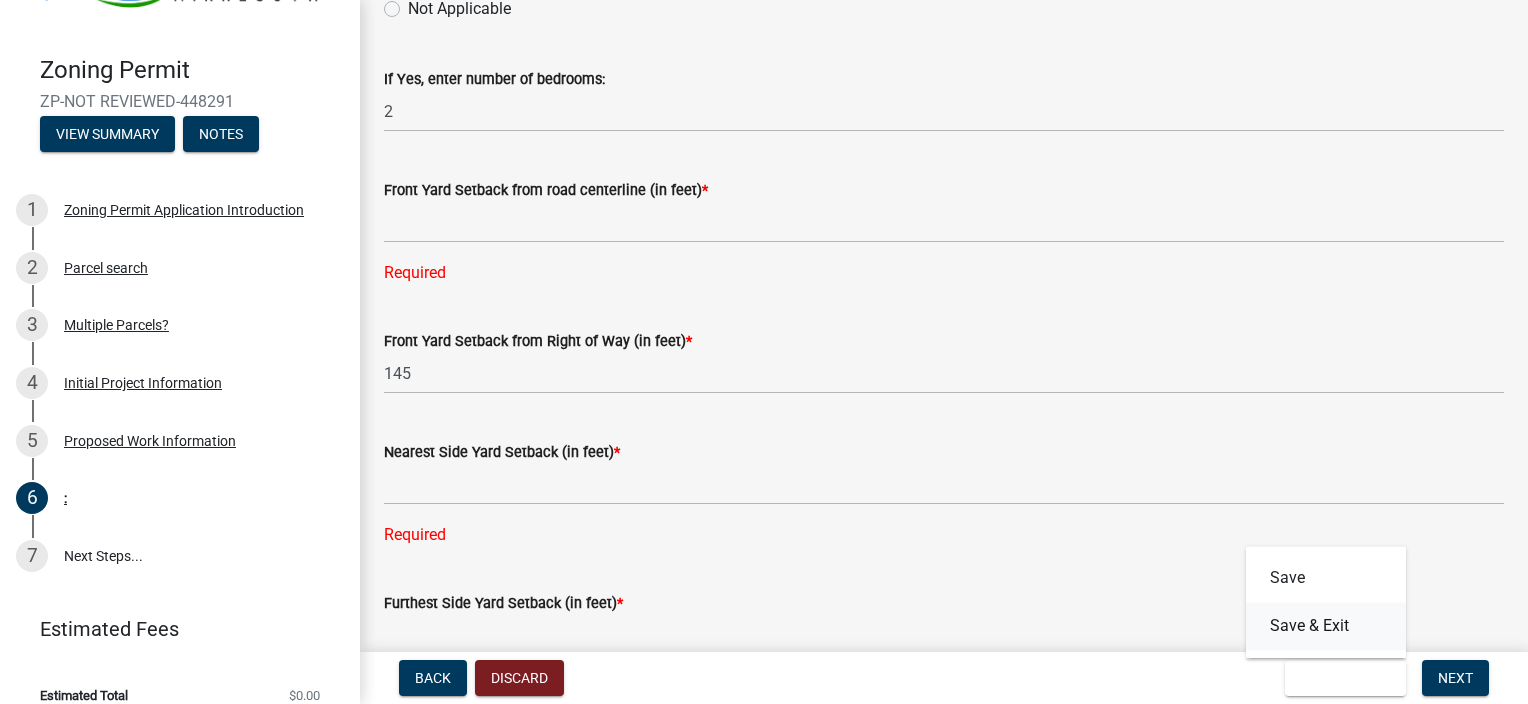 click on "Save & Exit" at bounding box center [1326, 626] 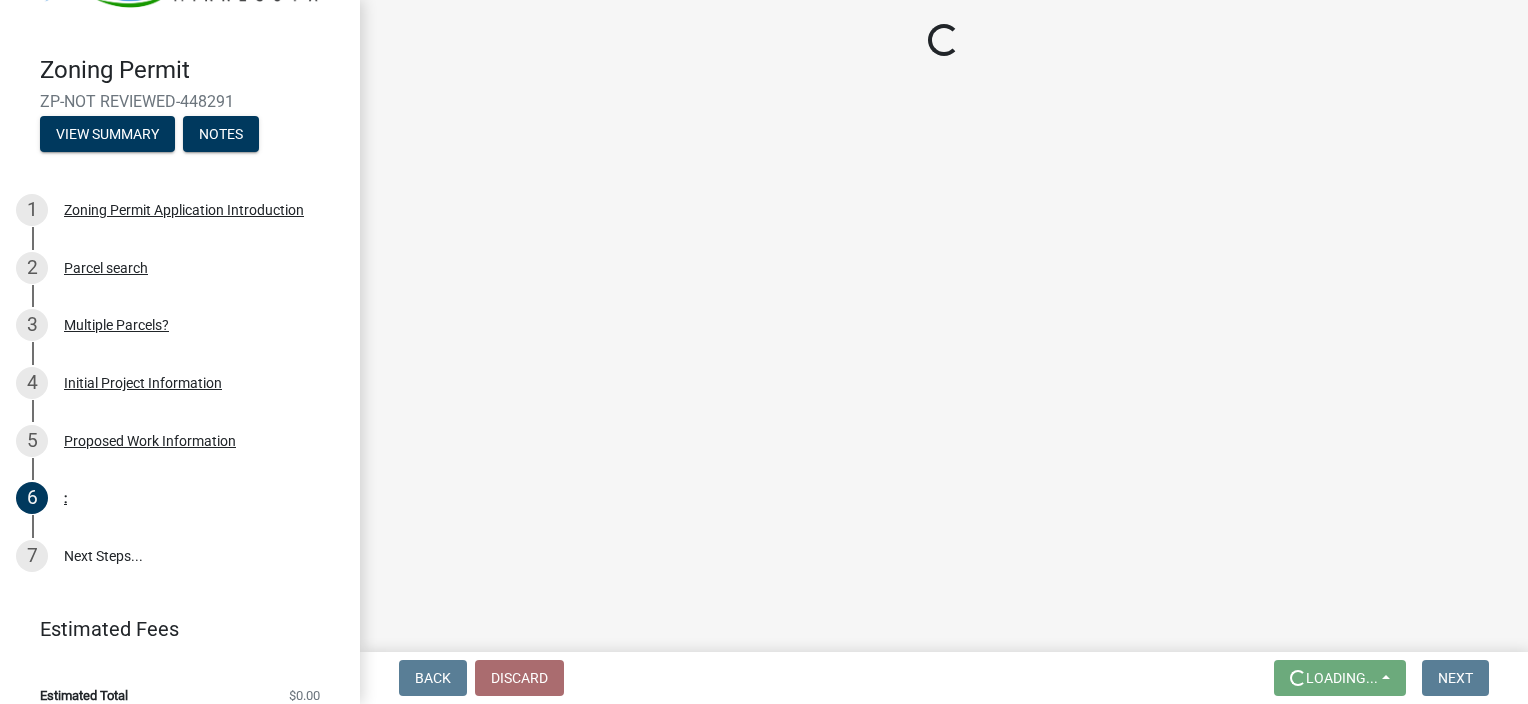 scroll, scrollTop: 0, scrollLeft: 0, axis: both 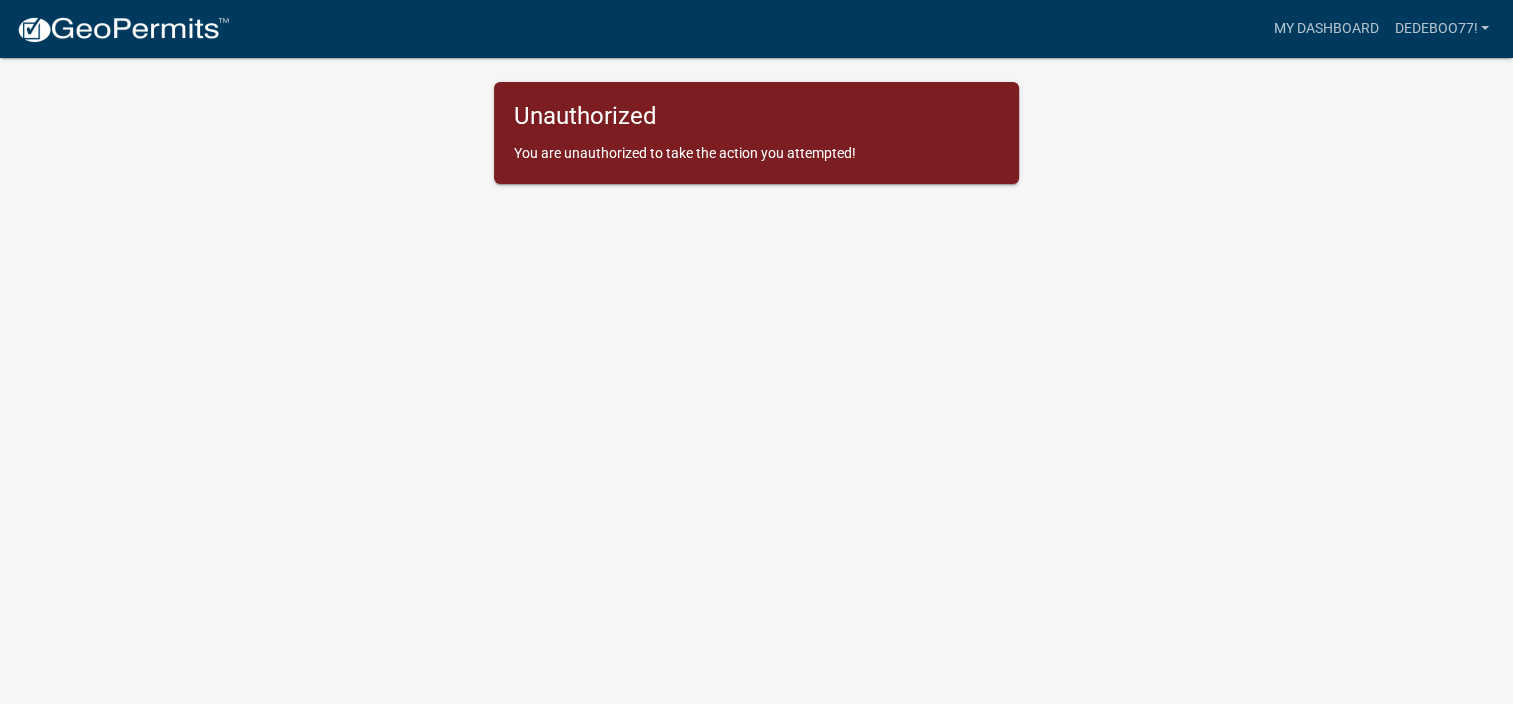 click on "Internet Explorer does NOT work with GeoPermits. Get a new browser for
more security, speed and to use this site.
Update your browser
Toggle drawer menu more_horiz  My Dashboard   dedeboo77!  Account Logout Unauthorized  You are unauthorized to take the action you attempted!" at bounding box center [756, 376] 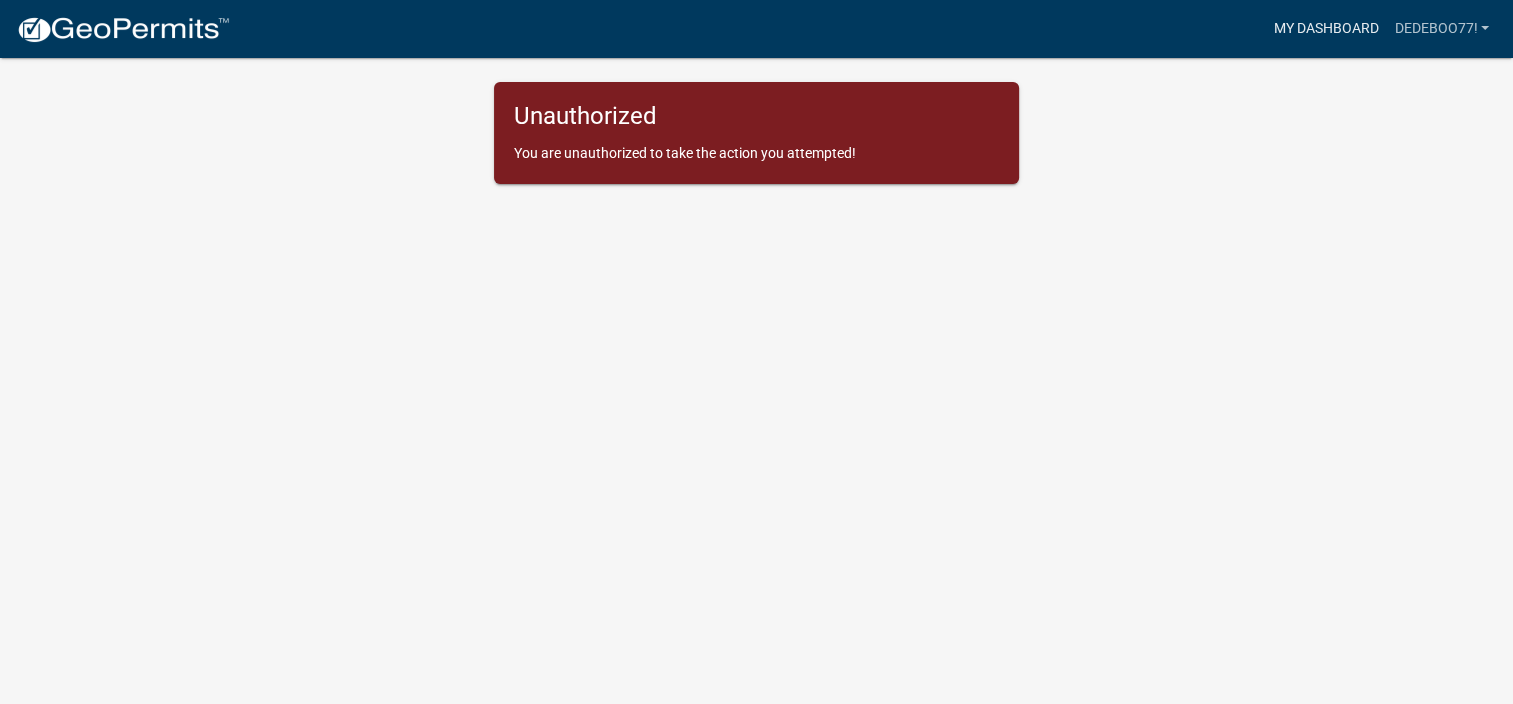 click on "My Dashboard" at bounding box center (1325, 29) 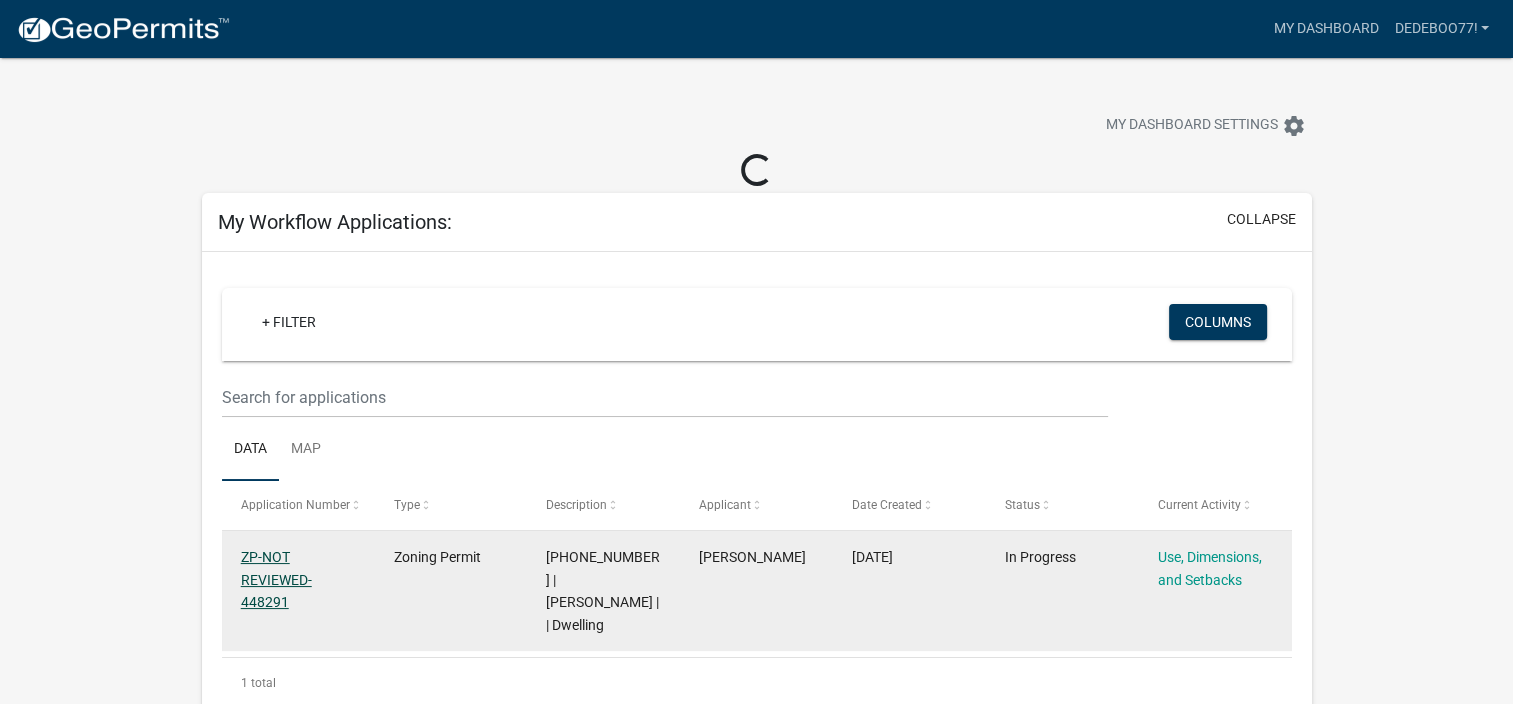 click on "ZP-NOT REVIEWED-448291" 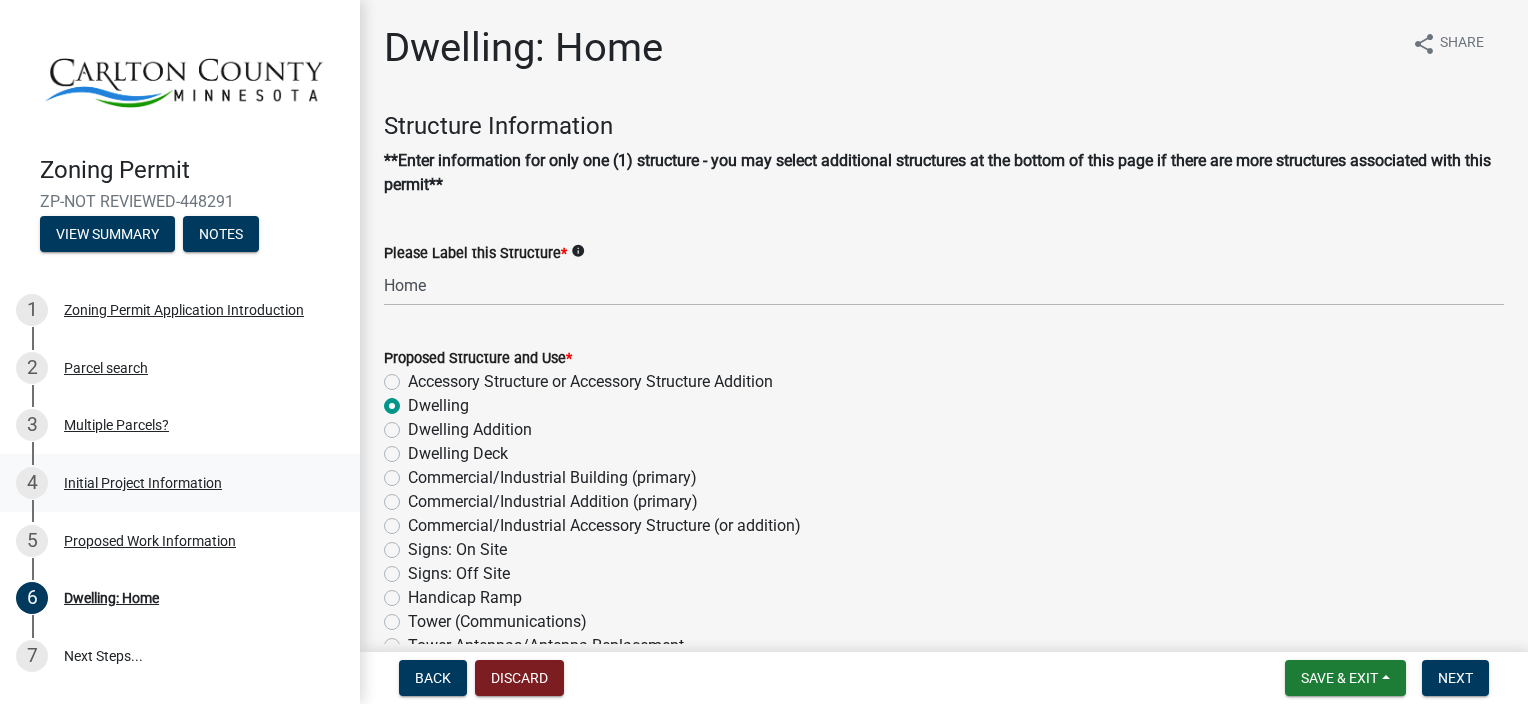 click on "Initial Project Information" at bounding box center [143, 483] 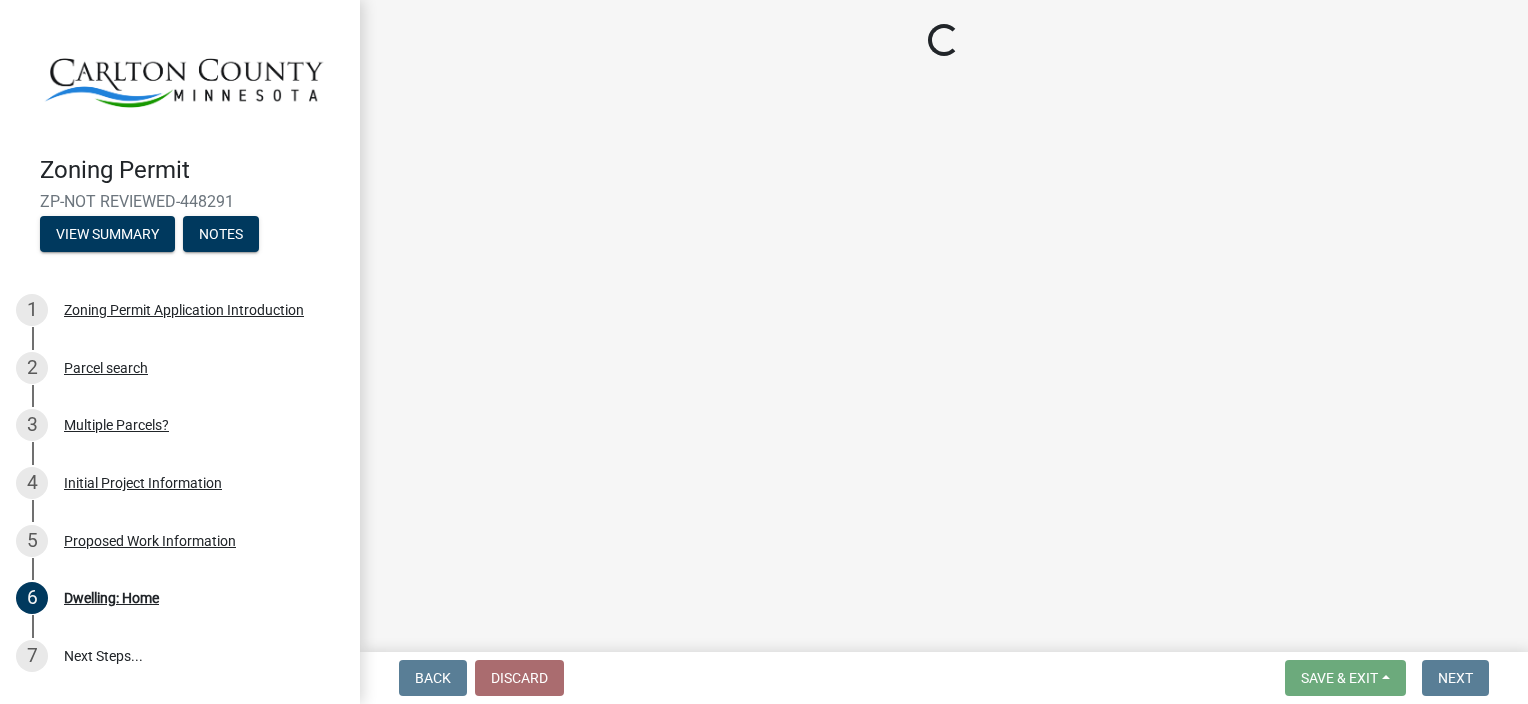 select on "987bd984-5dc8-4afc-b698-6bfa0e862c67" 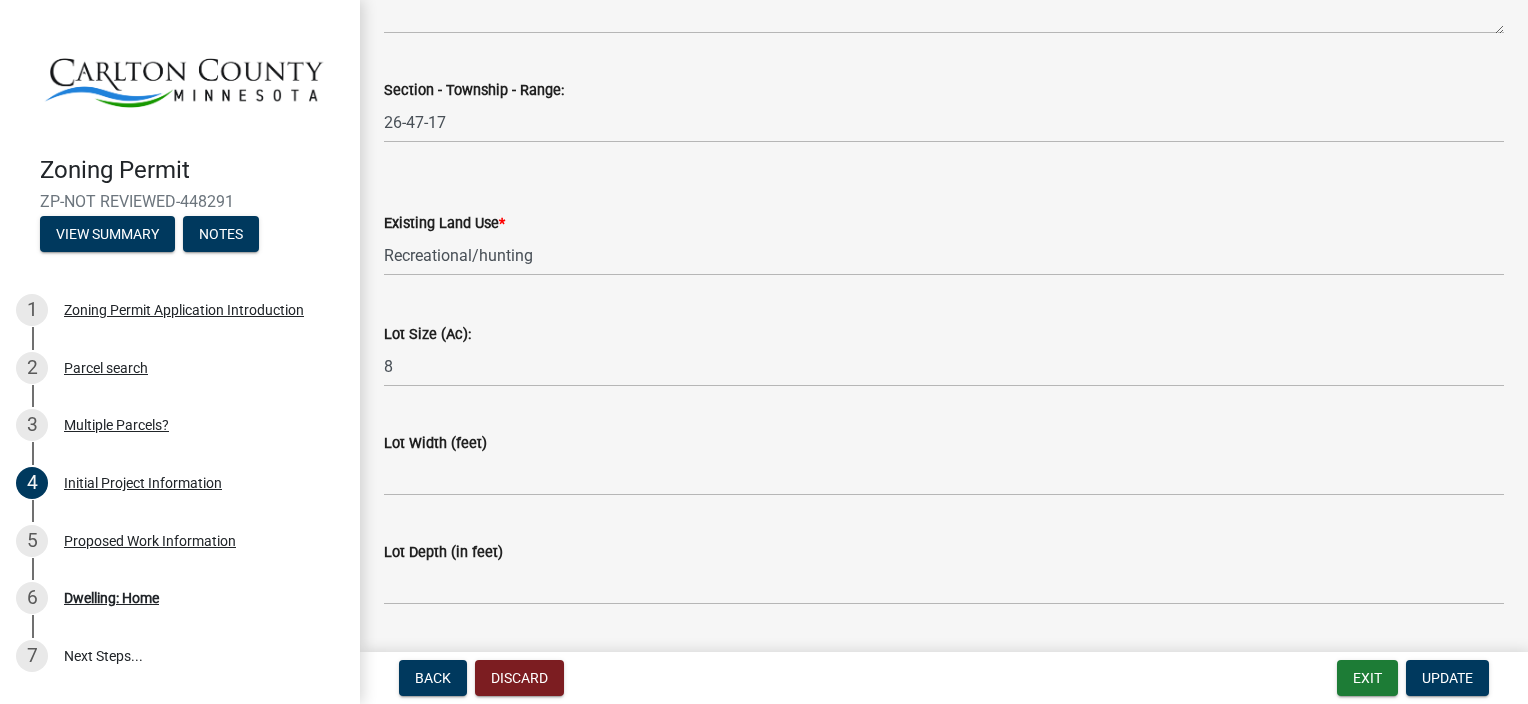 scroll, scrollTop: 2771, scrollLeft: 0, axis: vertical 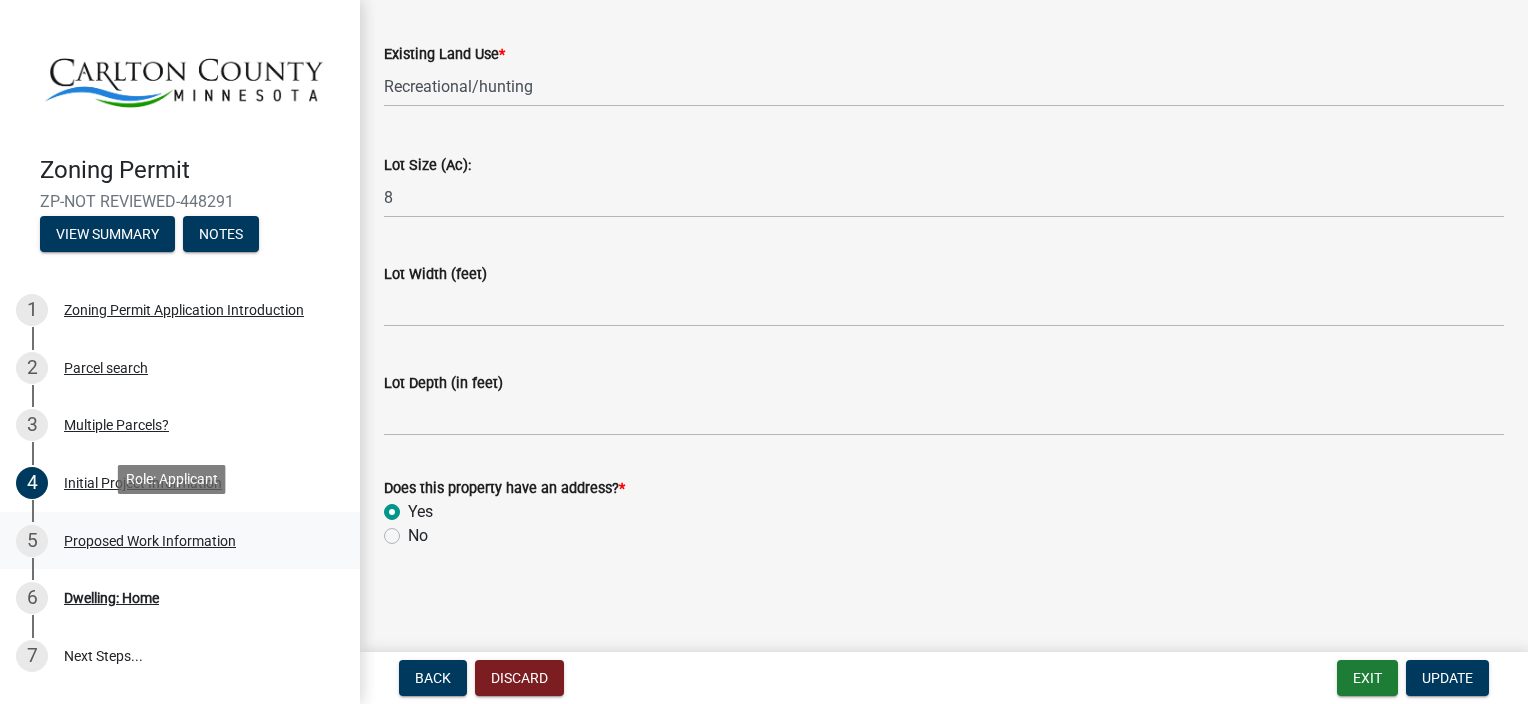 click on "Proposed Work Information" at bounding box center [150, 541] 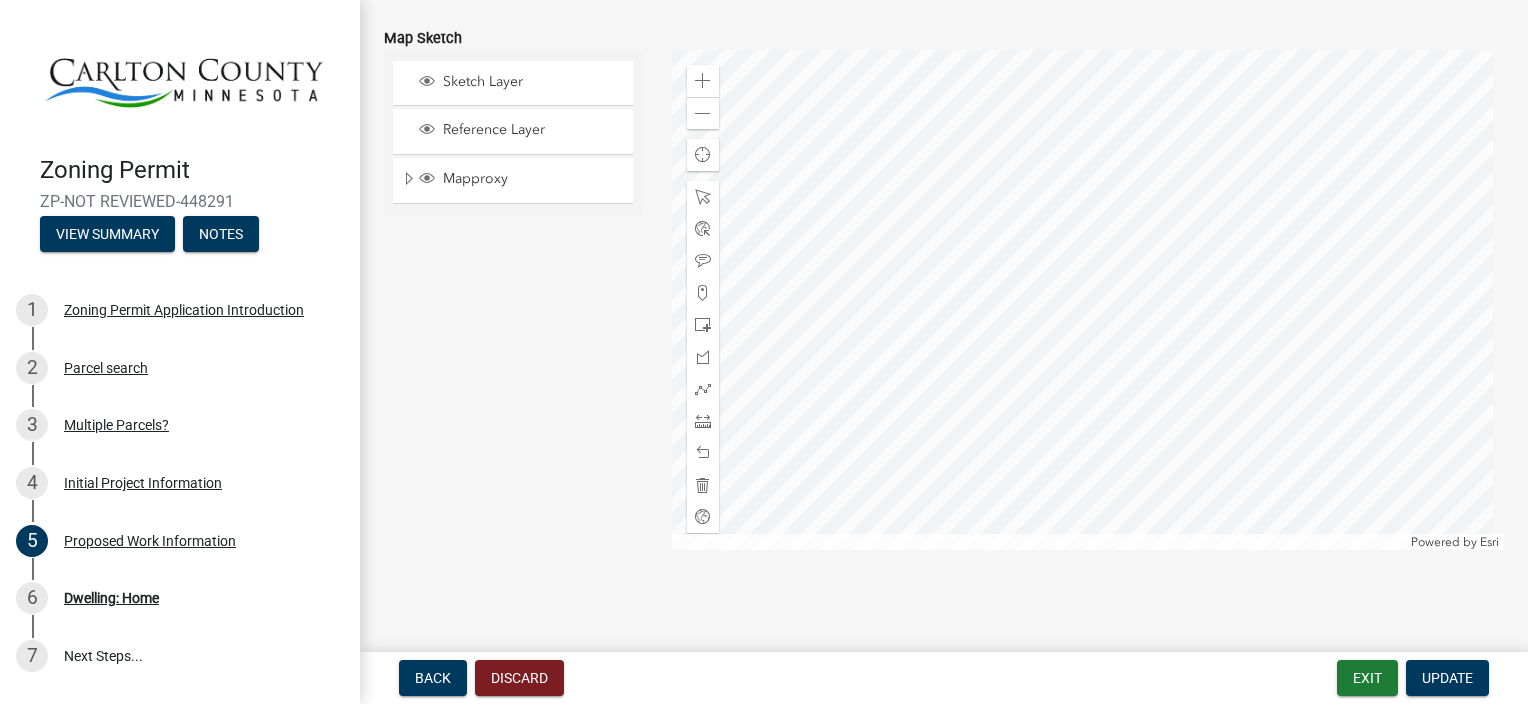 scroll, scrollTop: 4130, scrollLeft: 0, axis: vertical 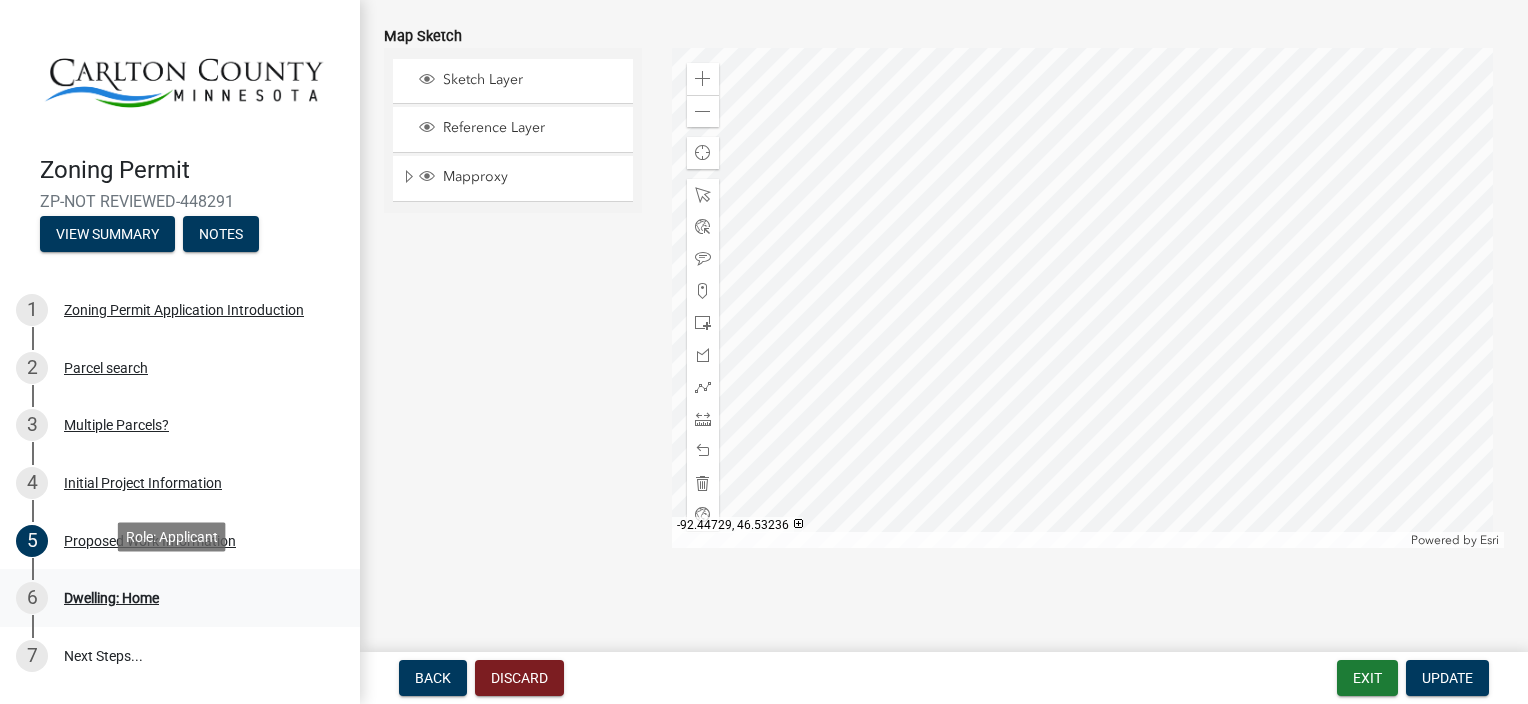 click on "Dwelling: Home" at bounding box center (111, 598) 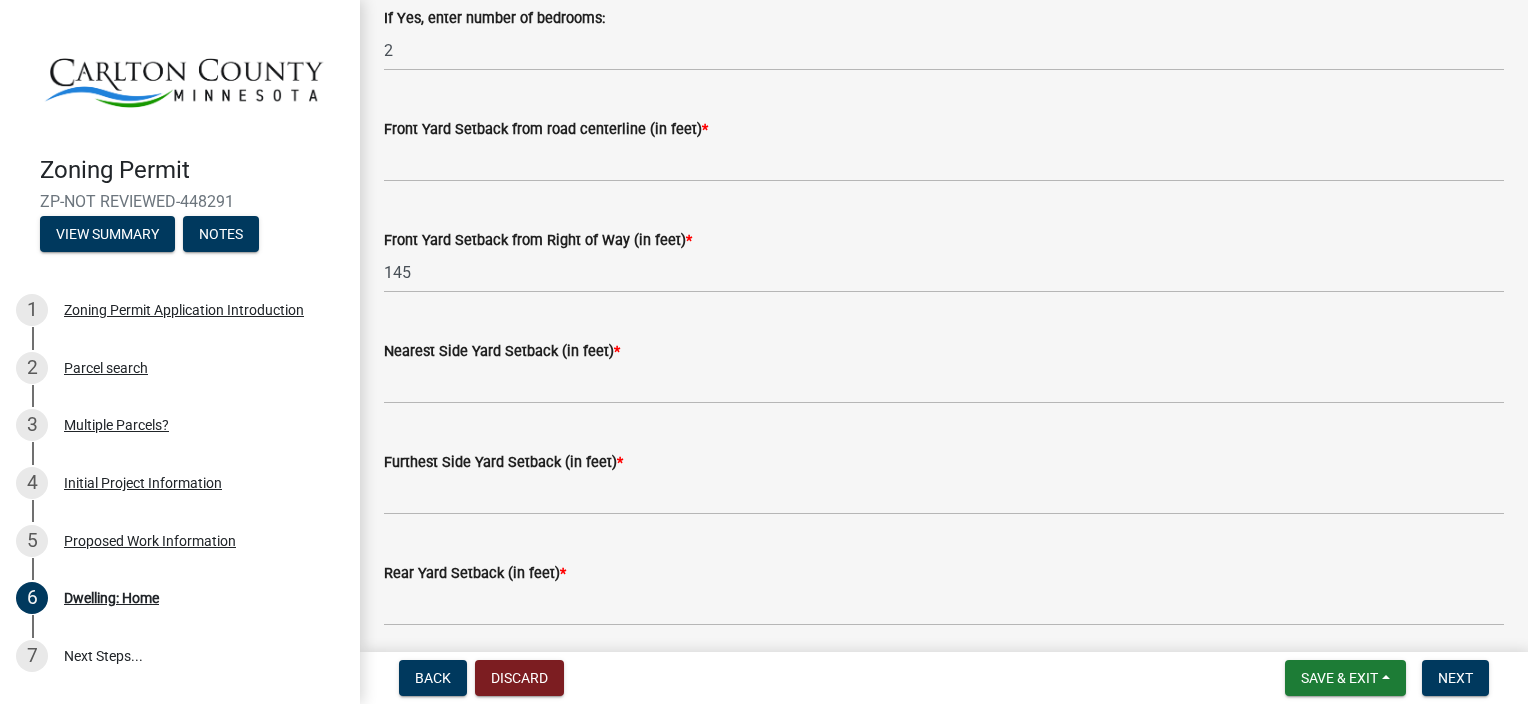 scroll, scrollTop: 1600, scrollLeft: 0, axis: vertical 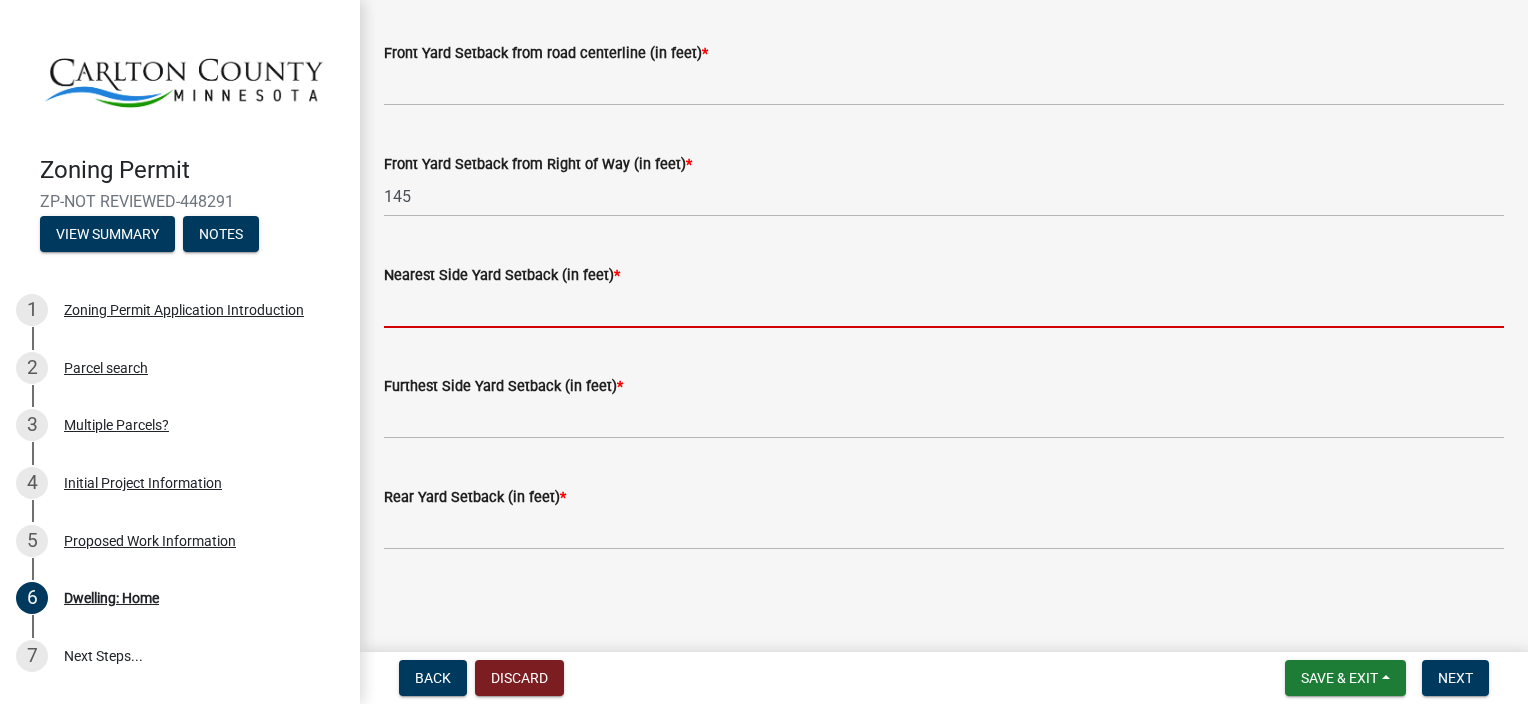 click 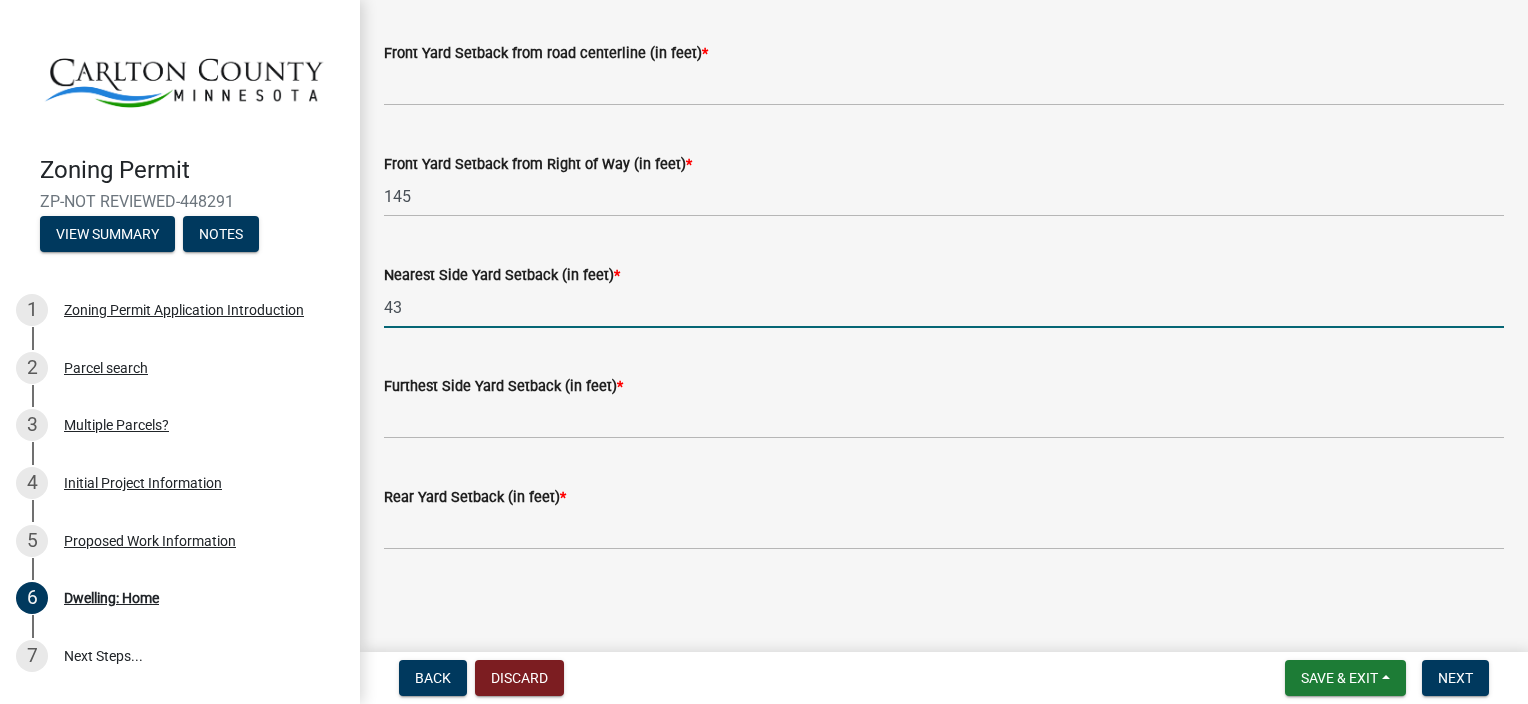 type on "43" 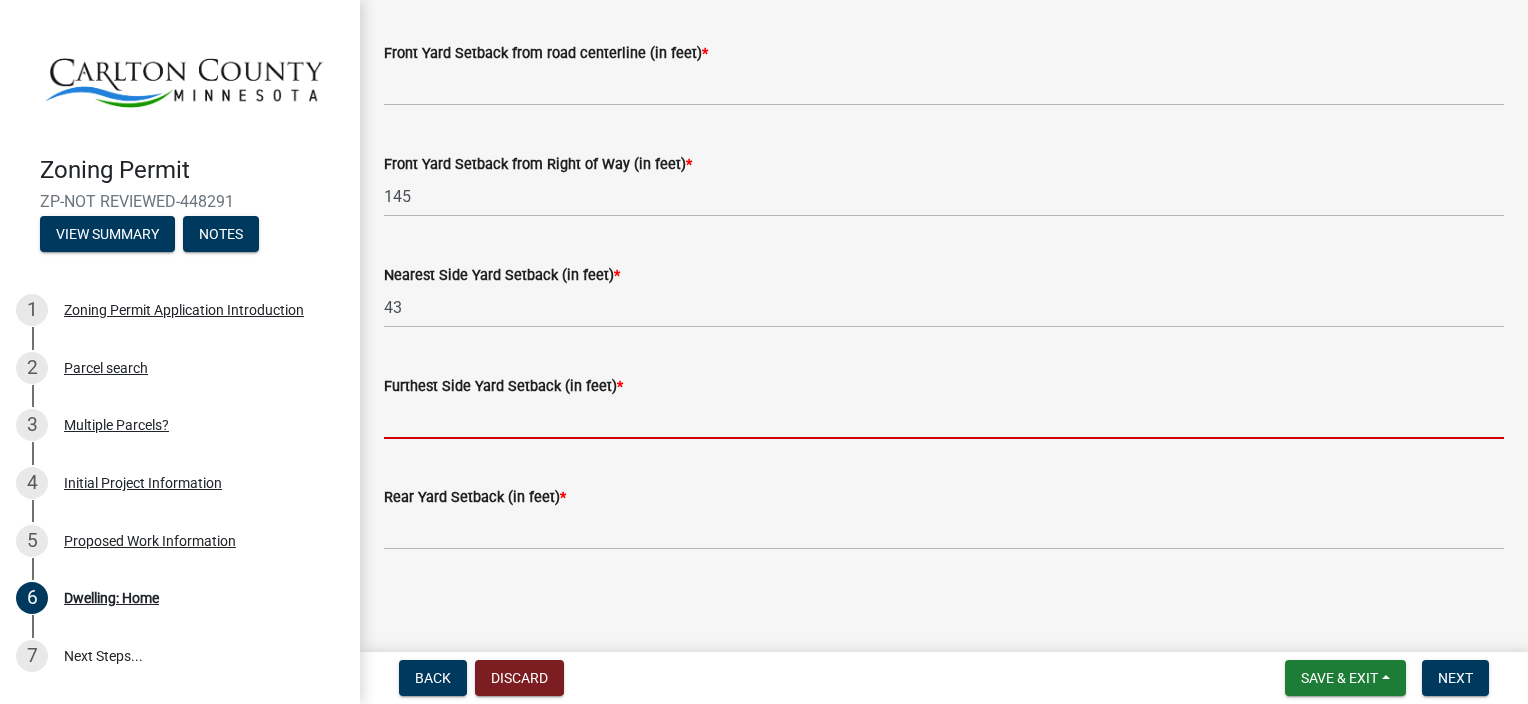 click 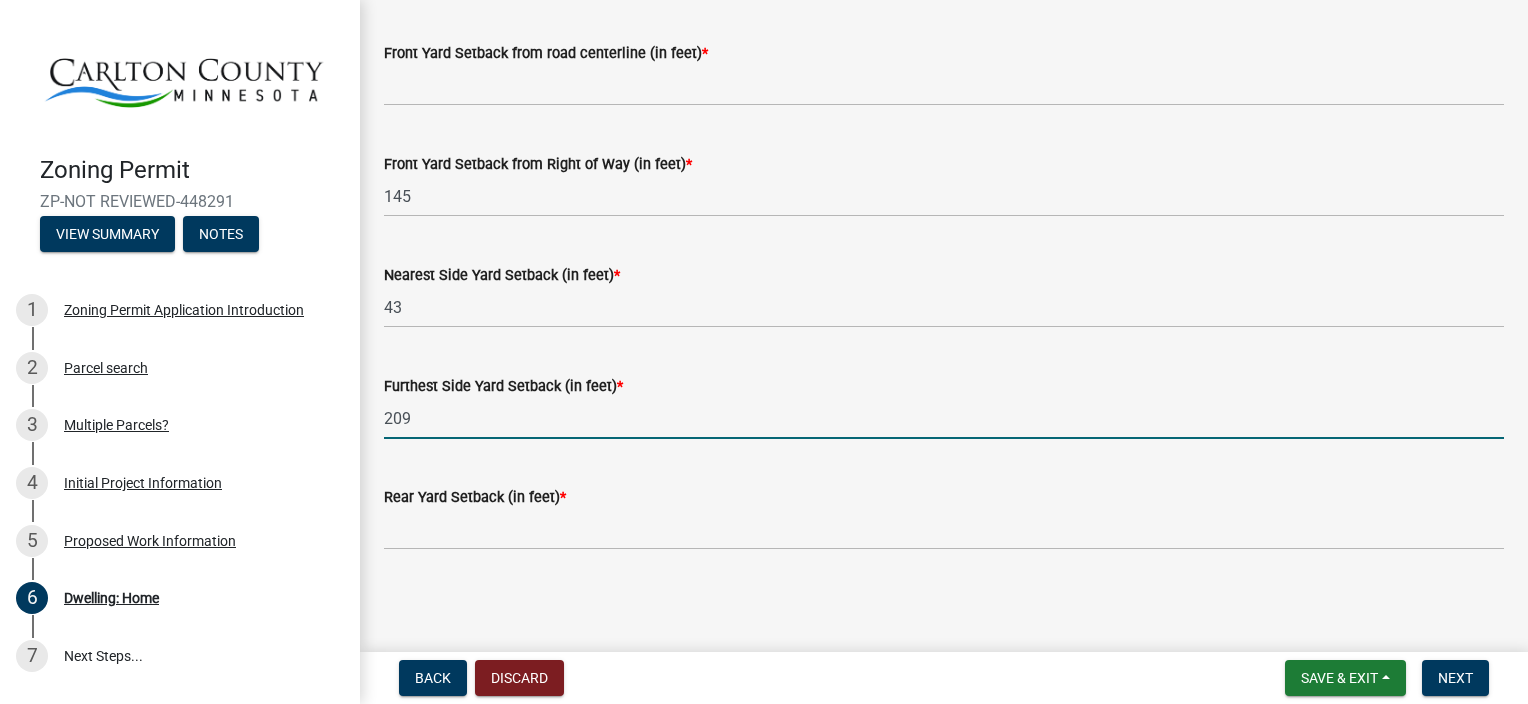 type on "209" 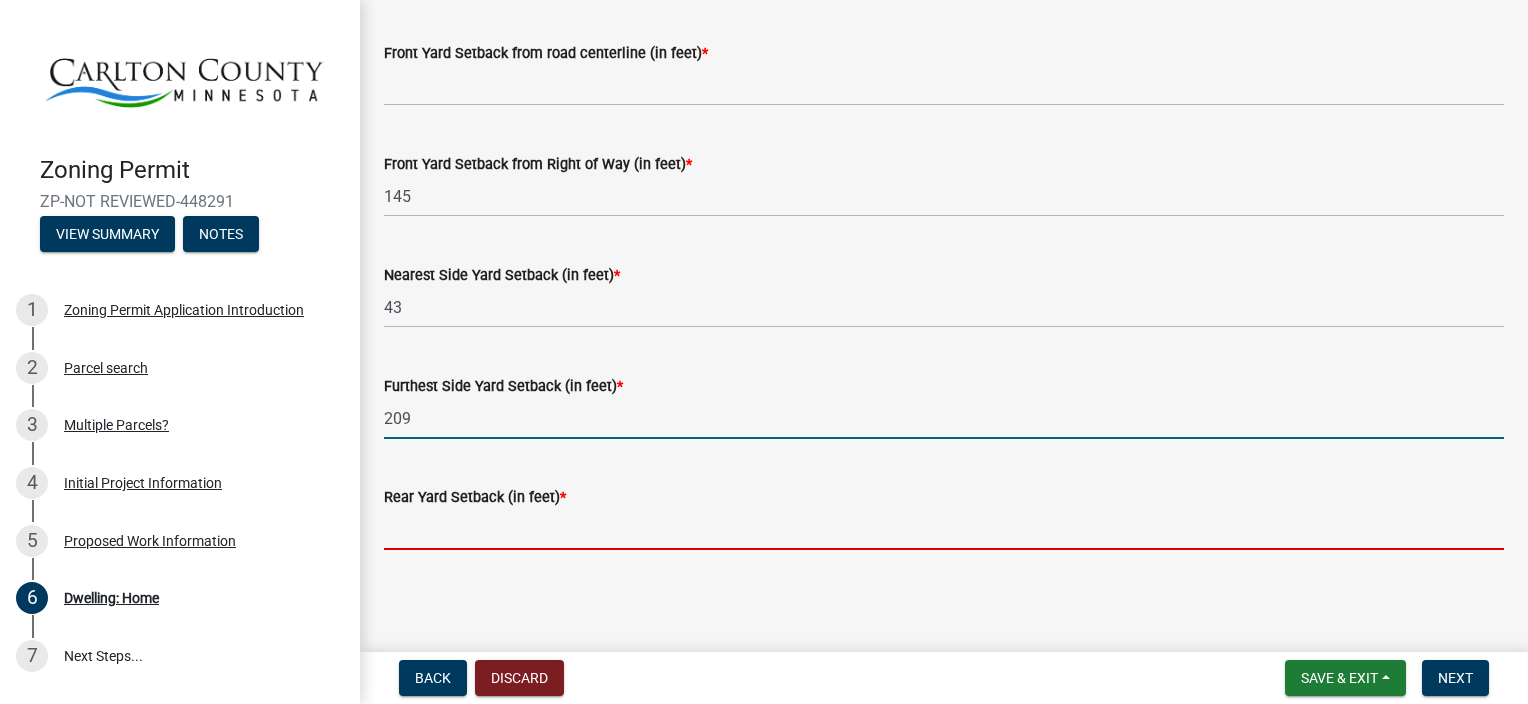 click 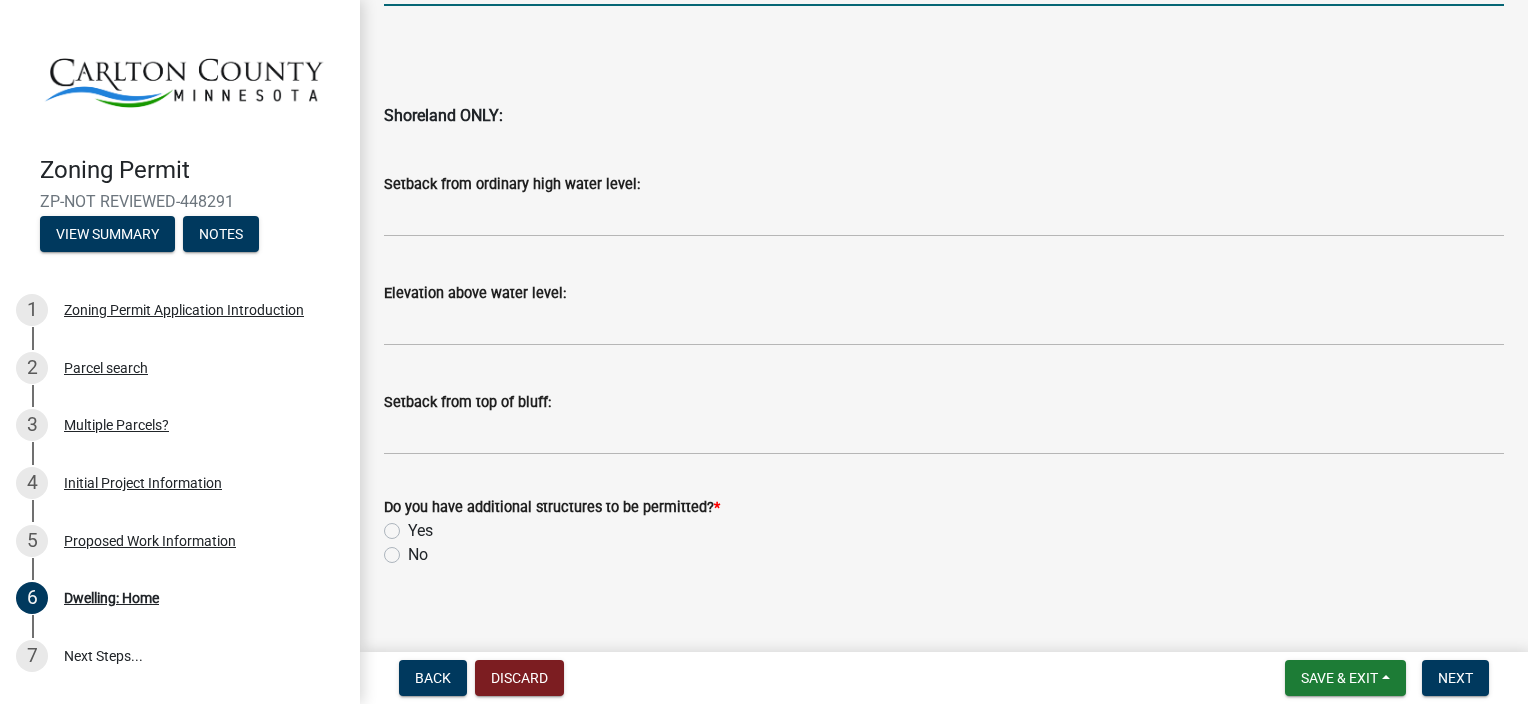 scroll, scrollTop: 2163, scrollLeft: 0, axis: vertical 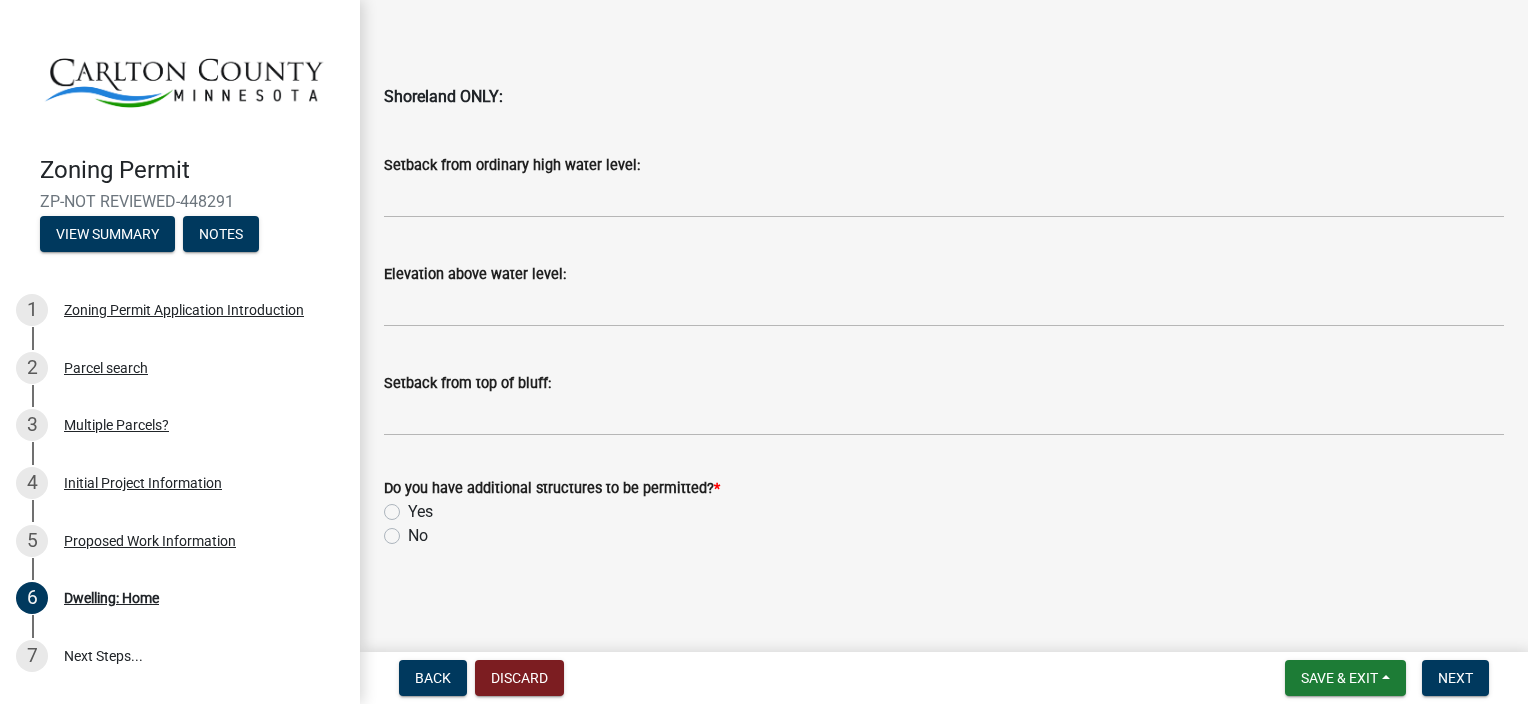 type on "200" 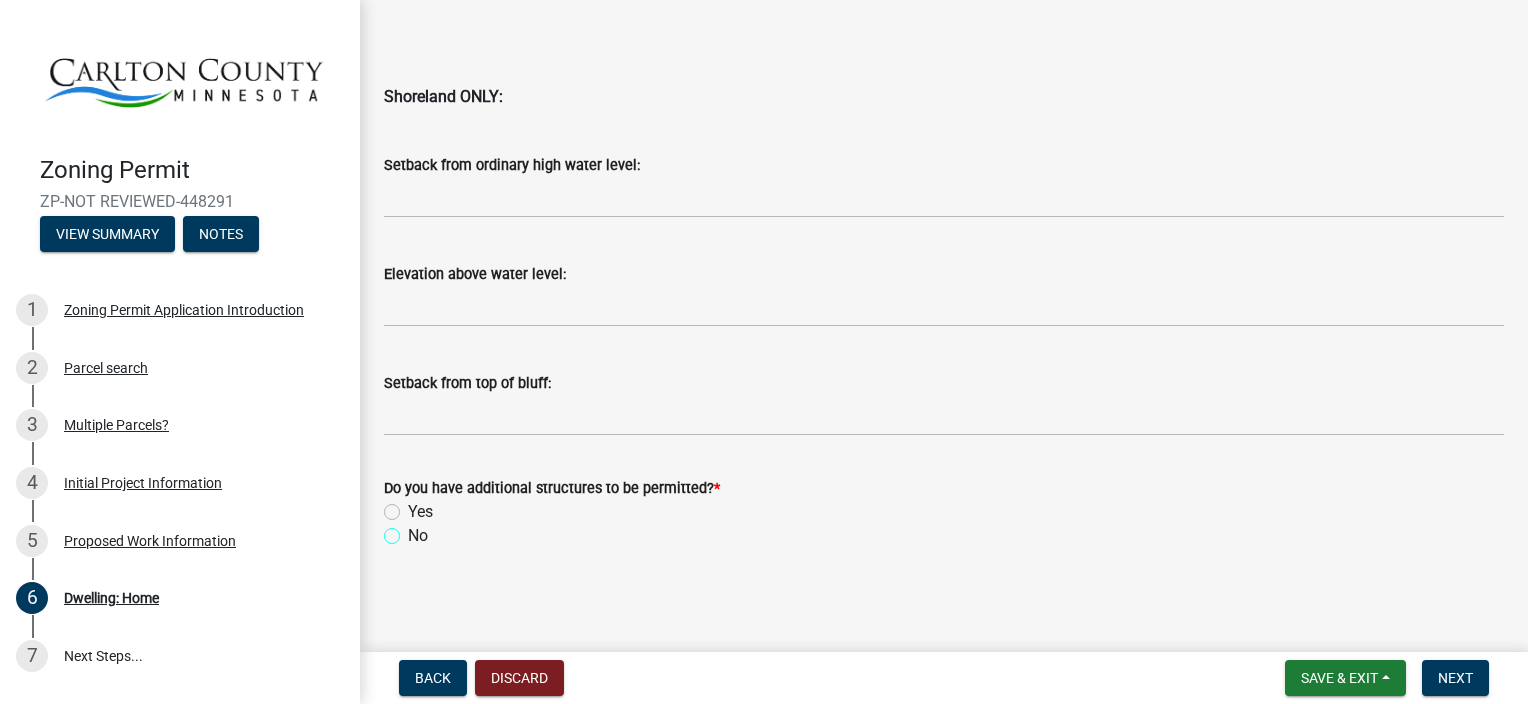 click on "No" at bounding box center [414, 530] 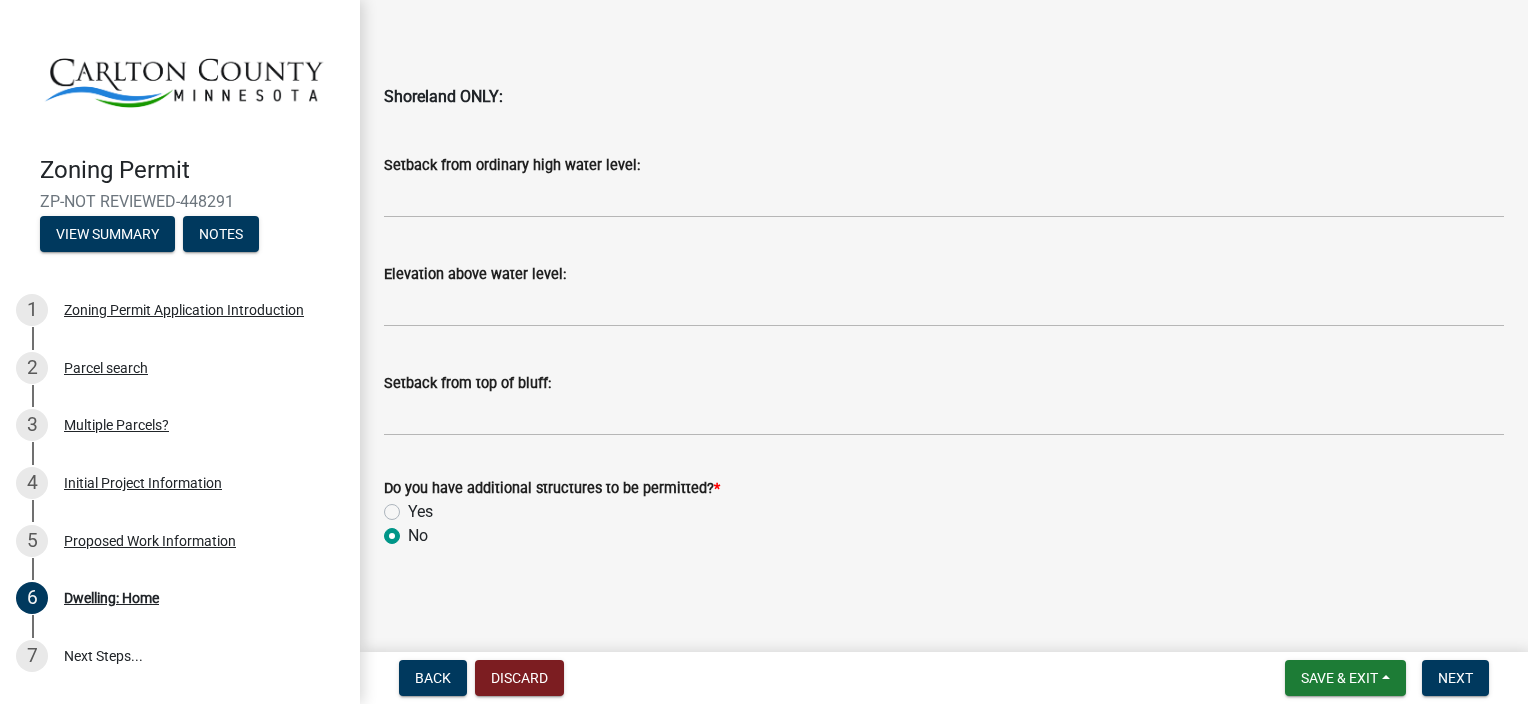 radio on "true" 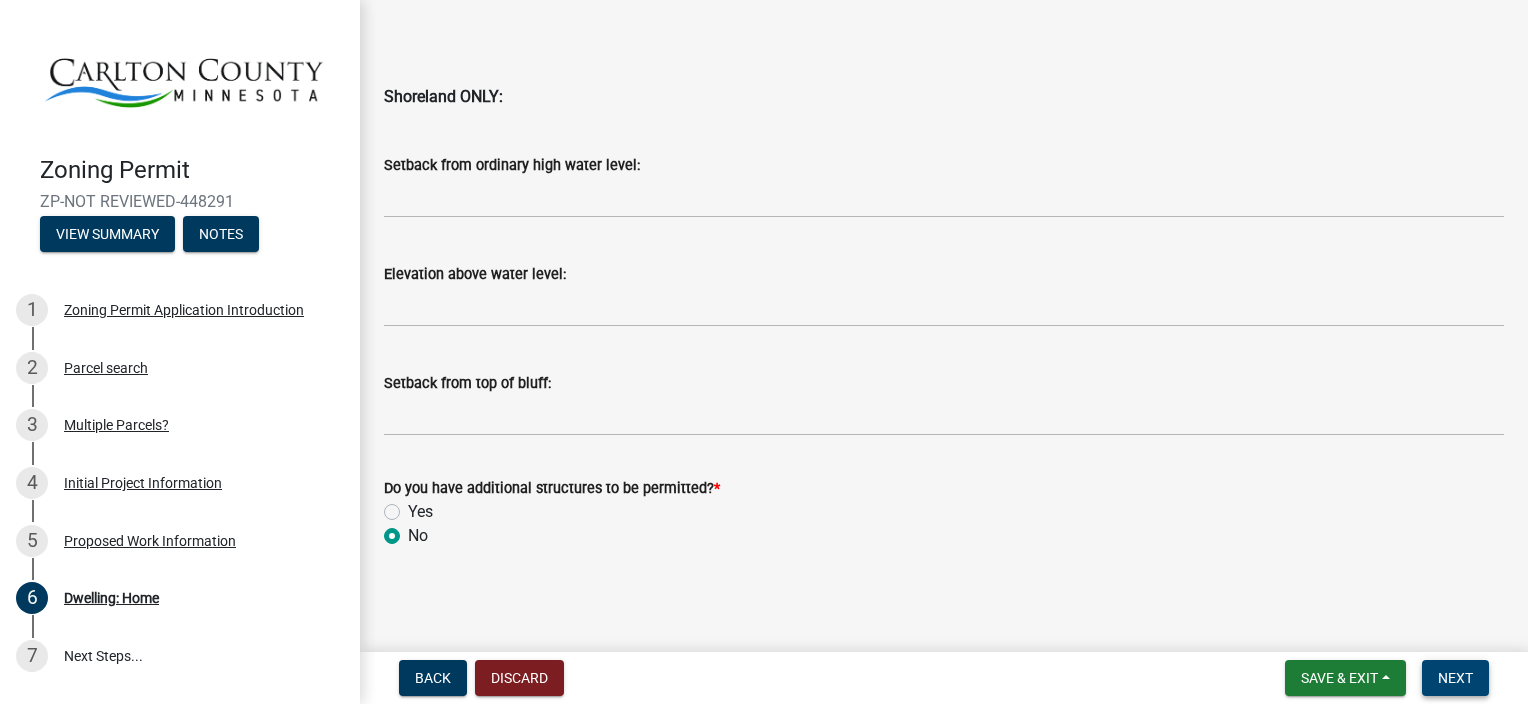 click on "Next" at bounding box center [1455, 678] 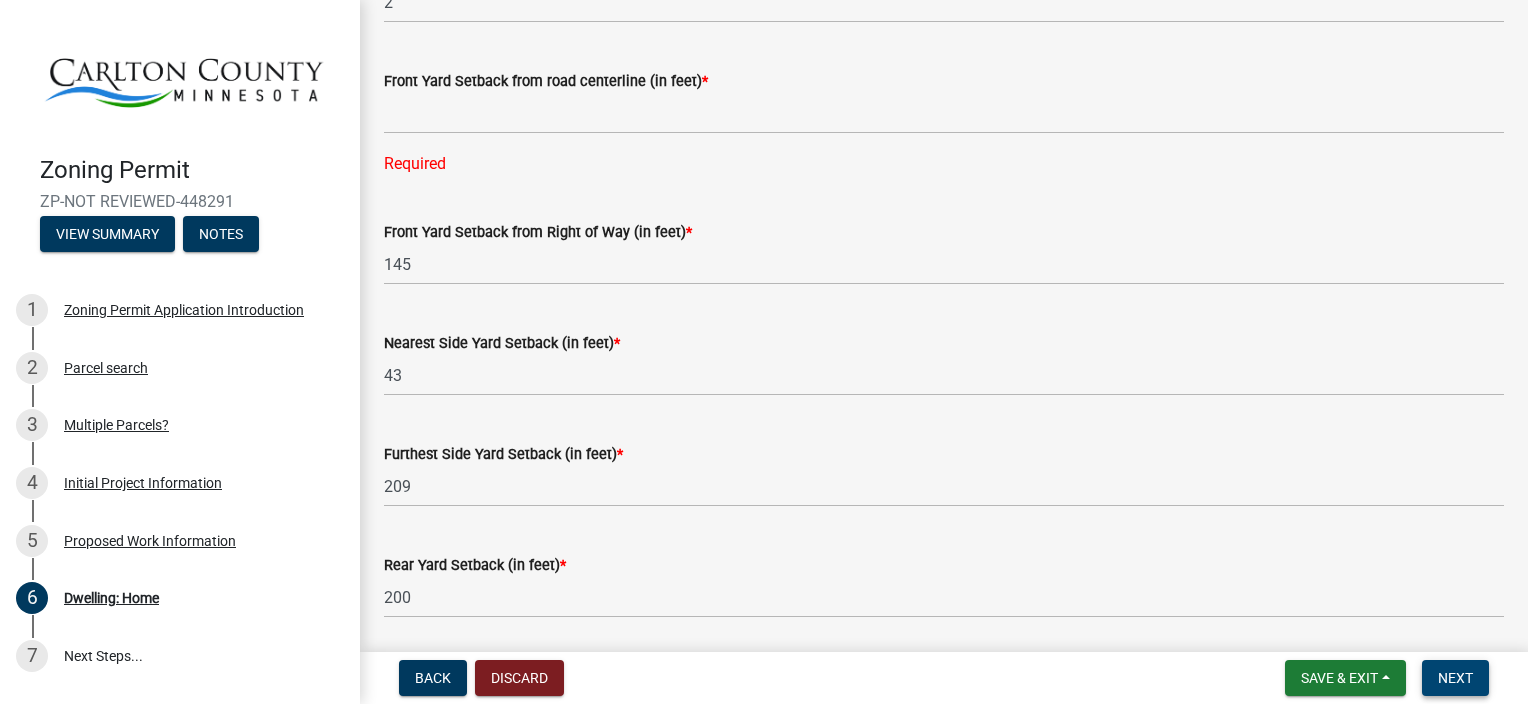 scroll, scrollTop: 1503, scrollLeft: 0, axis: vertical 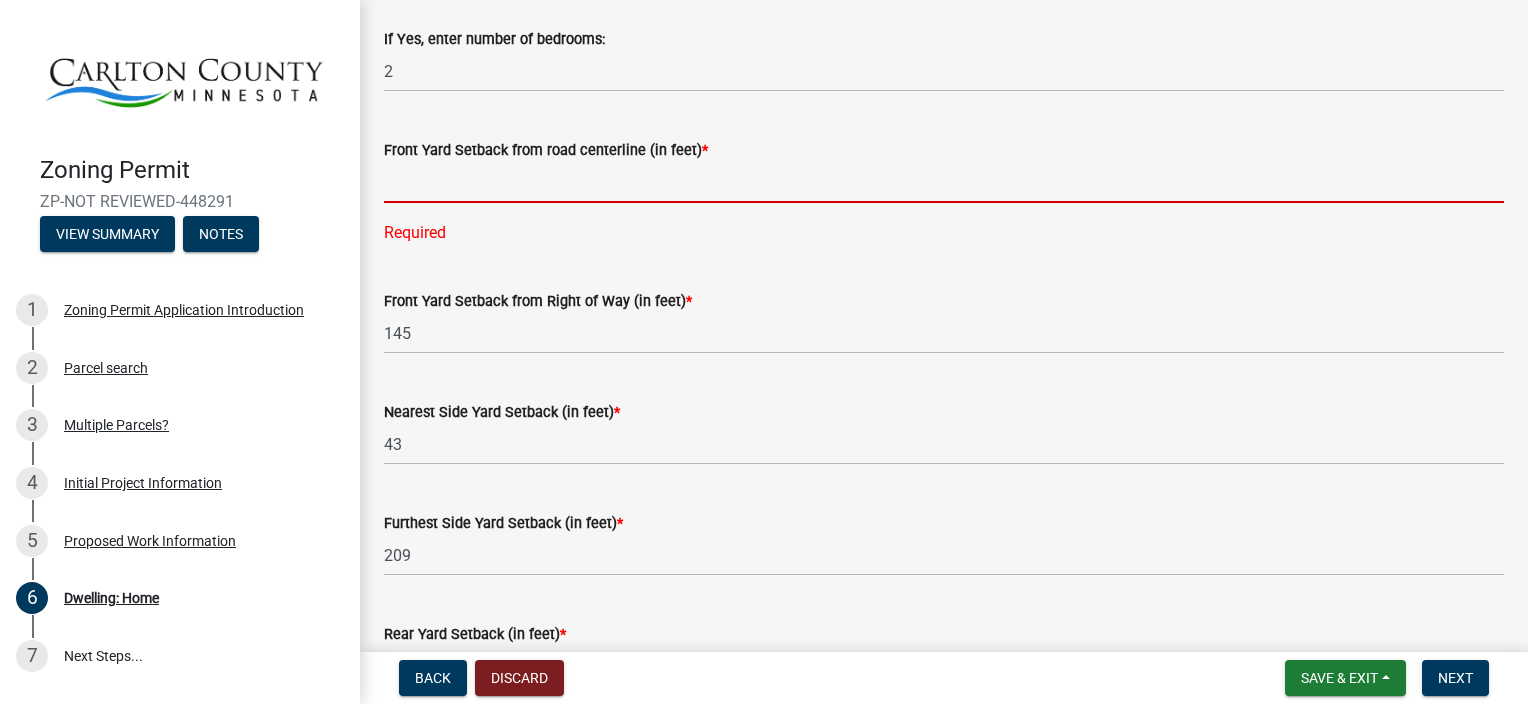 click 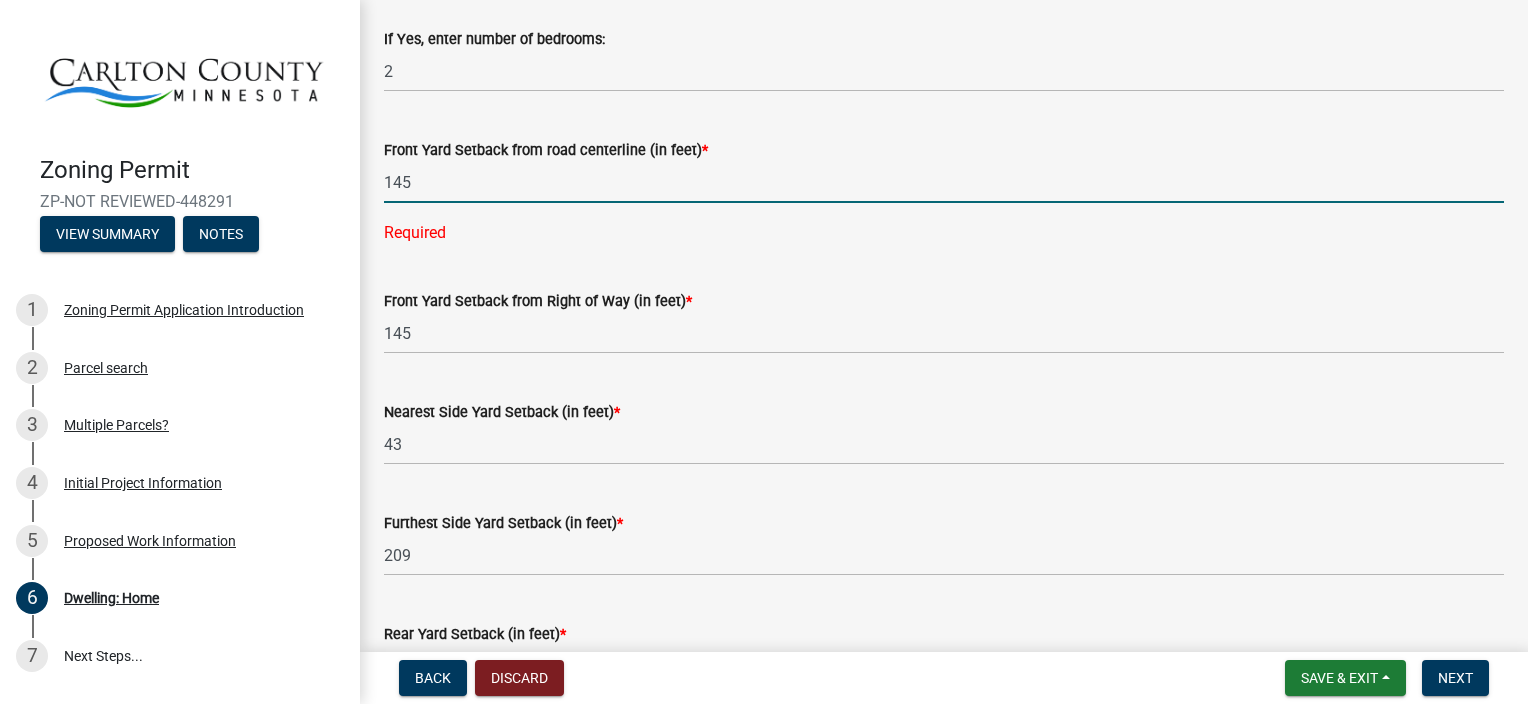 type on "145" 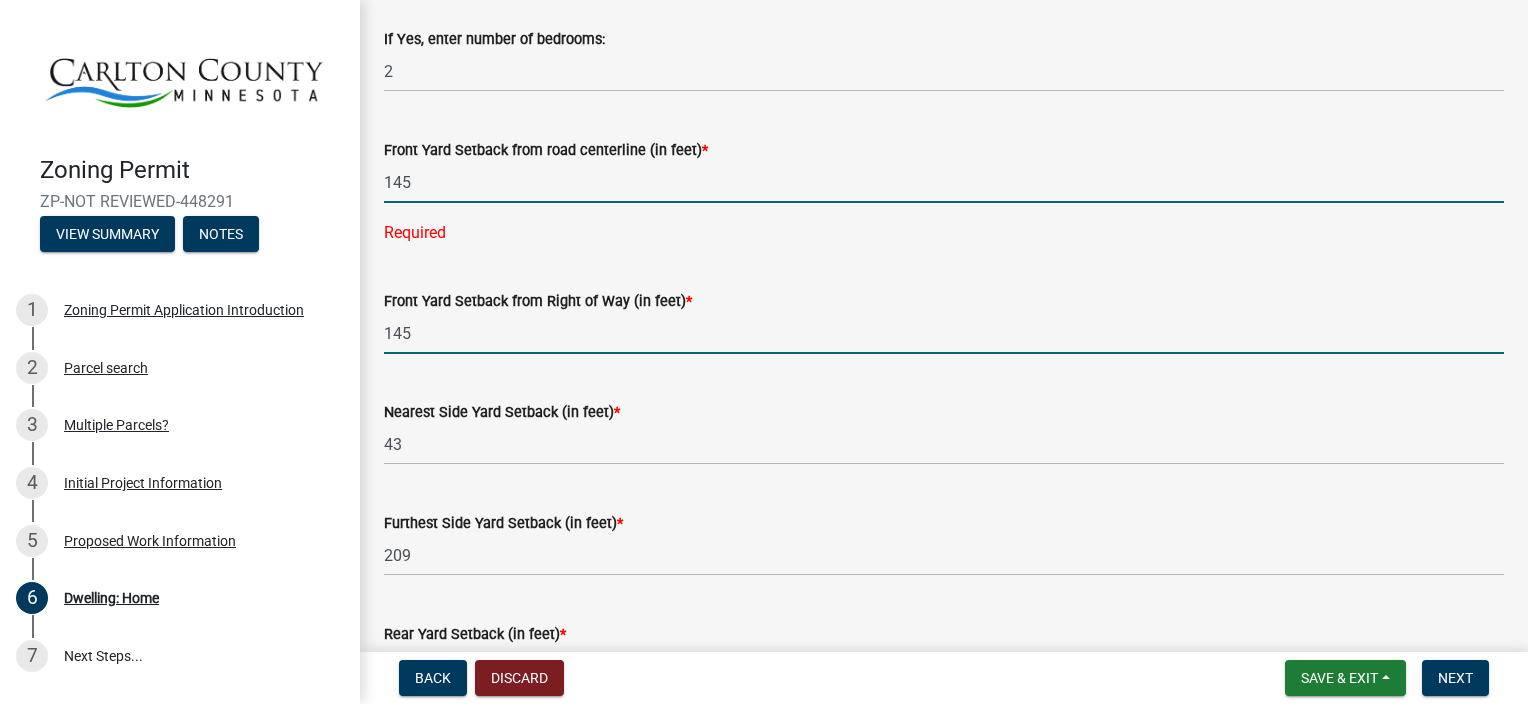 click on "Front Yard Setback from Right of Way (in feet)  * 145" 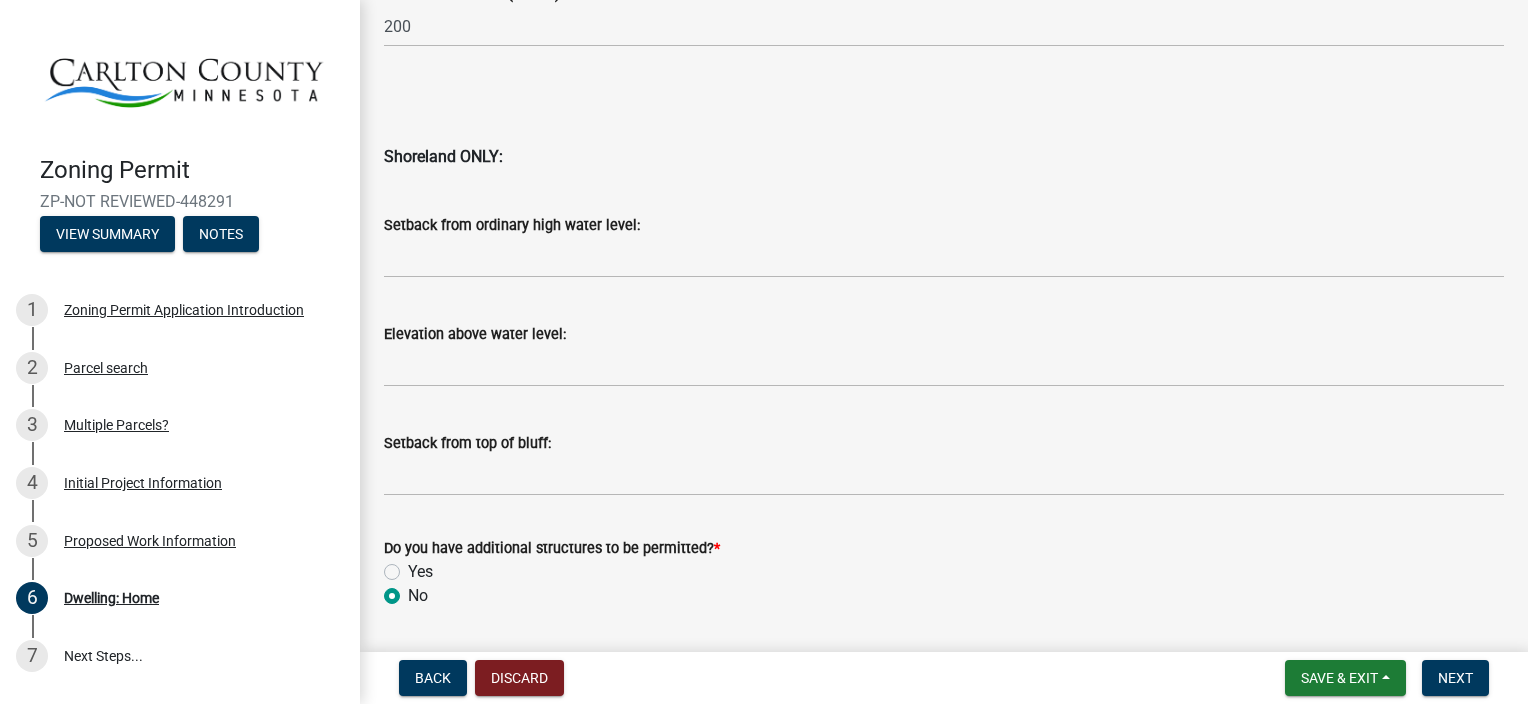 scroll, scrollTop: 2163, scrollLeft: 0, axis: vertical 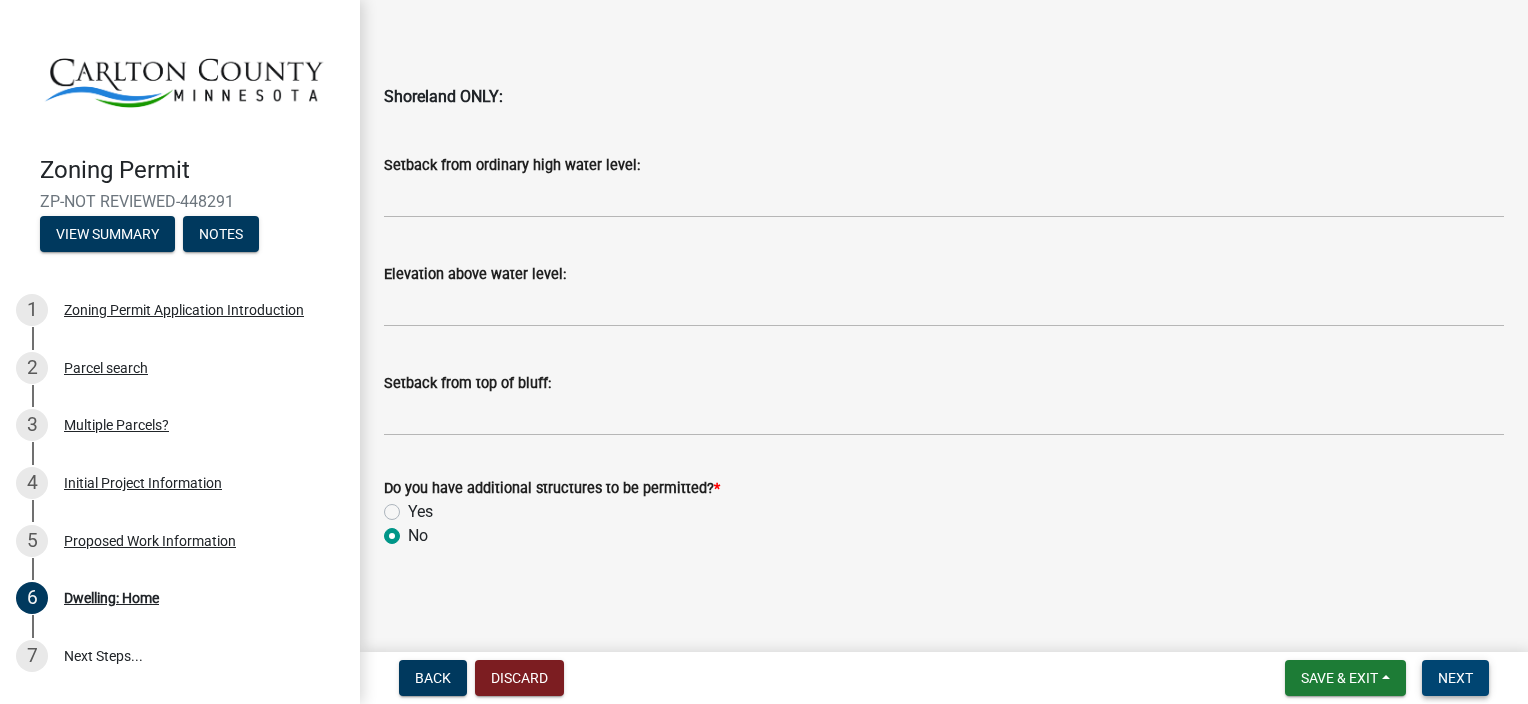 type on "105" 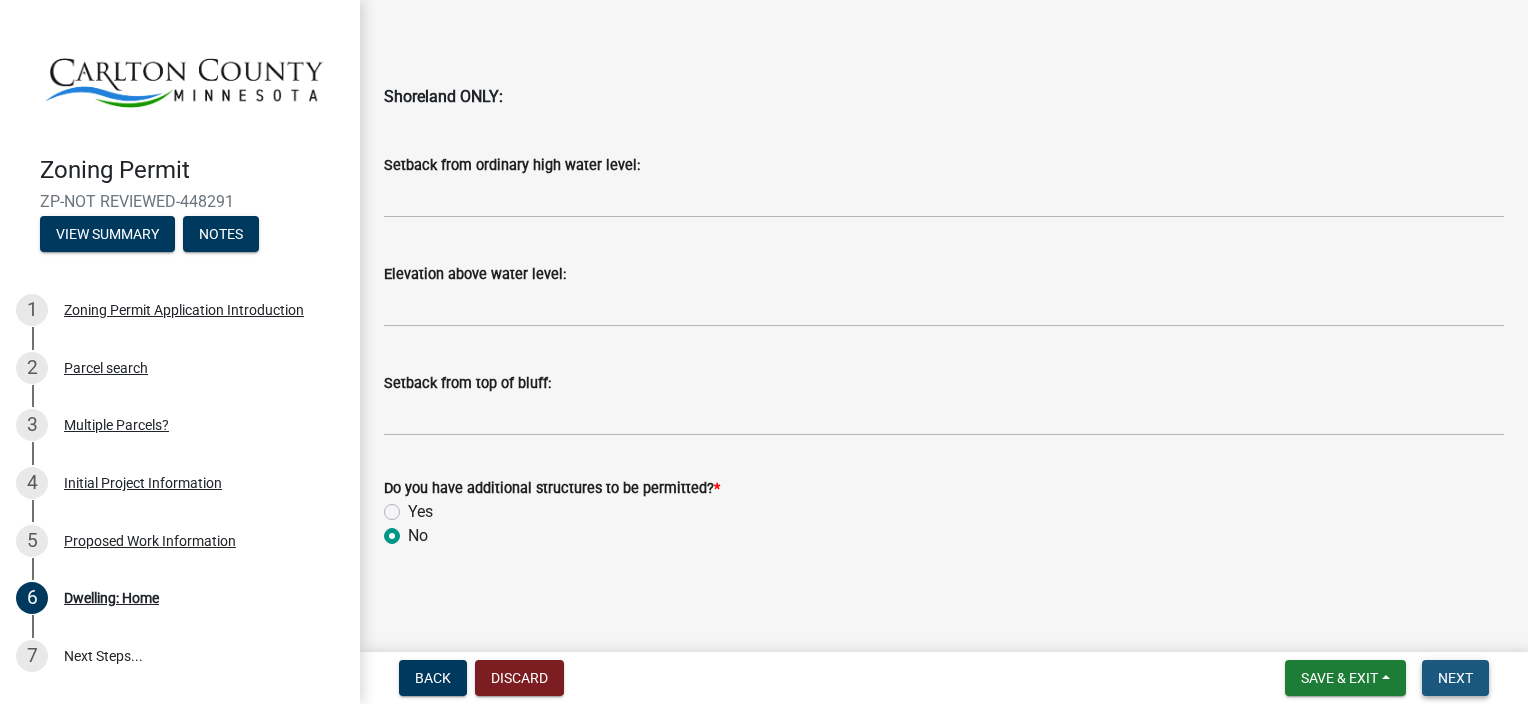 click on "Next" at bounding box center [1455, 678] 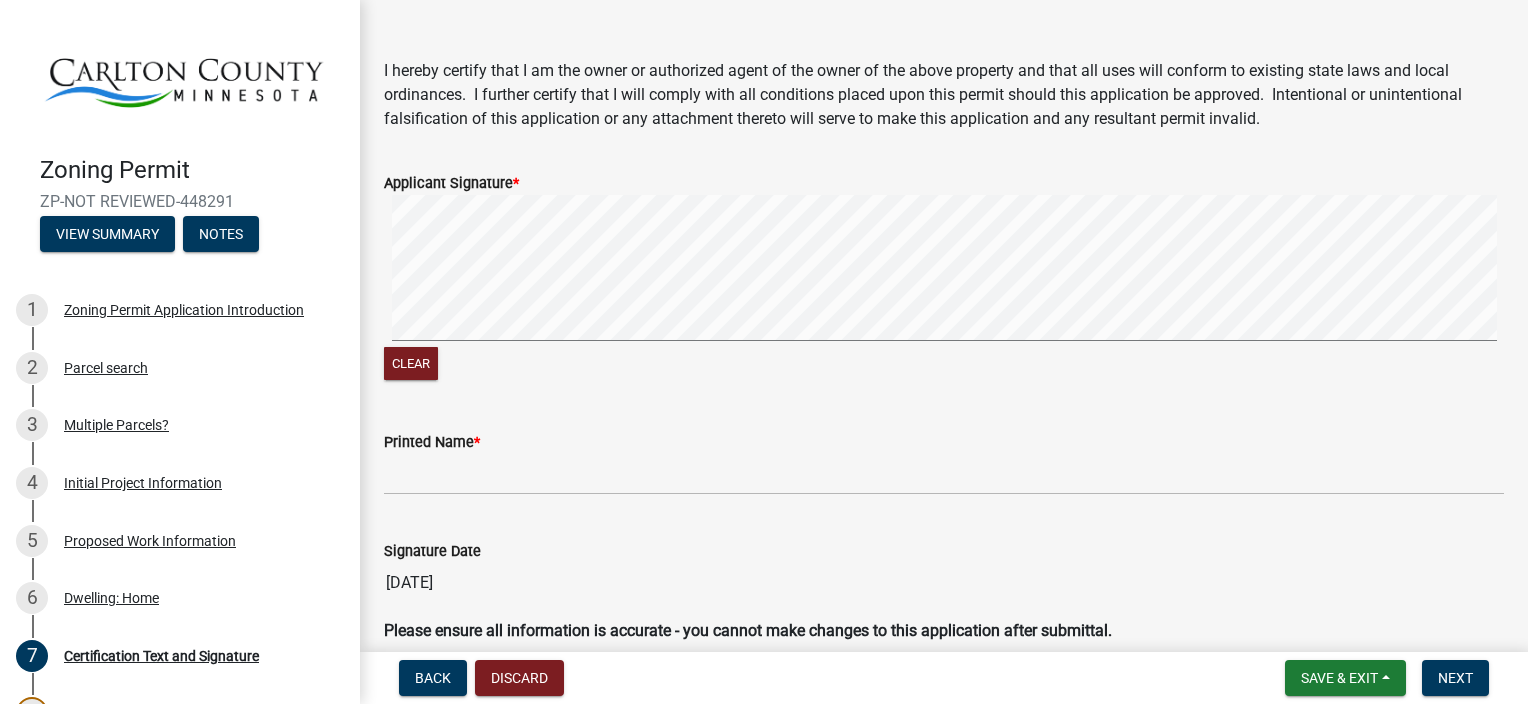 scroll, scrollTop: 200, scrollLeft: 0, axis: vertical 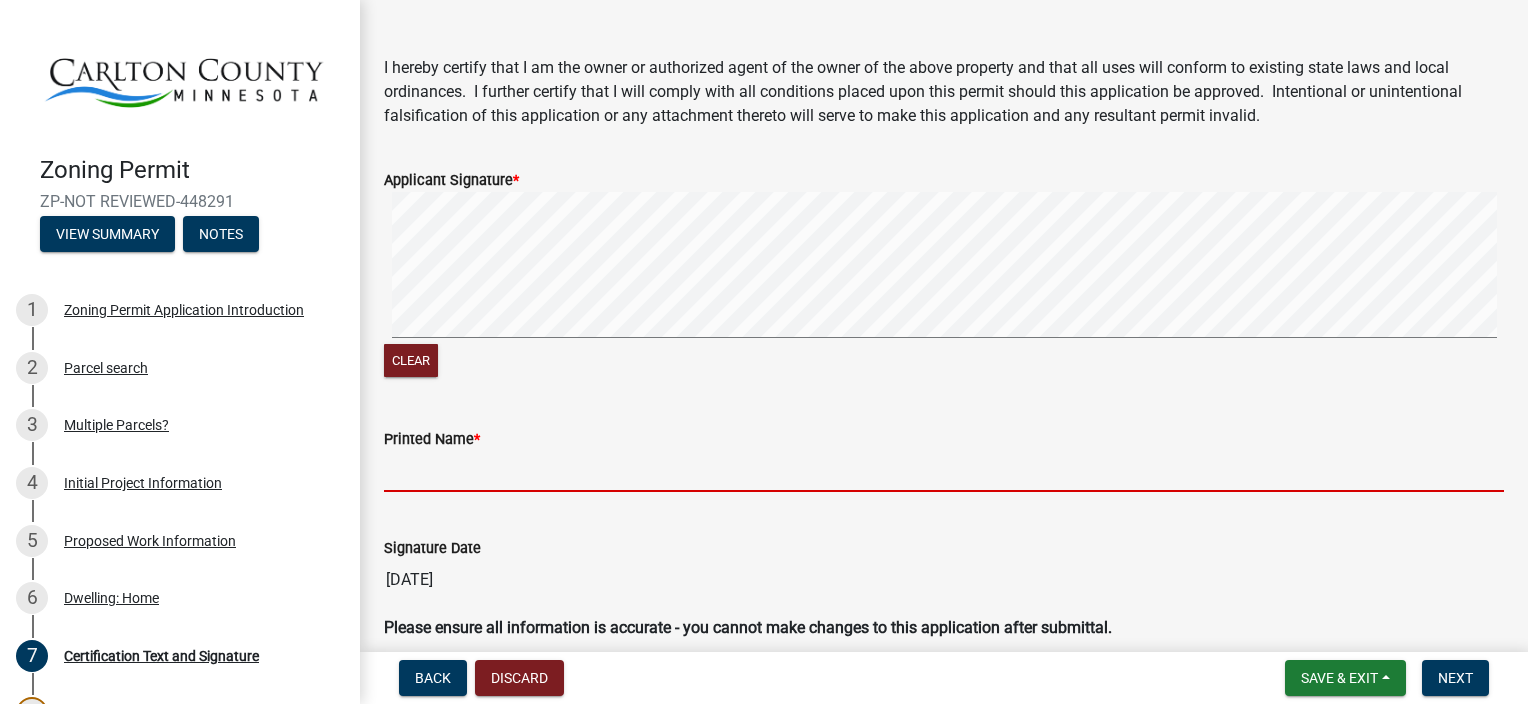 drag, startPoint x: 451, startPoint y: 462, endPoint x: 428, endPoint y: 441, distance: 31.144823 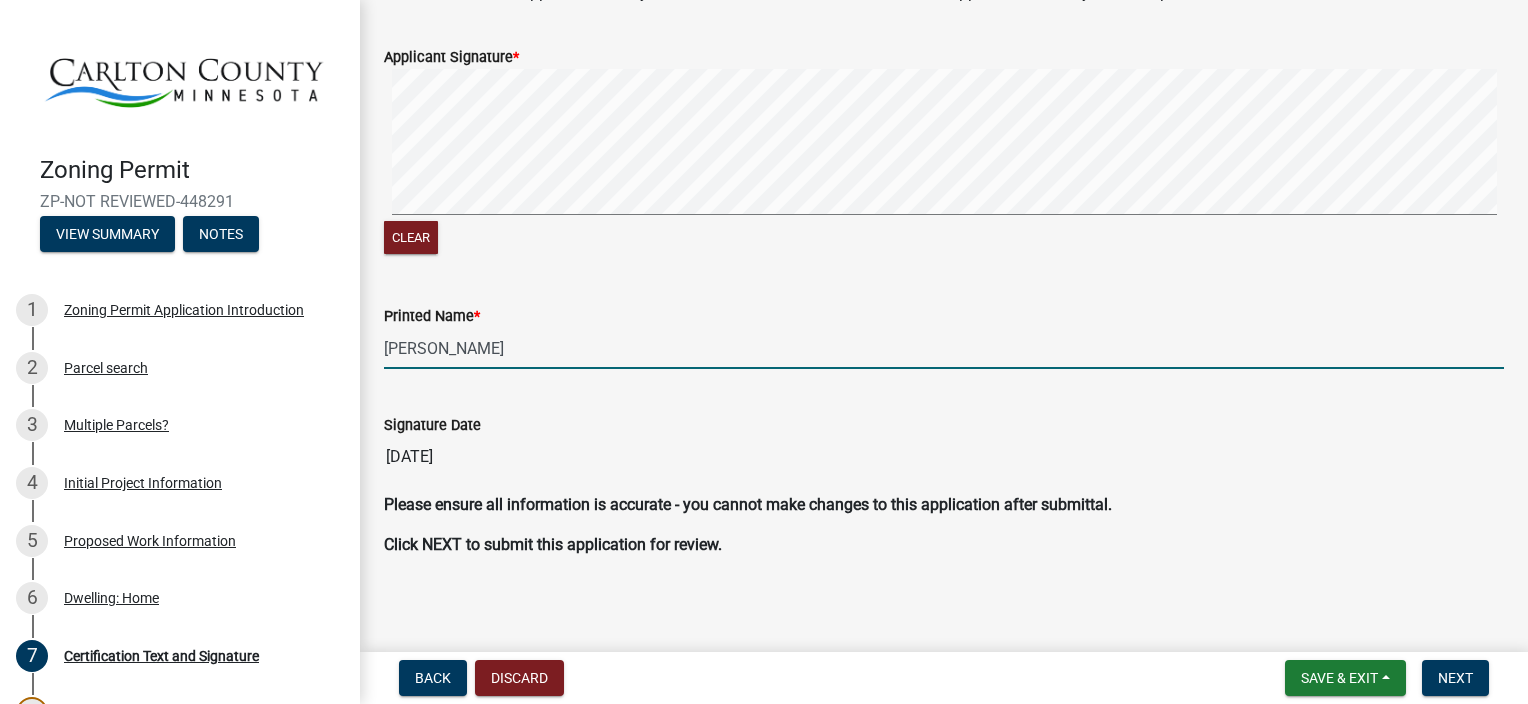 scroll, scrollTop: 329, scrollLeft: 0, axis: vertical 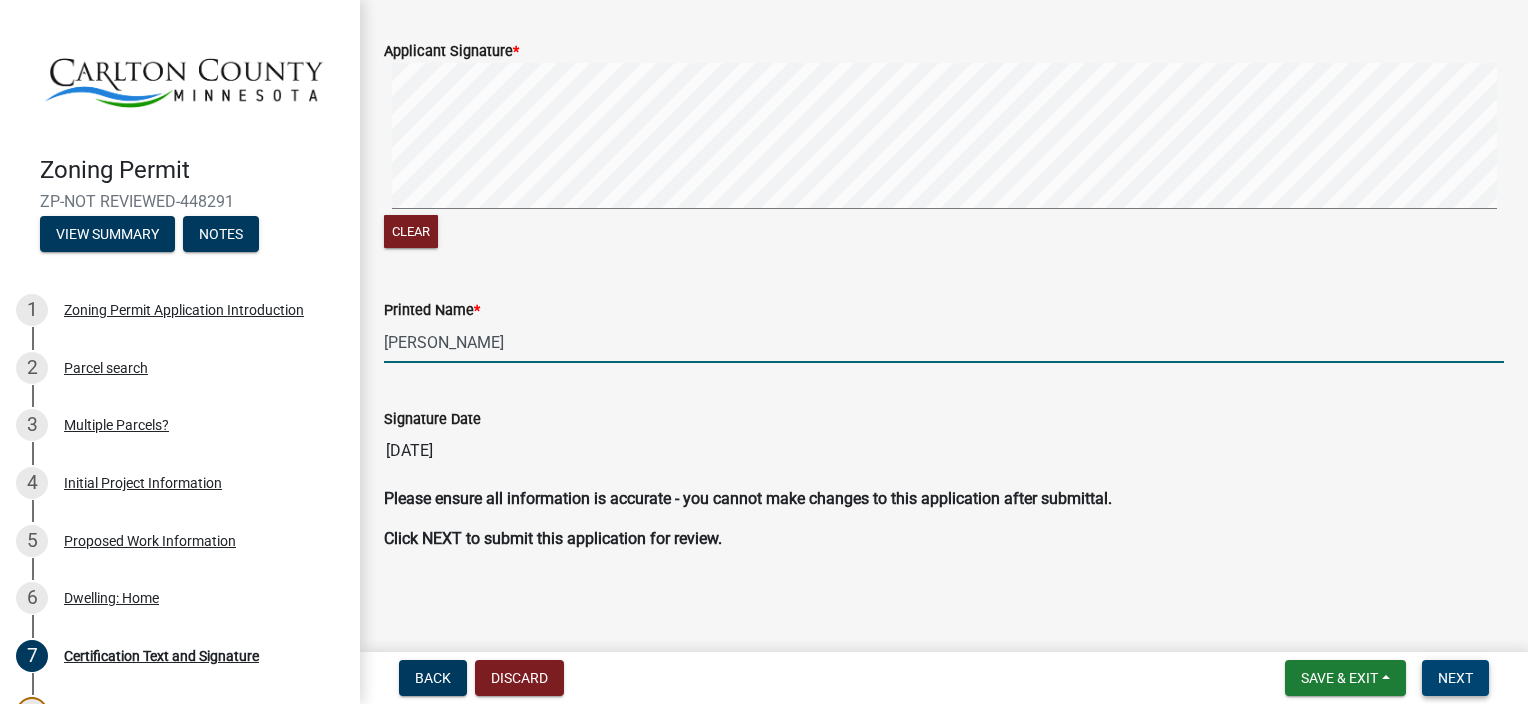 type on "[PERSON_NAME]" 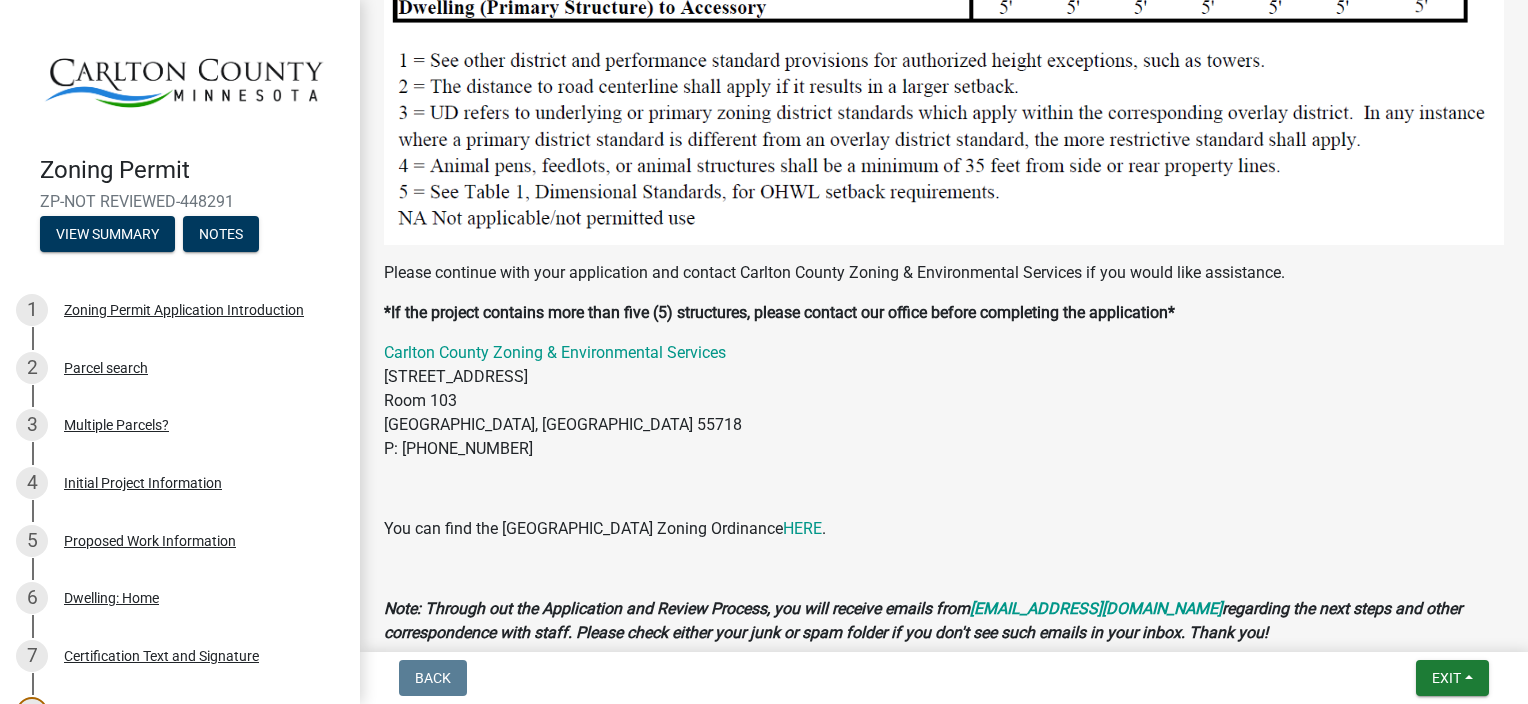 scroll, scrollTop: 2316, scrollLeft: 0, axis: vertical 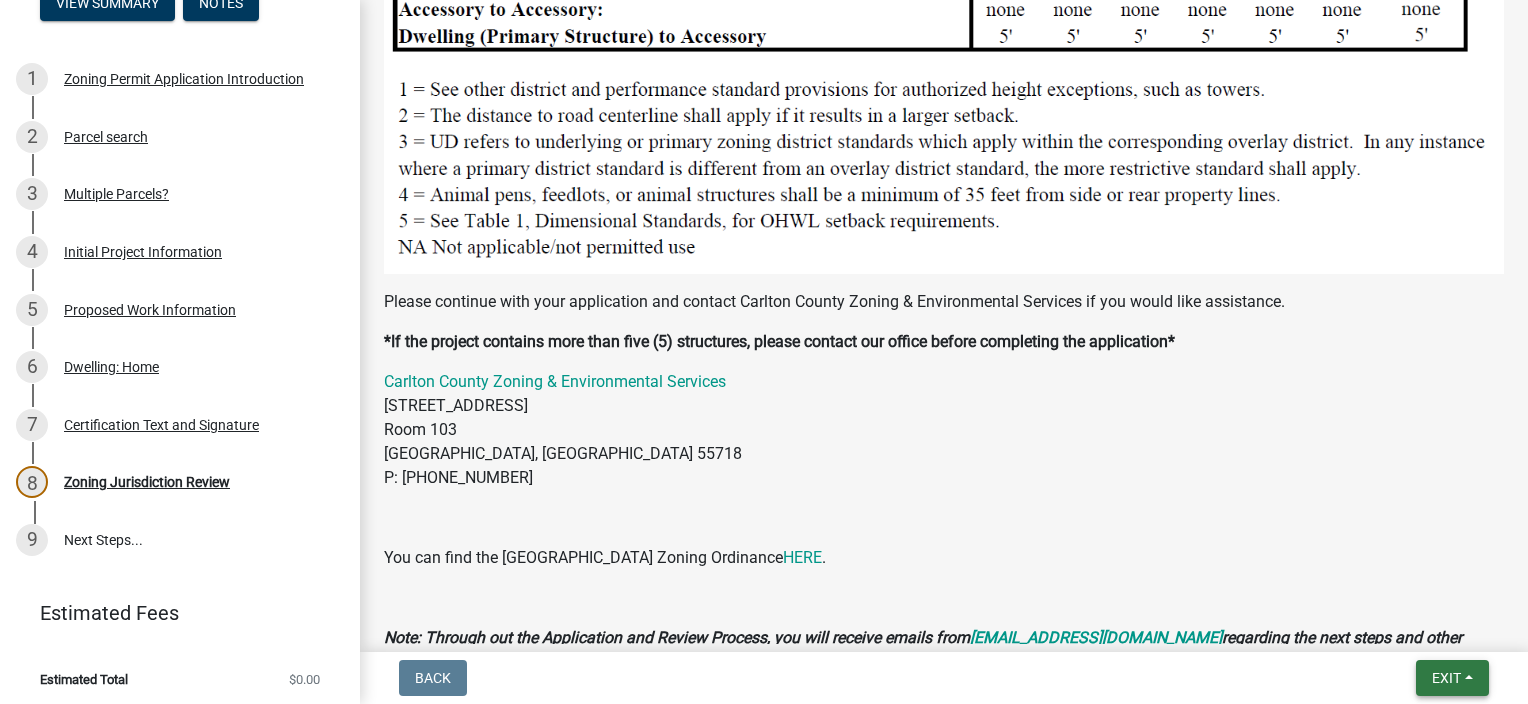 click on "Exit" at bounding box center [1446, 678] 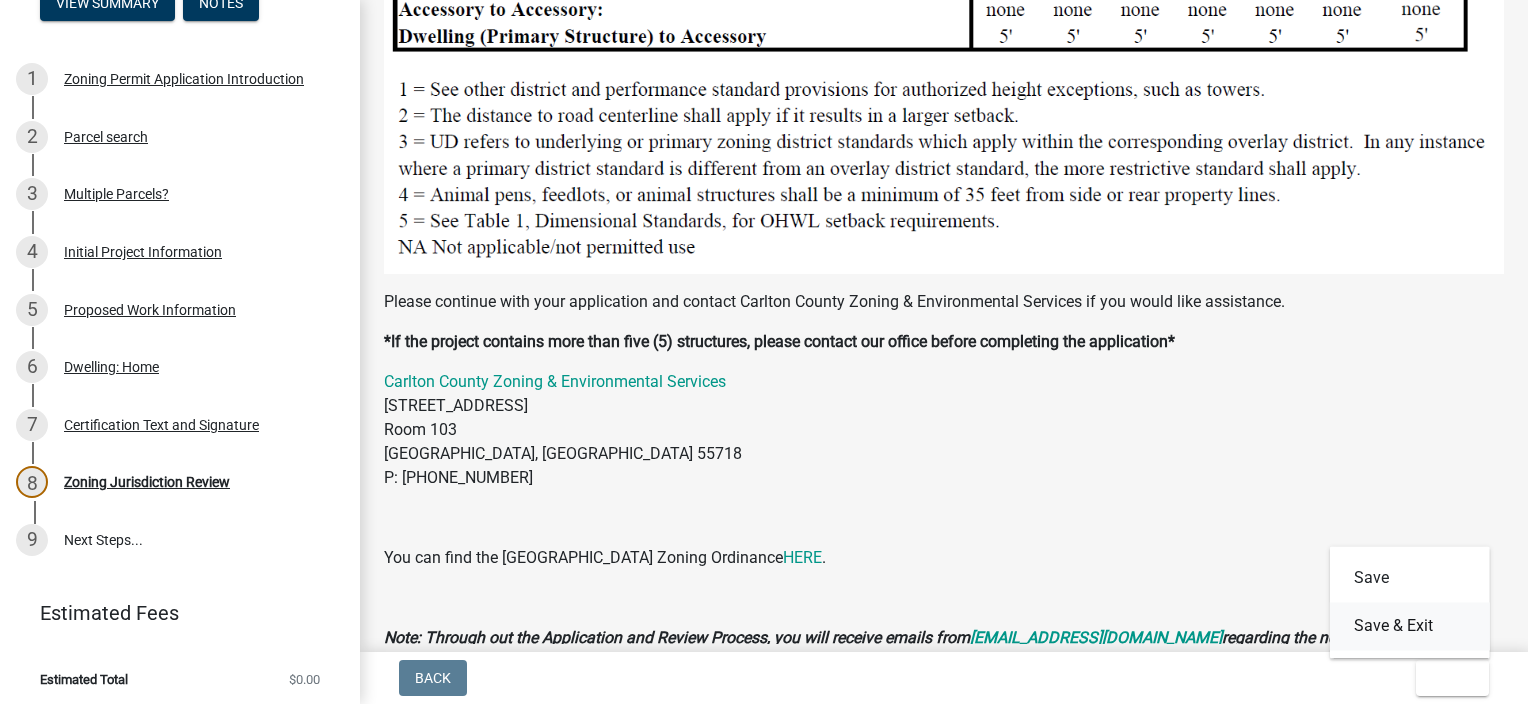 click on "Save & Exit" at bounding box center (1410, 626) 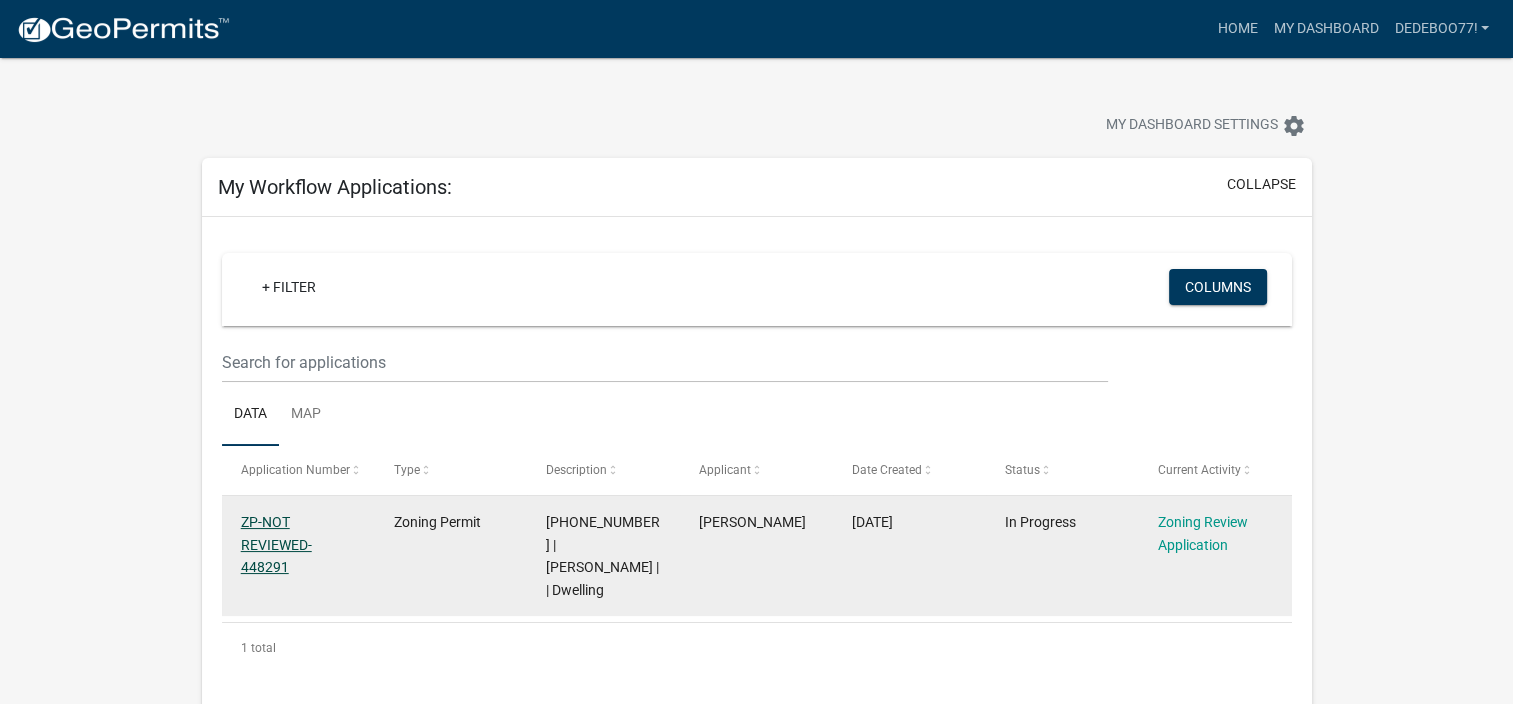 click on "ZP-NOT REVIEWED-448291" 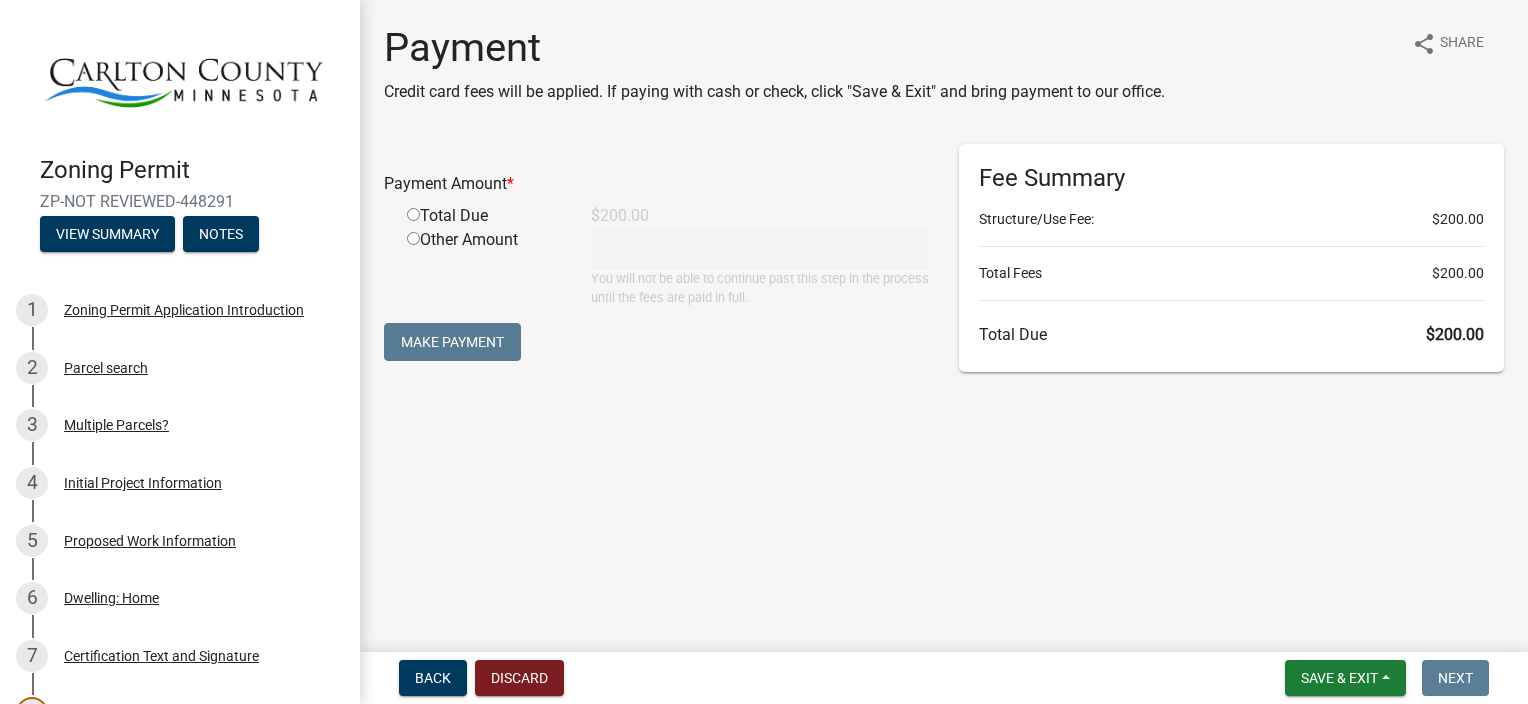 click 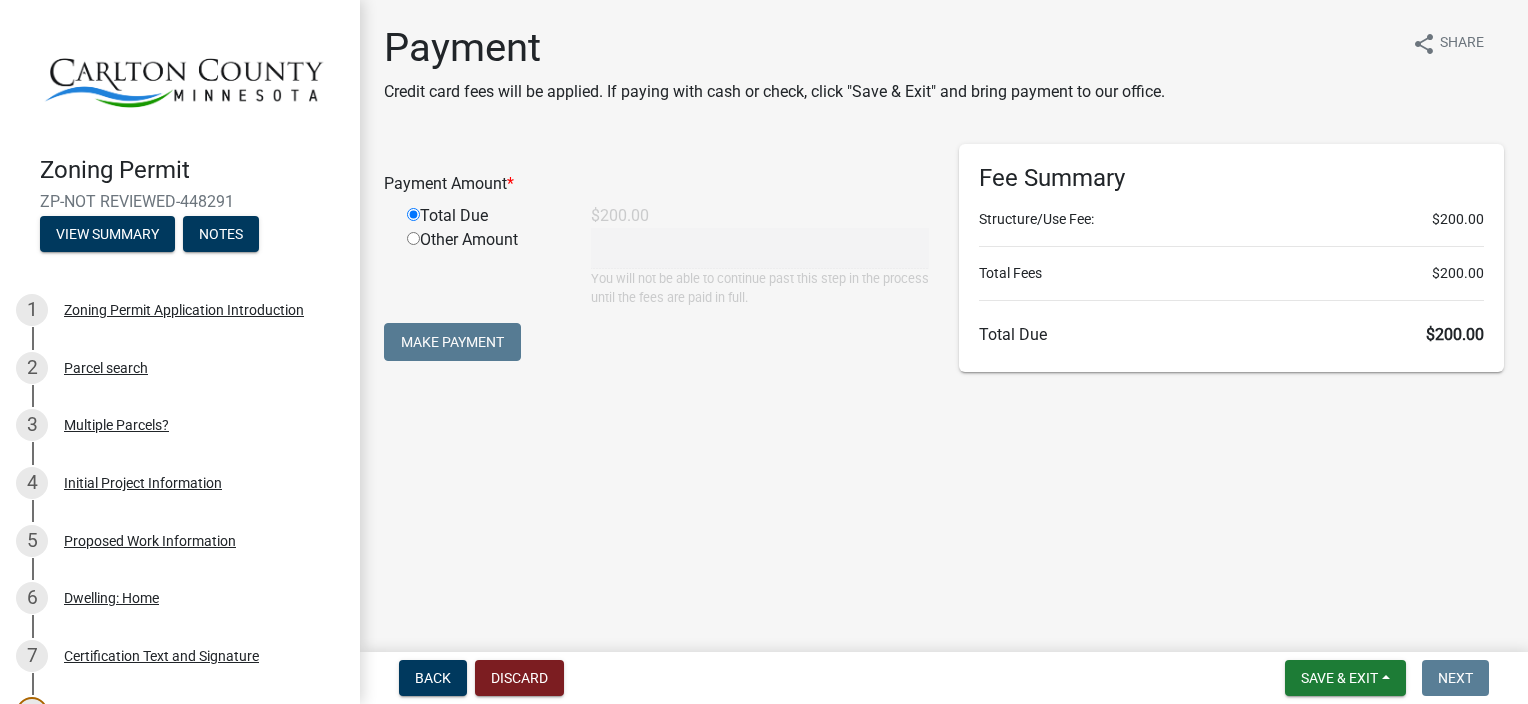 type on "200" 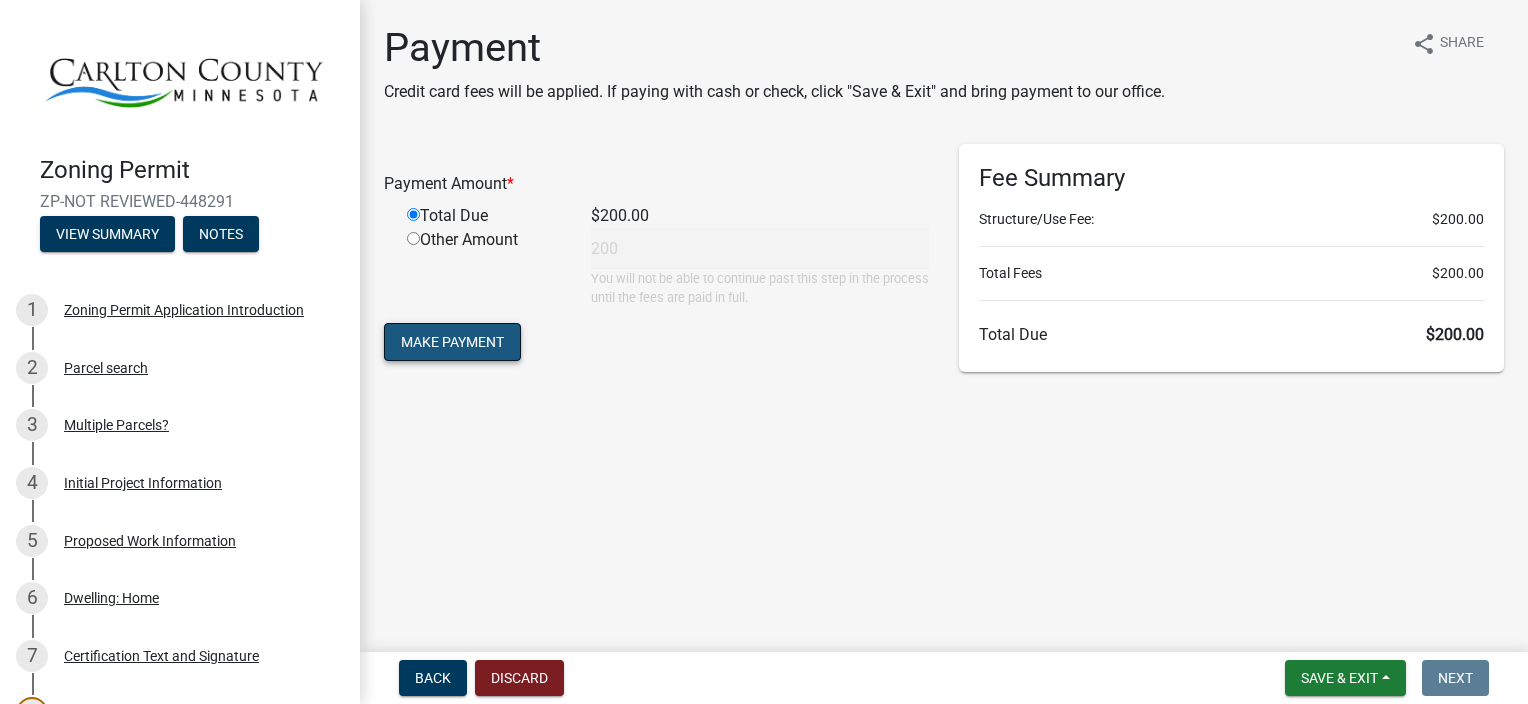 click on "Make Payment" at bounding box center (452, 342) 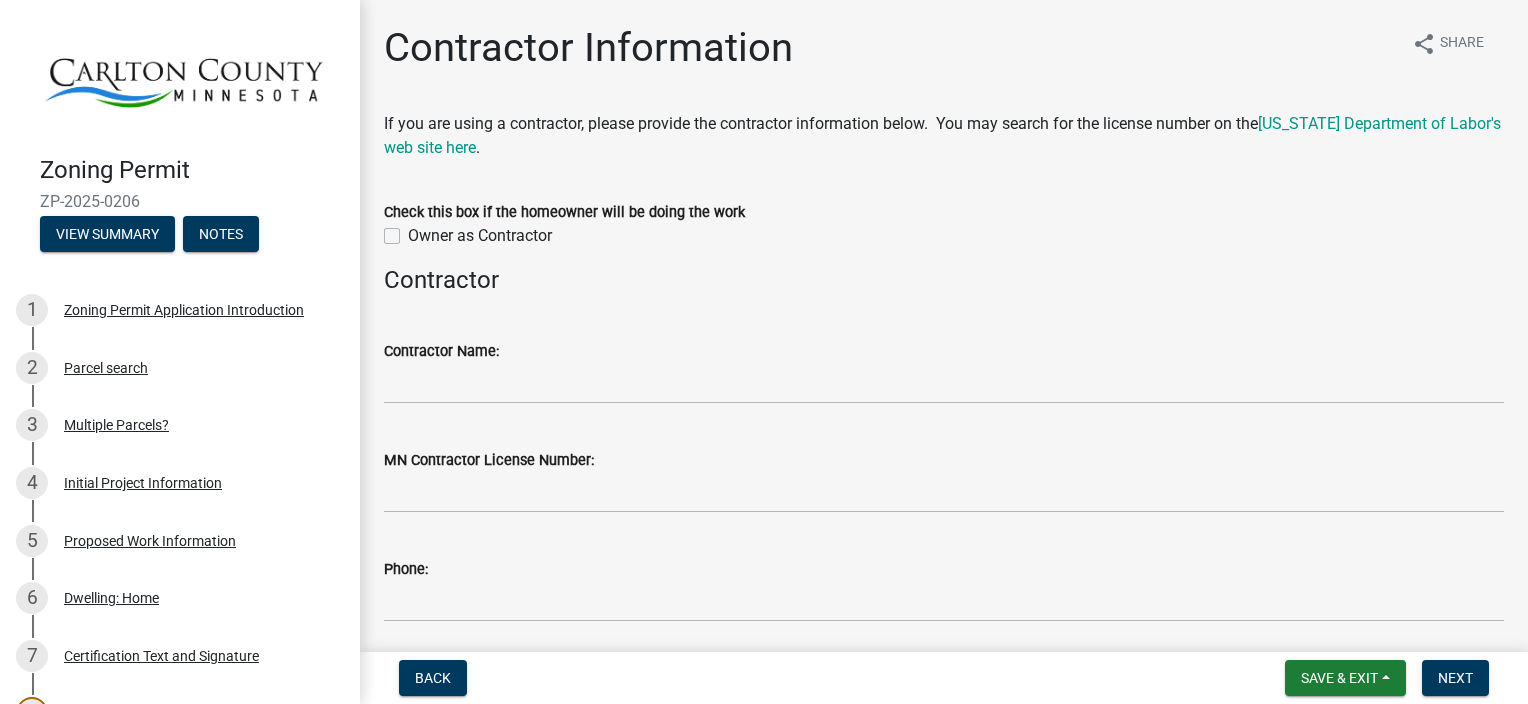 click on "Owner as Contractor" 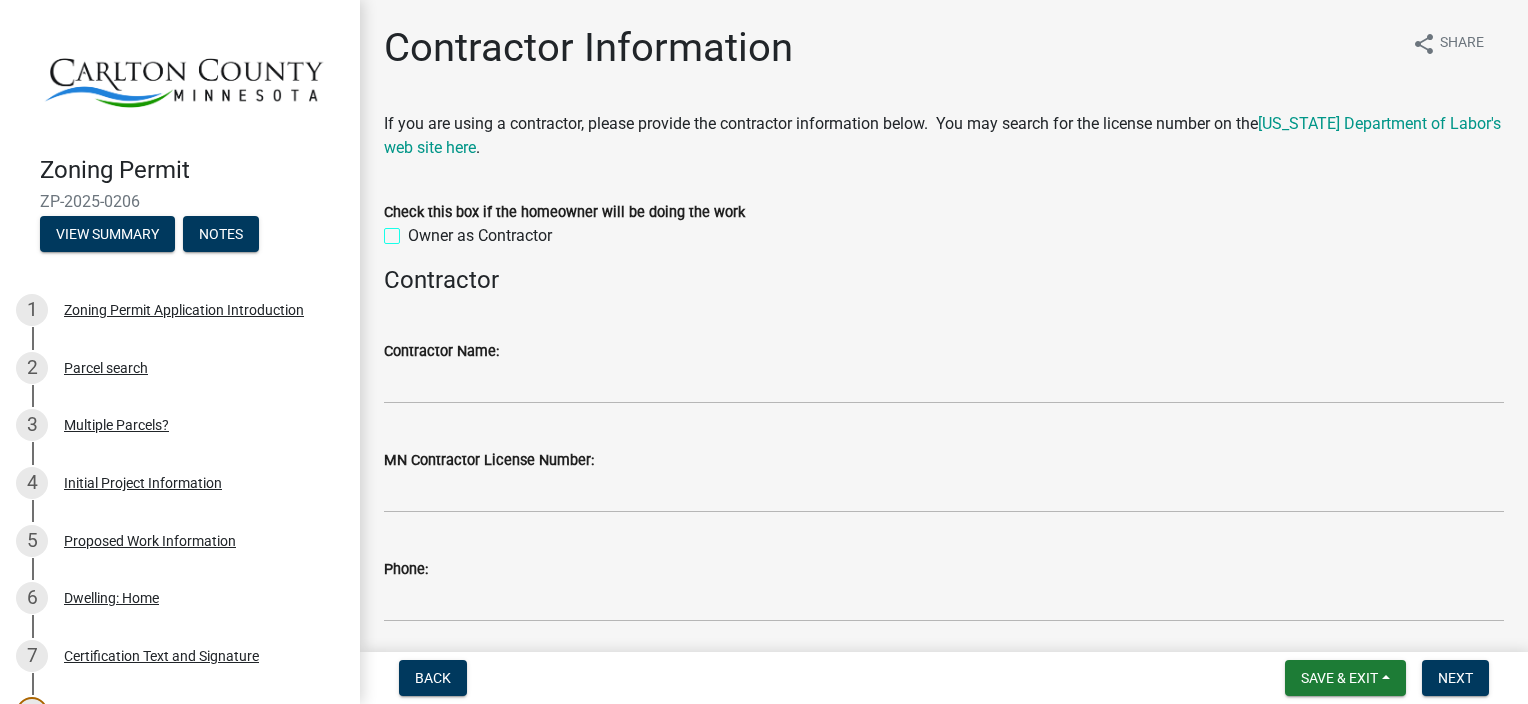 click on "Owner as Contractor" at bounding box center (414, 230) 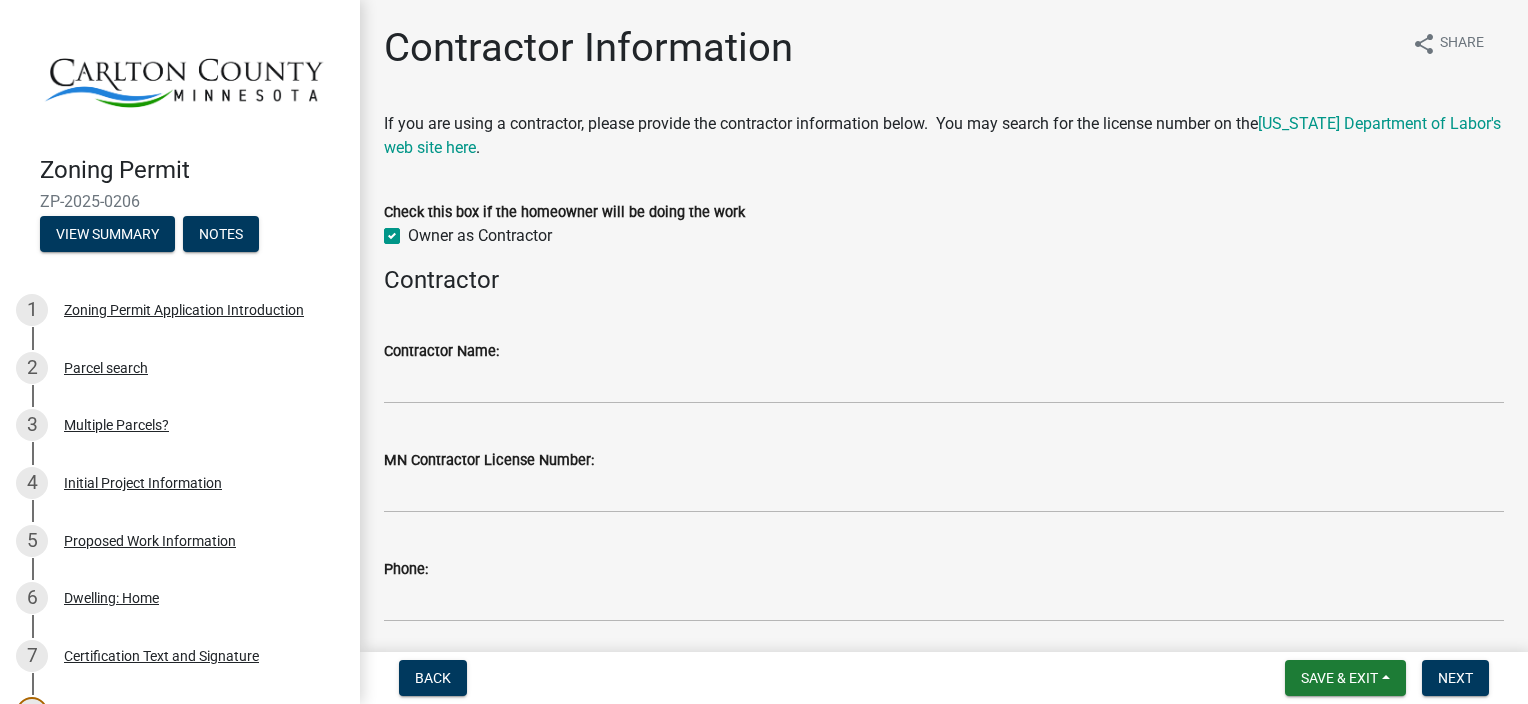 checkbox on "true" 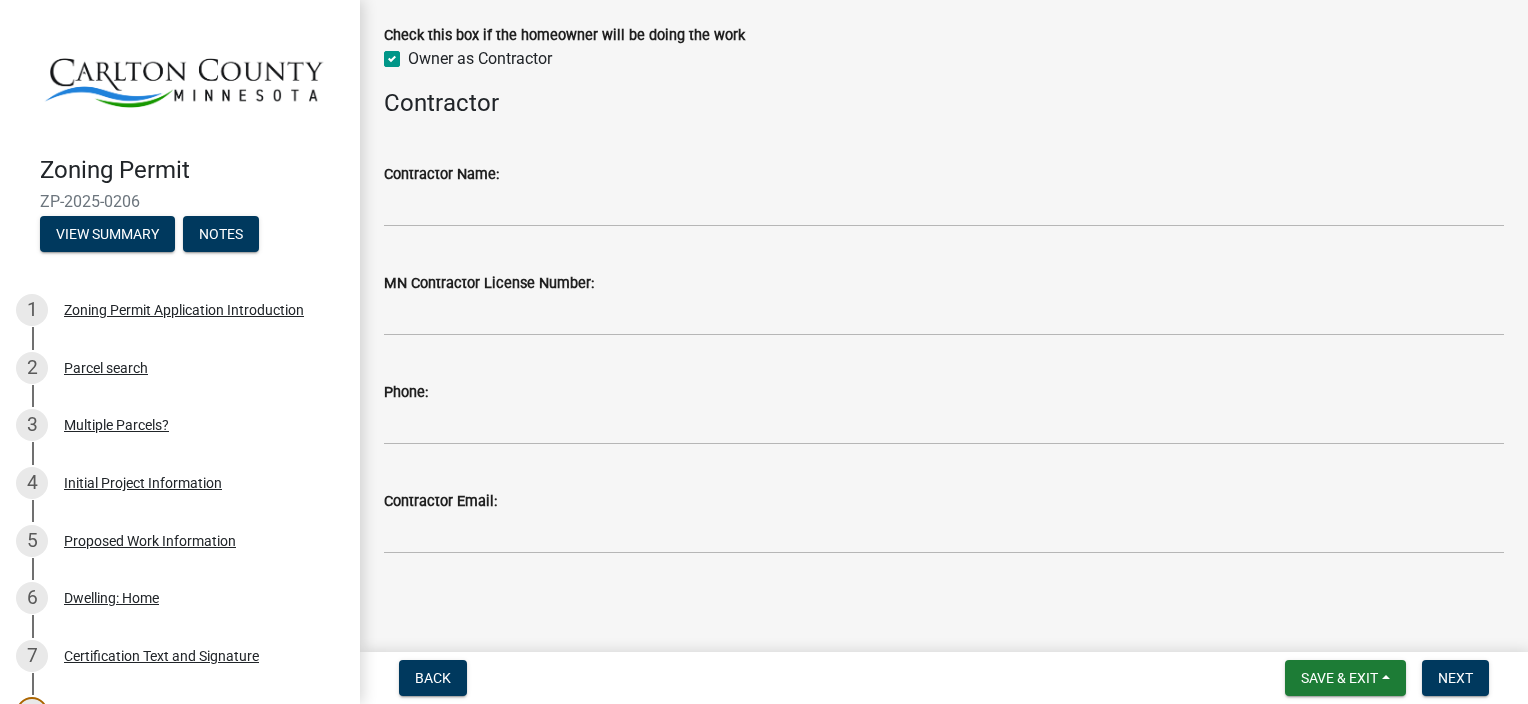 scroll, scrollTop: 180, scrollLeft: 0, axis: vertical 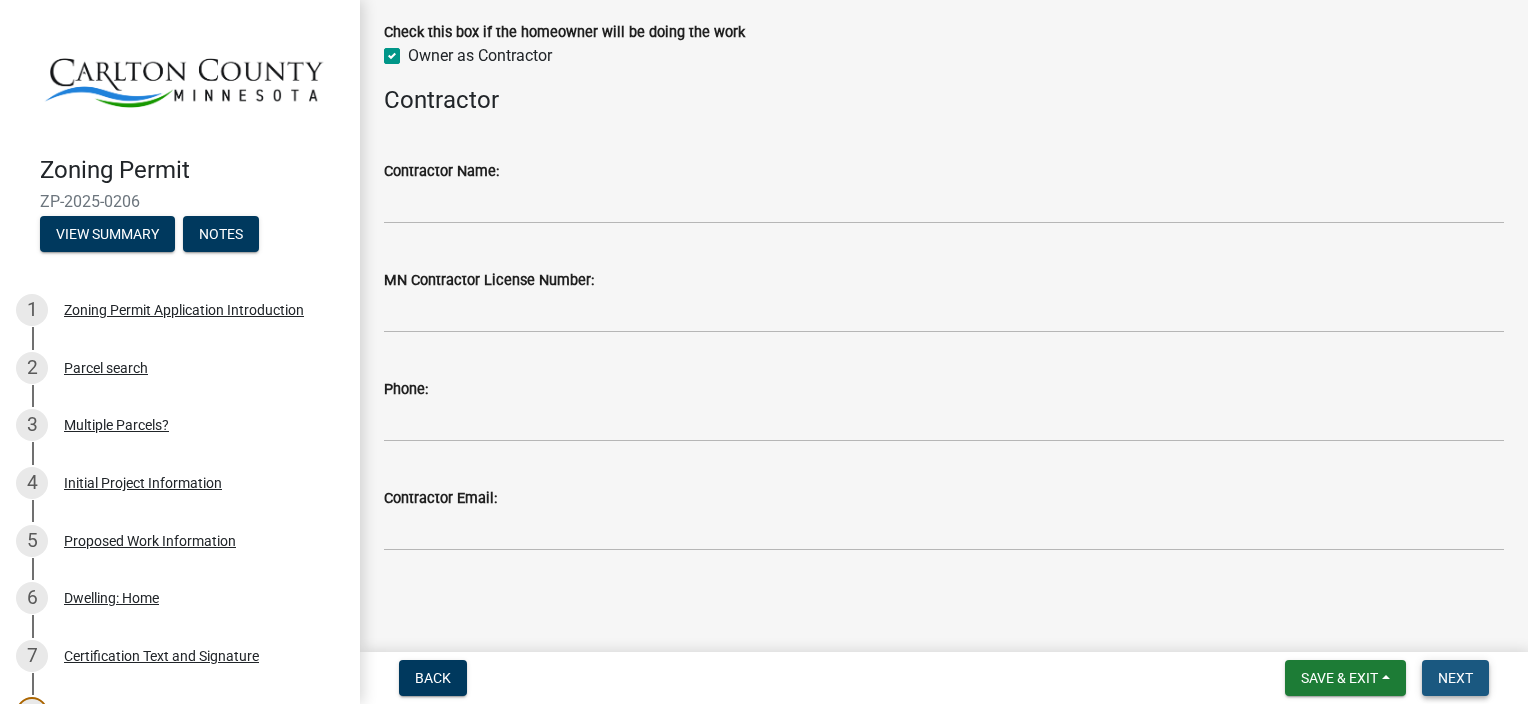 click on "Next" at bounding box center [1455, 678] 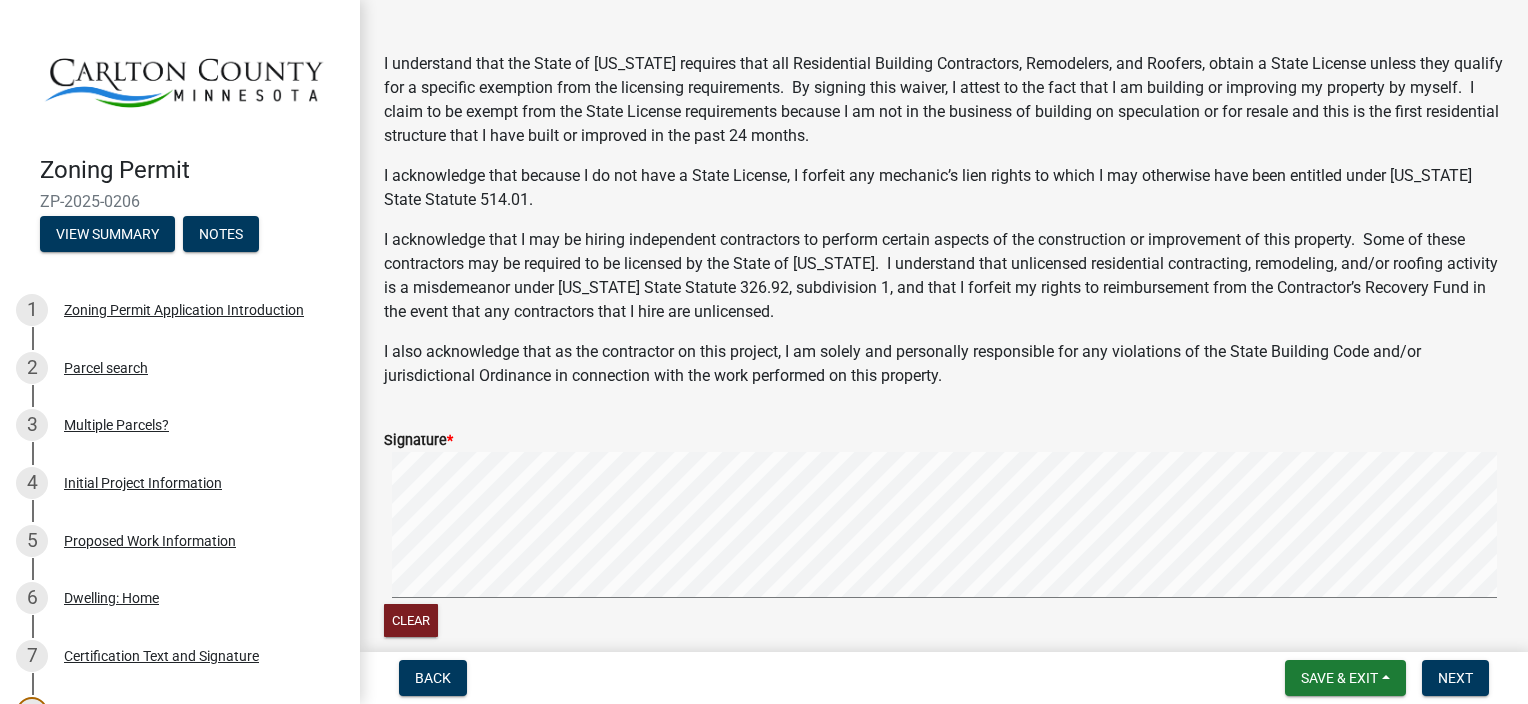 scroll, scrollTop: 400, scrollLeft: 0, axis: vertical 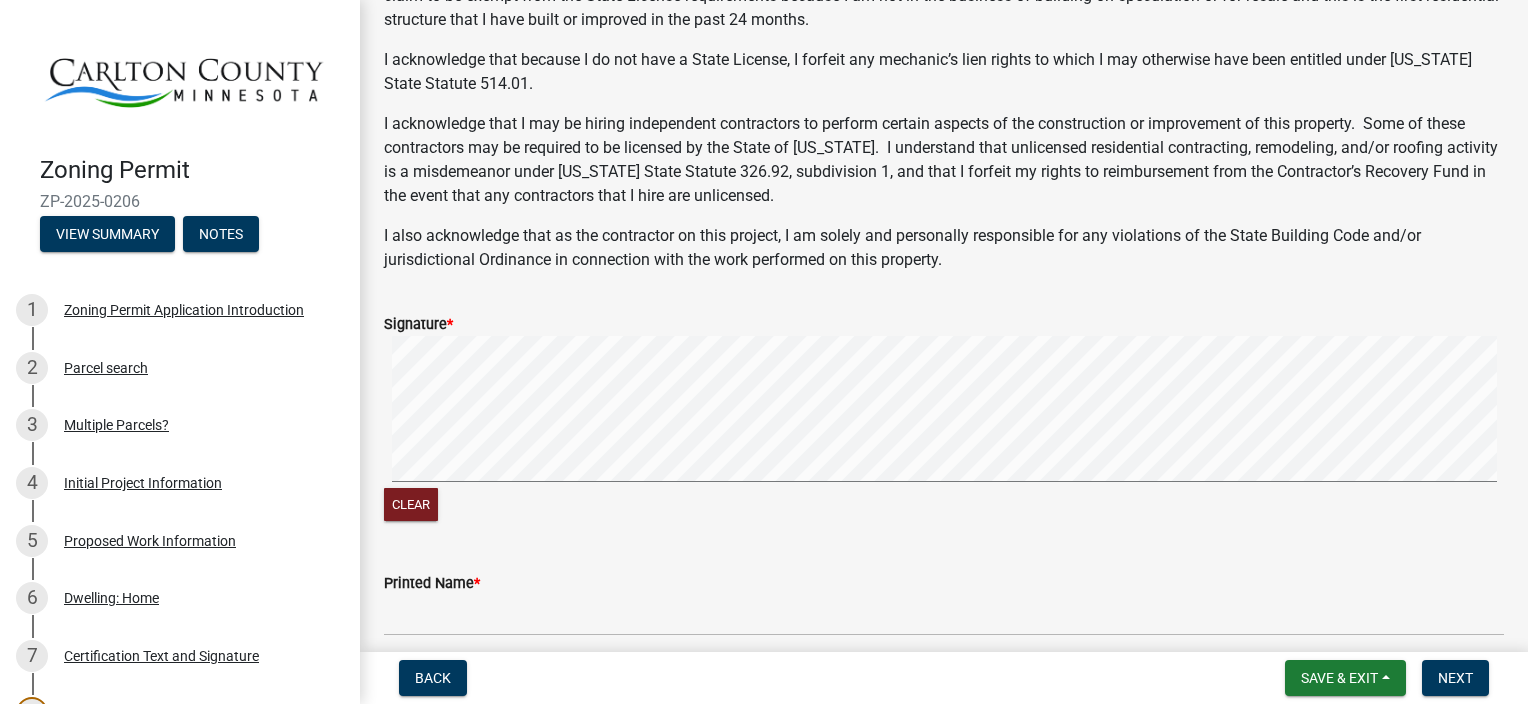 click on "Signature  *  Clear" 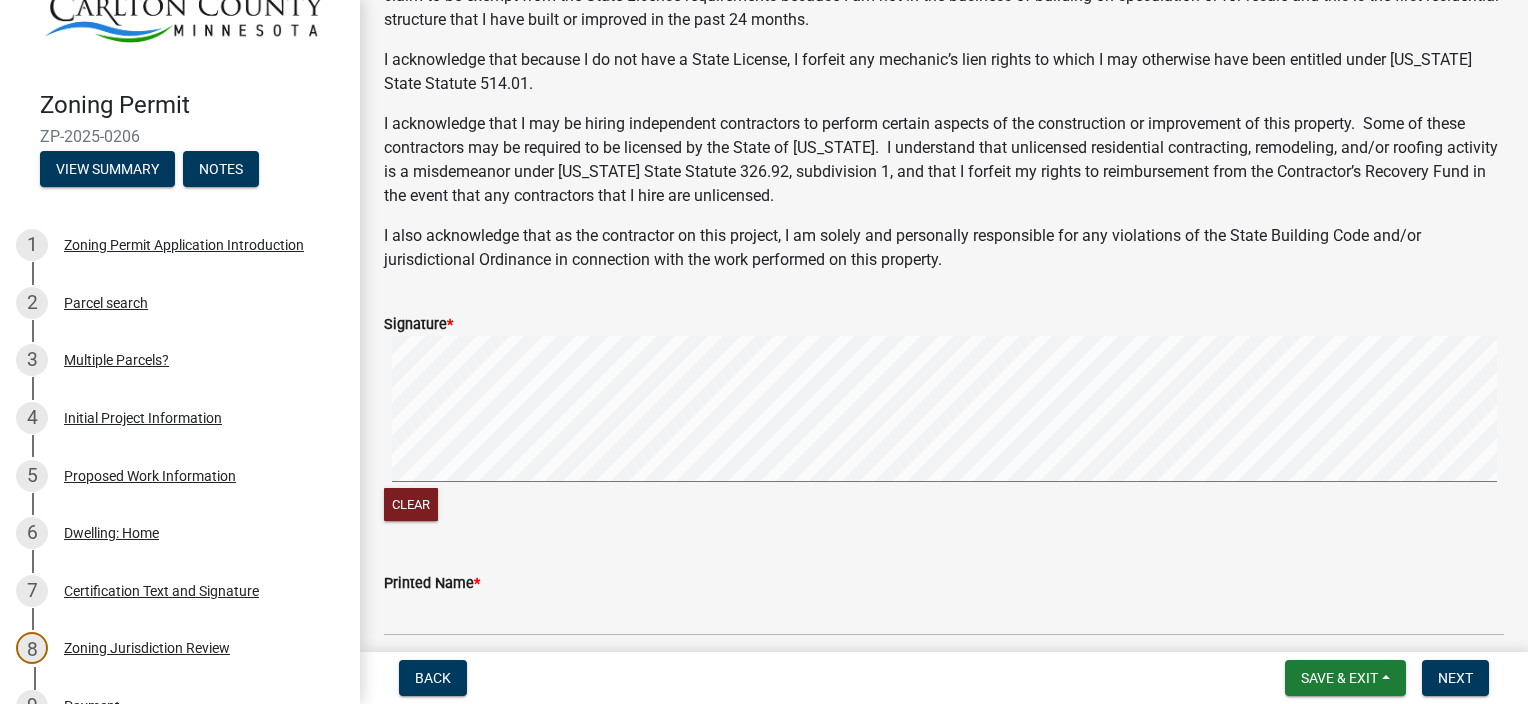 scroll, scrollTop: 100, scrollLeft: 0, axis: vertical 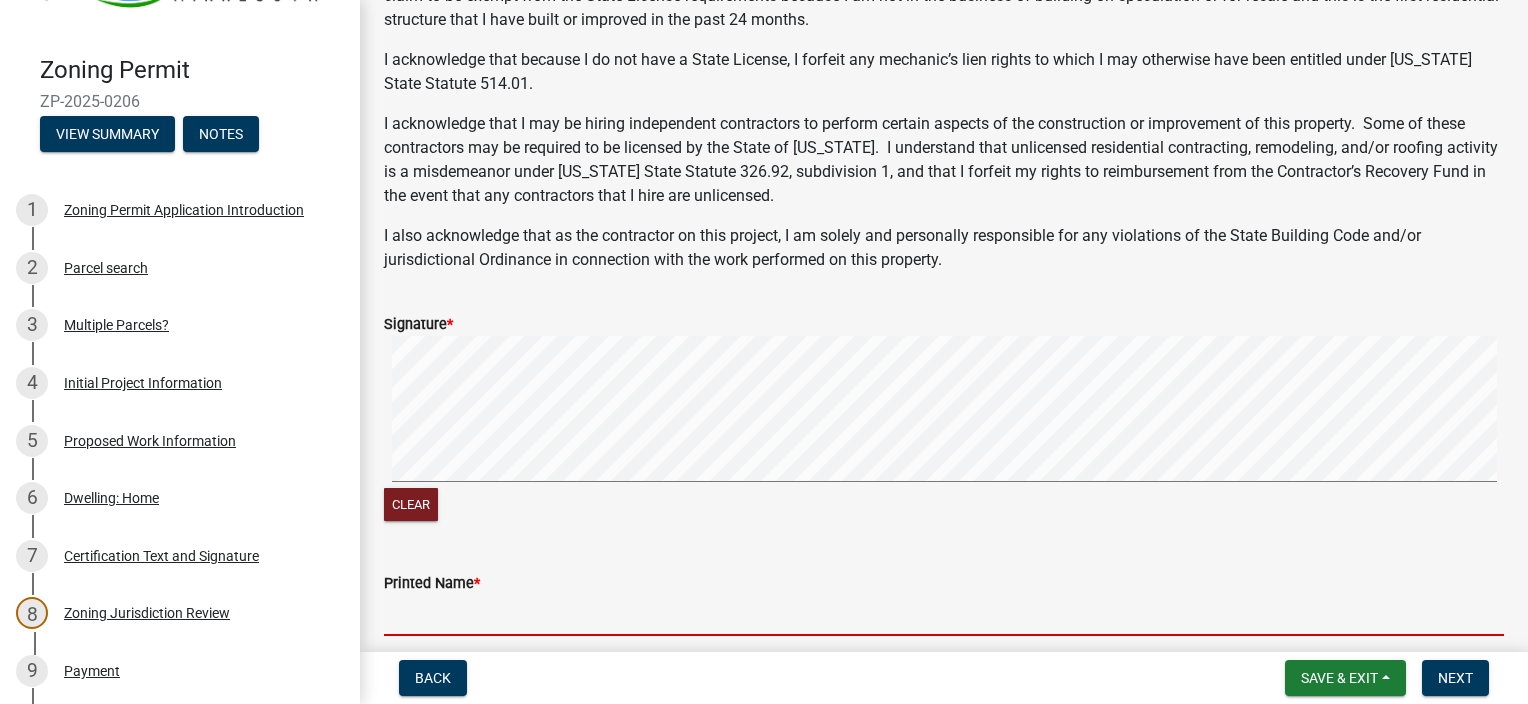 drag, startPoint x: 446, startPoint y: 616, endPoint x: 461, endPoint y: 613, distance: 15.297058 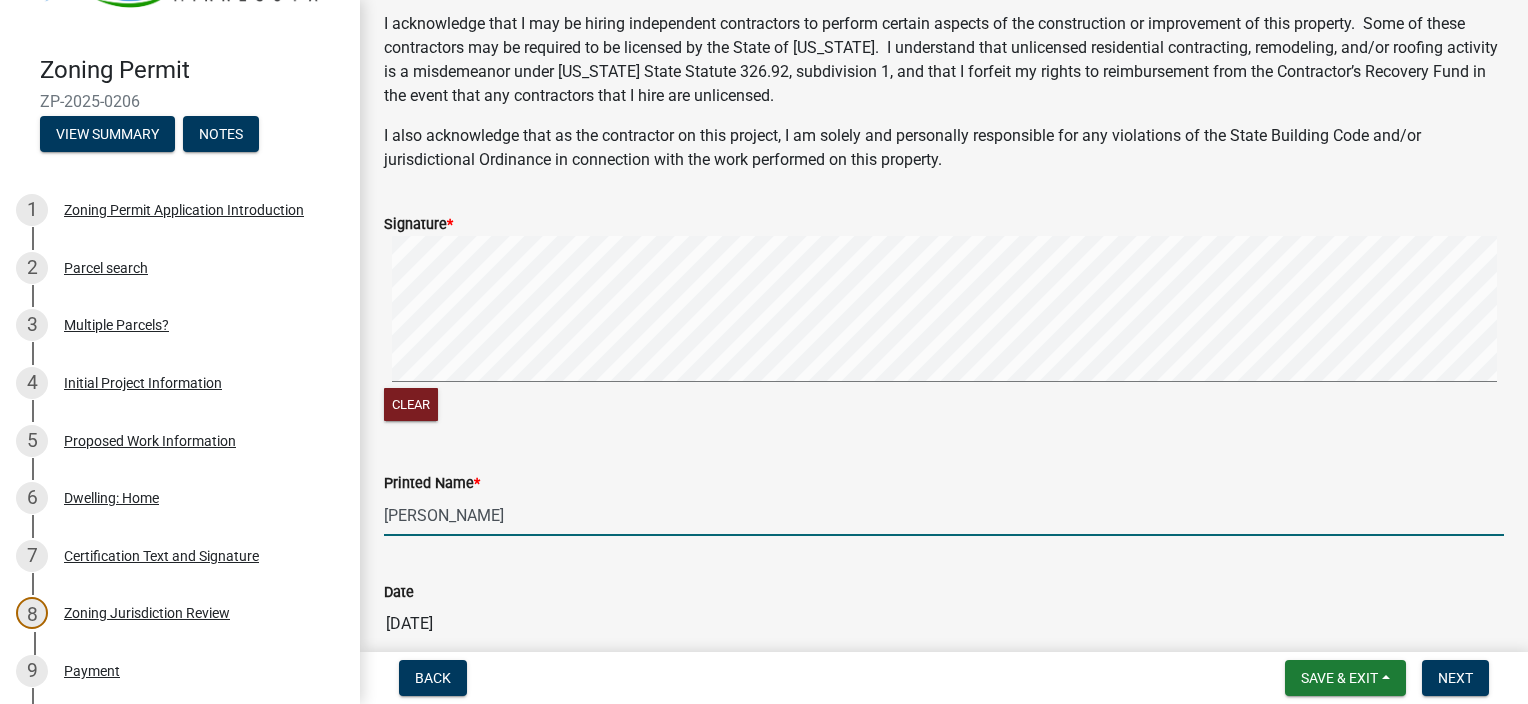 scroll, scrollTop: 593, scrollLeft: 0, axis: vertical 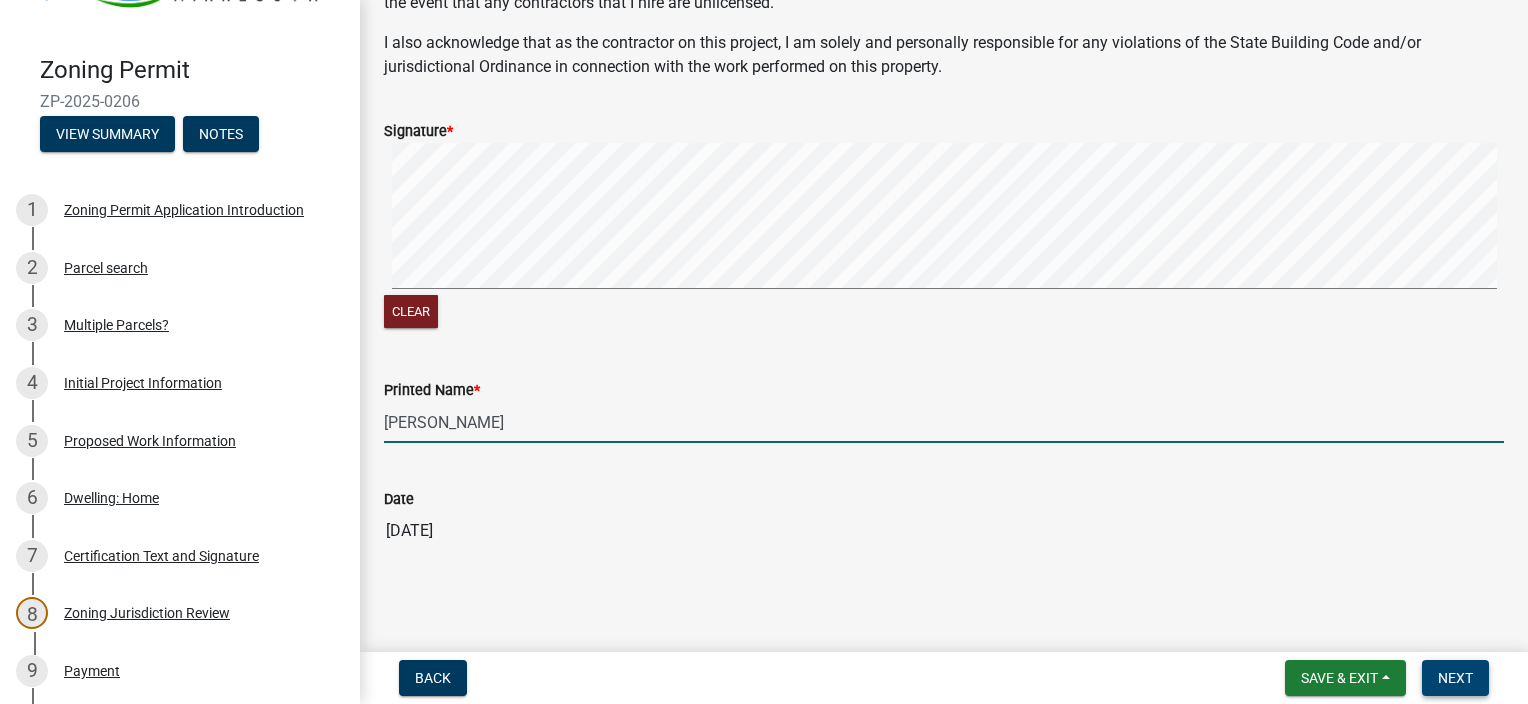 type on "[PERSON_NAME]" 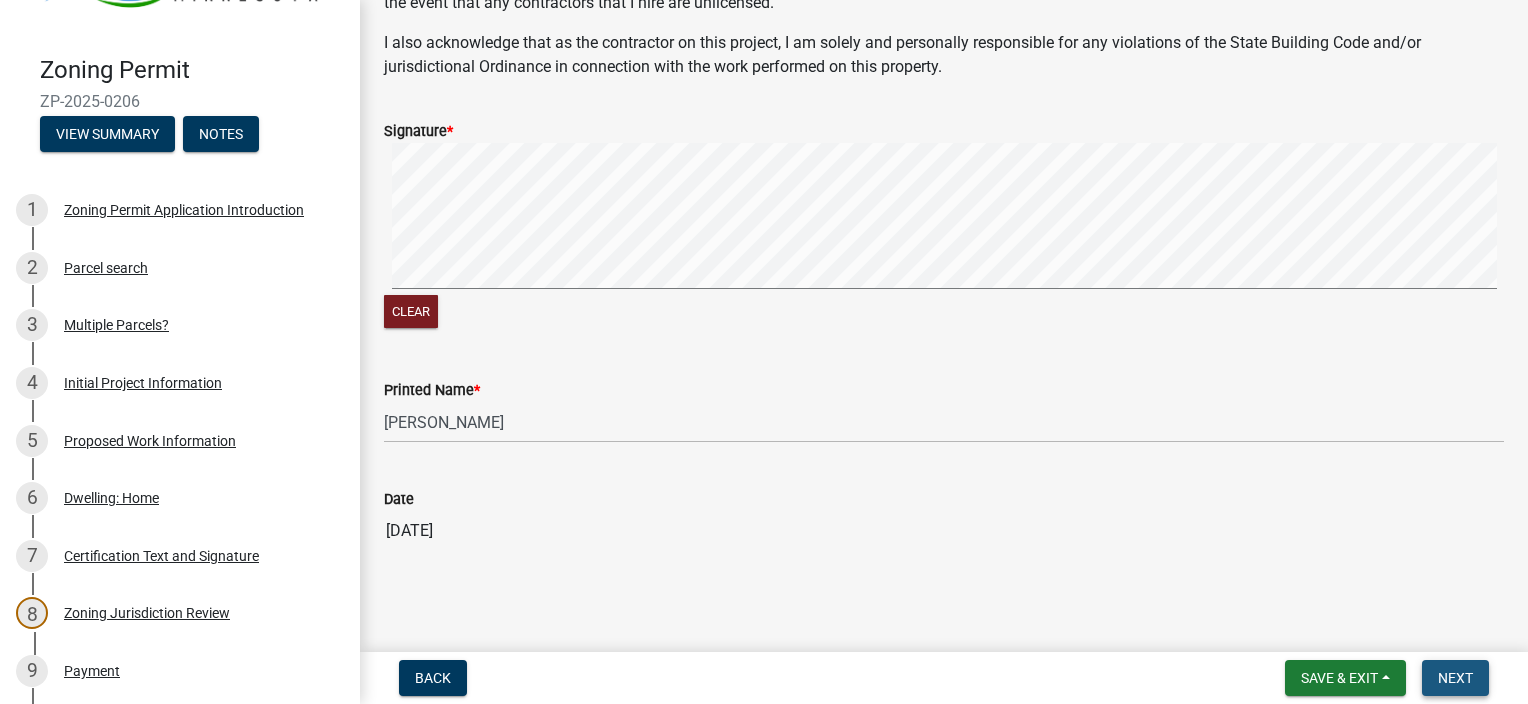 click on "Next" at bounding box center [1455, 678] 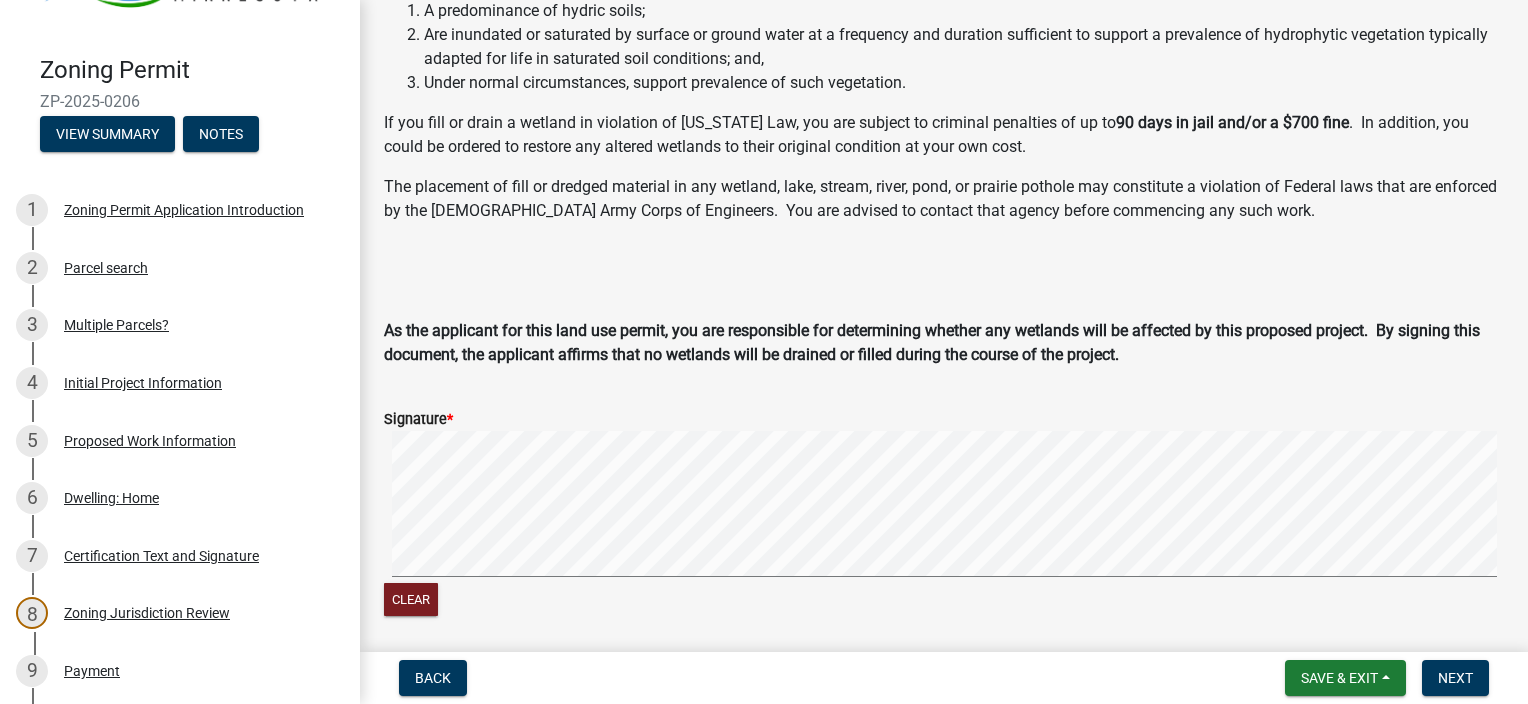 scroll, scrollTop: 300, scrollLeft: 0, axis: vertical 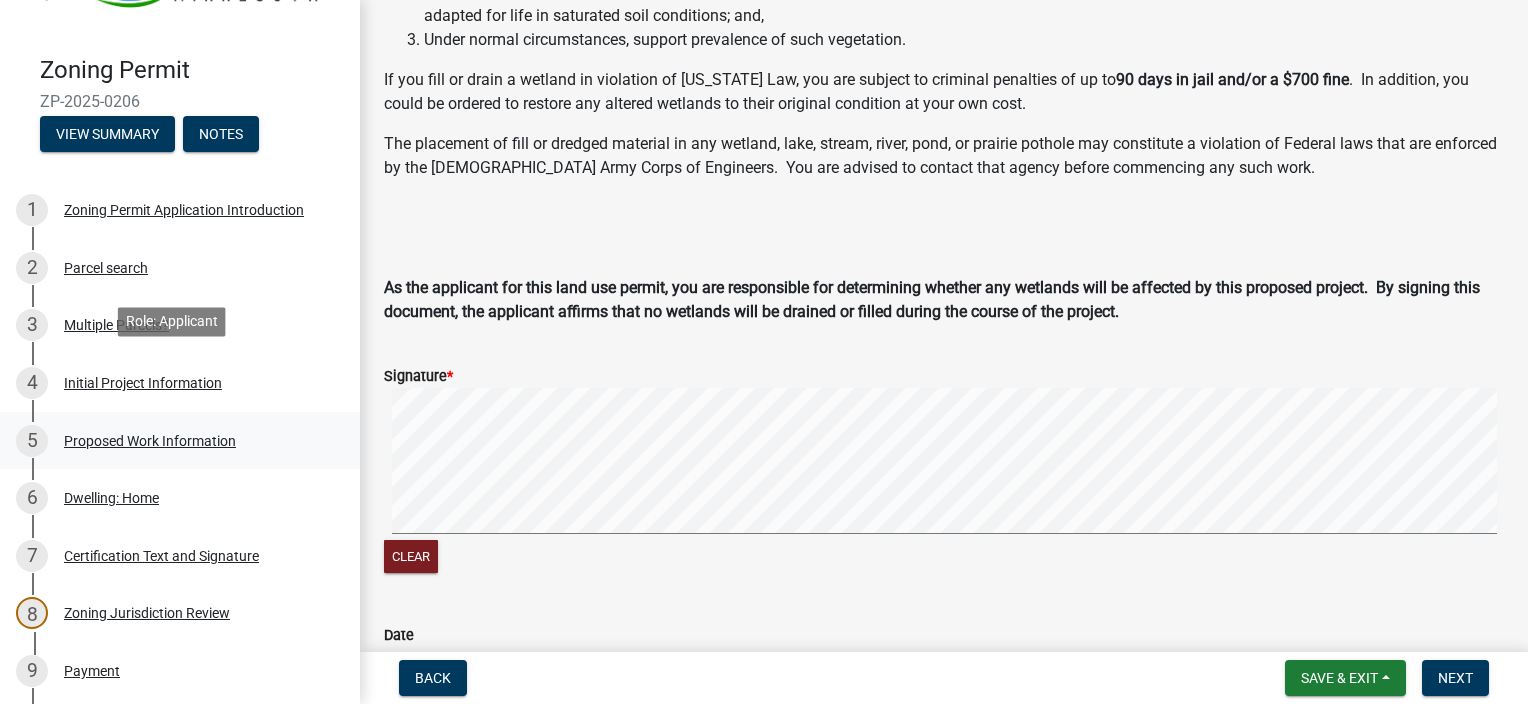 drag, startPoint x: 259, startPoint y: 386, endPoint x: 260, endPoint y: 416, distance: 30.016663 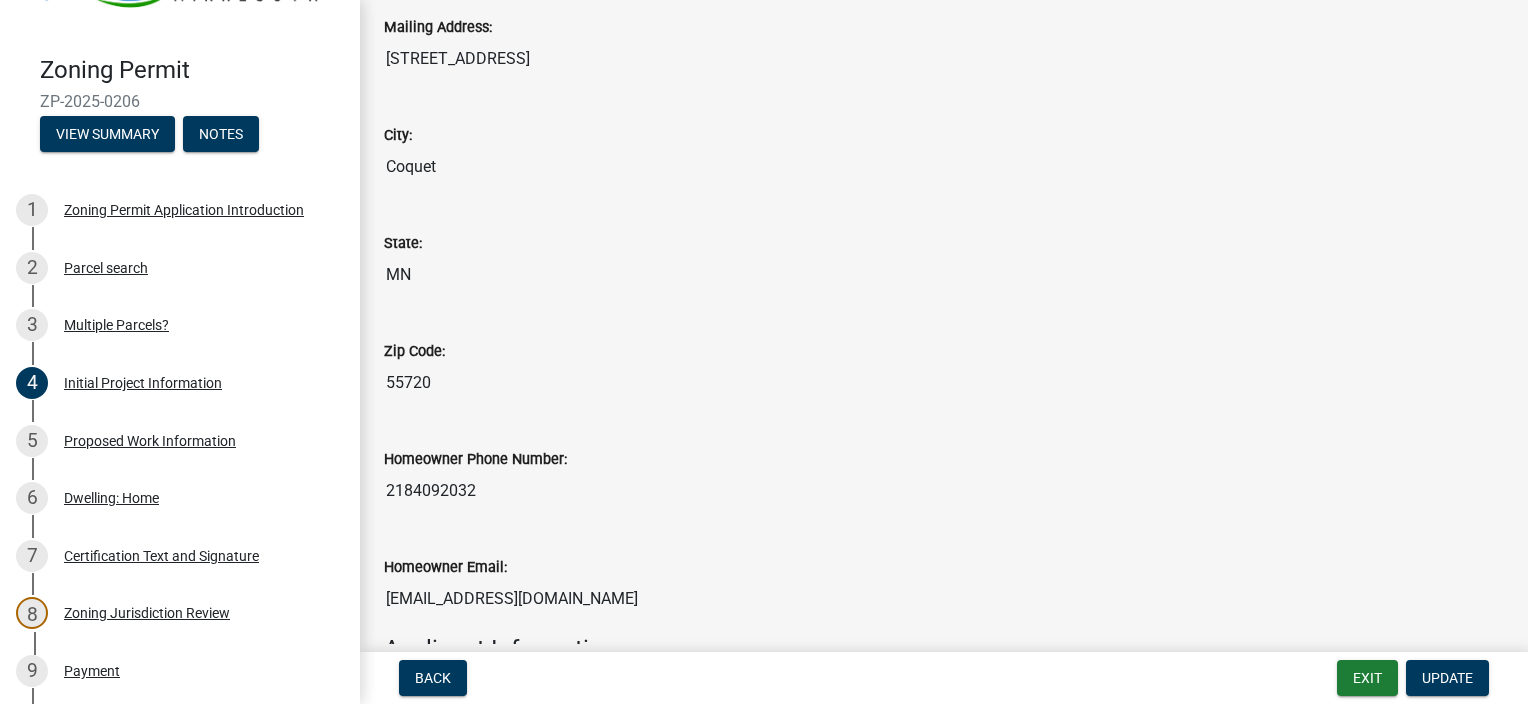 scroll, scrollTop: 400, scrollLeft: 0, axis: vertical 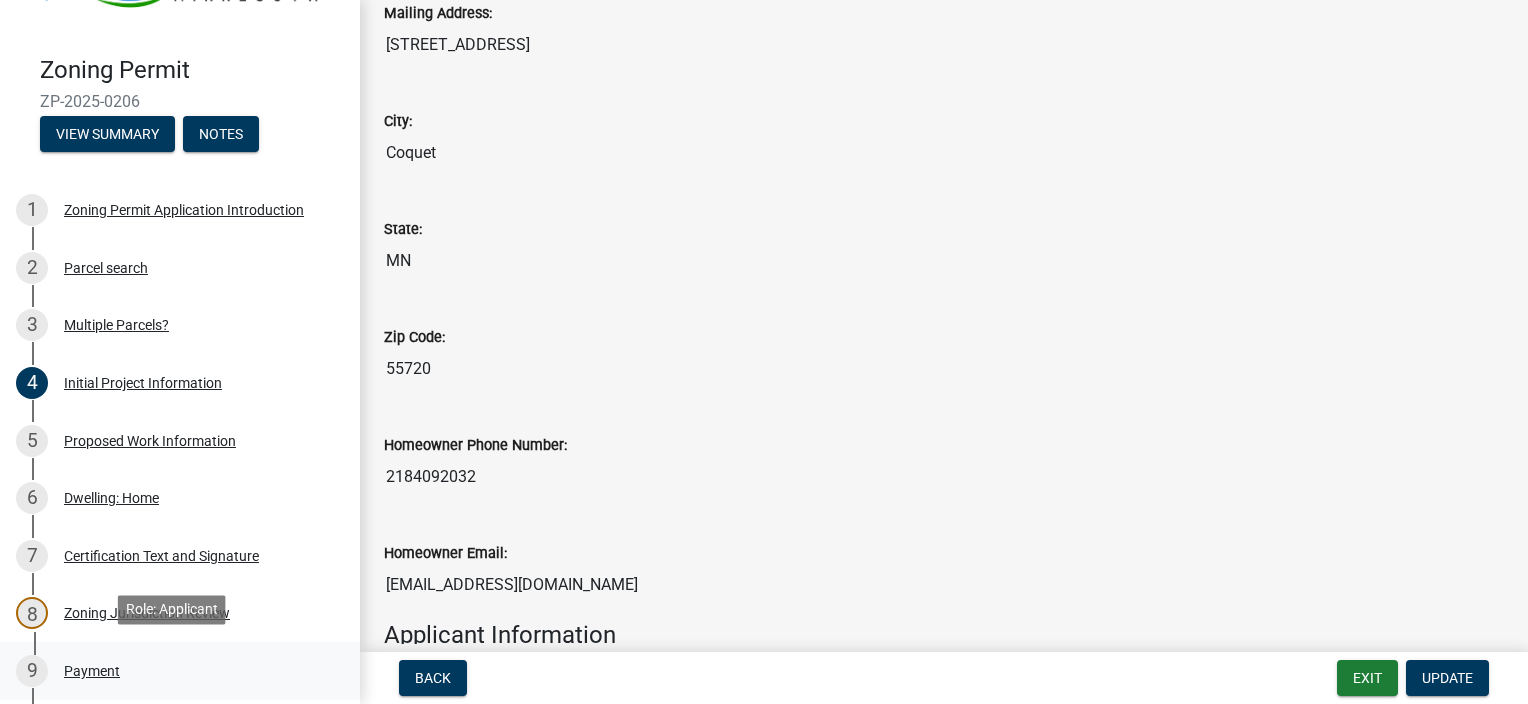 click on "Payment" at bounding box center [92, 671] 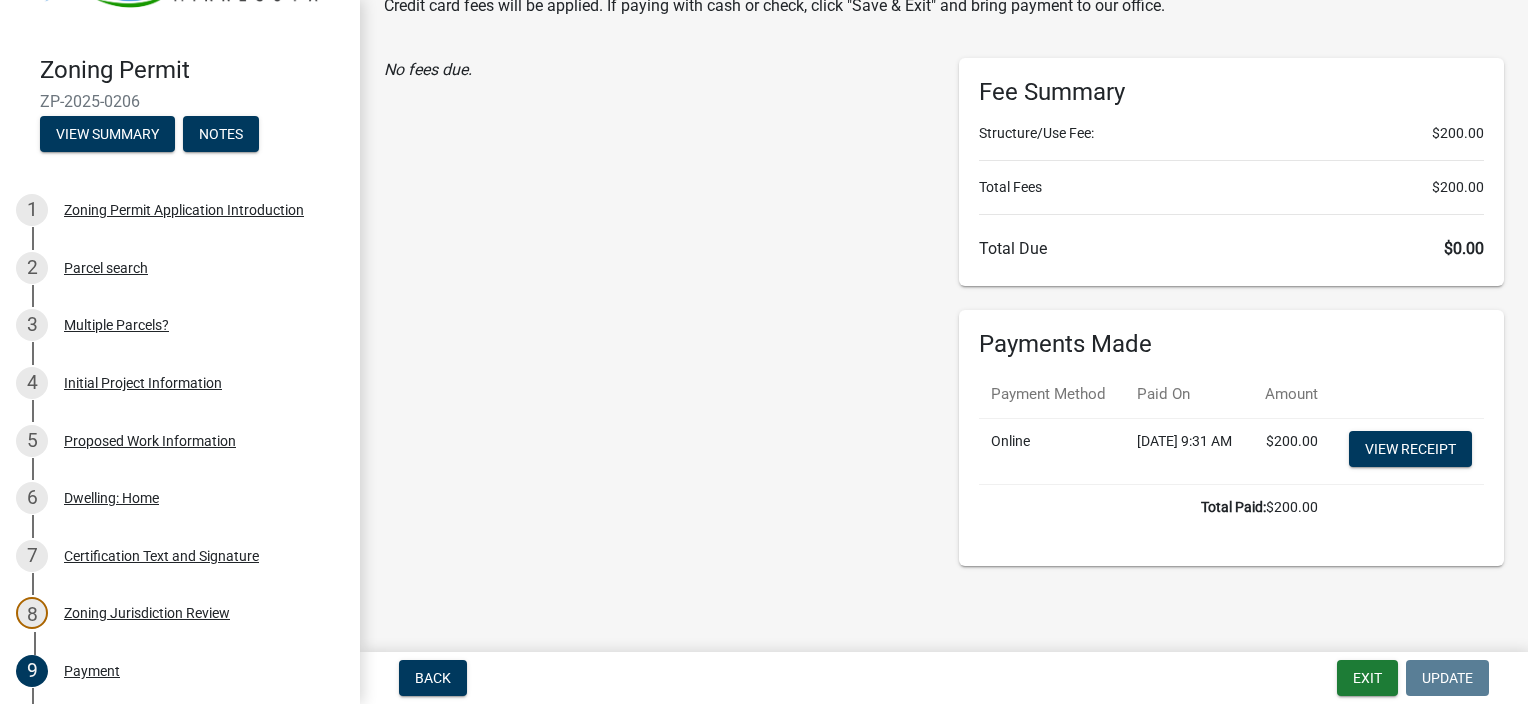 scroll, scrollTop: 128, scrollLeft: 0, axis: vertical 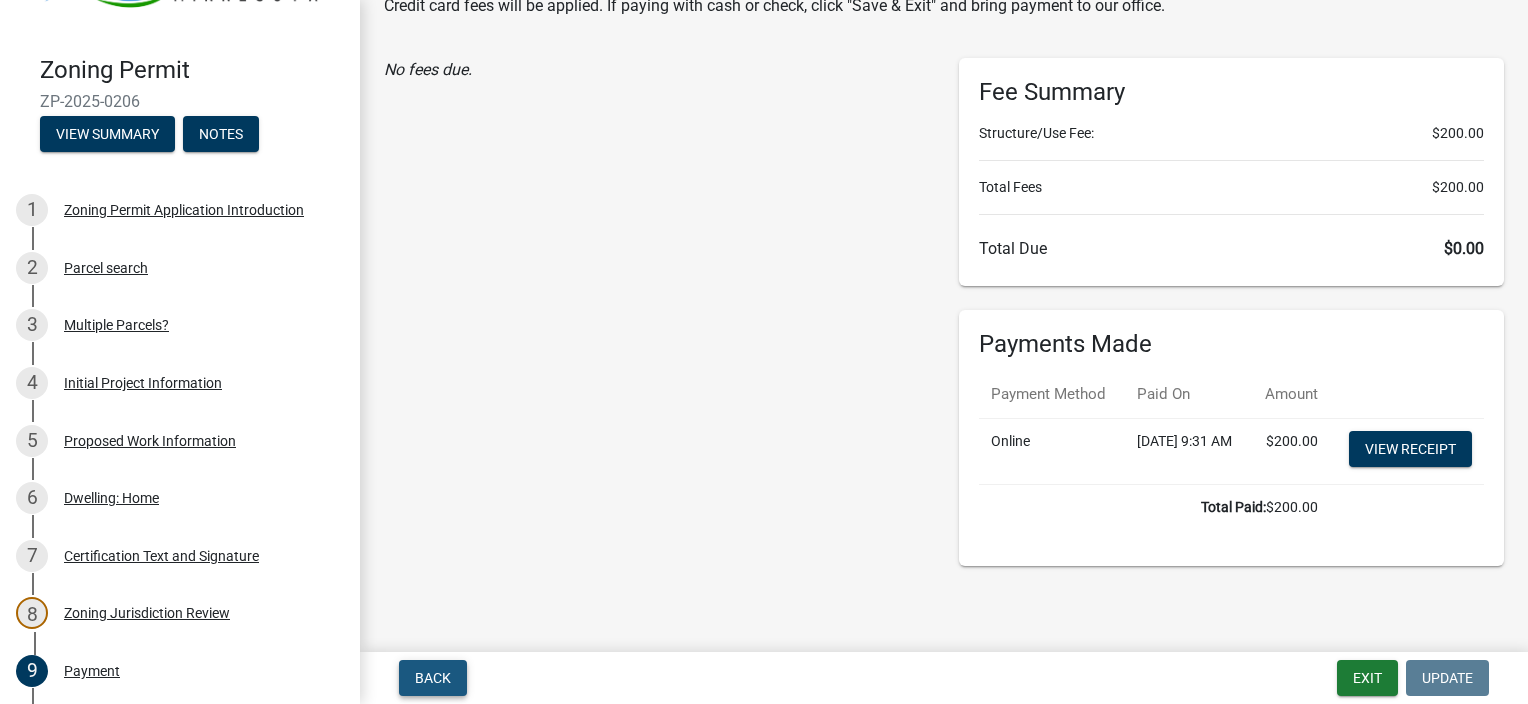 click on "Back" at bounding box center [433, 678] 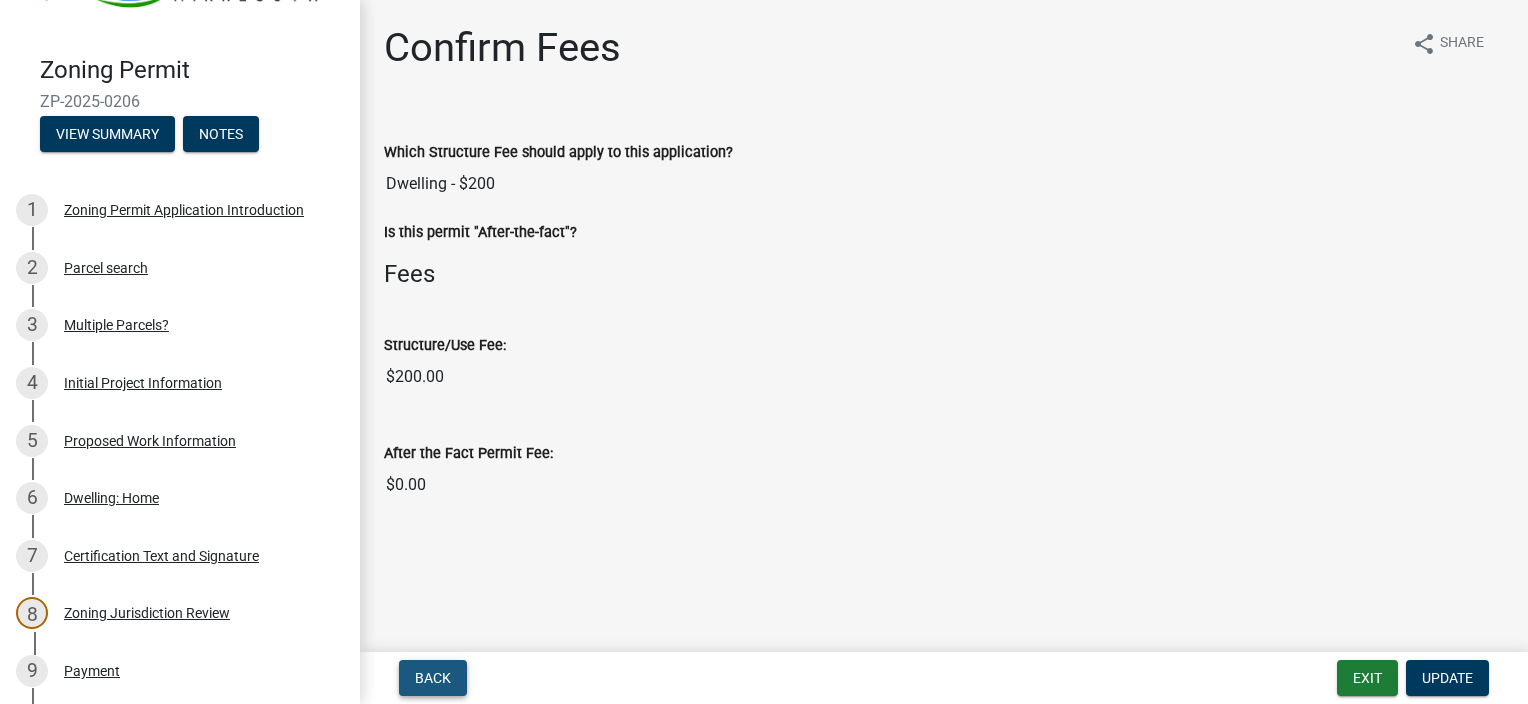 click on "Back" at bounding box center (433, 678) 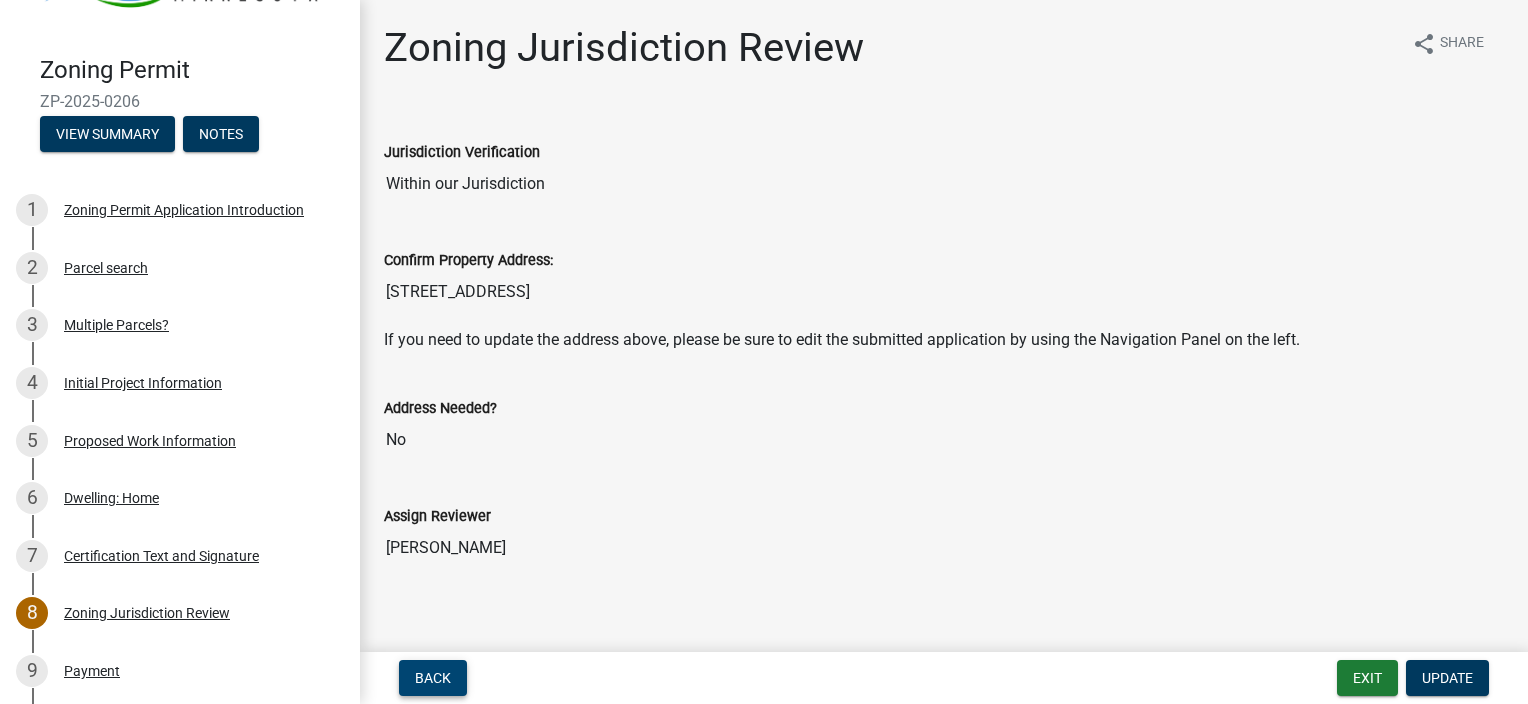 click on "Back" at bounding box center (433, 678) 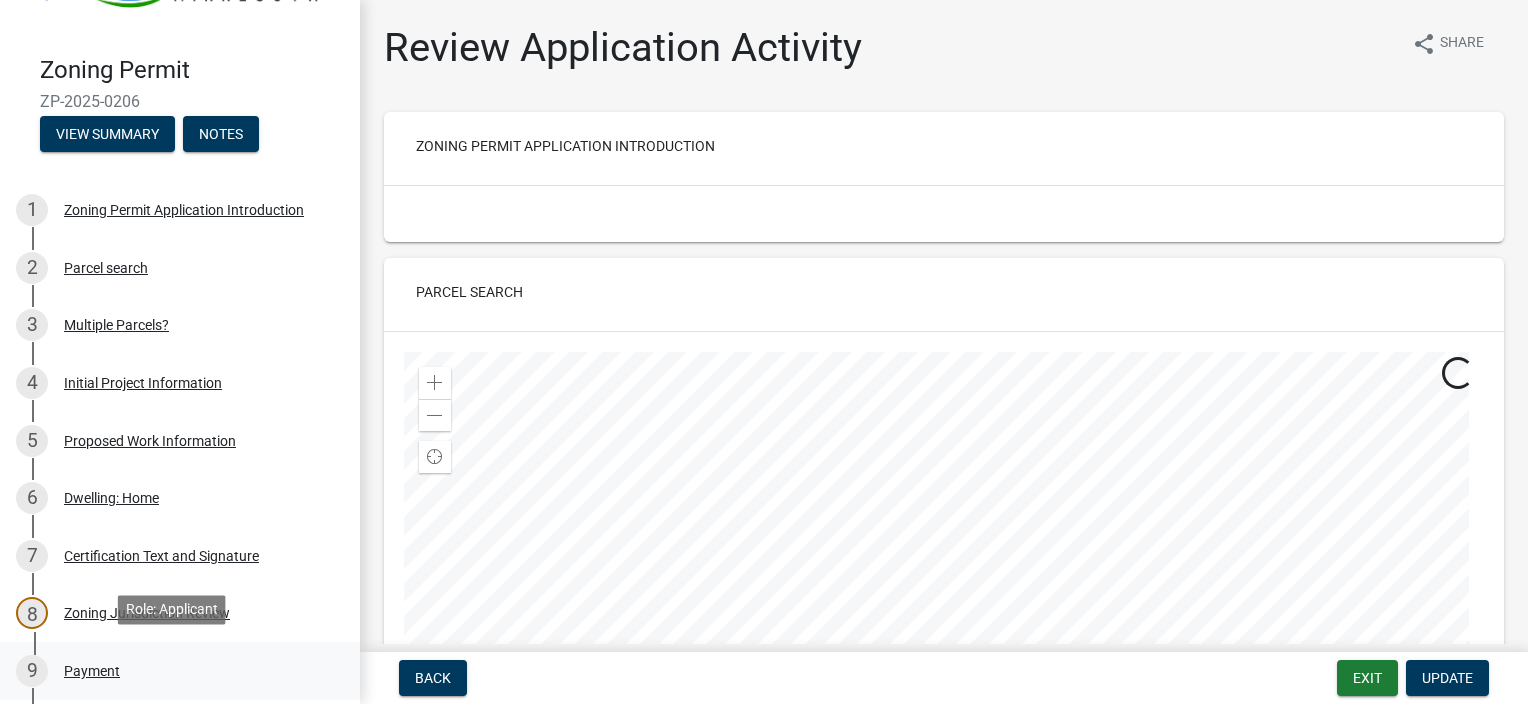 click on "Payment" at bounding box center [92, 671] 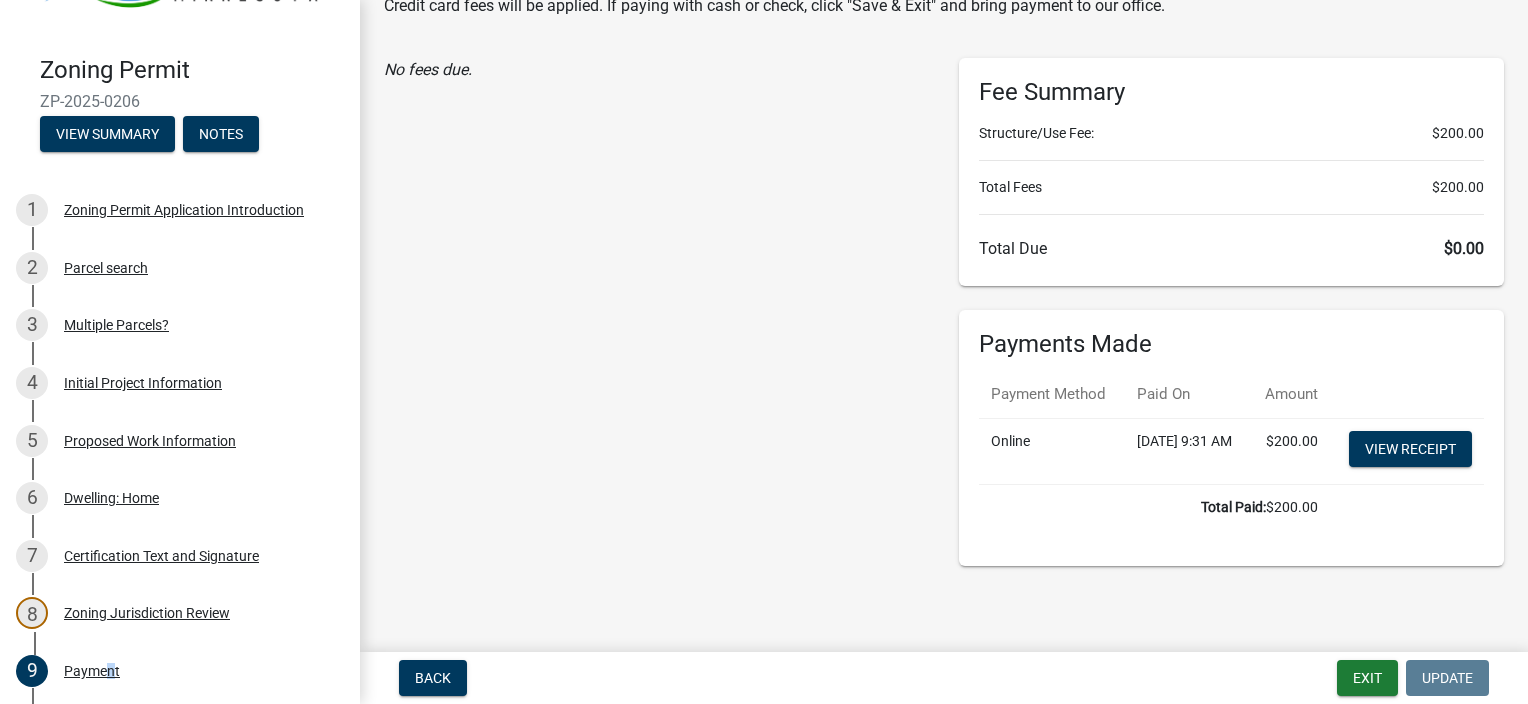 scroll, scrollTop: 128, scrollLeft: 0, axis: vertical 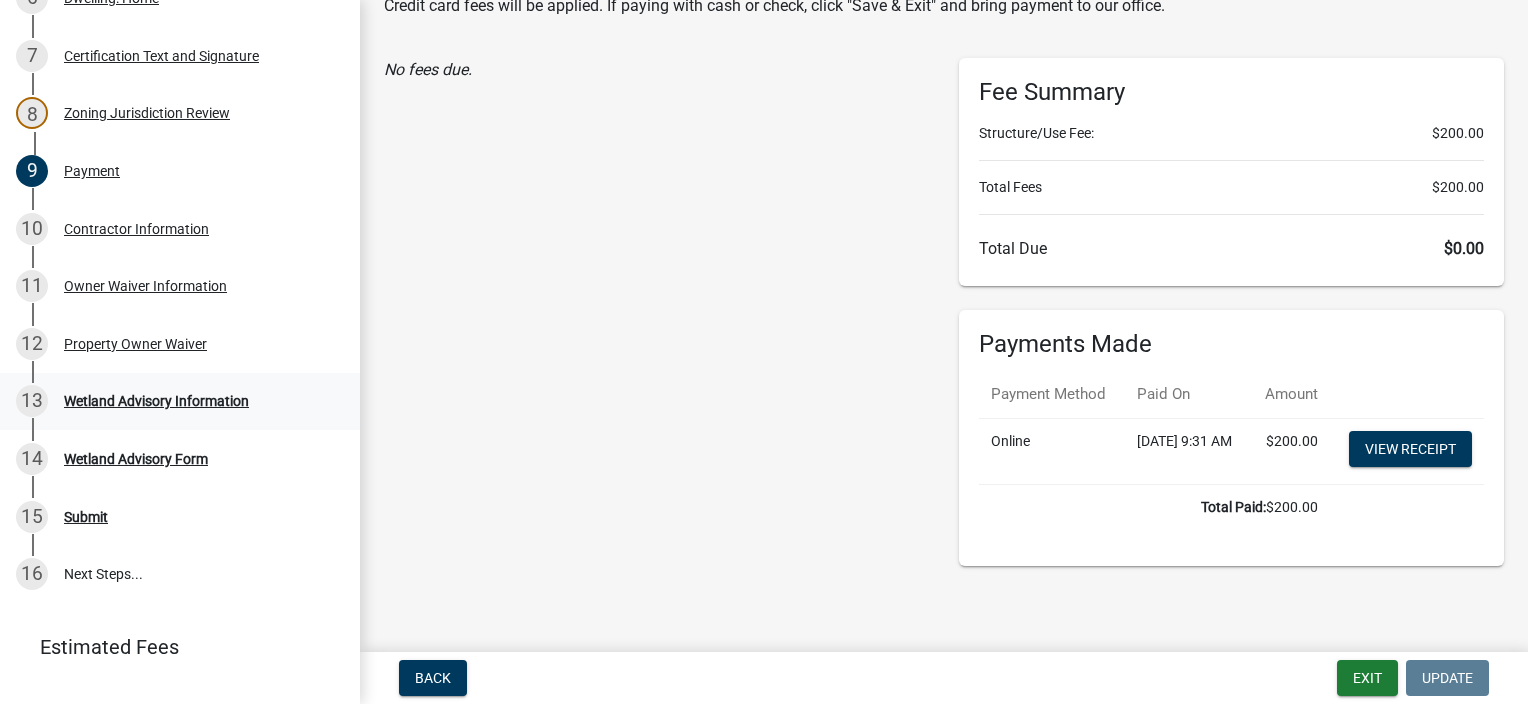 click on "Wetland Advisory Information" at bounding box center (156, 401) 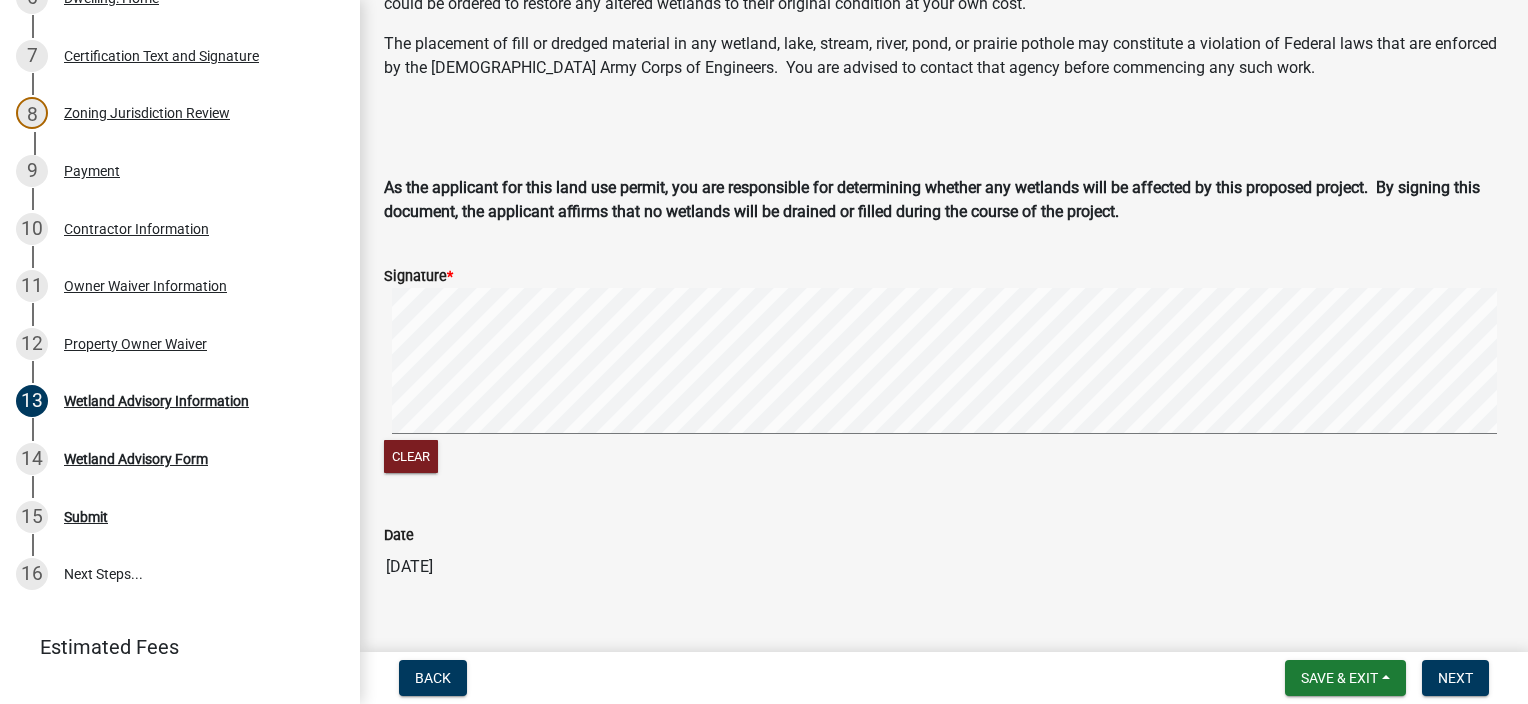scroll, scrollTop: 436, scrollLeft: 0, axis: vertical 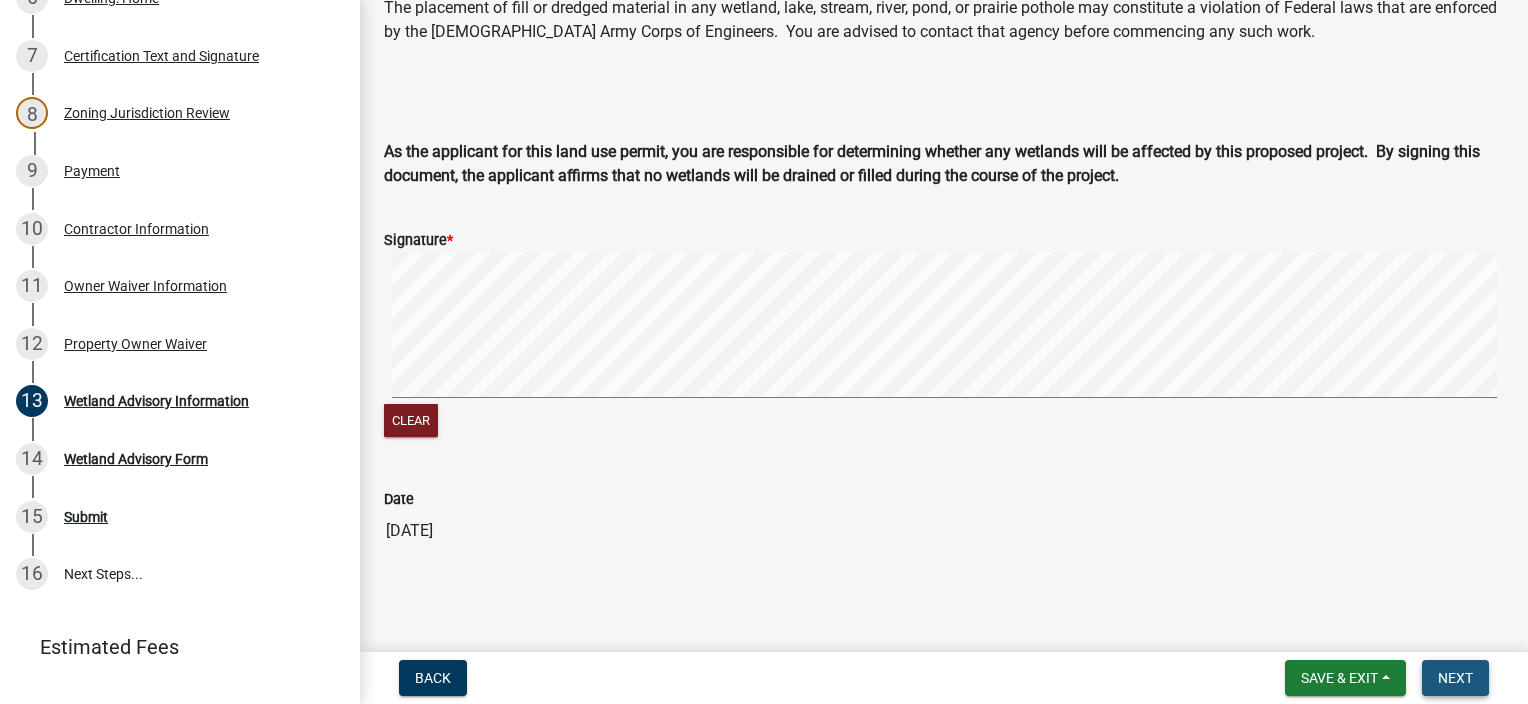 click on "Next" at bounding box center (1455, 678) 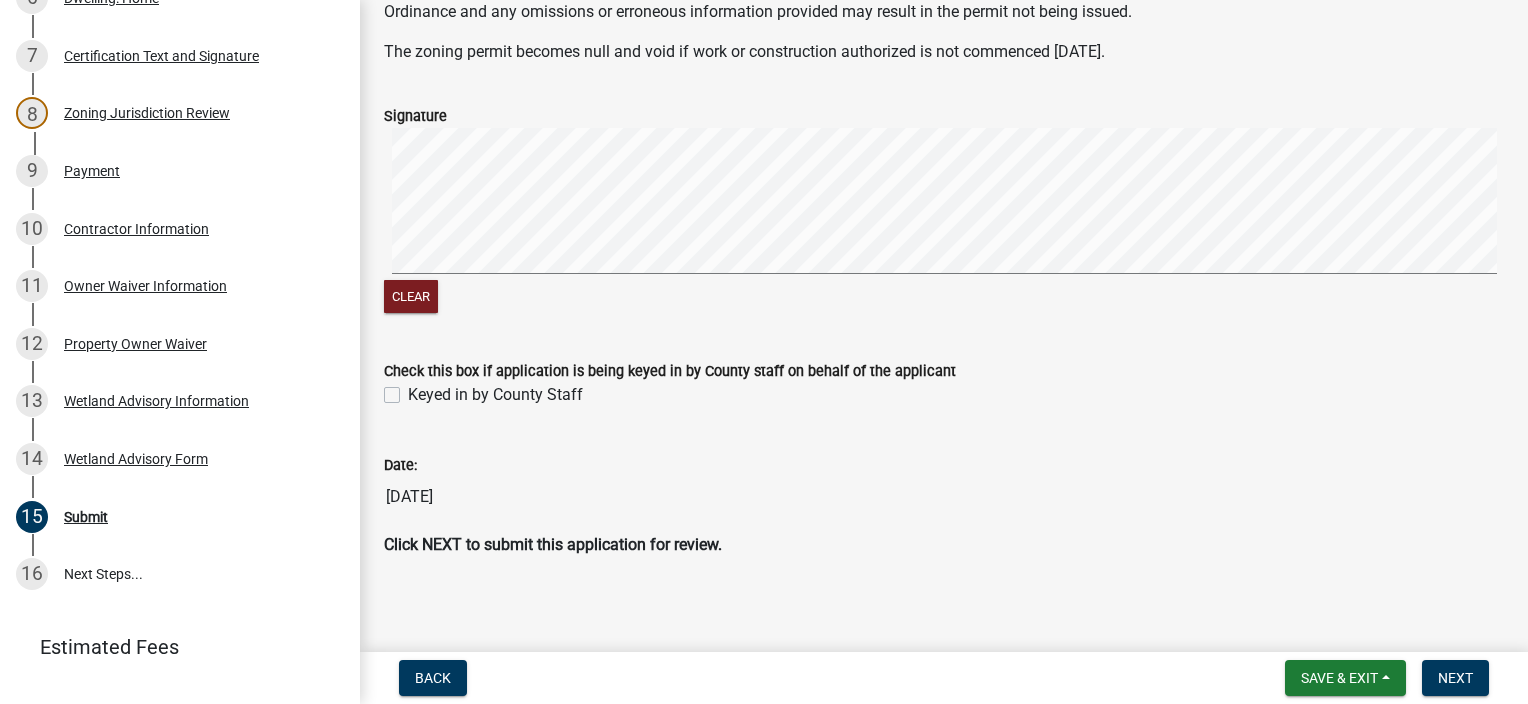 scroll, scrollTop: 255, scrollLeft: 0, axis: vertical 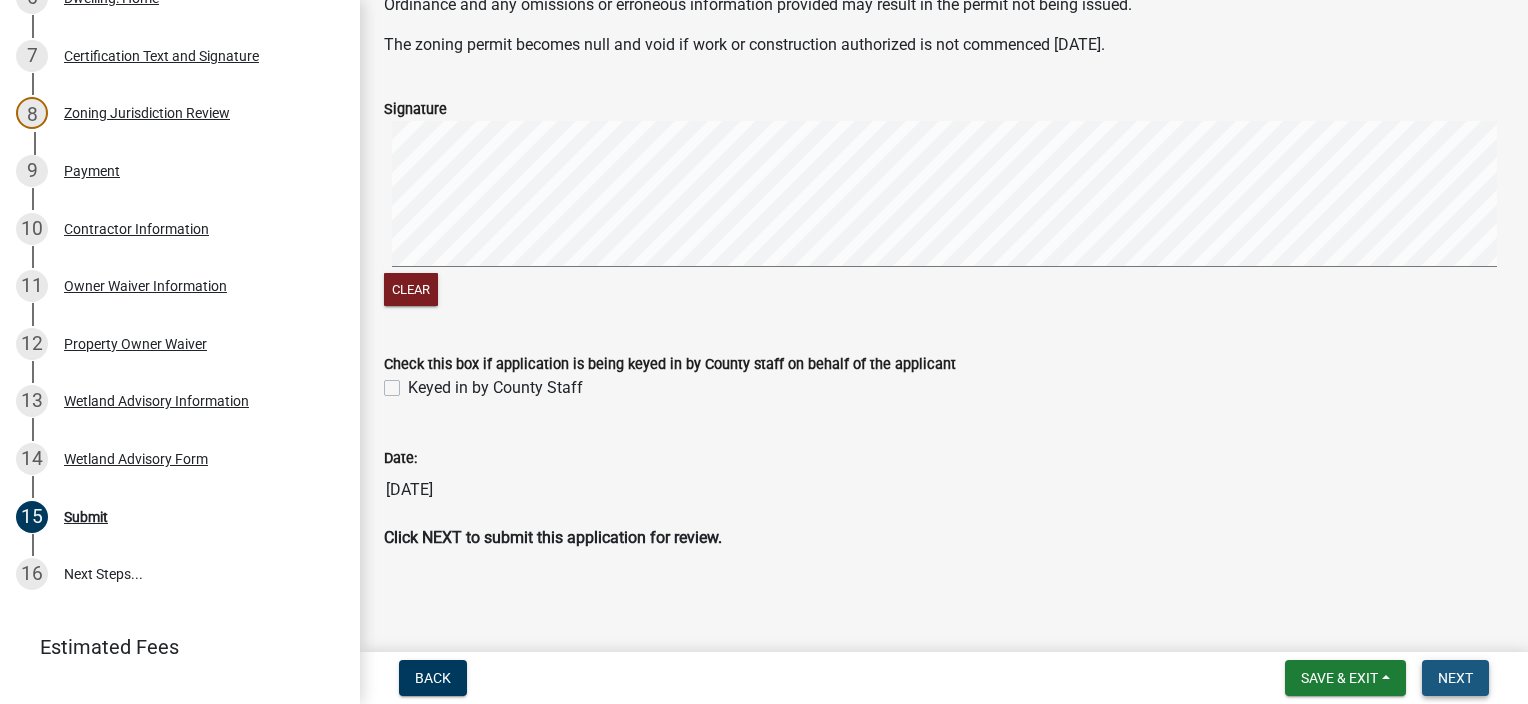 click on "Next" at bounding box center [1455, 678] 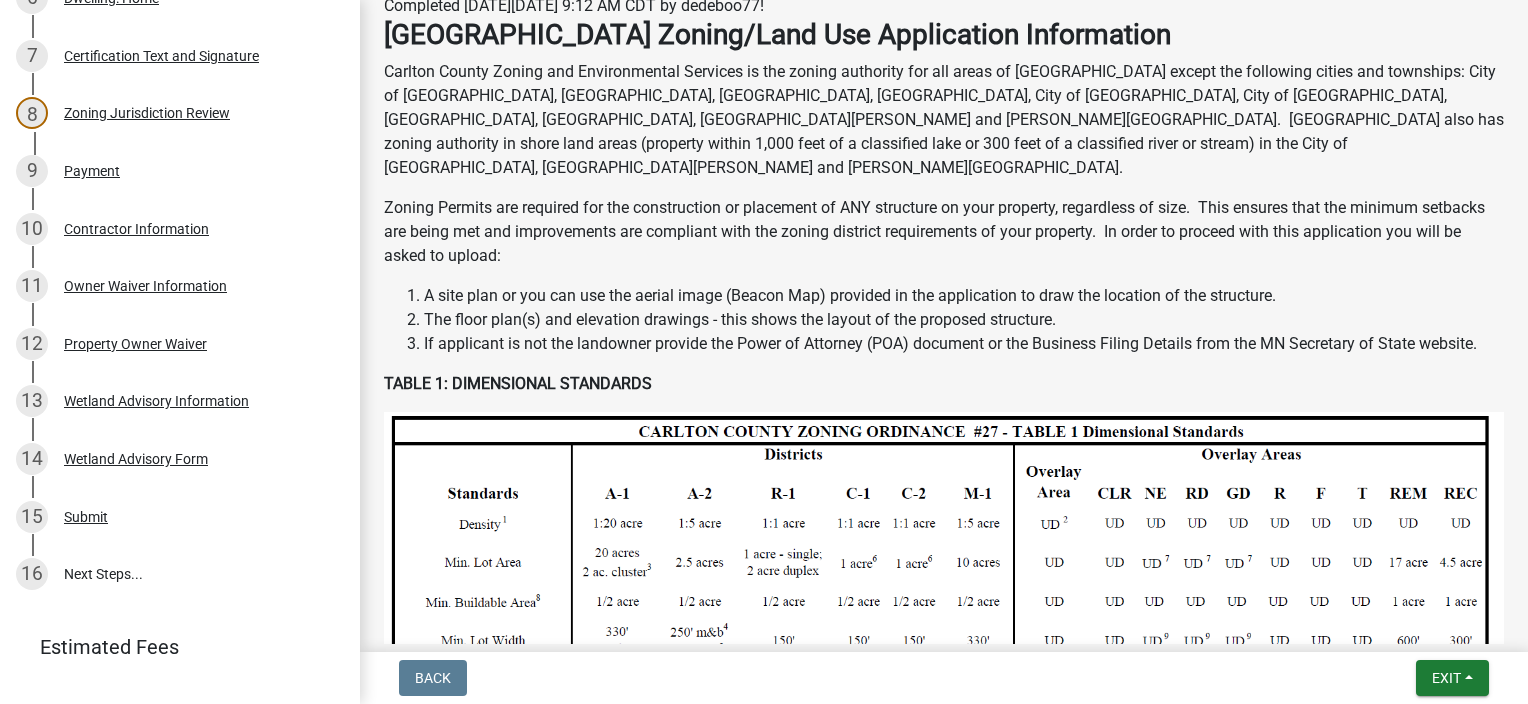 scroll, scrollTop: 500, scrollLeft: 0, axis: vertical 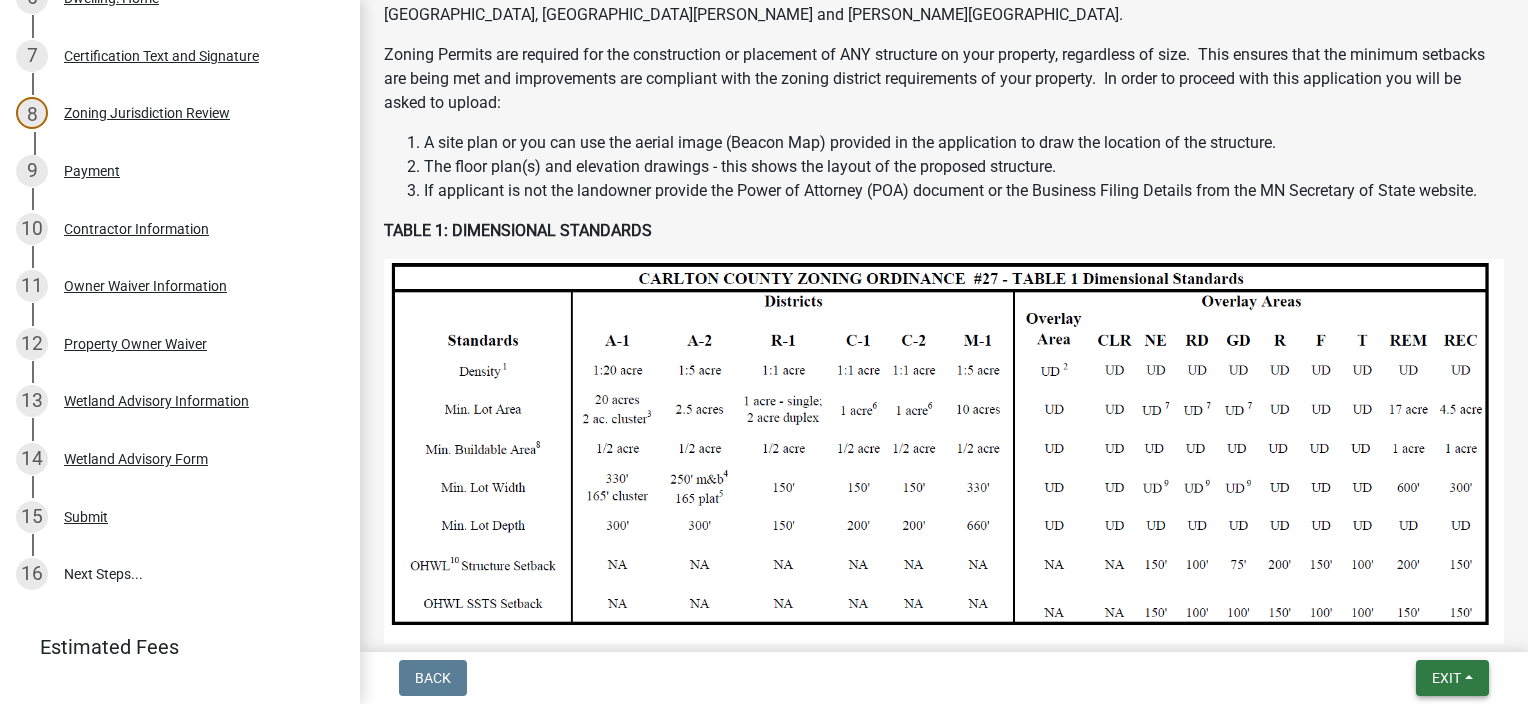 click on "Exit" at bounding box center [1446, 678] 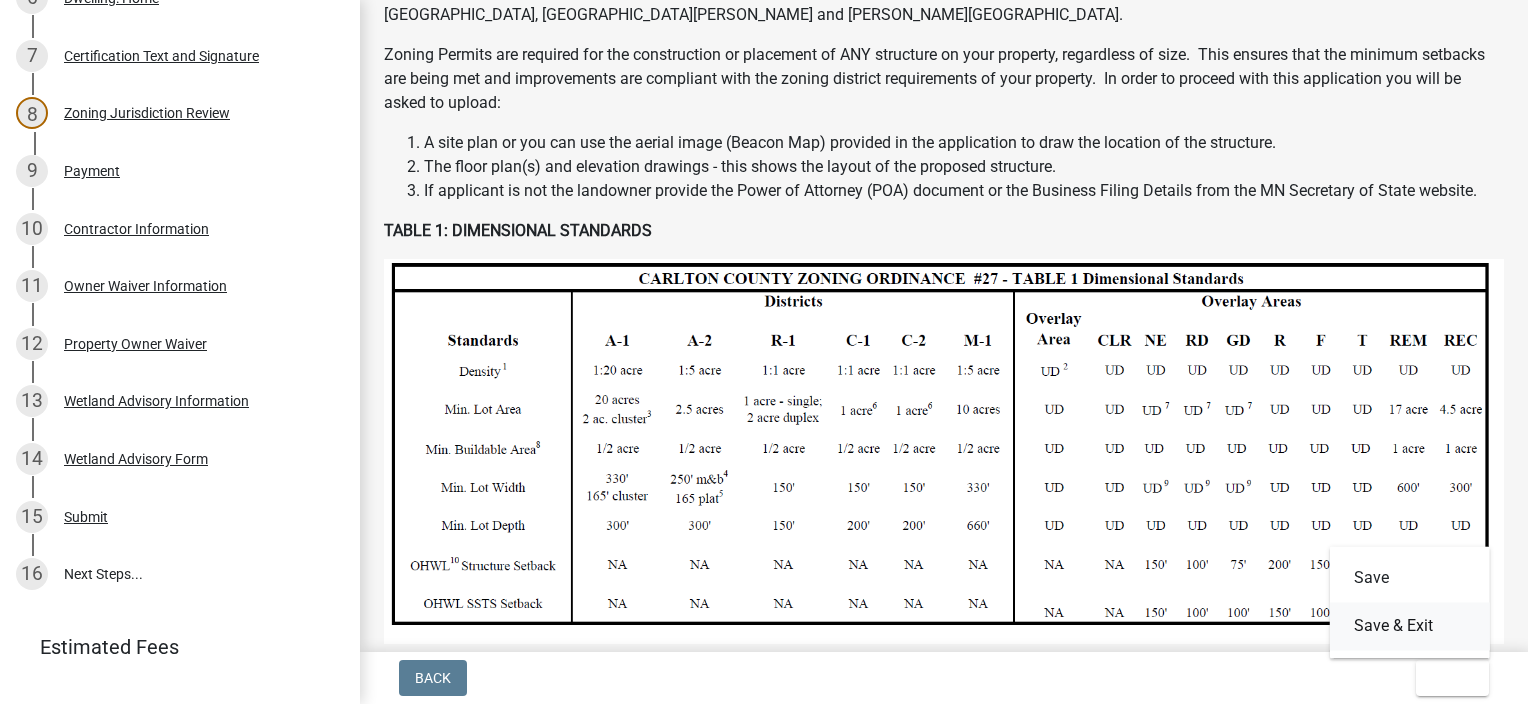 click on "Save & Exit" at bounding box center [1410, 626] 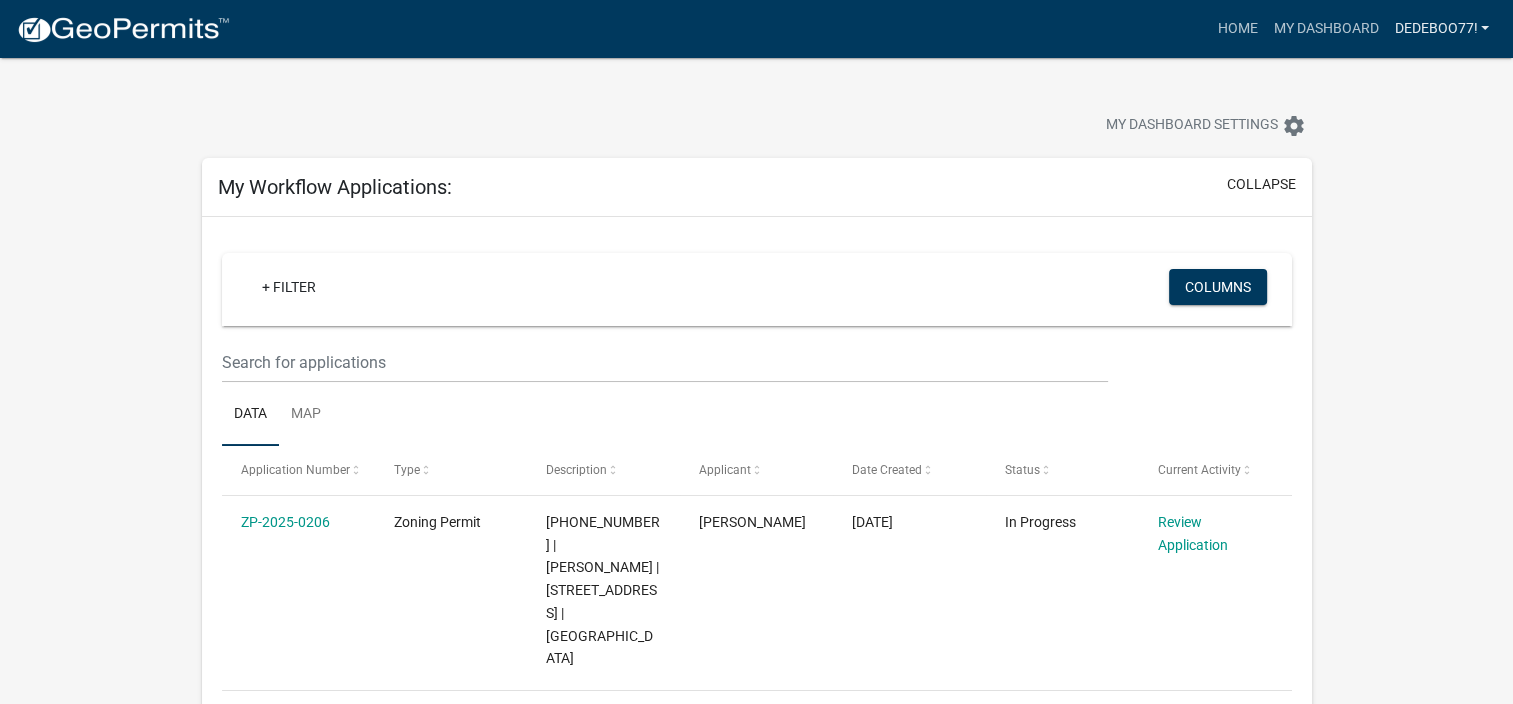 click on "dedeboo77!" at bounding box center (1441, 29) 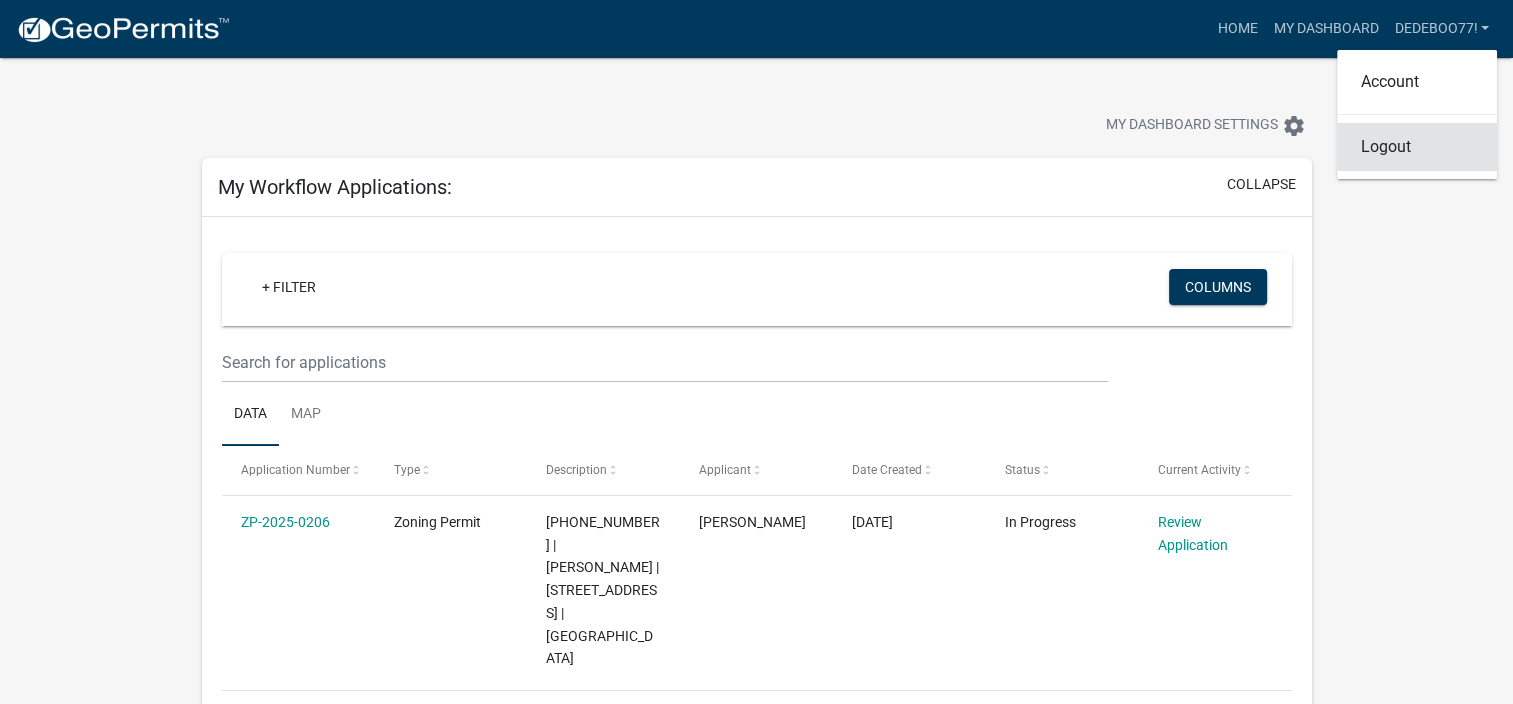 click on "Logout" at bounding box center [1417, 147] 